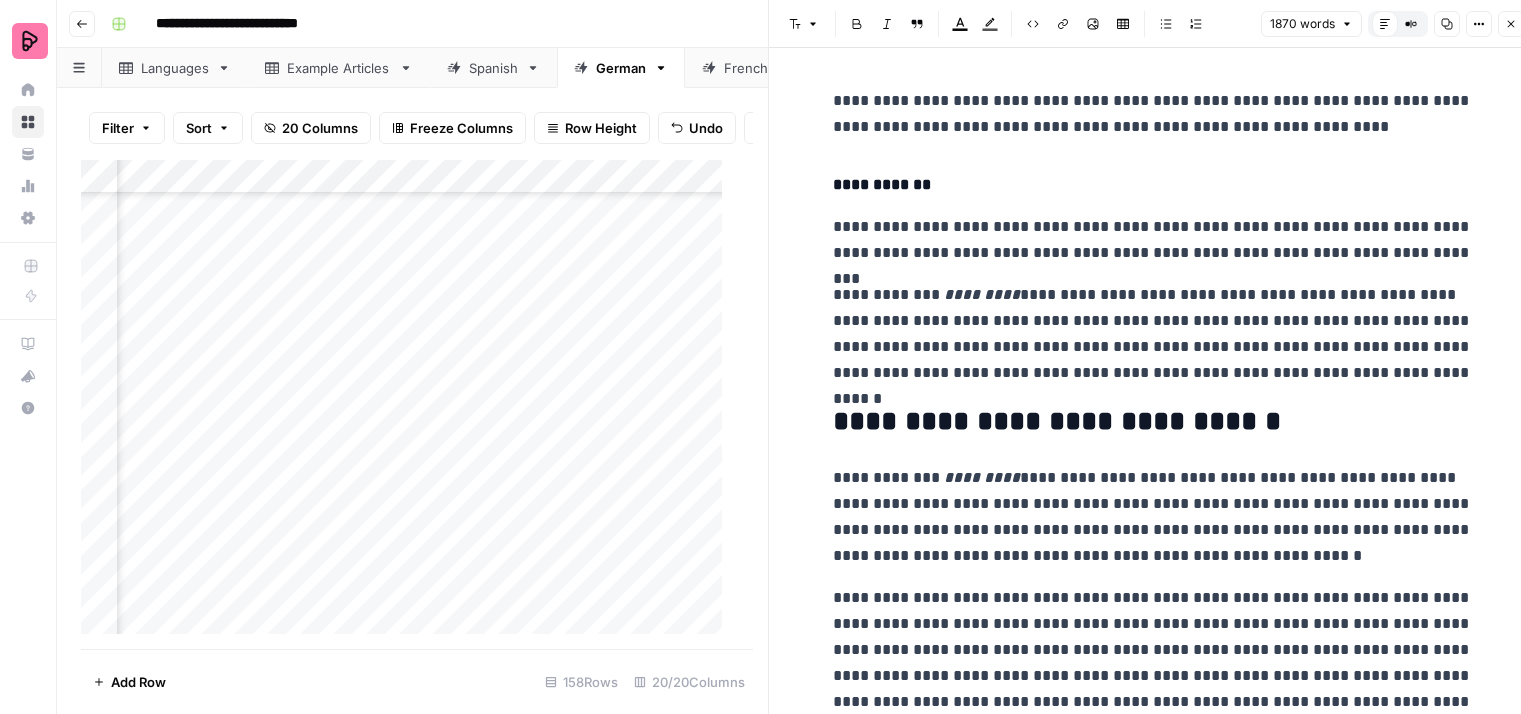 scroll, scrollTop: 0, scrollLeft: 0, axis: both 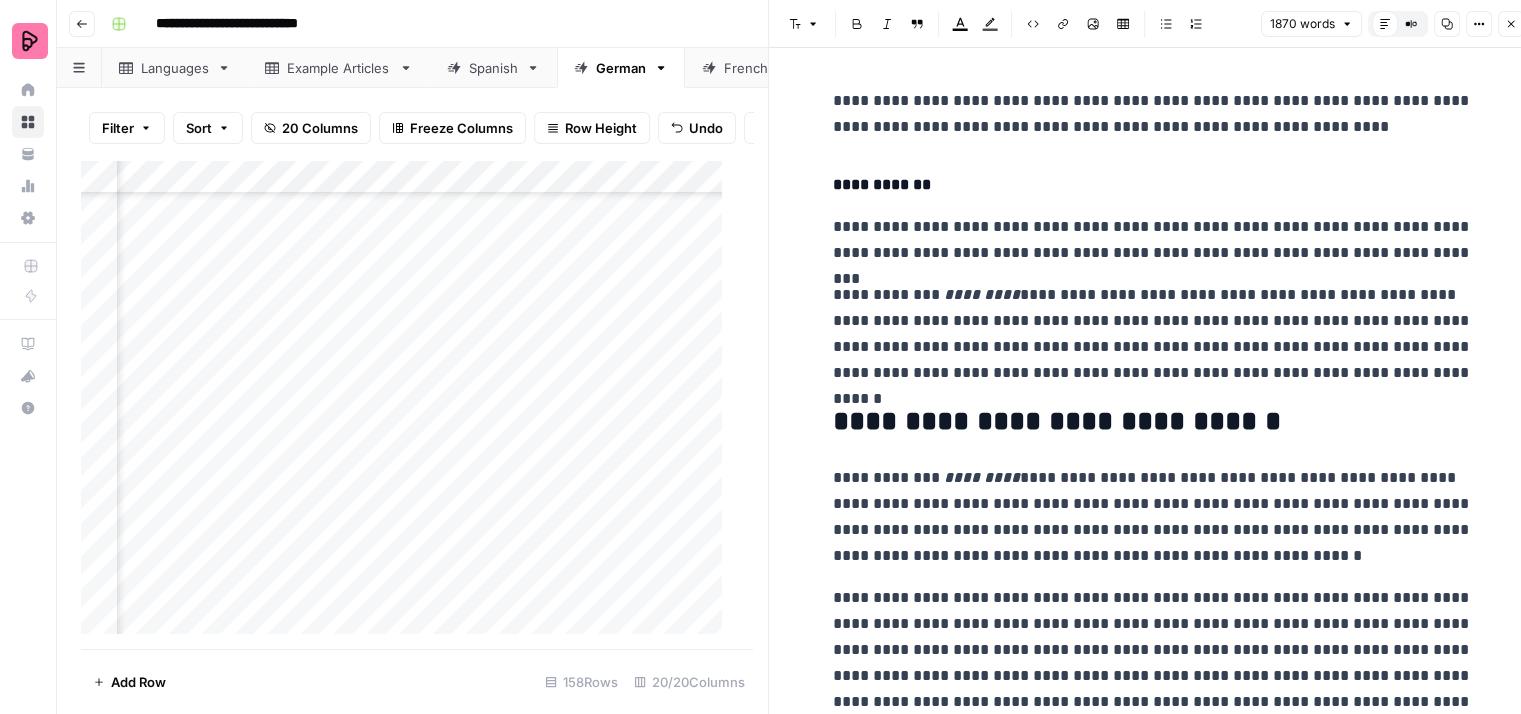 click on "**********" at bounding box center (1153, 114) 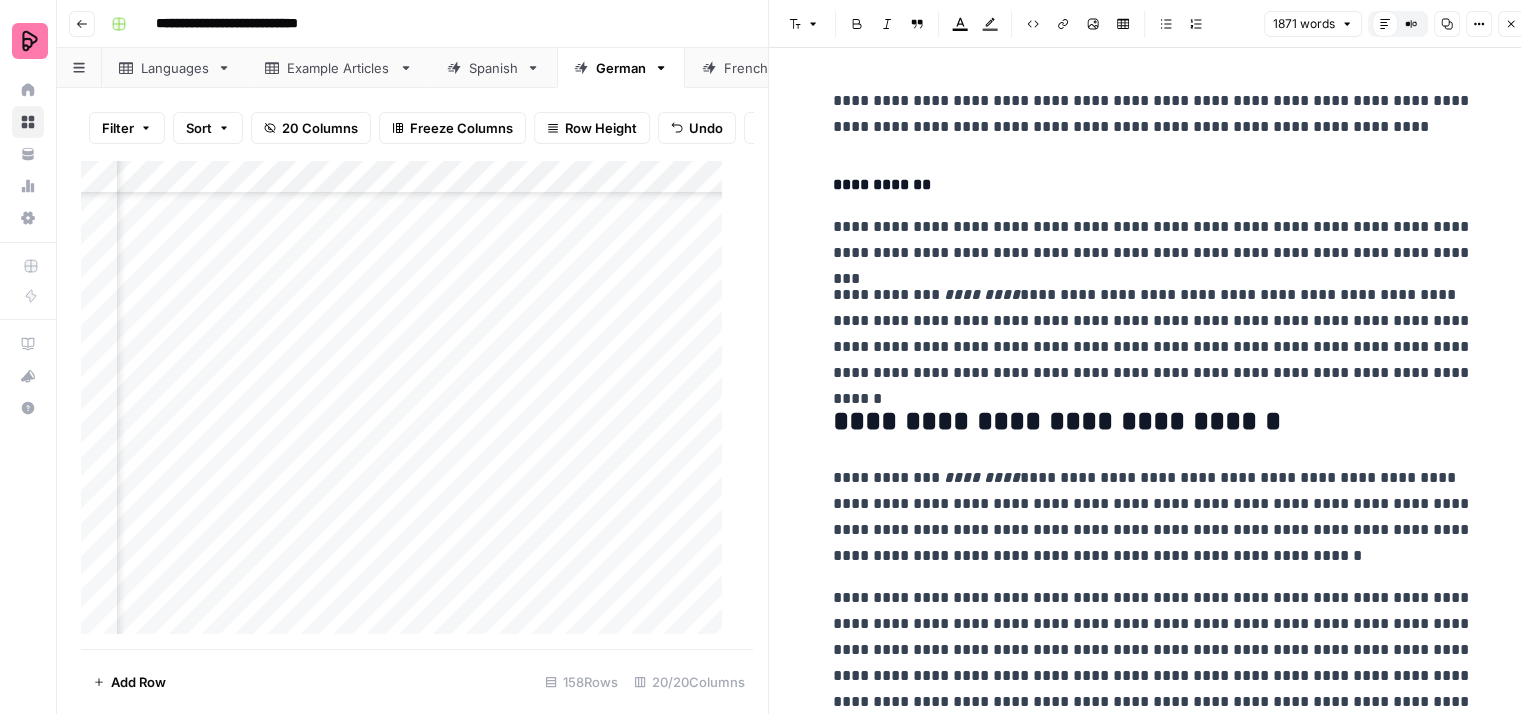 click on "**********" at bounding box center (1153, 6193) 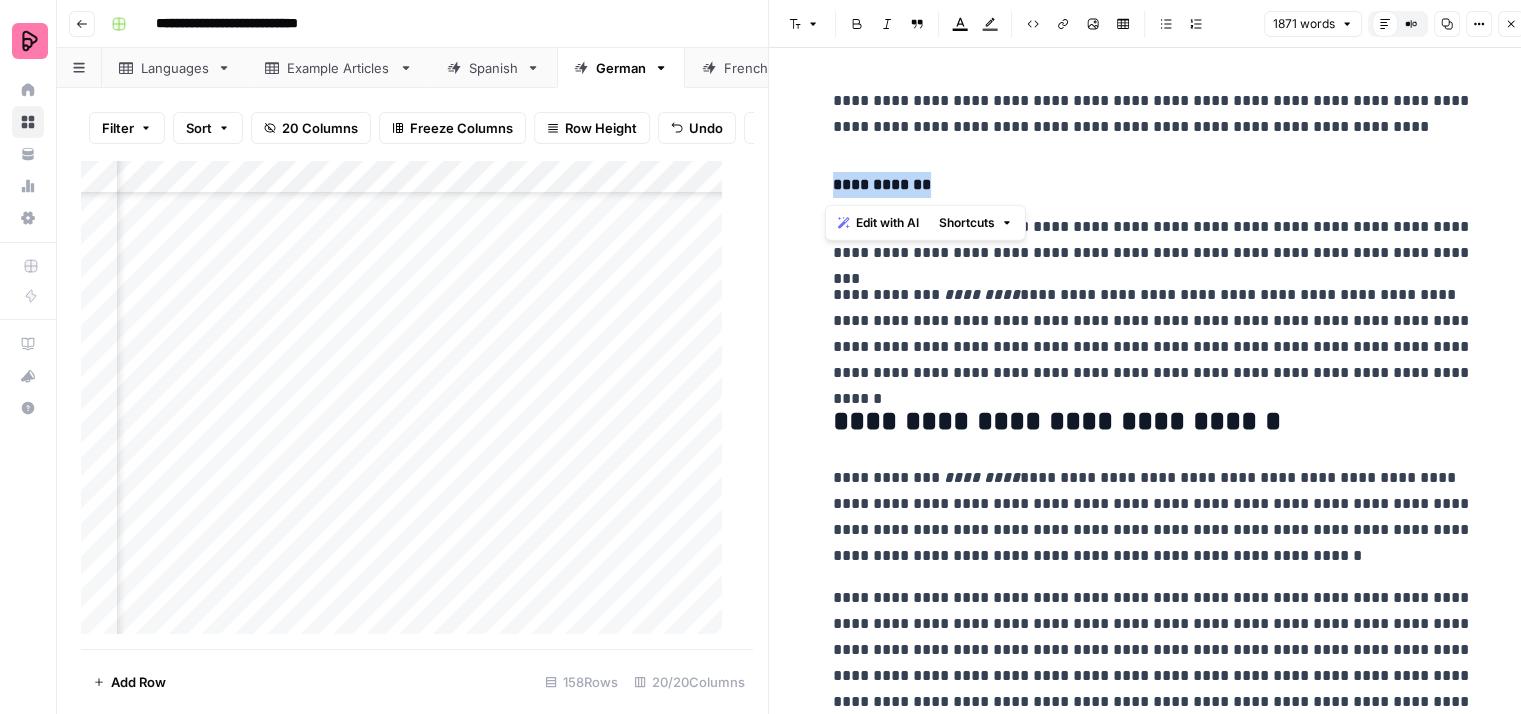 drag, startPoint x: 967, startPoint y: 183, endPoint x: 830, endPoint y: 178, distance: 137.09122 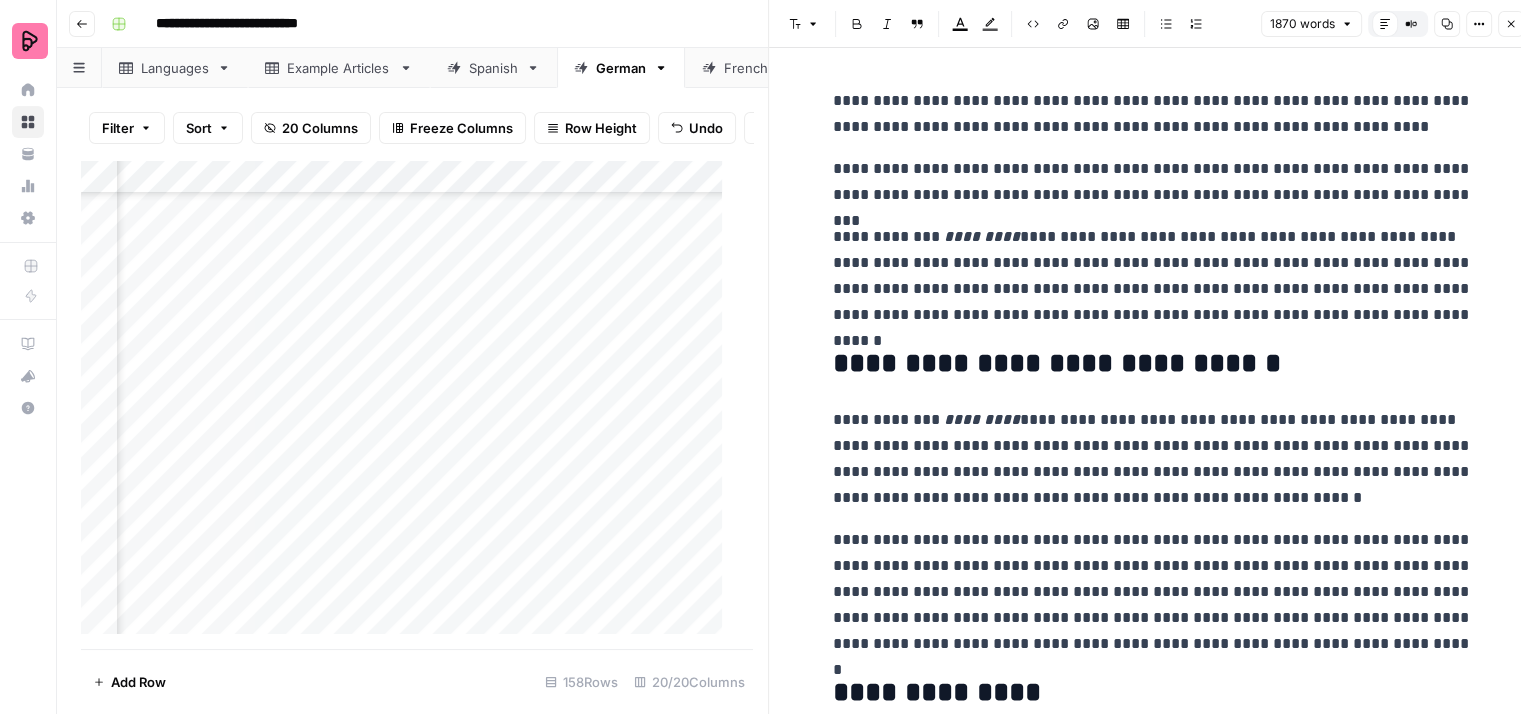 click on "**********" at bounding box center (1153, 182) 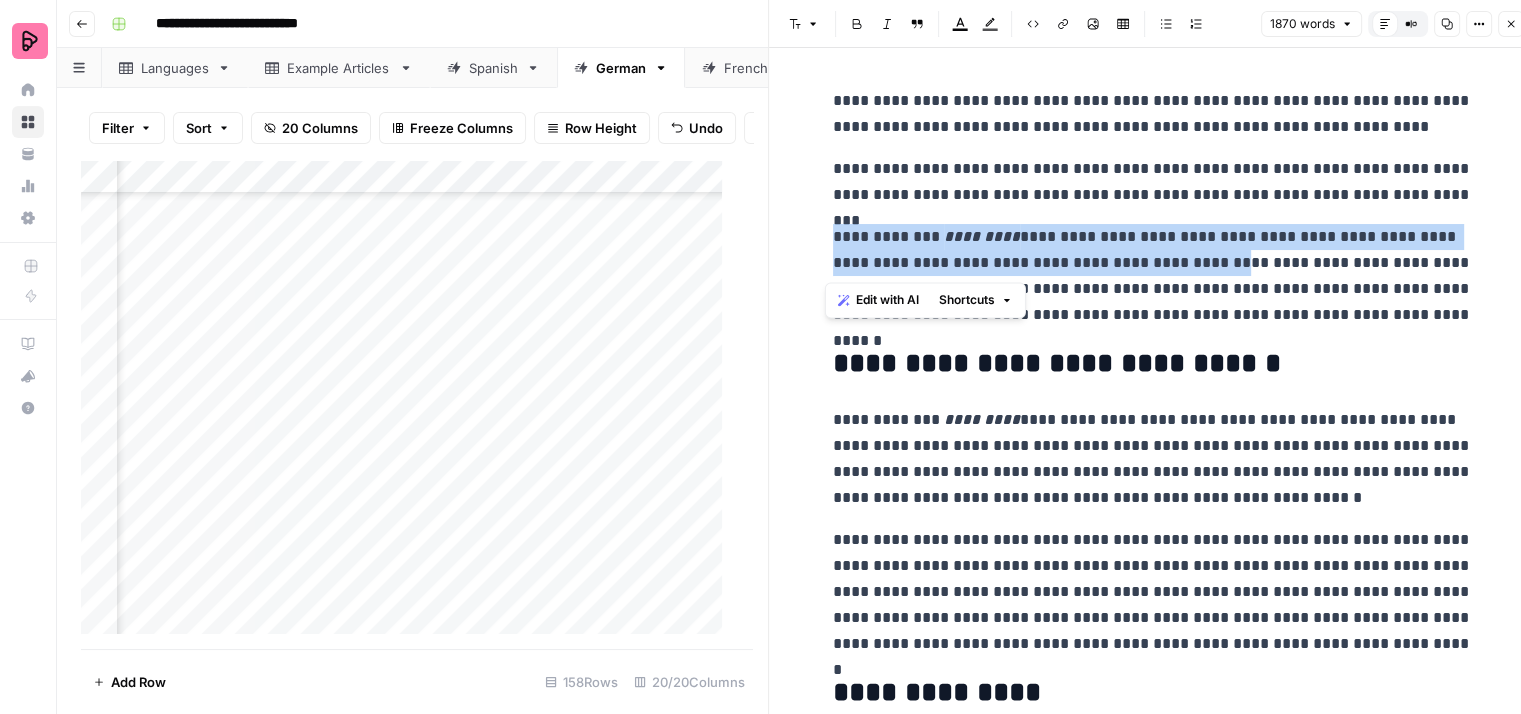 drag, startPoint x: 1183, startPoint y: 262, endPoint x: 783, endPoint y: 225, distance: 401.7076 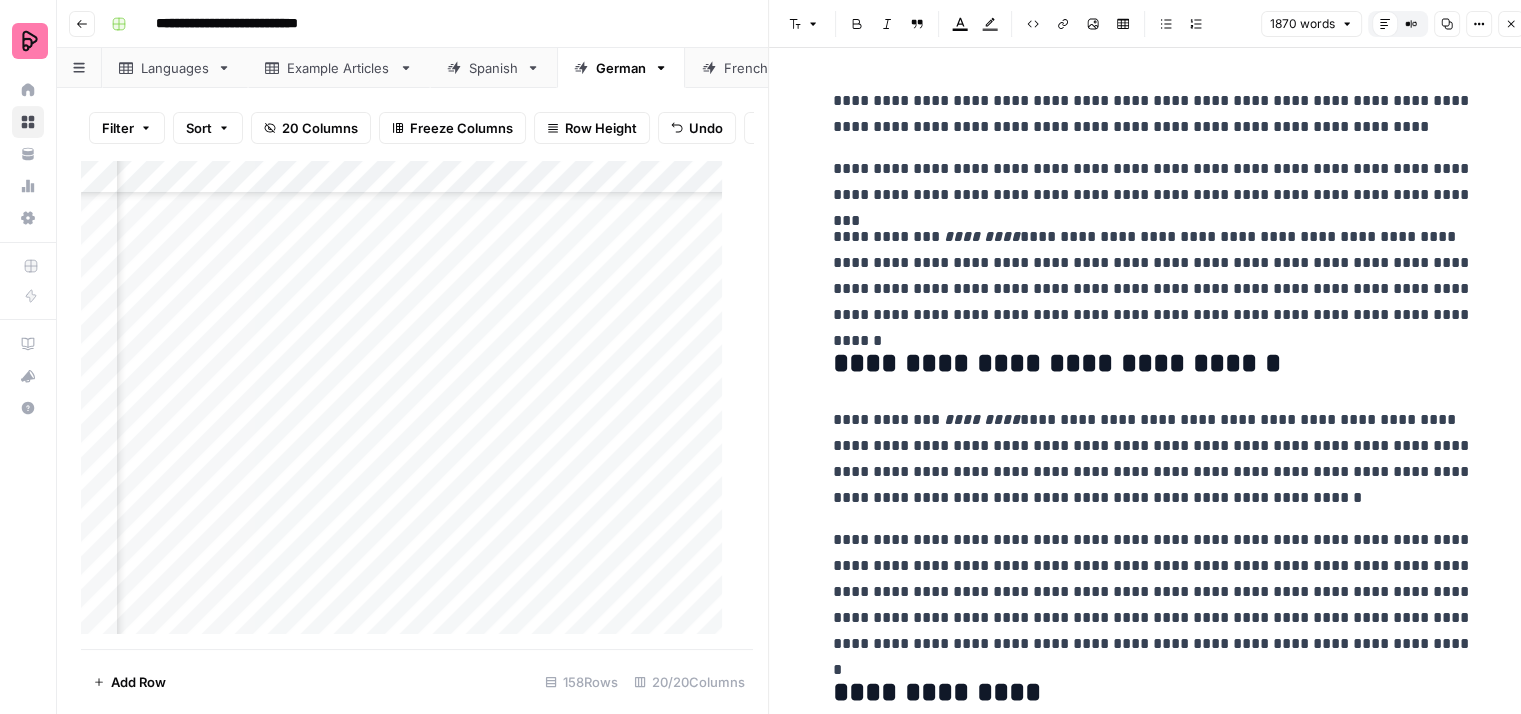 click on "**********" at bounding box center [1153, 276] 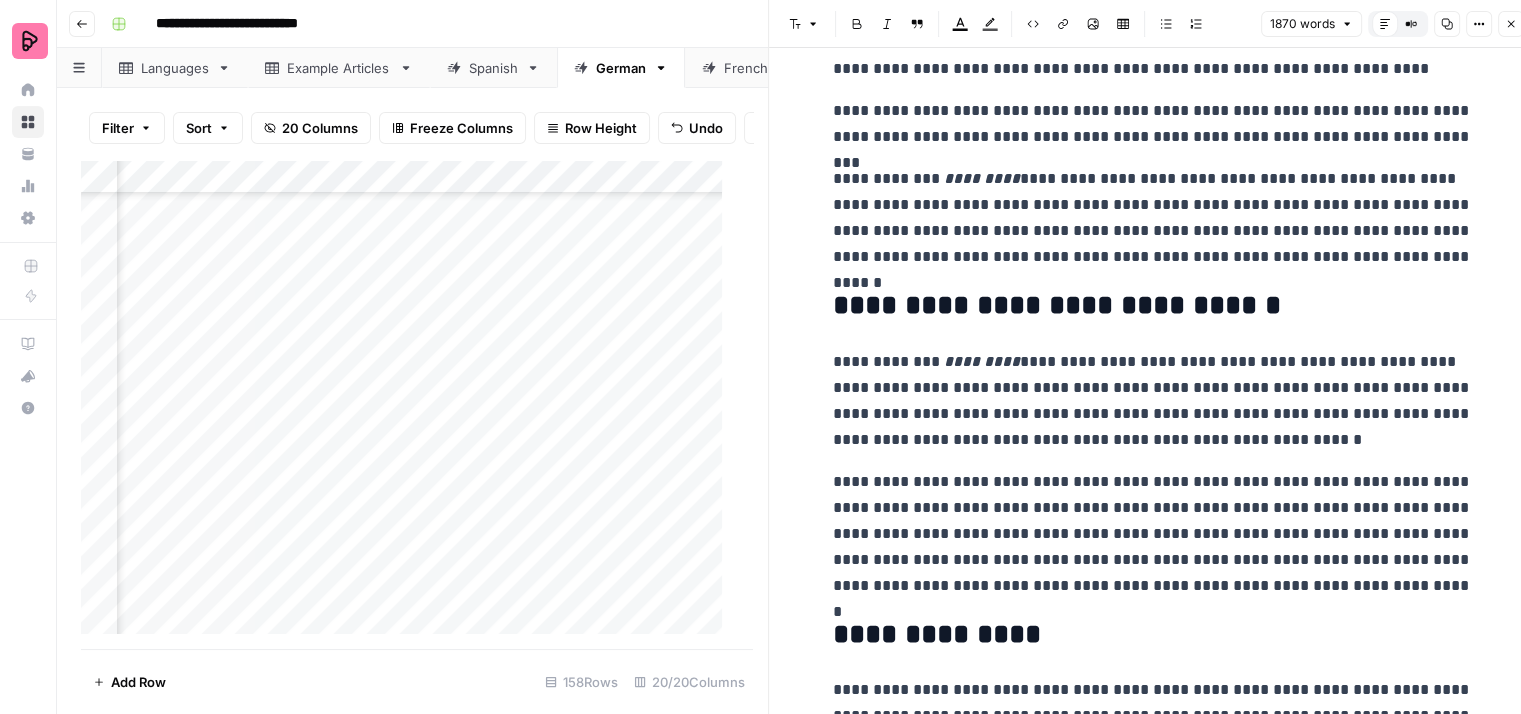 scroll, scrollTop: 100, scrollLeft: 0, axis: vertical 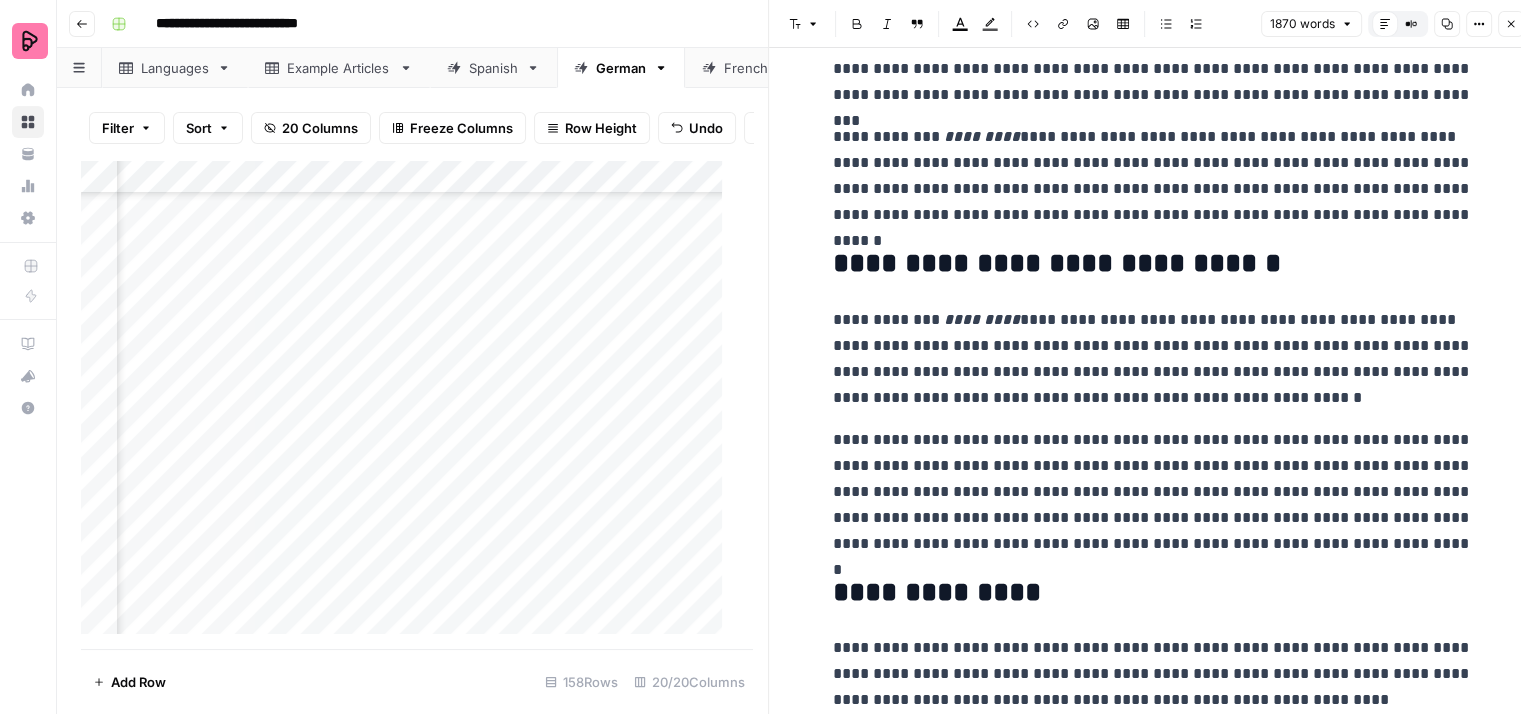 click on "*********" at bounding box center [982, 319] 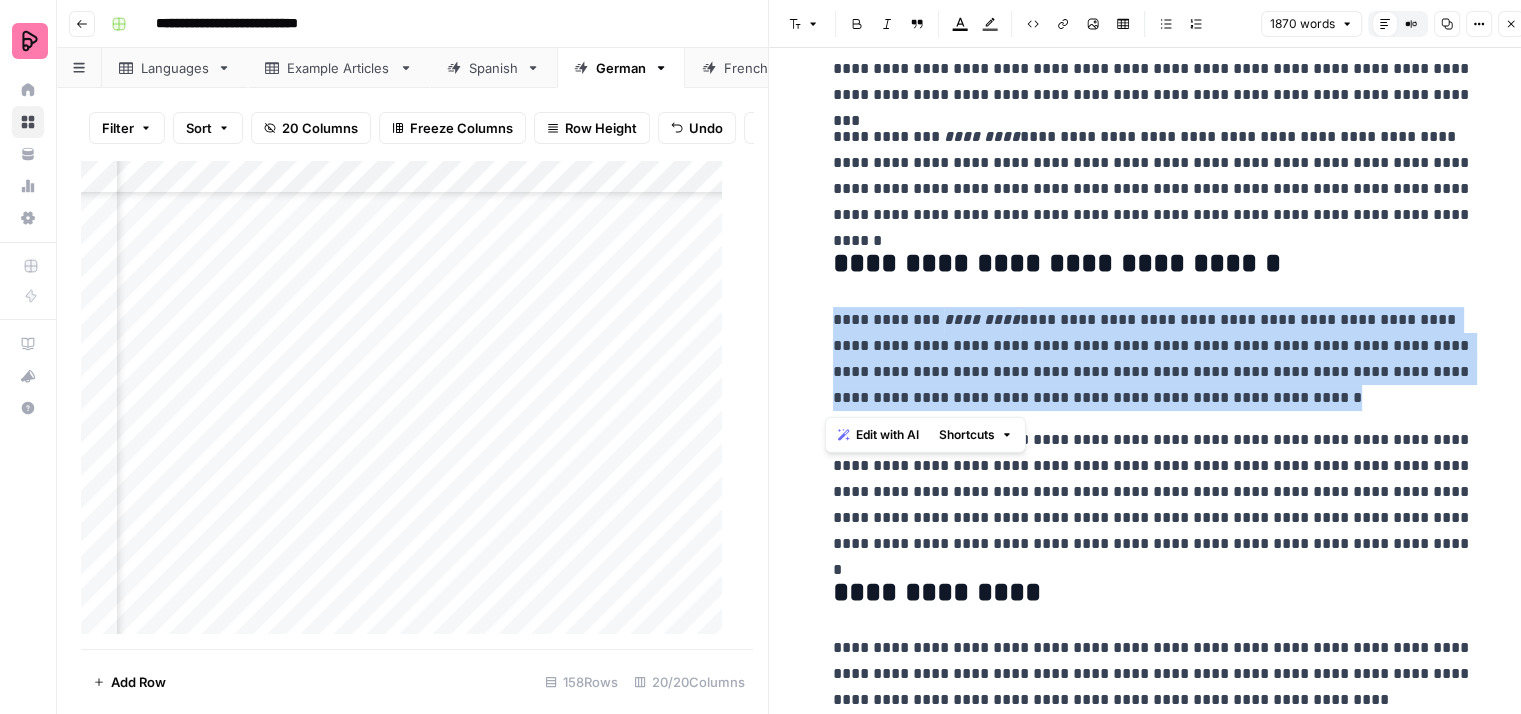 drag, startPoint x: 1345, startPoint y: 405, endPoint x: 819, endPoint y: 318, distance: 533.1463 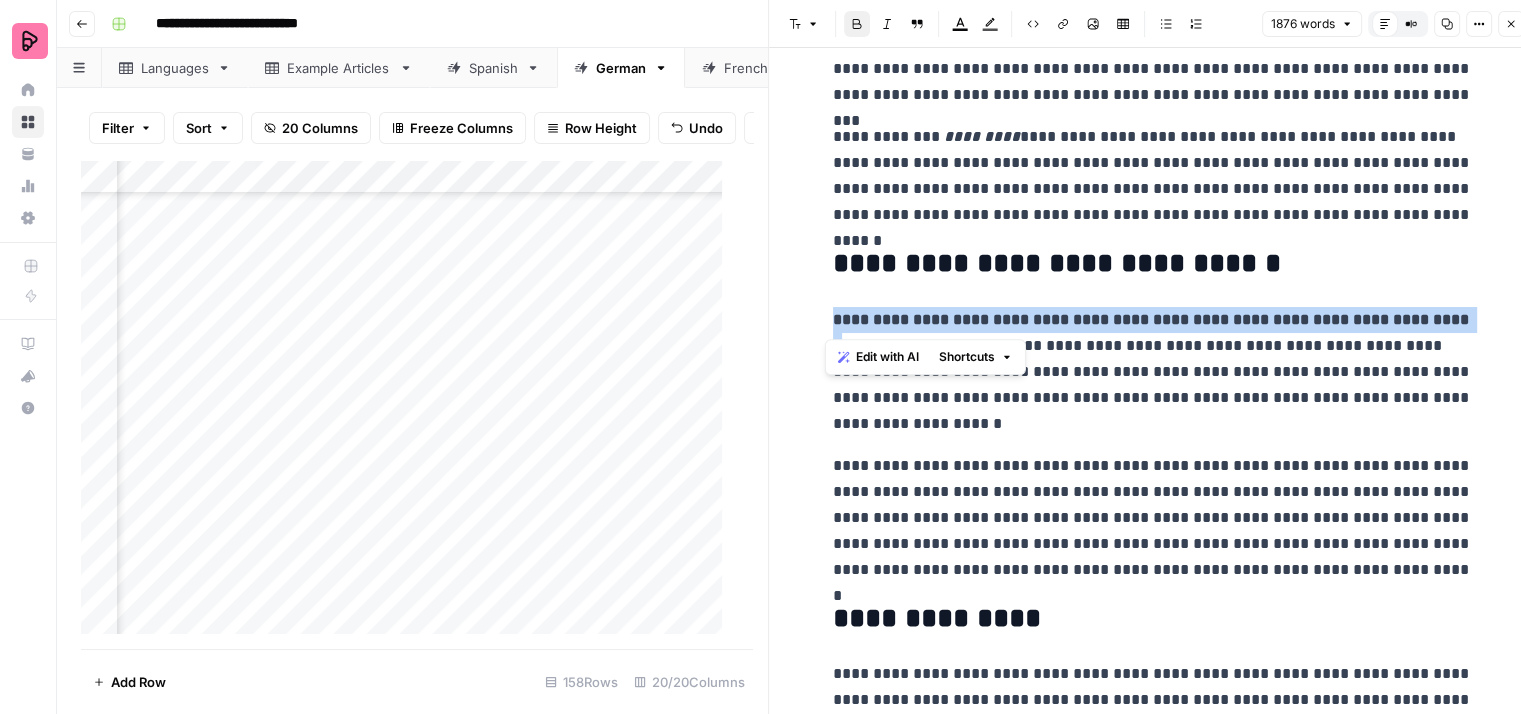 drag, startPoint x: 1449, startPoint y: 321, endPoint x: 824, endPoint y: 321, distance: 625 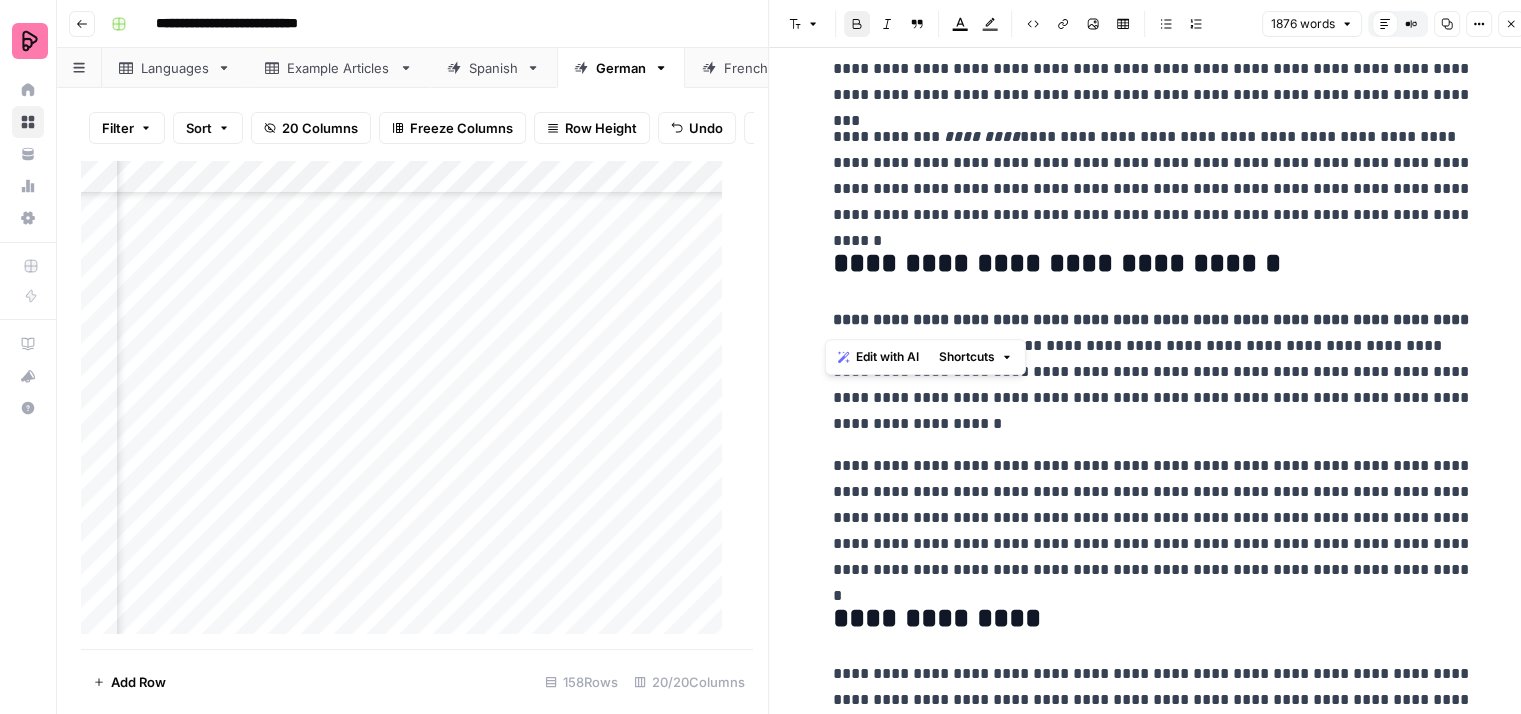 click on "Font style Bold Italic Block quote Text color Highlight color Code block Link Image Insert Table Bulleted list Numbered list" at bounding box center [995, 24] 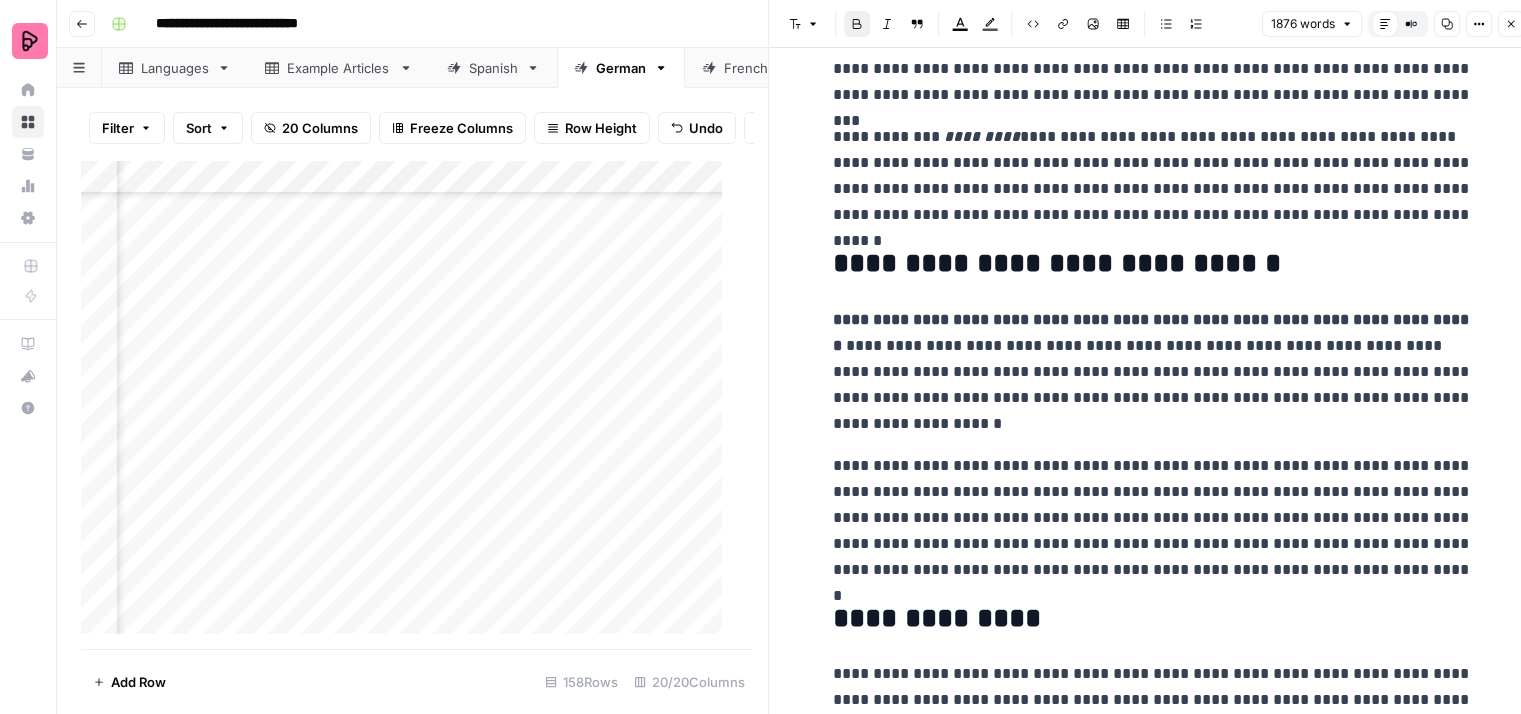 click on "Bold" at bounding box center (857, 24) 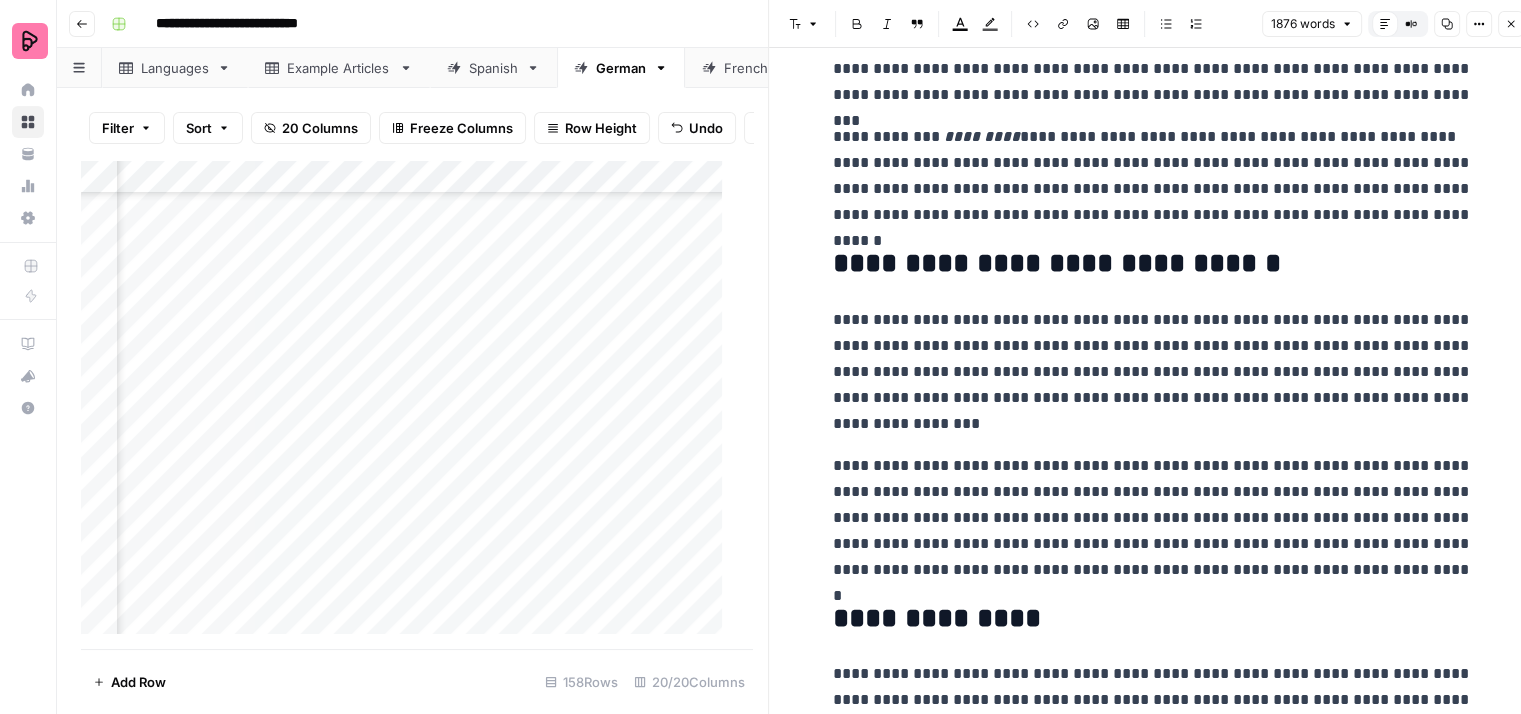 click on "**********" at bounding box center (1153, 372) 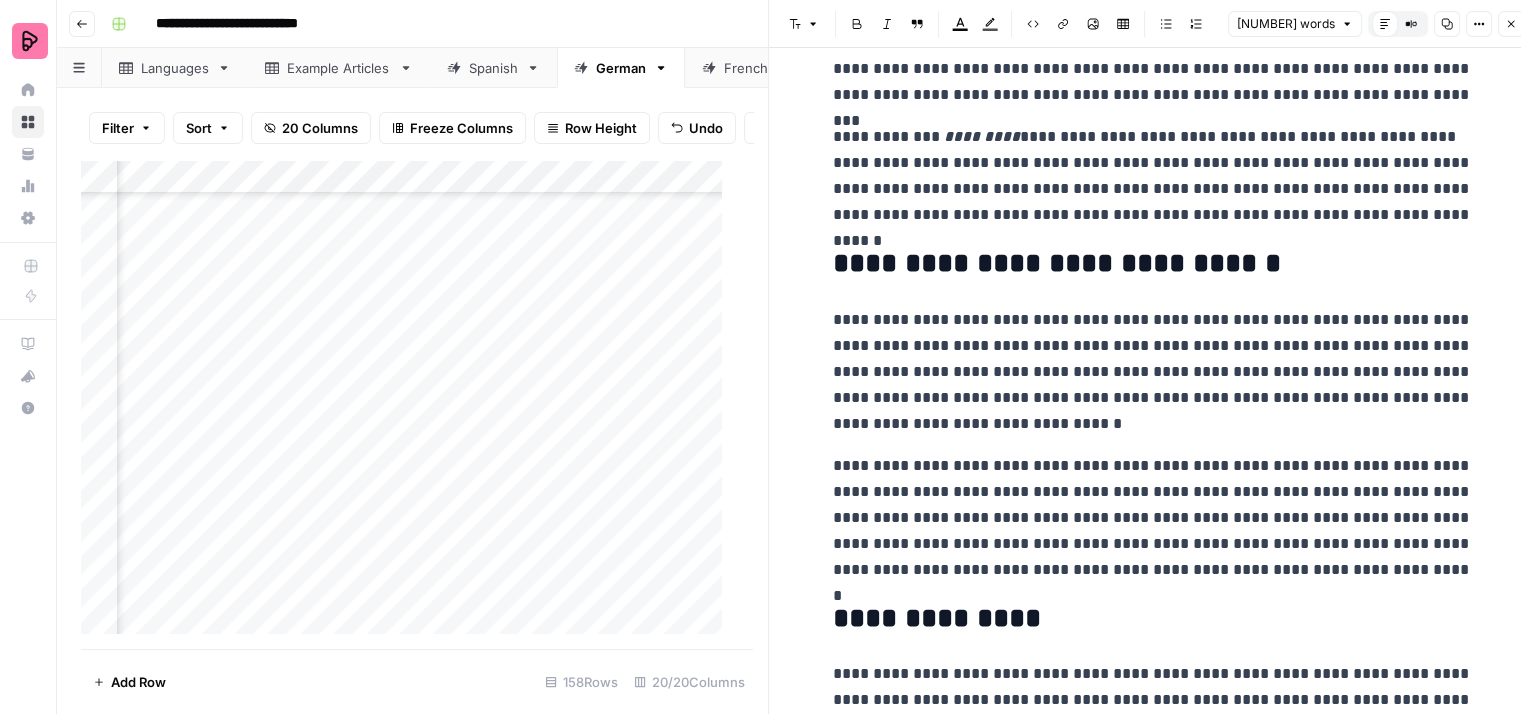 click on "**********" at bounding box center [1153, 372] 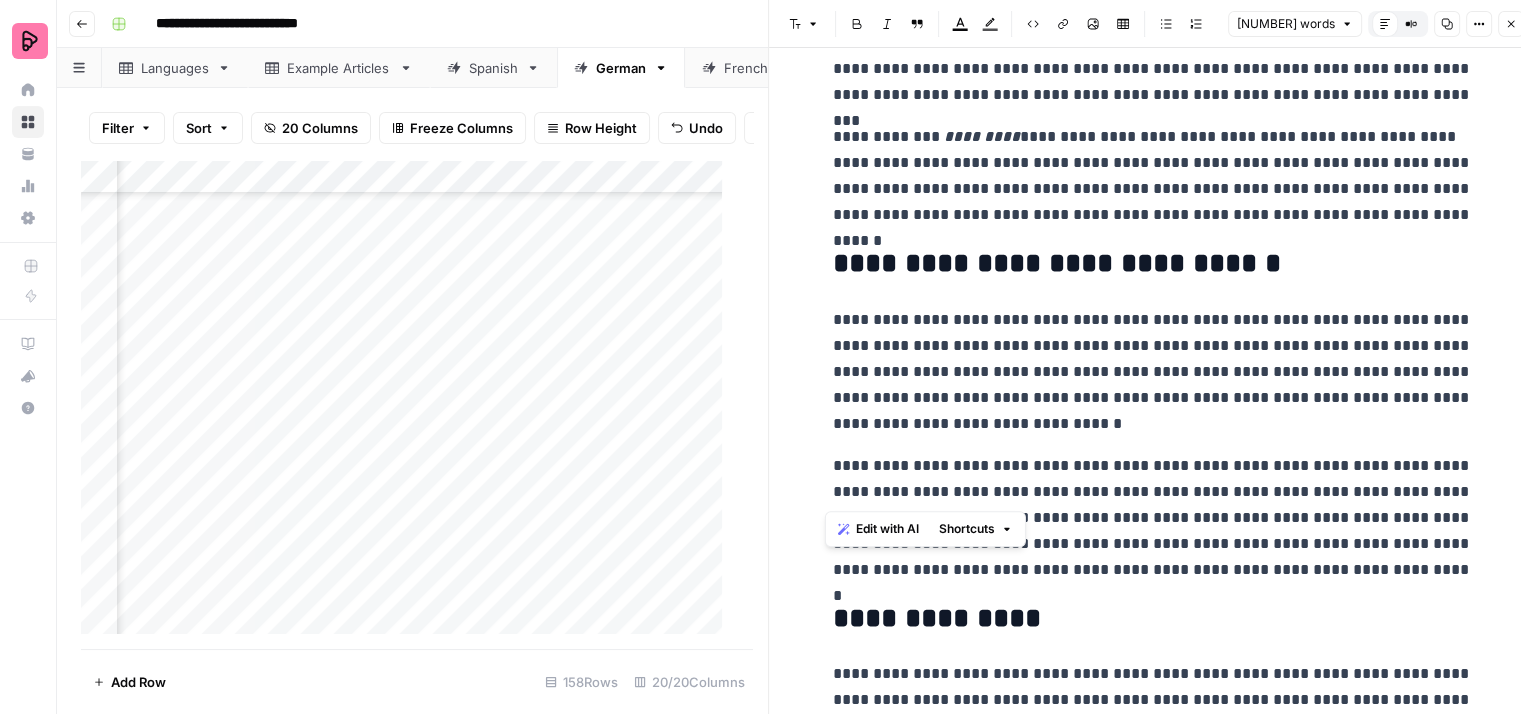 drag, startPoint x: 1258, startPoint y: 491, endPoint x: 825, endPoint y: 469, distance: 433.55853 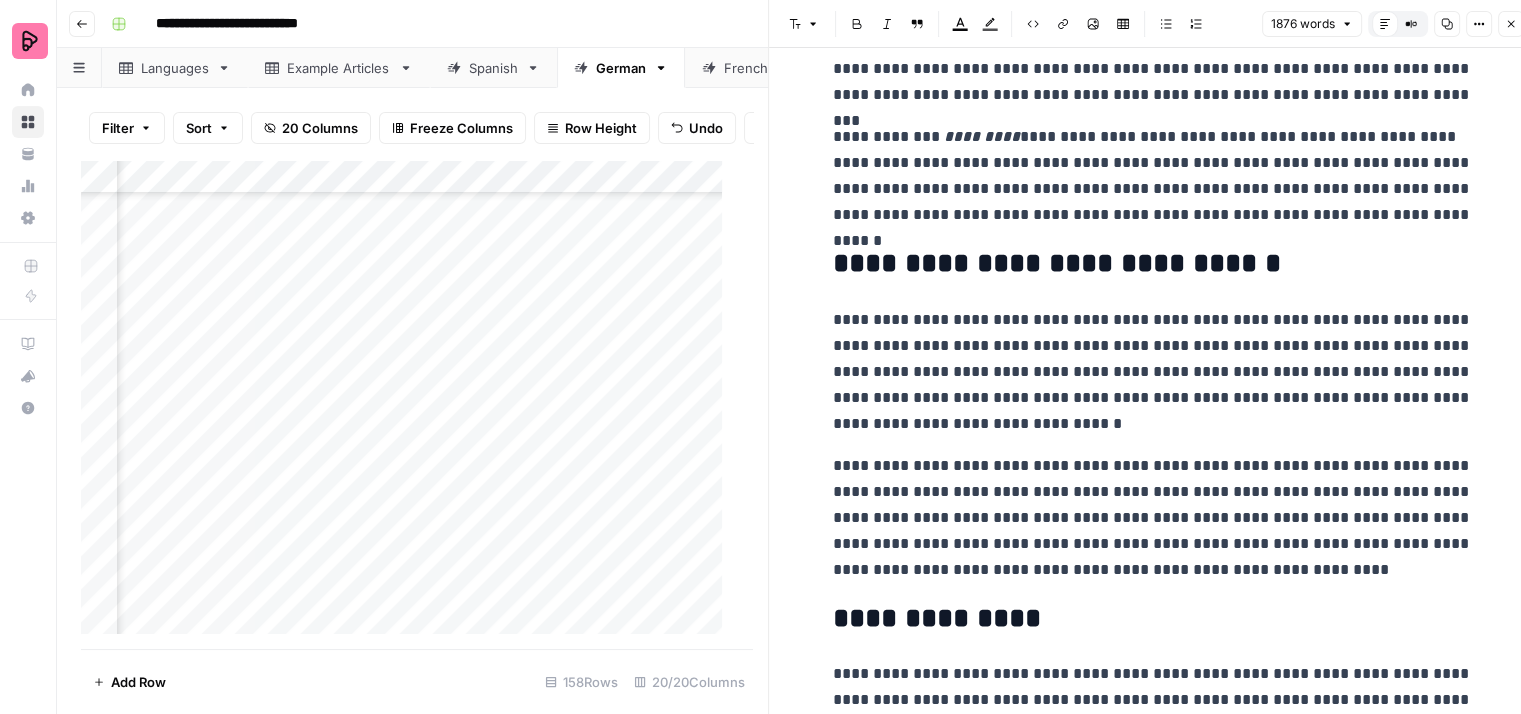 click on "**********" at bounding box center [1153, 518] 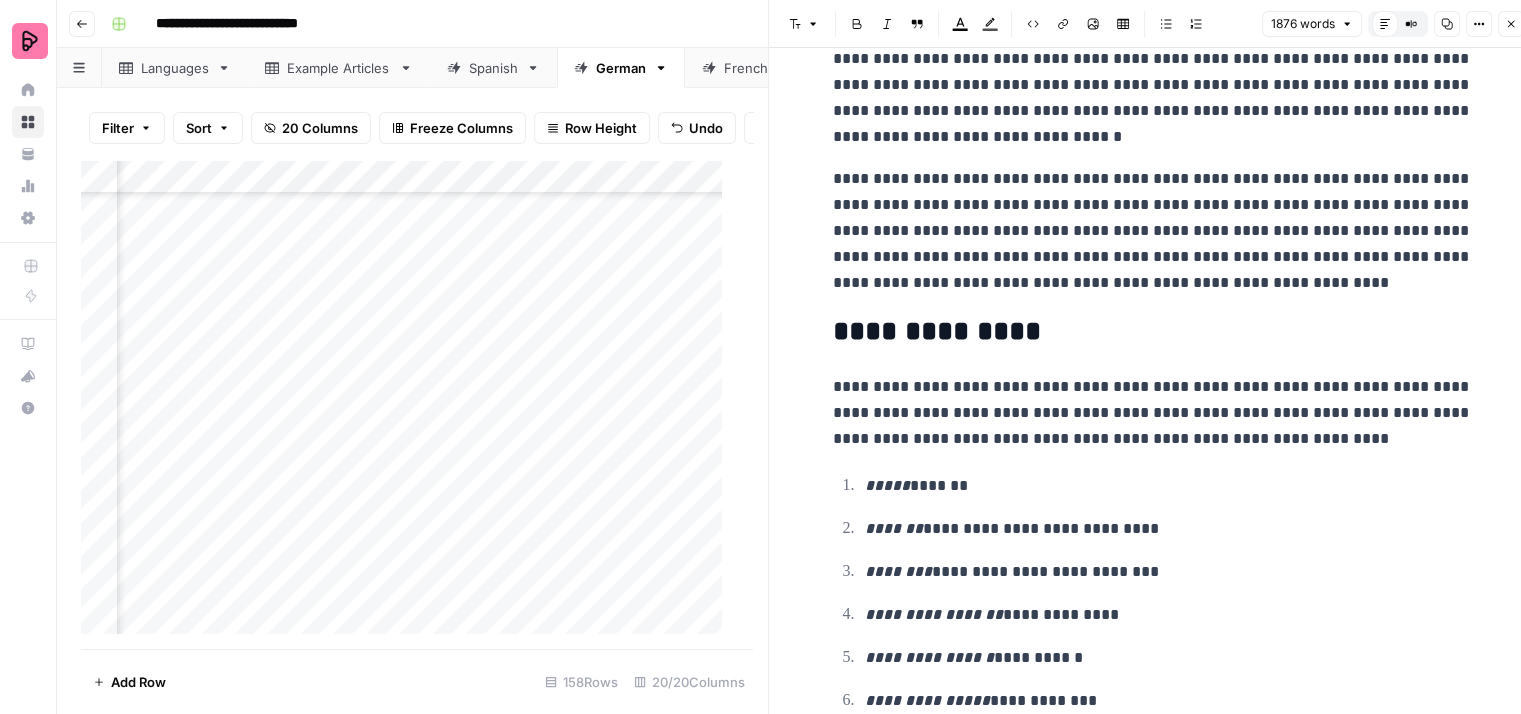 scroll, scrollTop: 400, scrollLeft: 0, axis: vertical 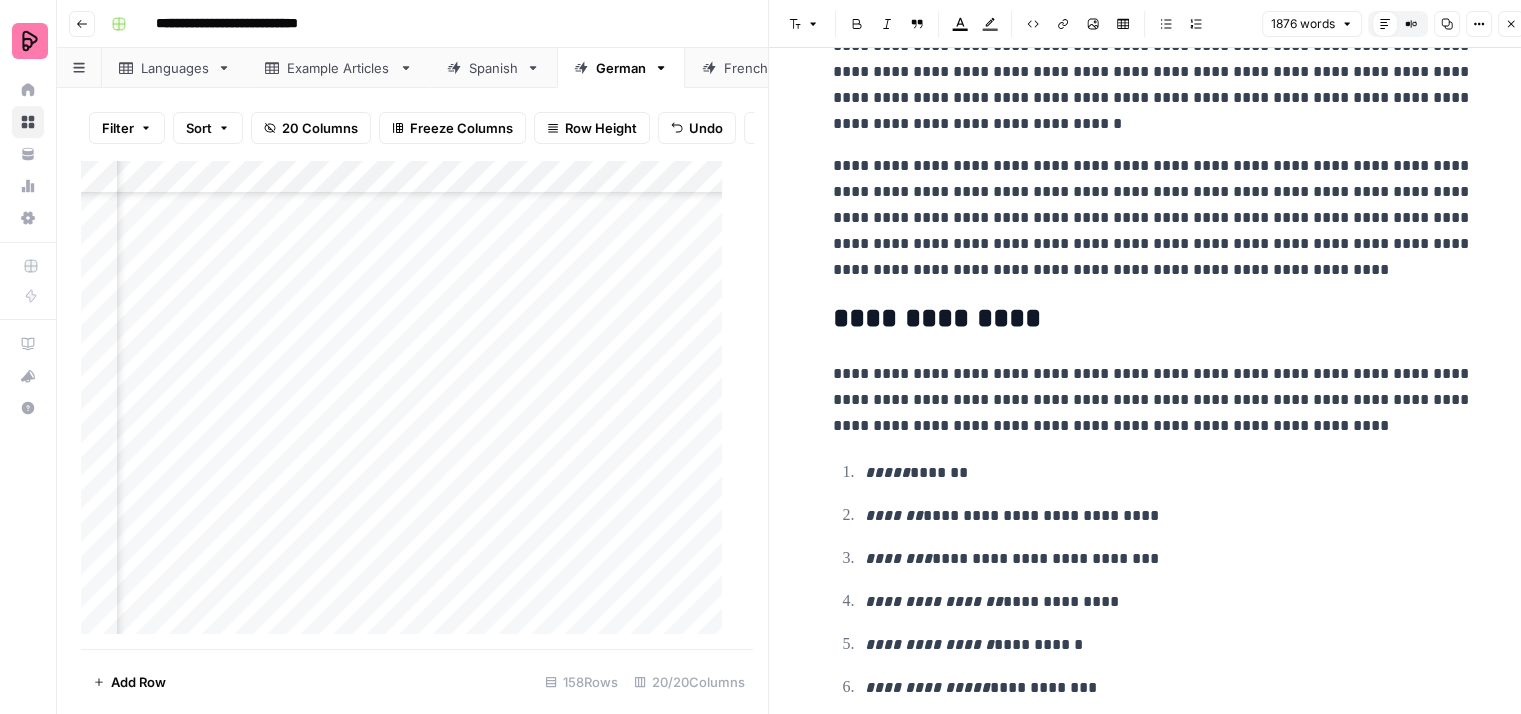 click on "**********" at bounding box center [1153, 400] 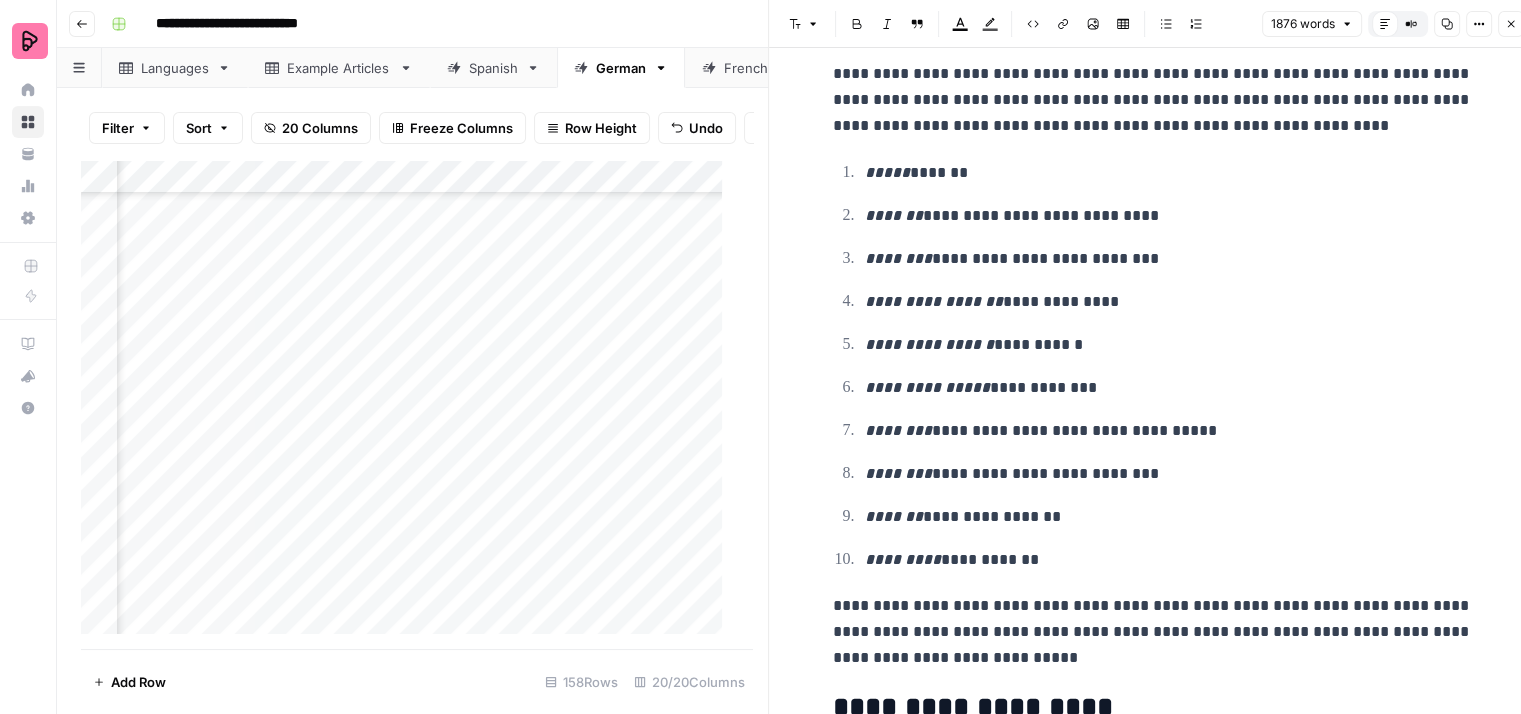 scroll, scrollTop: 800, scrollLeft: 0, axis: vertical 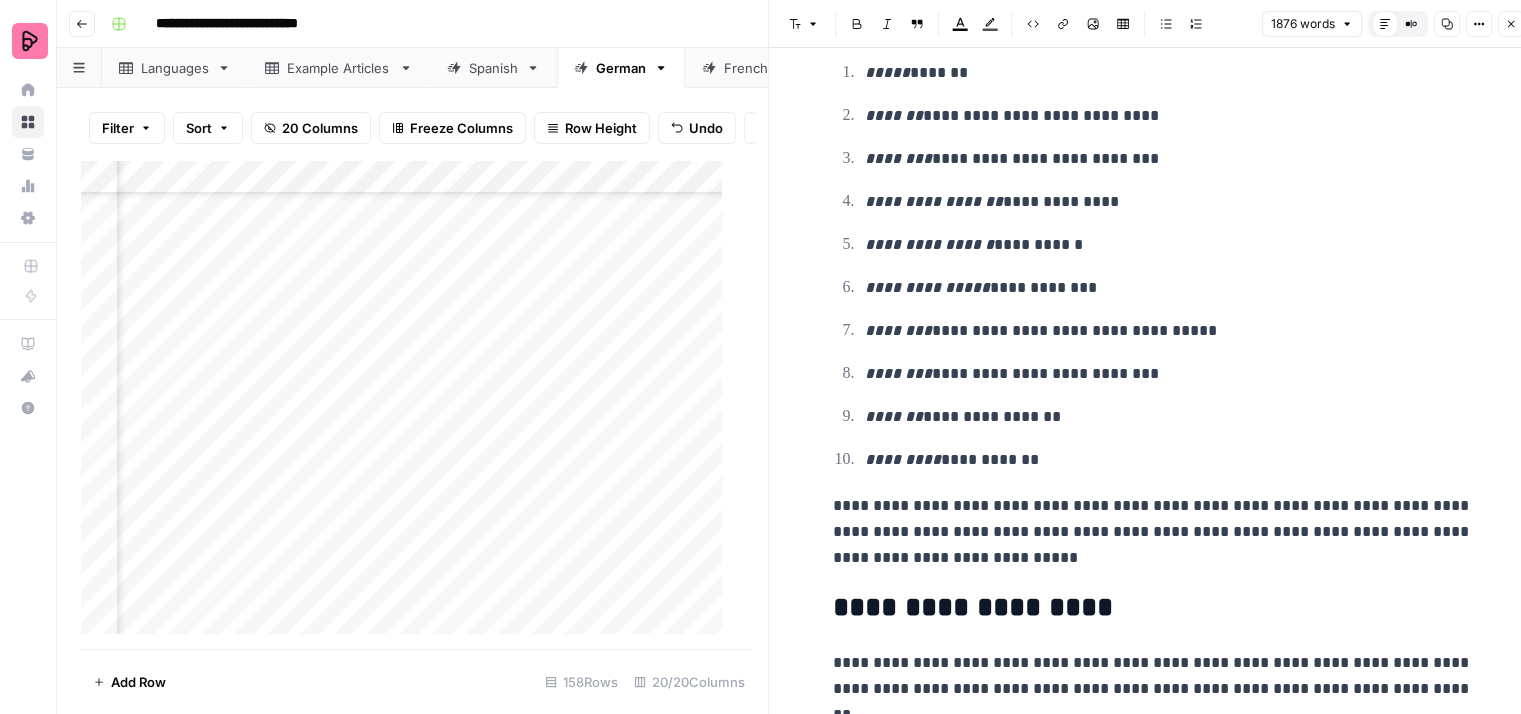 click on "**********" at bounding box center [1169, 417] 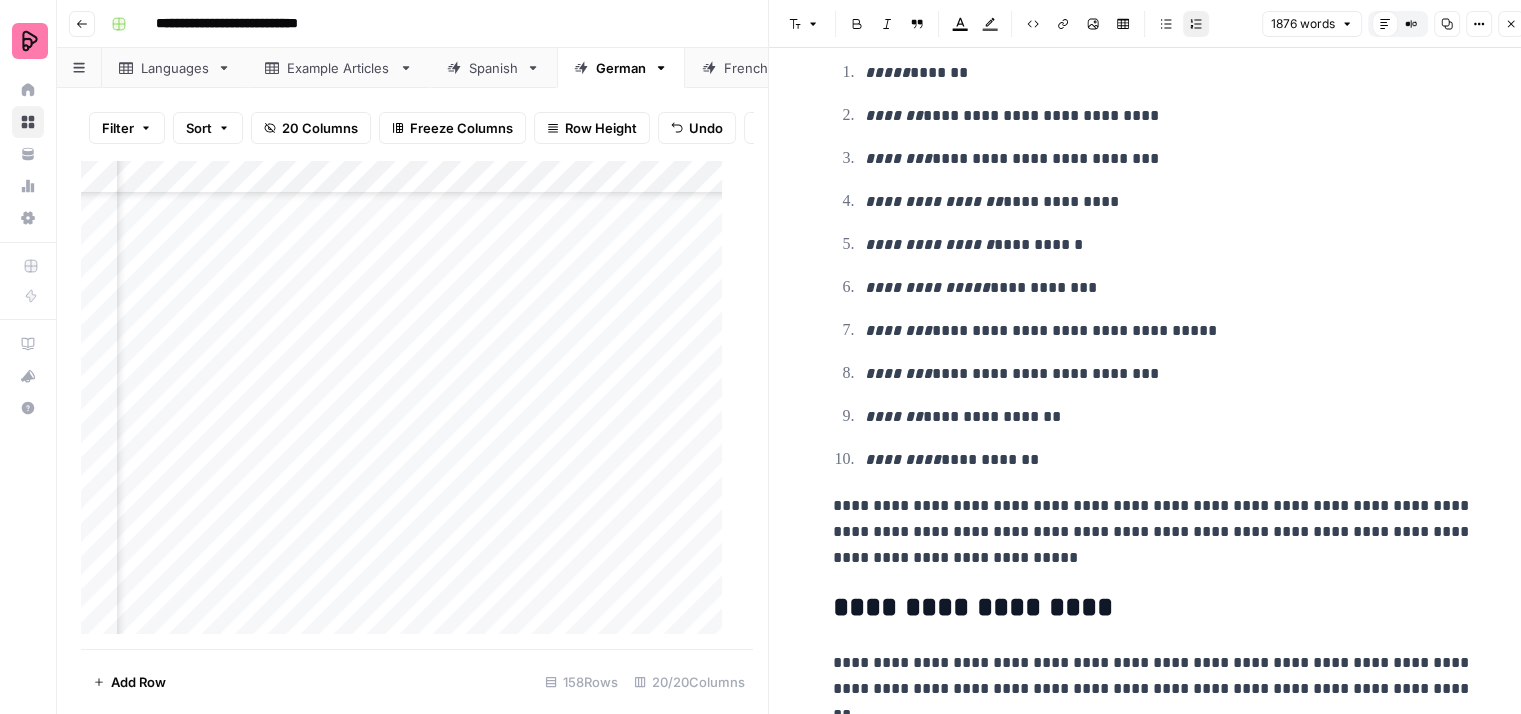 click on "**********" at bounding box center (1169, 417) 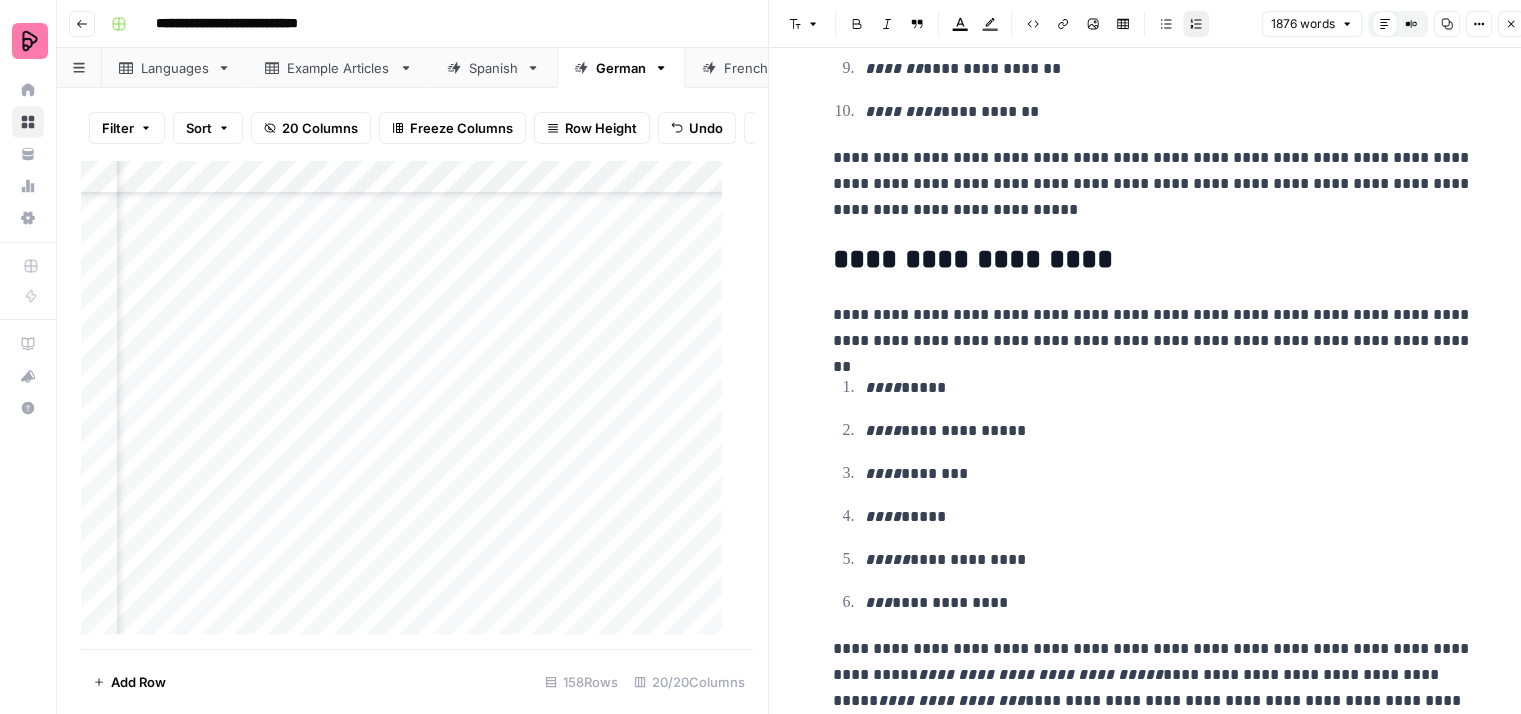 scroll, scrollTop: 1200, scrollLeft: 0, axis: vertical 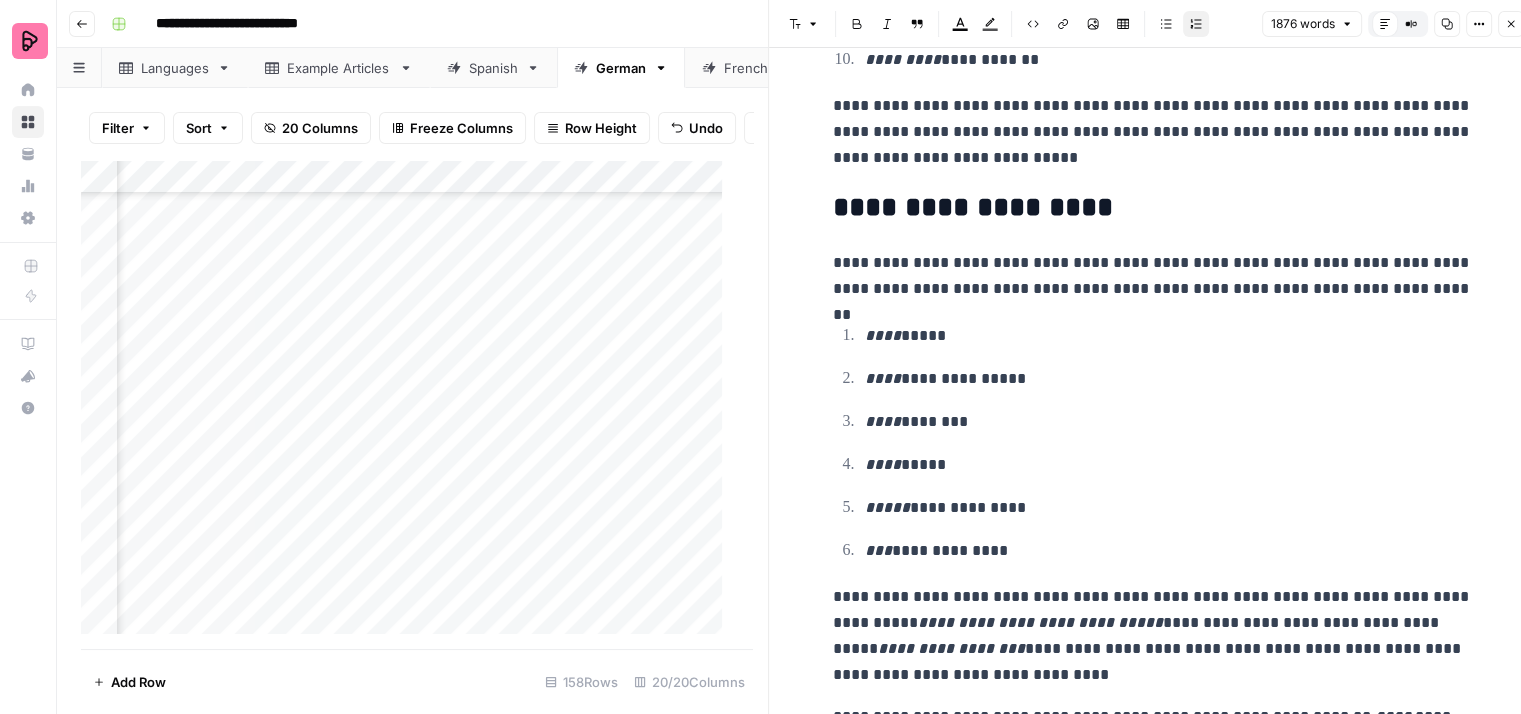 click on "**********" at bounding box center (1153, 132) 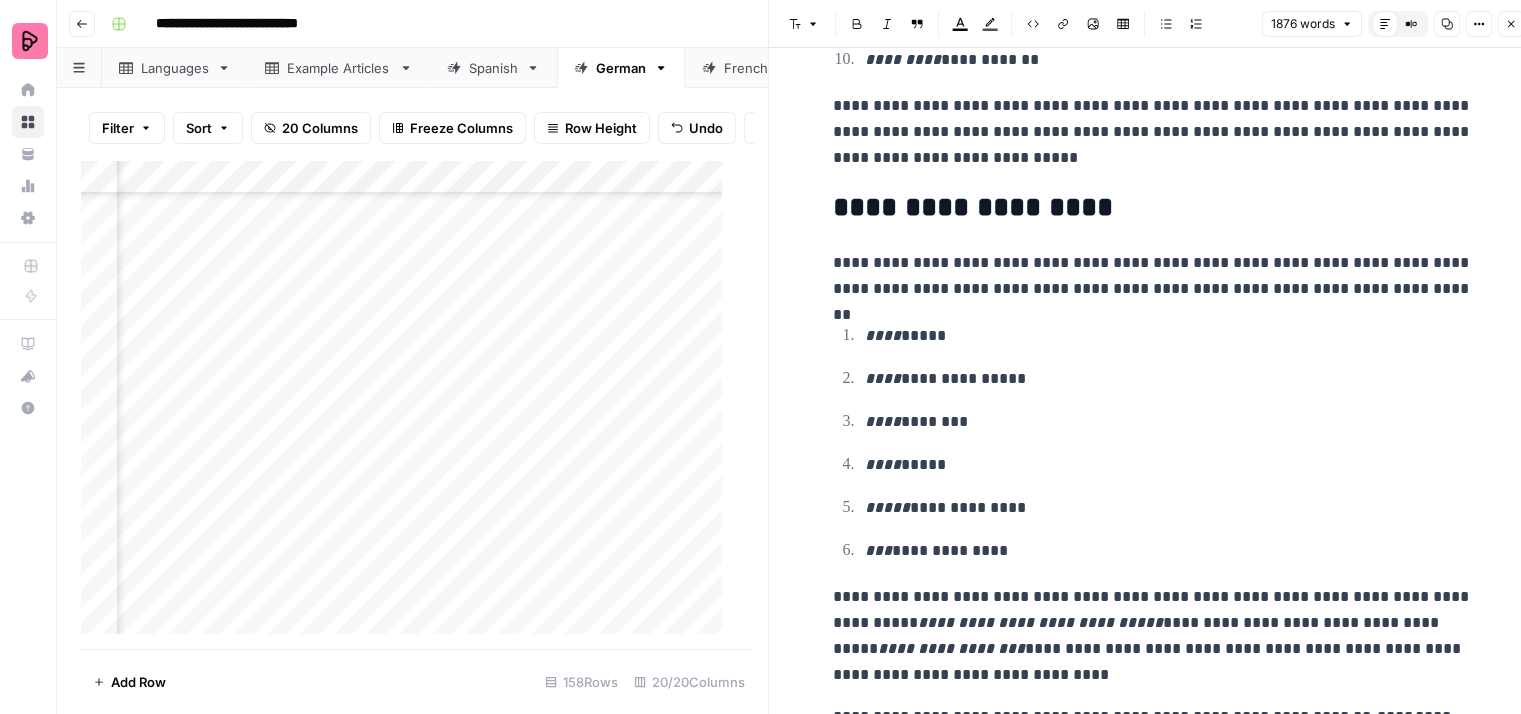 click on "**********" at bounding box center [1153, 208] 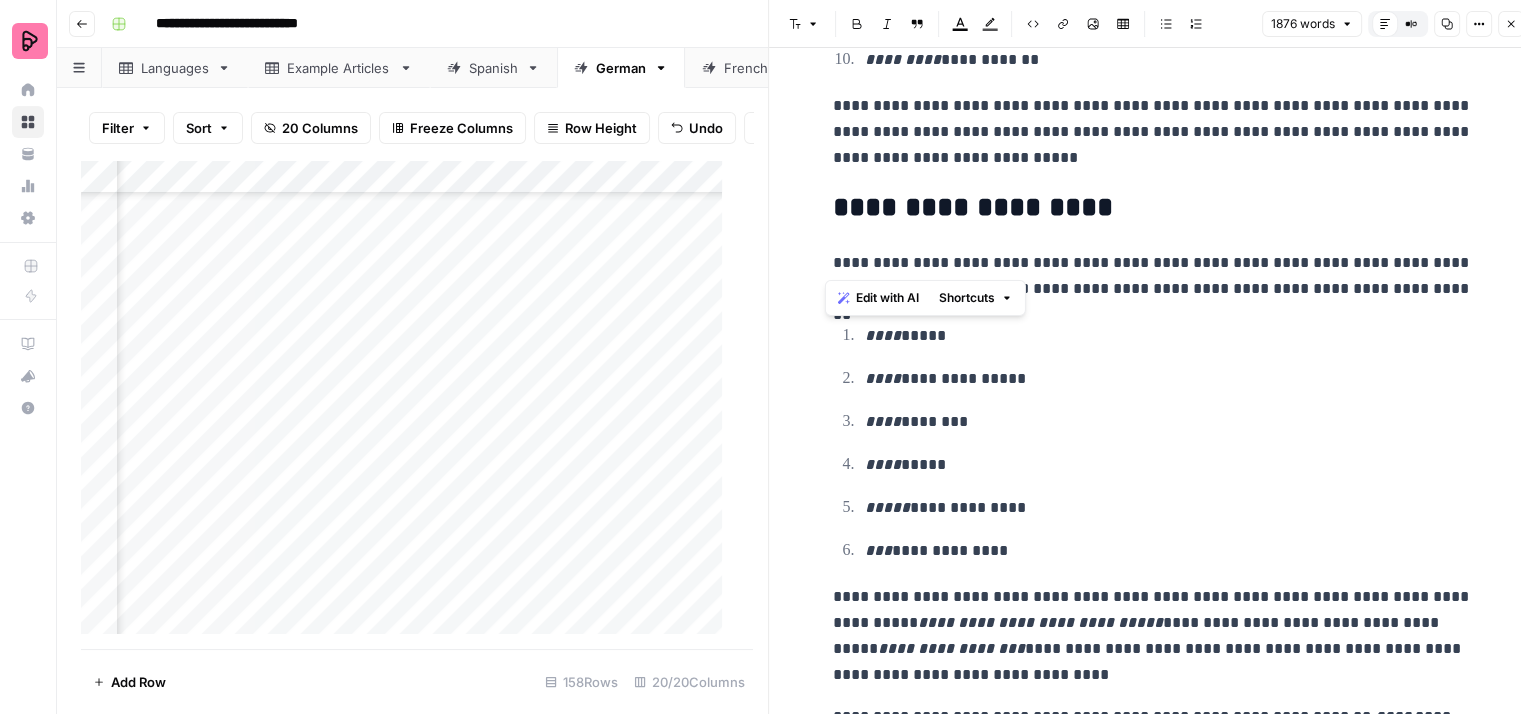 drag, startPoint x: 1104, startPoint y: 262, endPoint x: 814, endPoint y: 258, distance: 290.0276 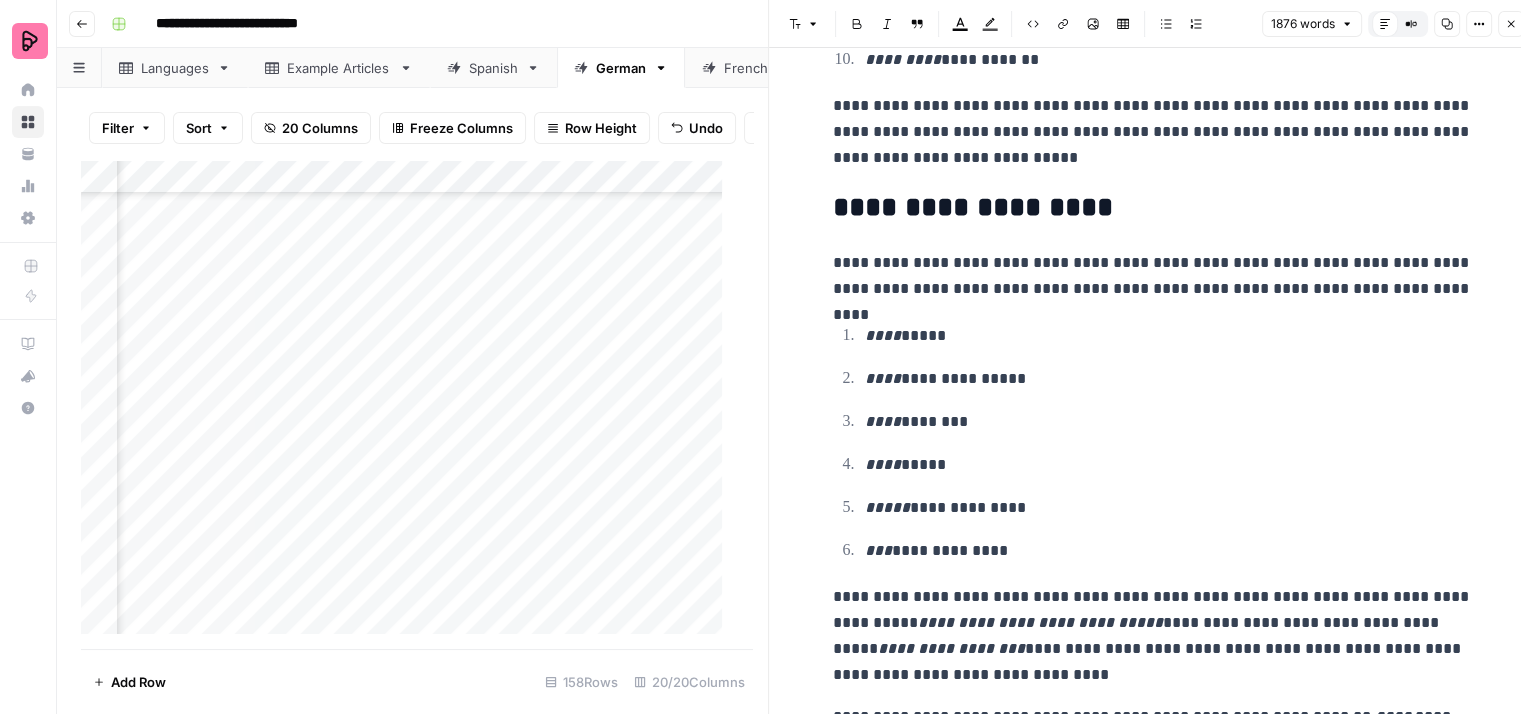 click on "**********" at bounding box center [1153, 276] 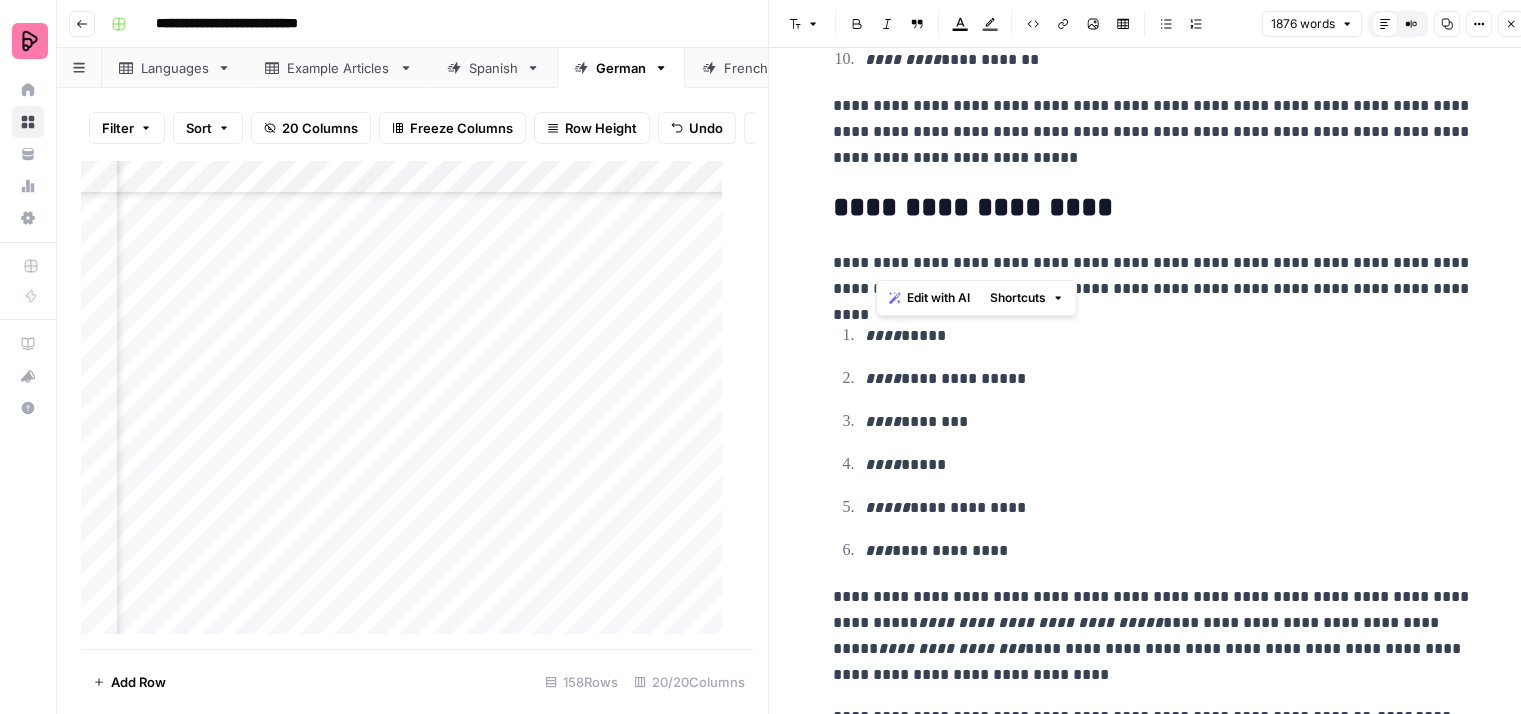 drag, startPoint x: 940, startPoint y: 263, endPoint x: 874, endPoint y: 265, distance: 66.0303 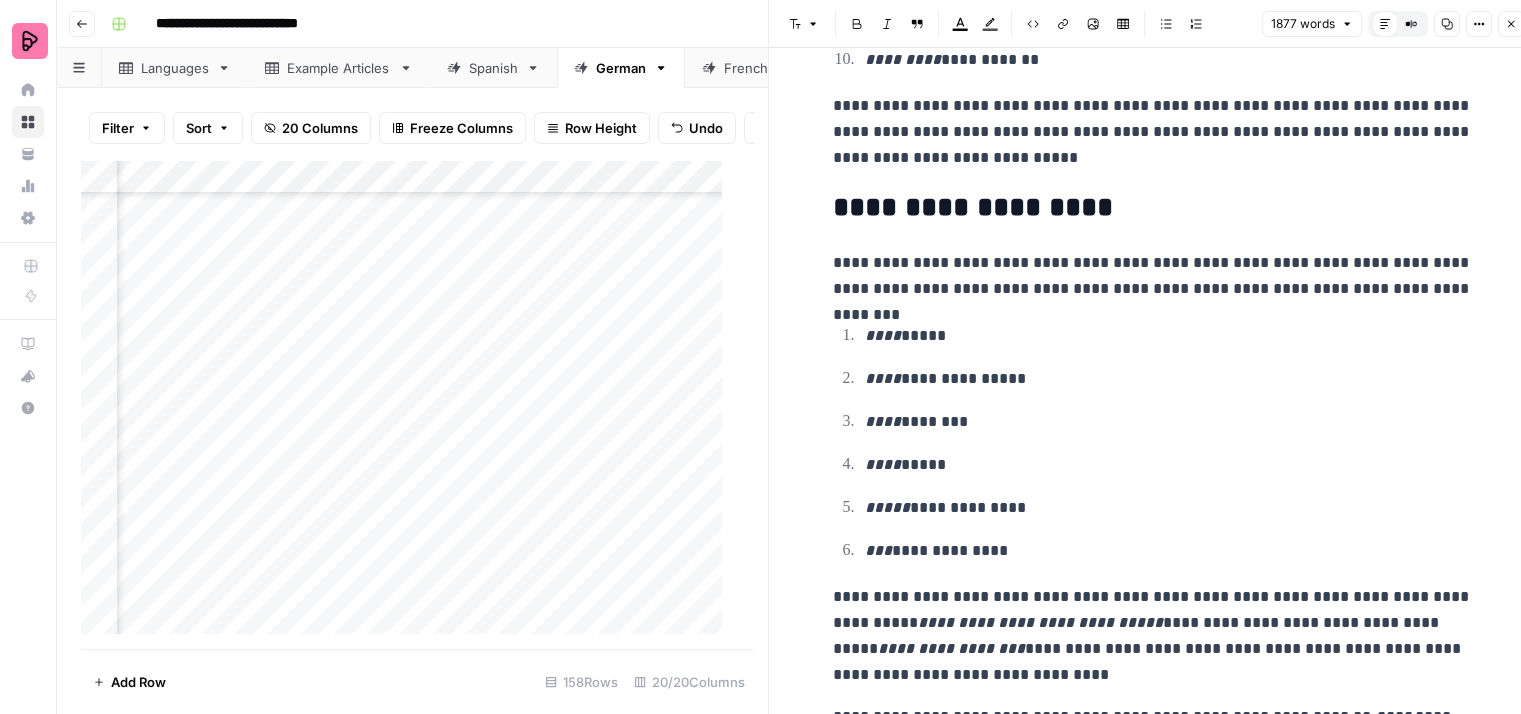 click on "**********" at bounding box center (1153, 276) 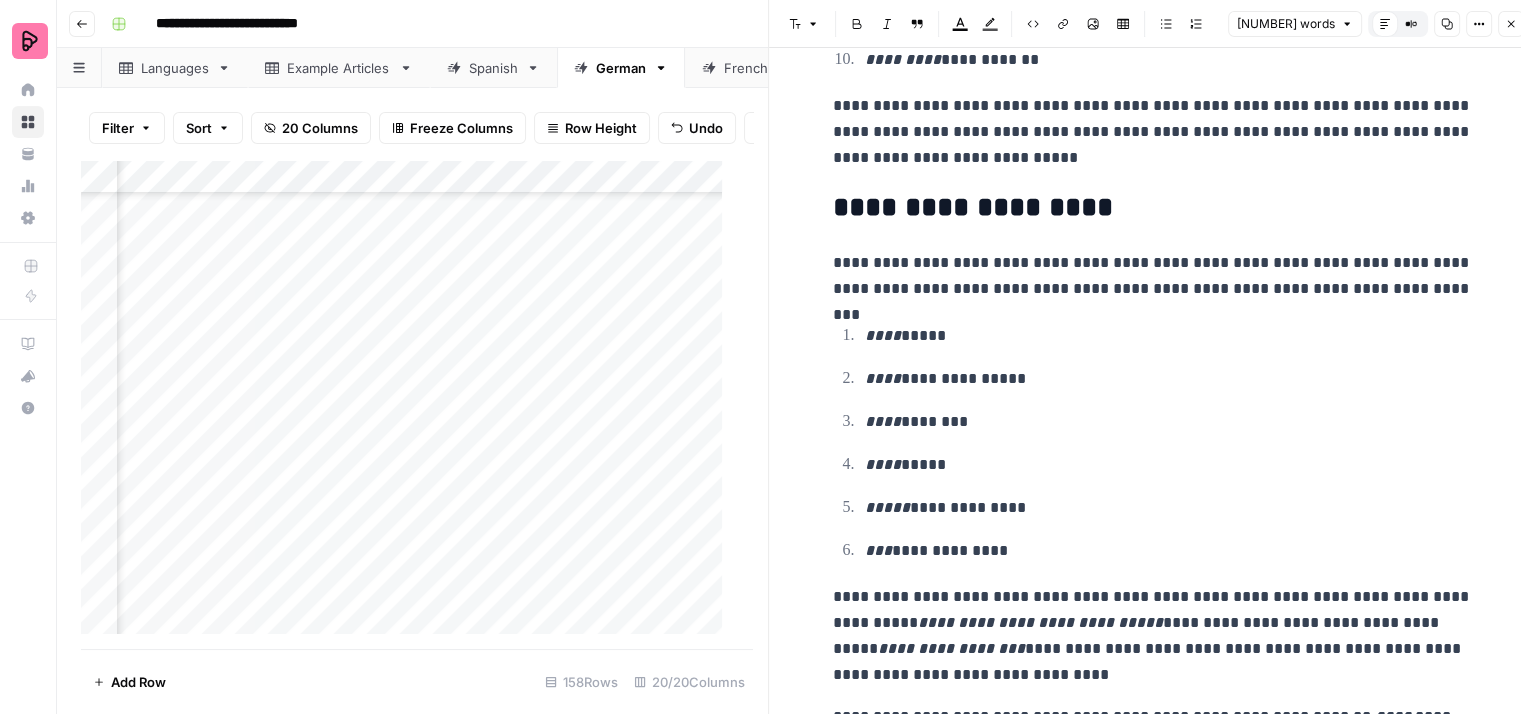 click on "**********" at bounding box center (1153, 276) 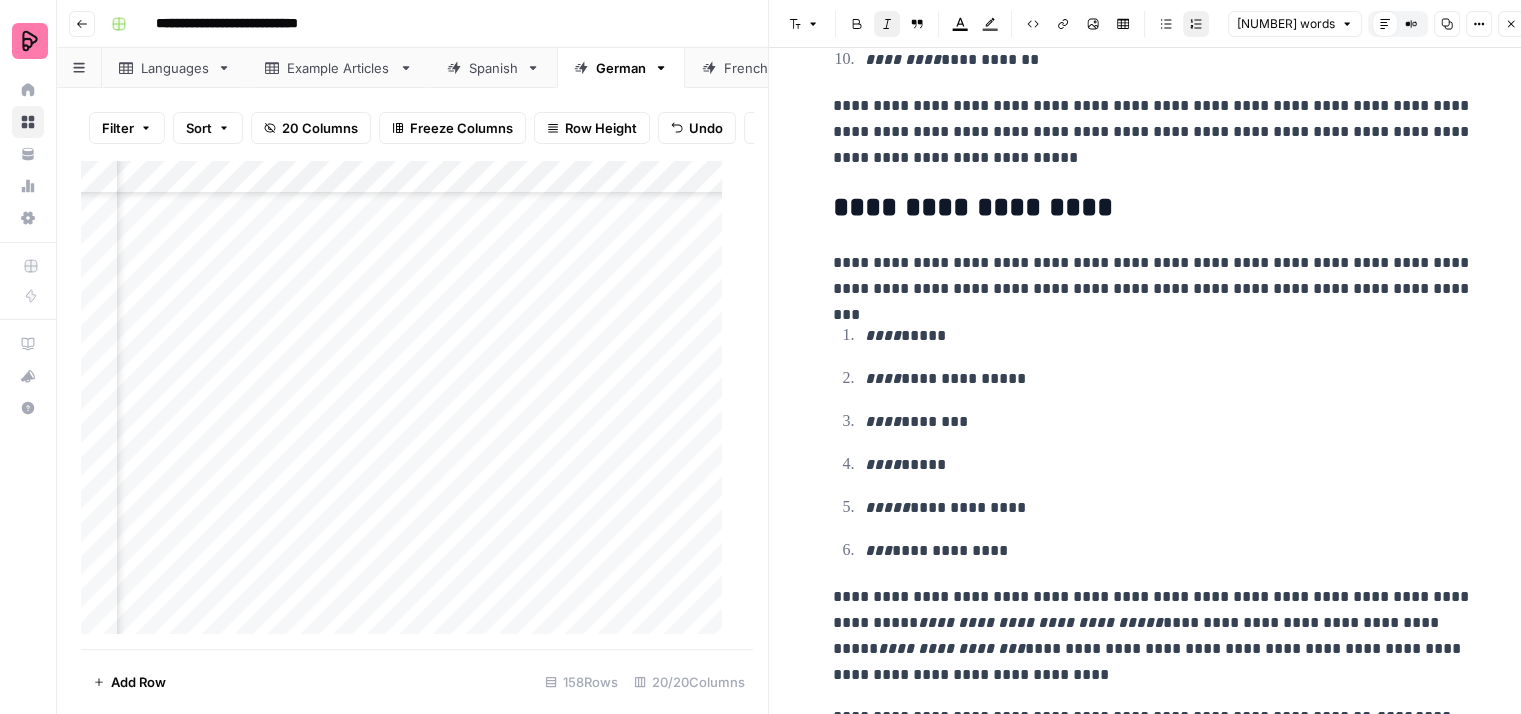 click on "**********" at bounding box center [1153, 4977] 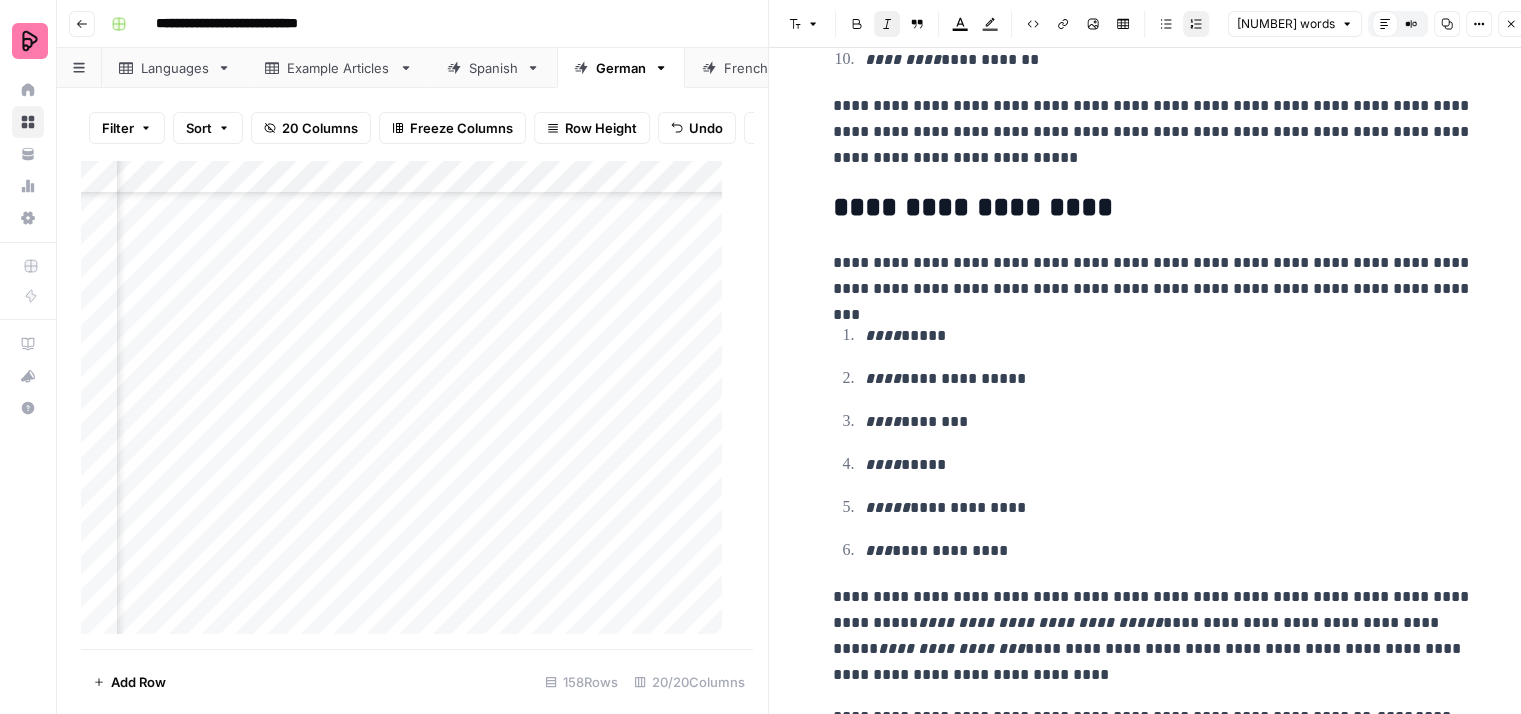 click on "**********" at bounding box center [1153, 276] 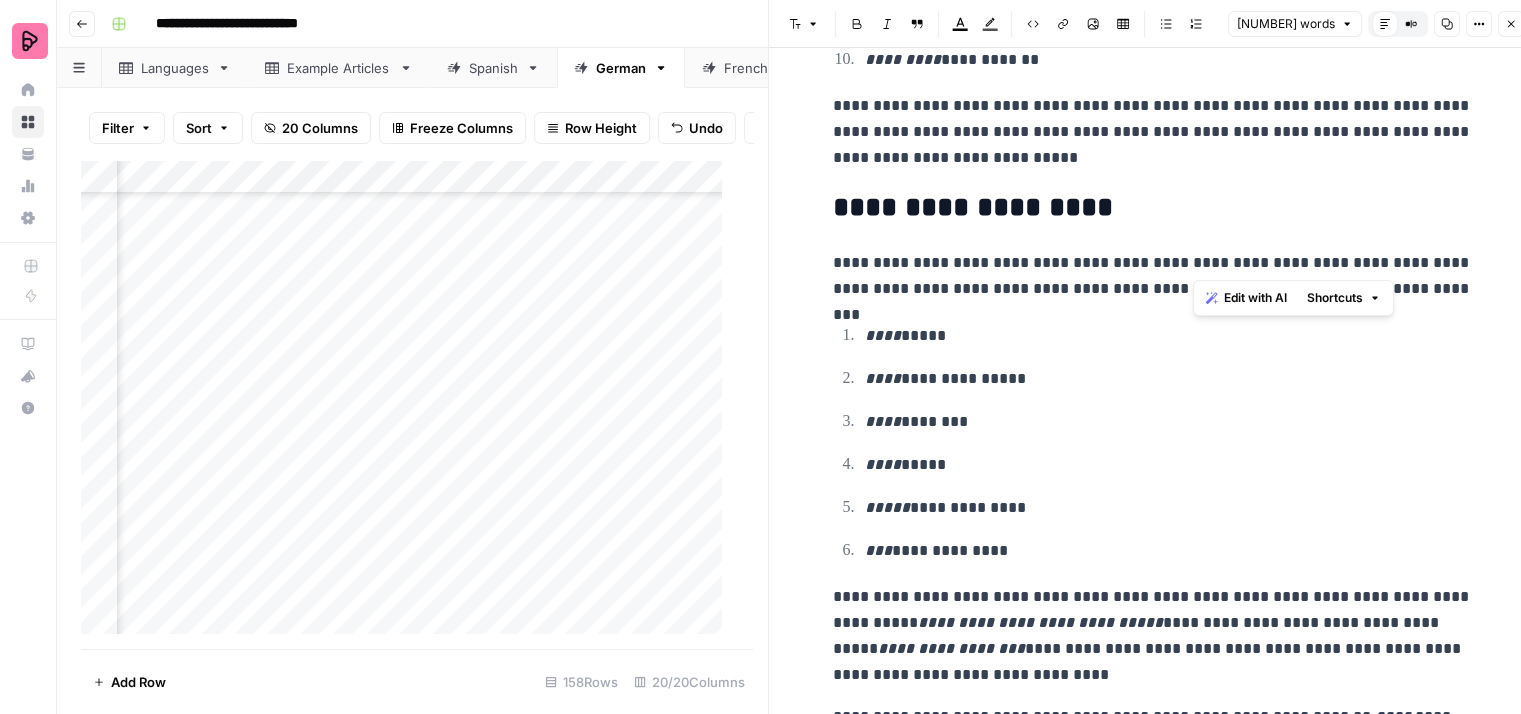 click on "**********" at bounding box center [1153, 276] 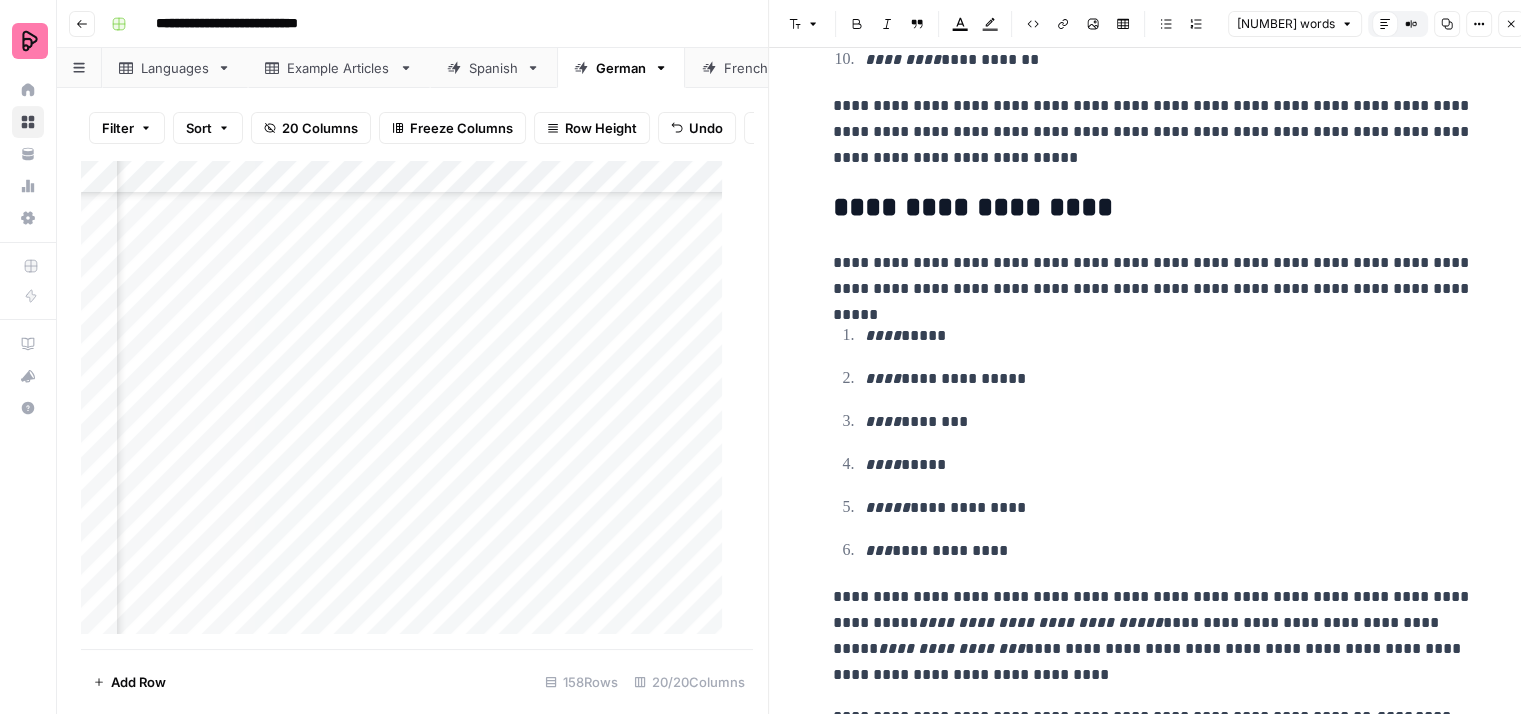 click on "**** *****" at bounding box center [1169, 336] 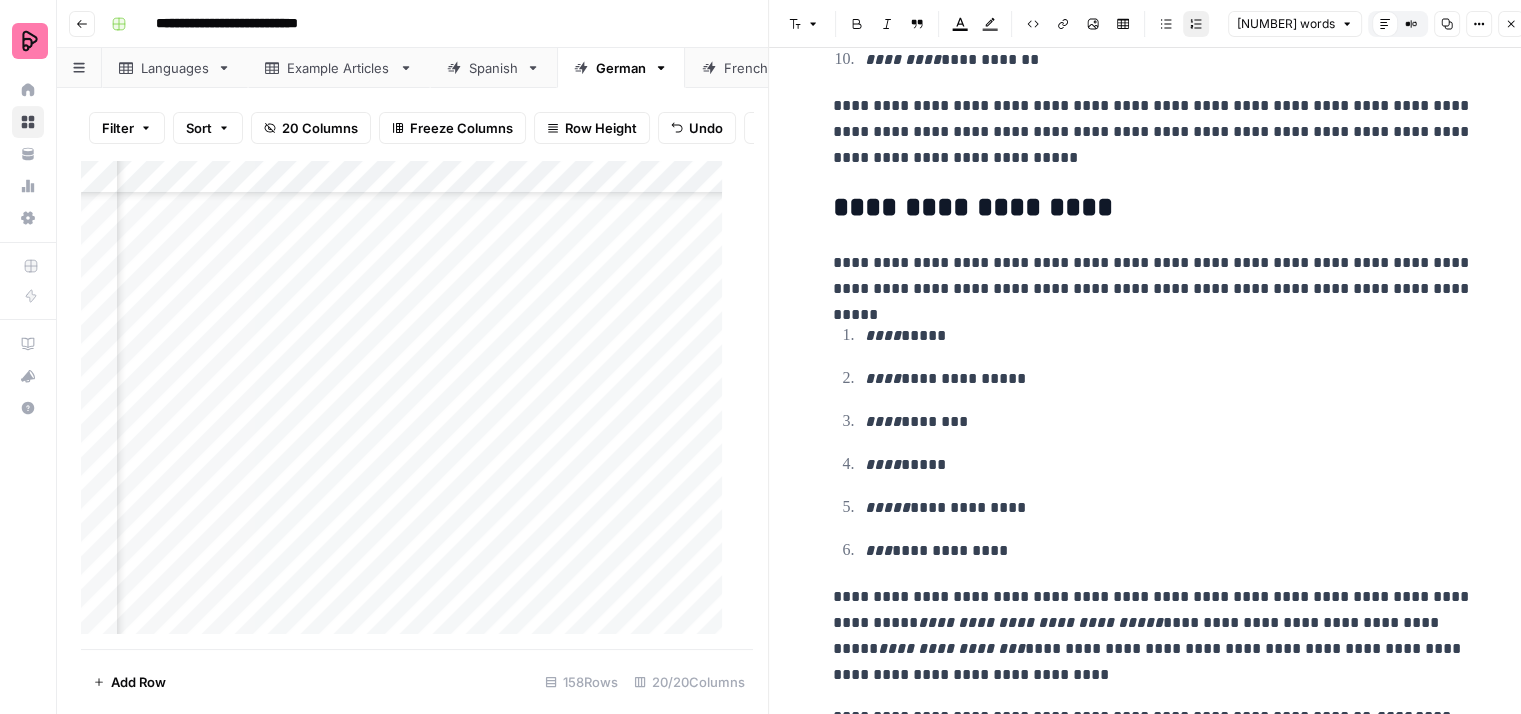 click on "**** *****" at bounding box center [1169, 336] 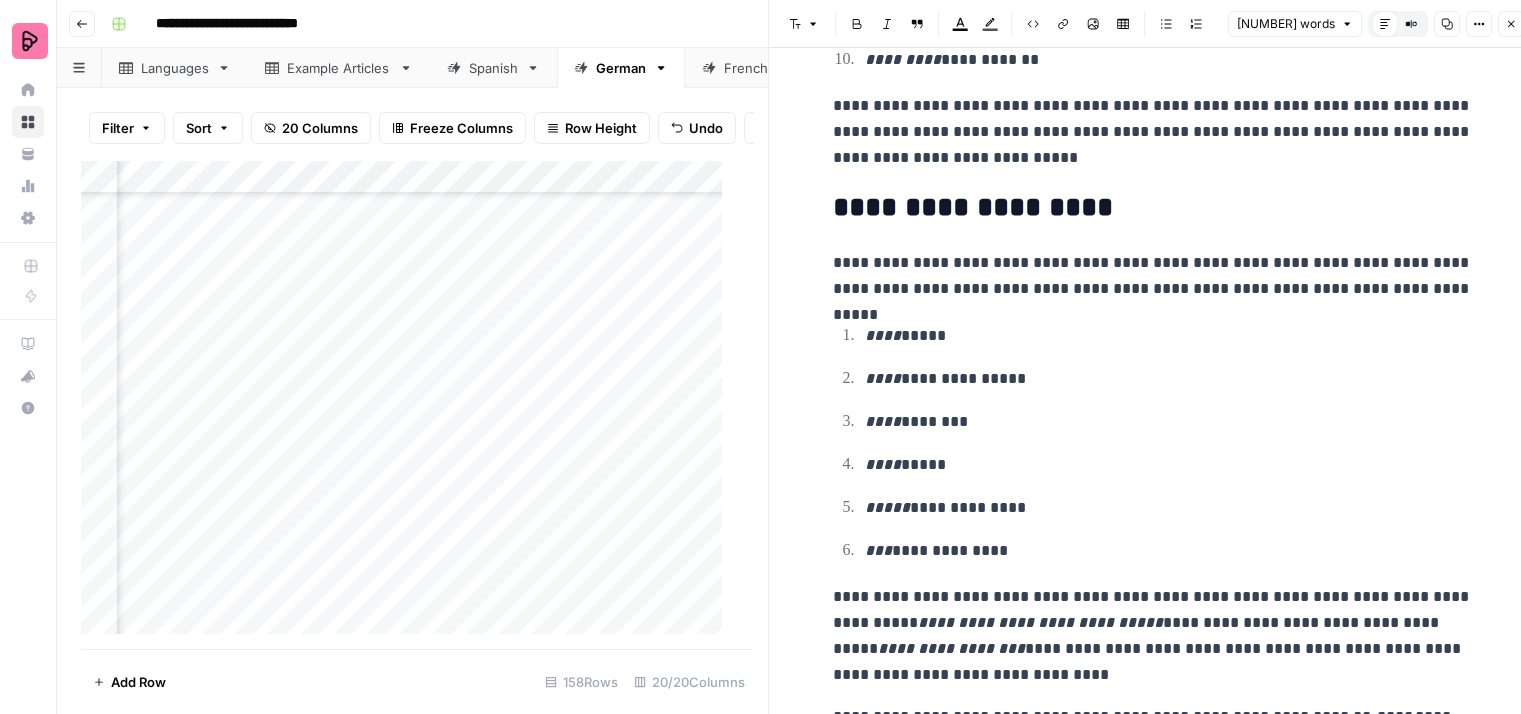click on "**********" at bounding box center [1153, 276] 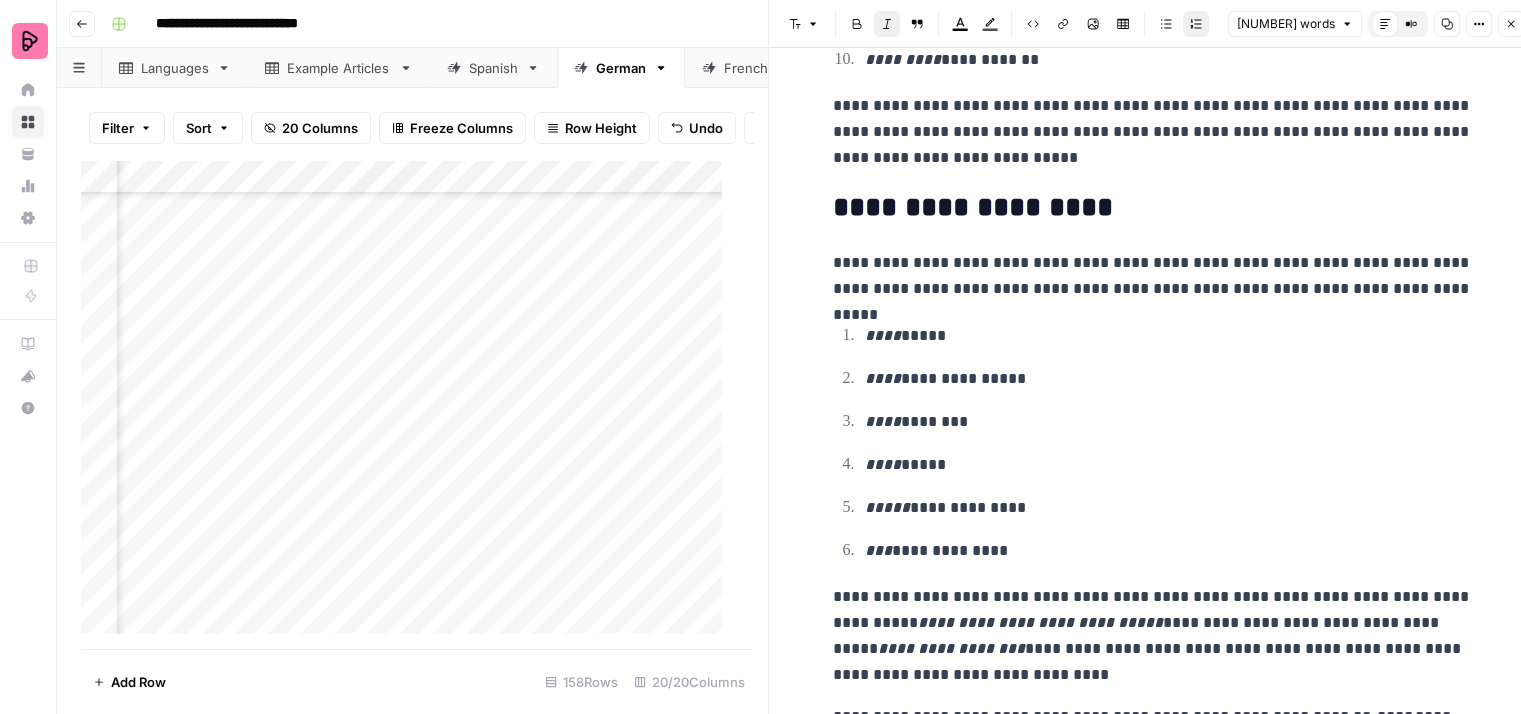 click on "**********" at bounding box center [1153, 443] 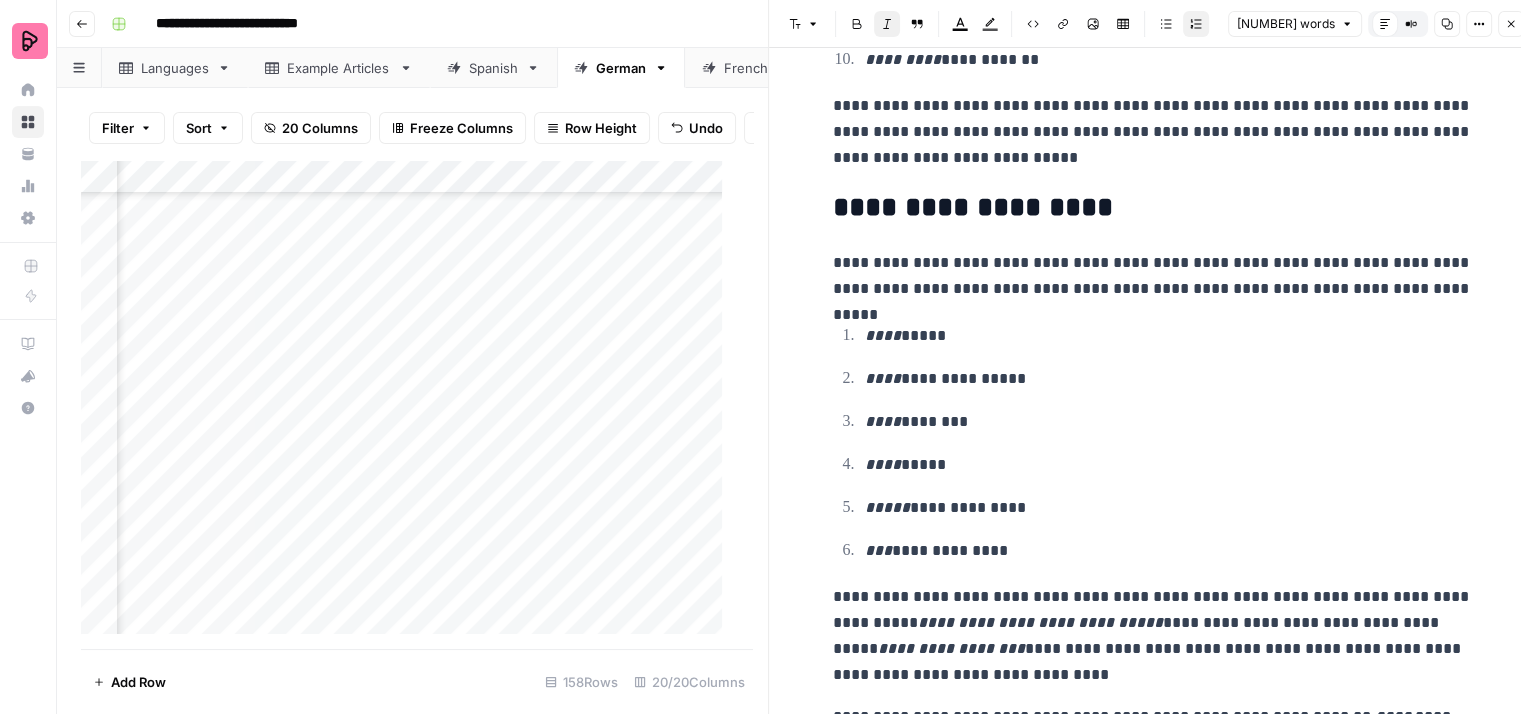 click on "**********" at bounding box center [1153, 443] 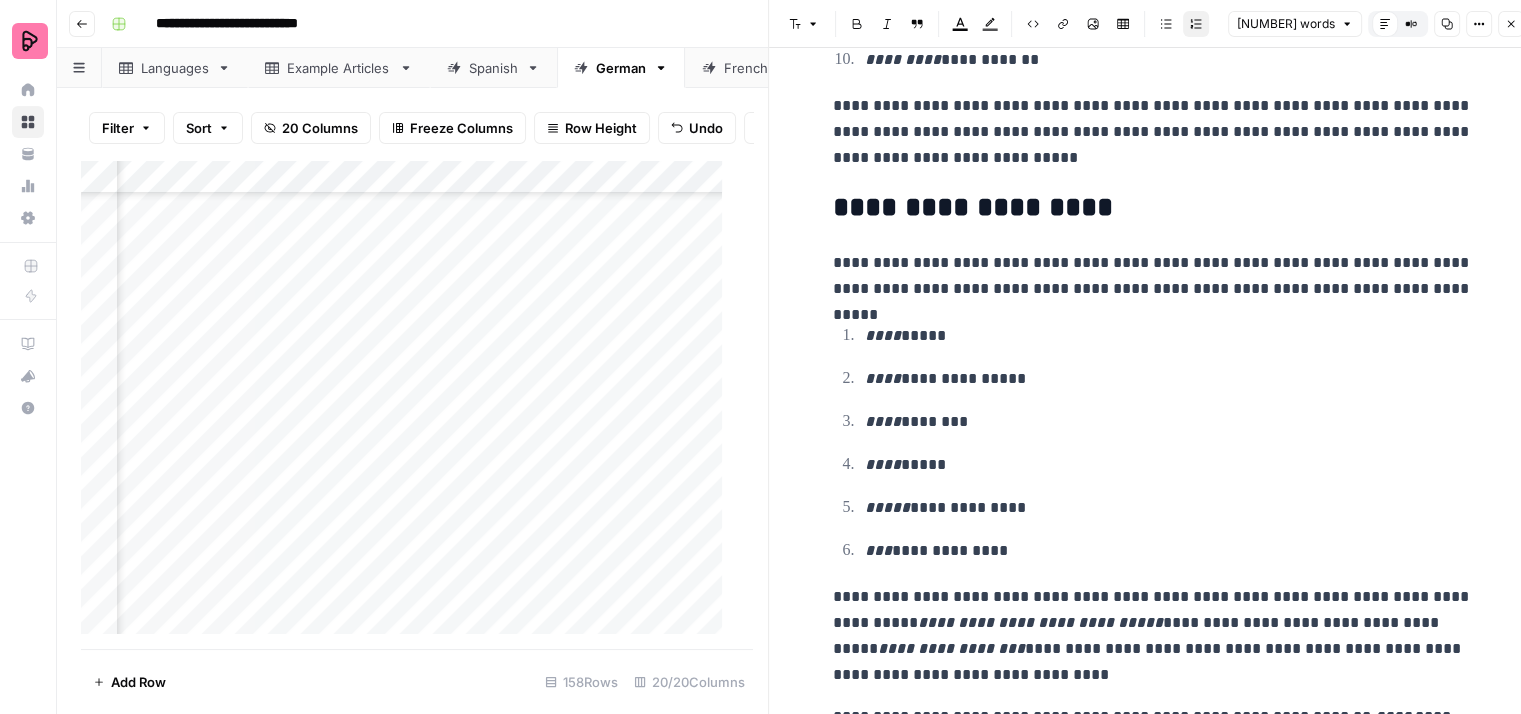 click on "**********" at bounding box center (1169, 379) 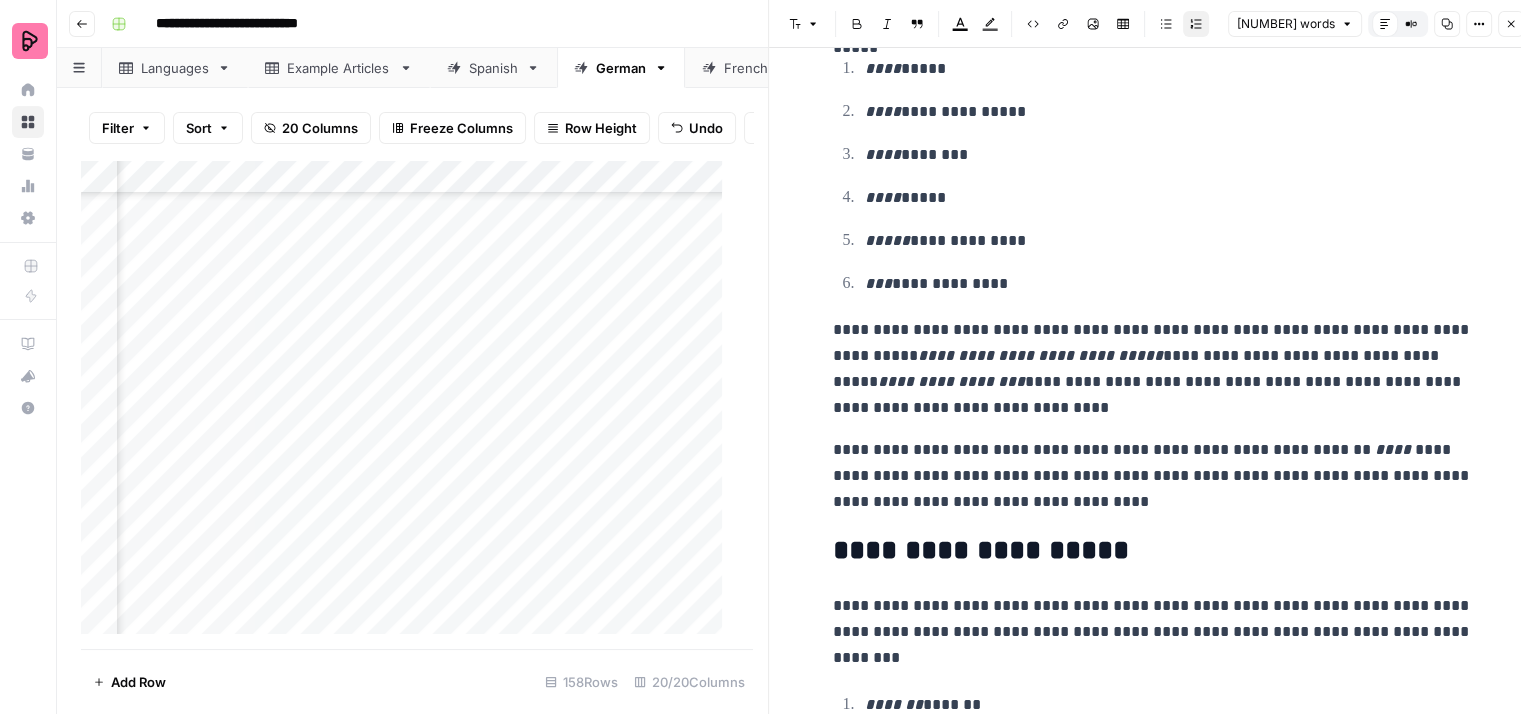 scroll, scrollTop: 1500, scrollLeft: 0, axis: vertical 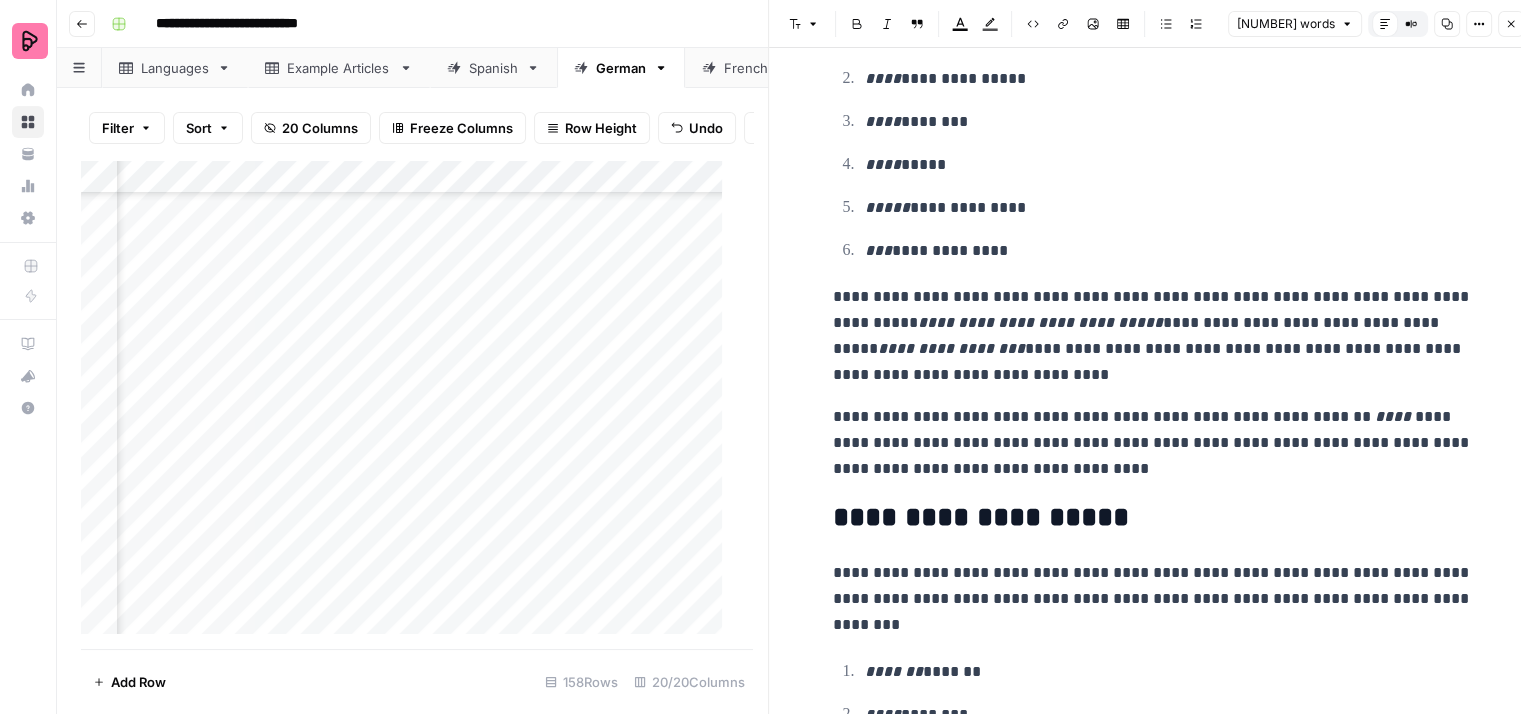 click on "**********" at bounding box center (1153, 336) 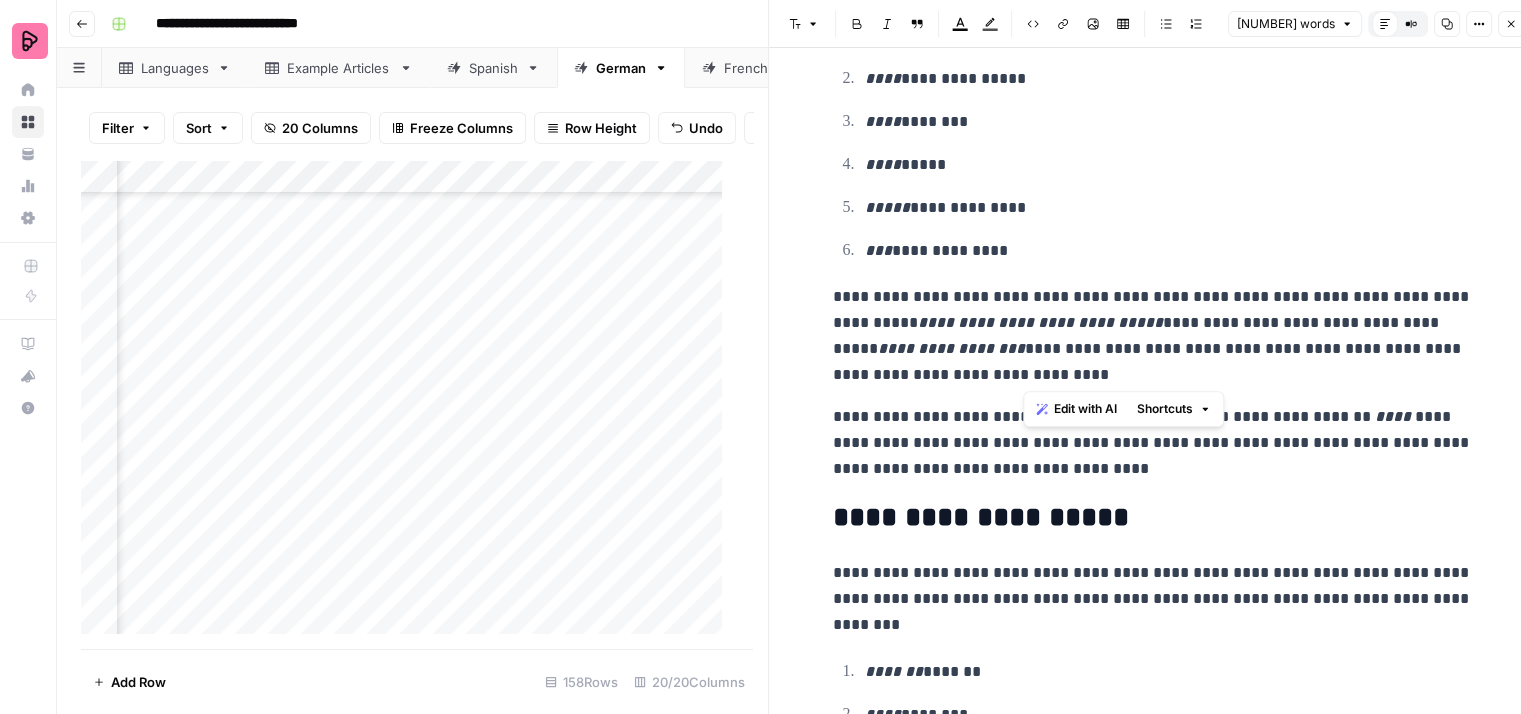 drag, startPoint x: 1060, startPoint y: 378, endPoint x: 1105, endPoint y: 352, distance: 51.971146 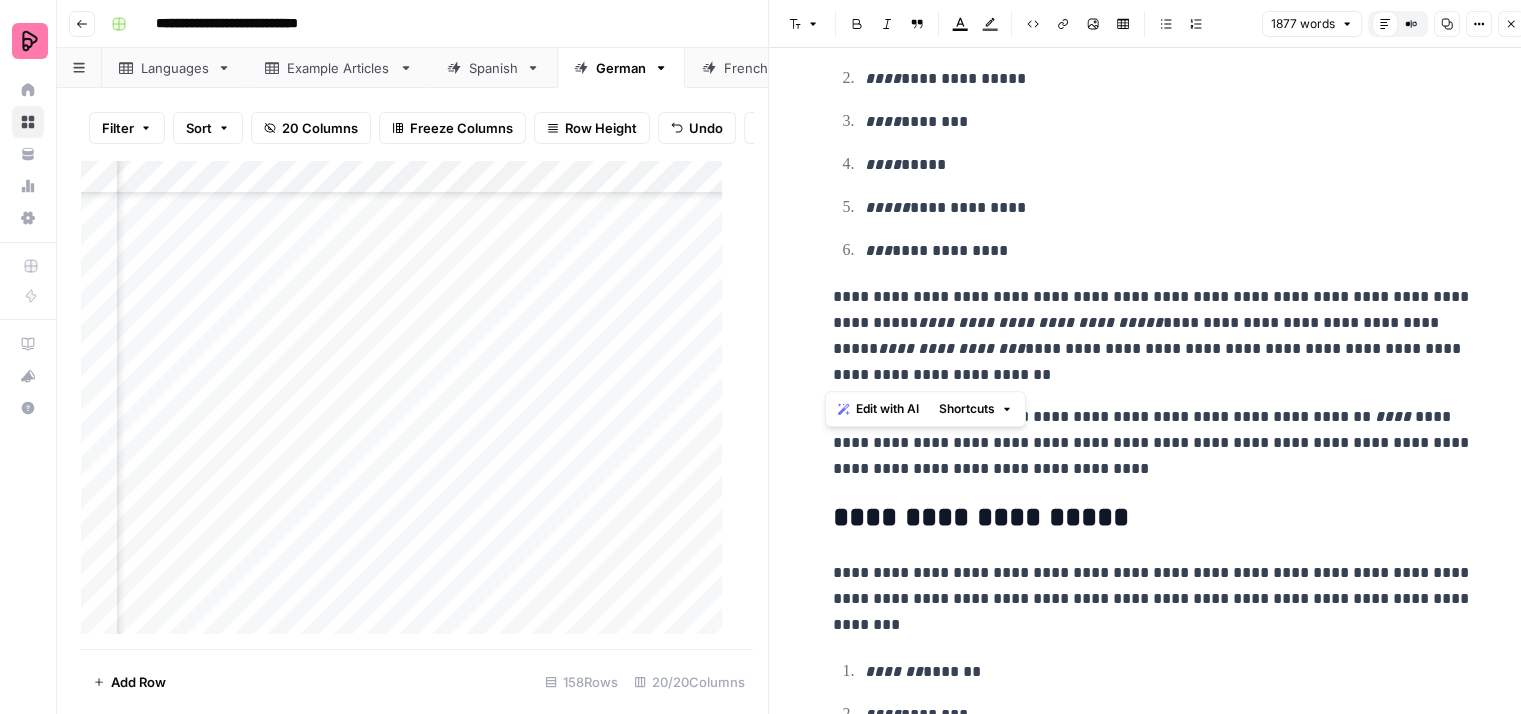 drag, startPoint x: 934, startPoint y: 372, endPoint x: 818, endPoint y: 369, distance: 116.03879 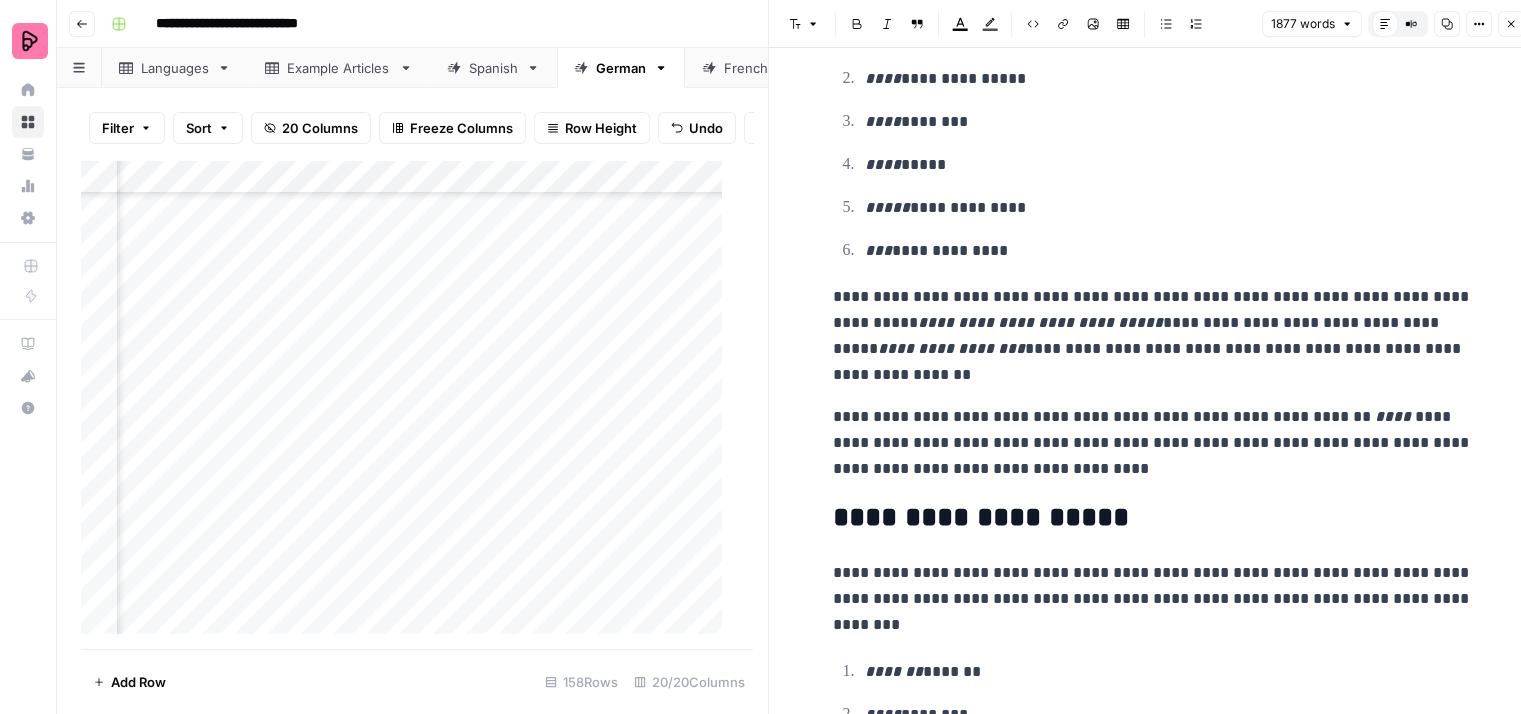 click on "**********" at bounding box center (1153, 336) 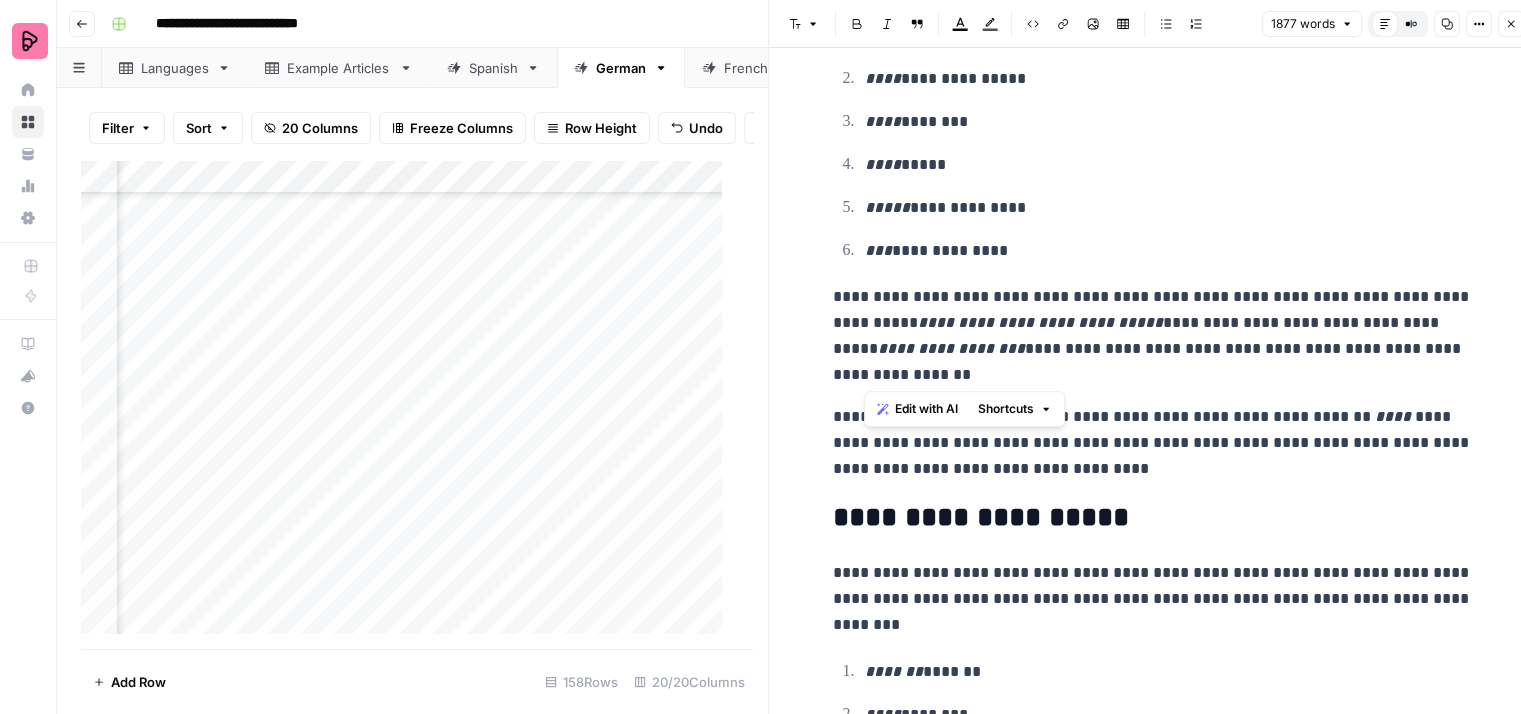drag, startPoint x: 976, startPoint y: 381, endPoint x: 1101, endPoint y: 353, distance: 128.09763 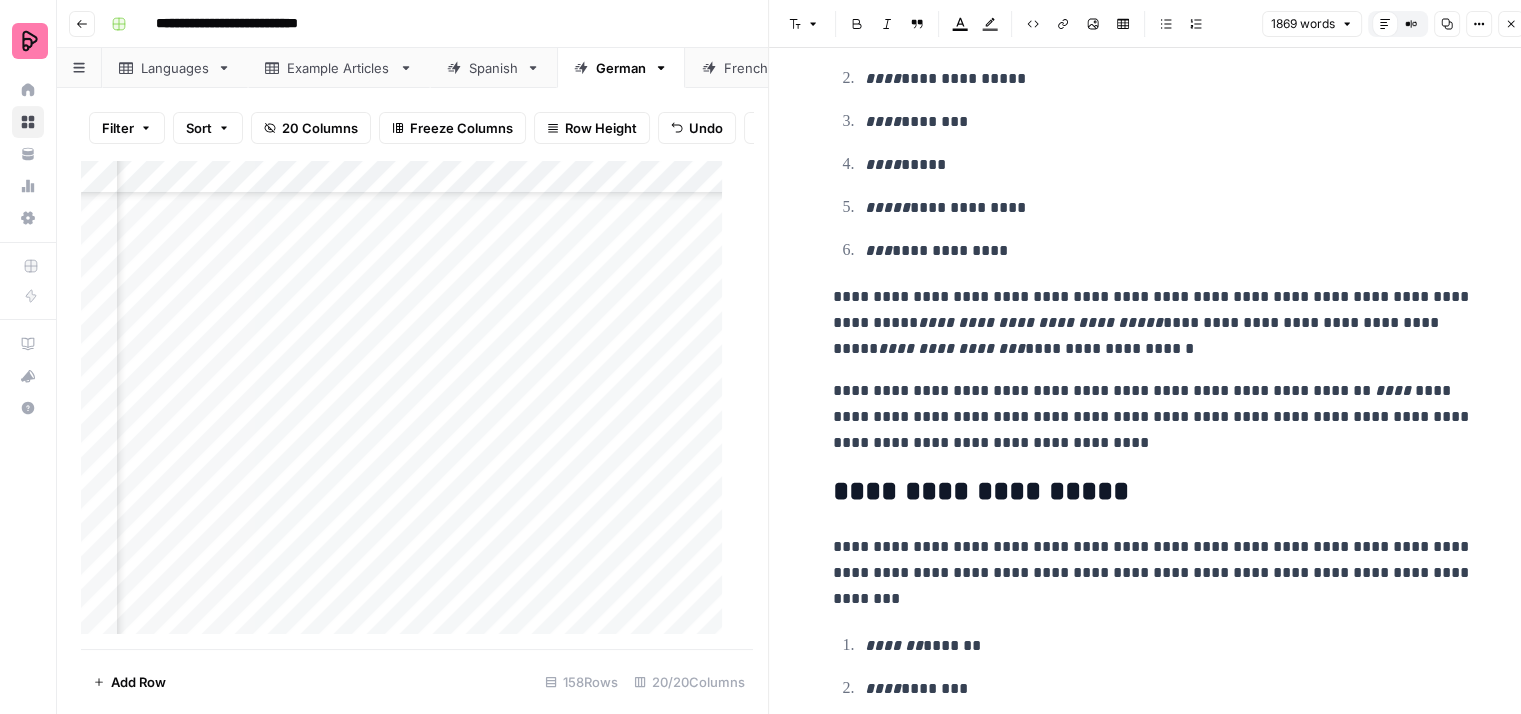 click on "[BRAND]" at bounding box center (1153, 323) 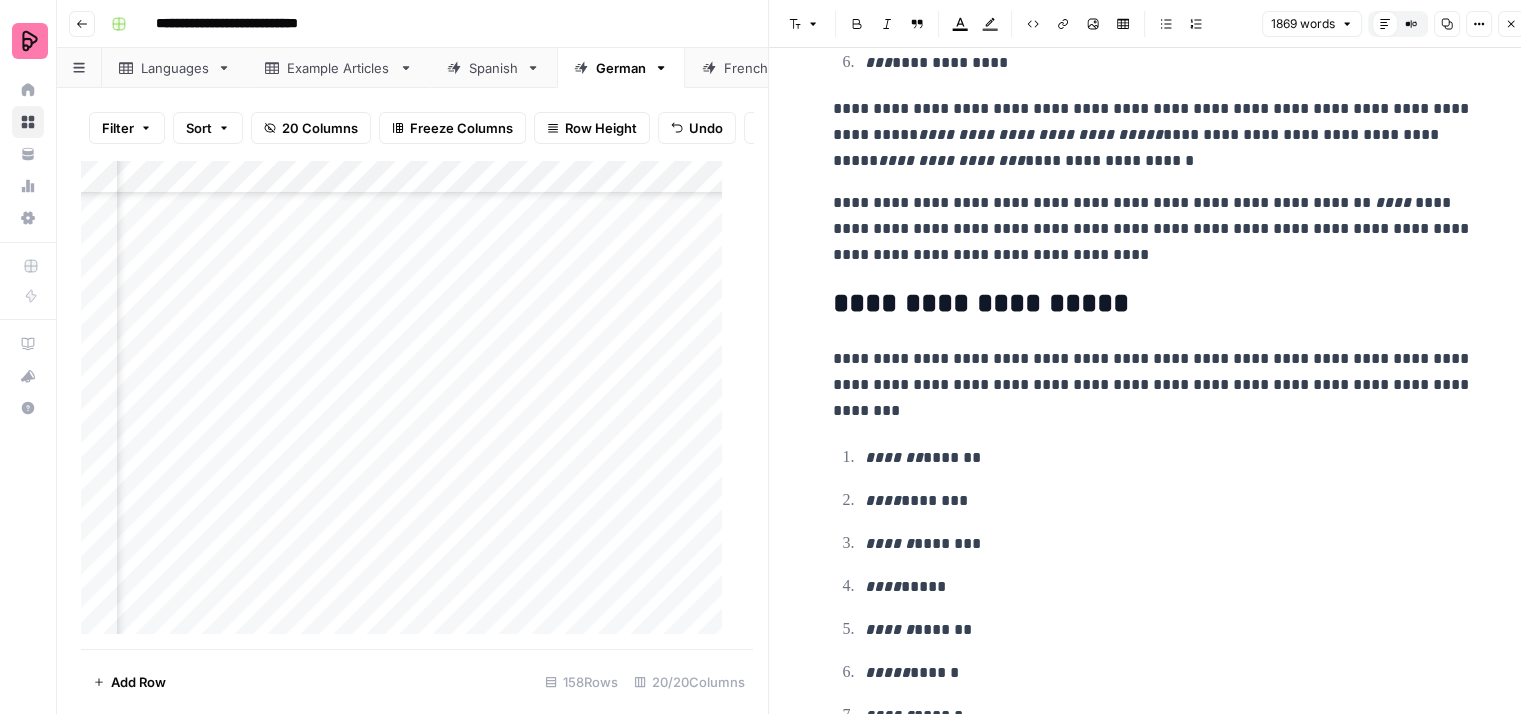 scroll, scrollTop: 1700, scrollLeft: 0, axis: vertical 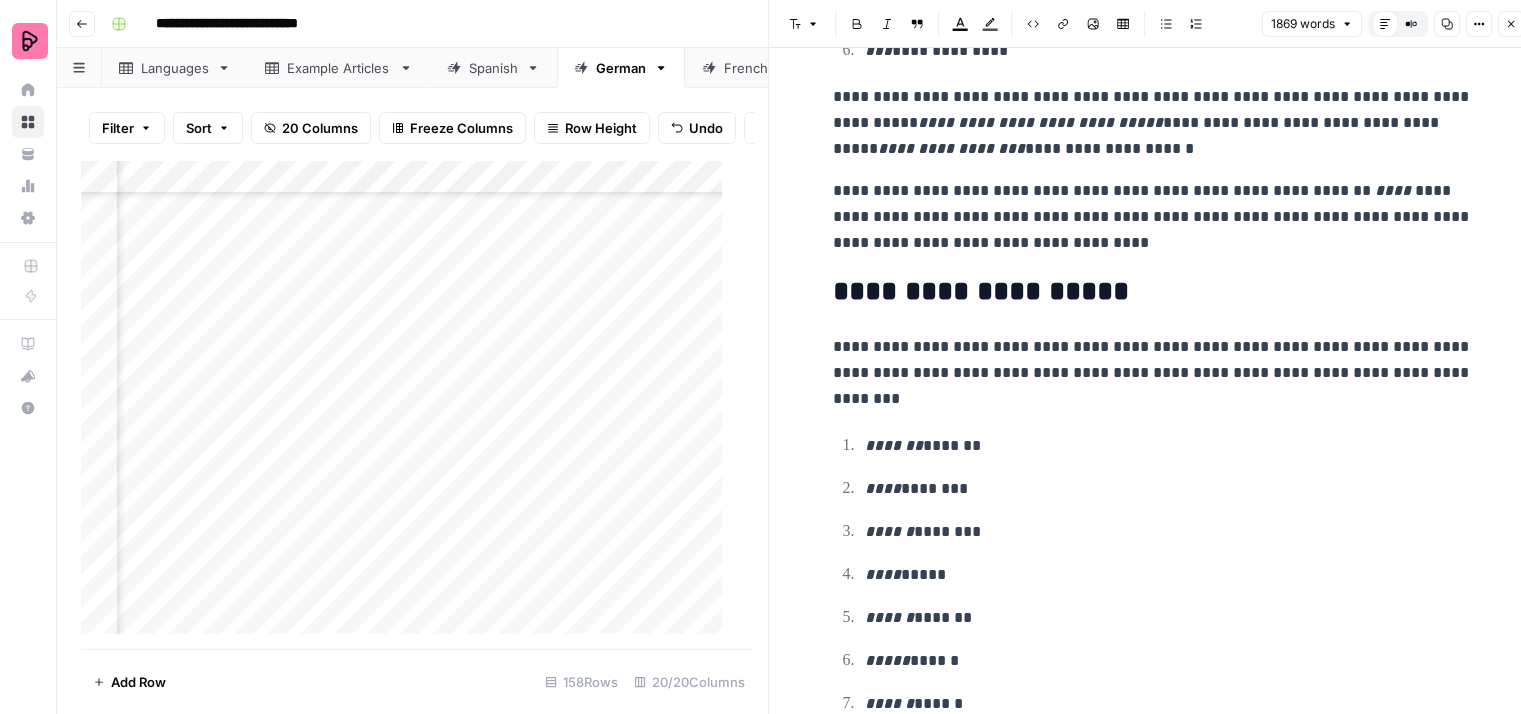click on "**********" at bounding box center (1153, 373) 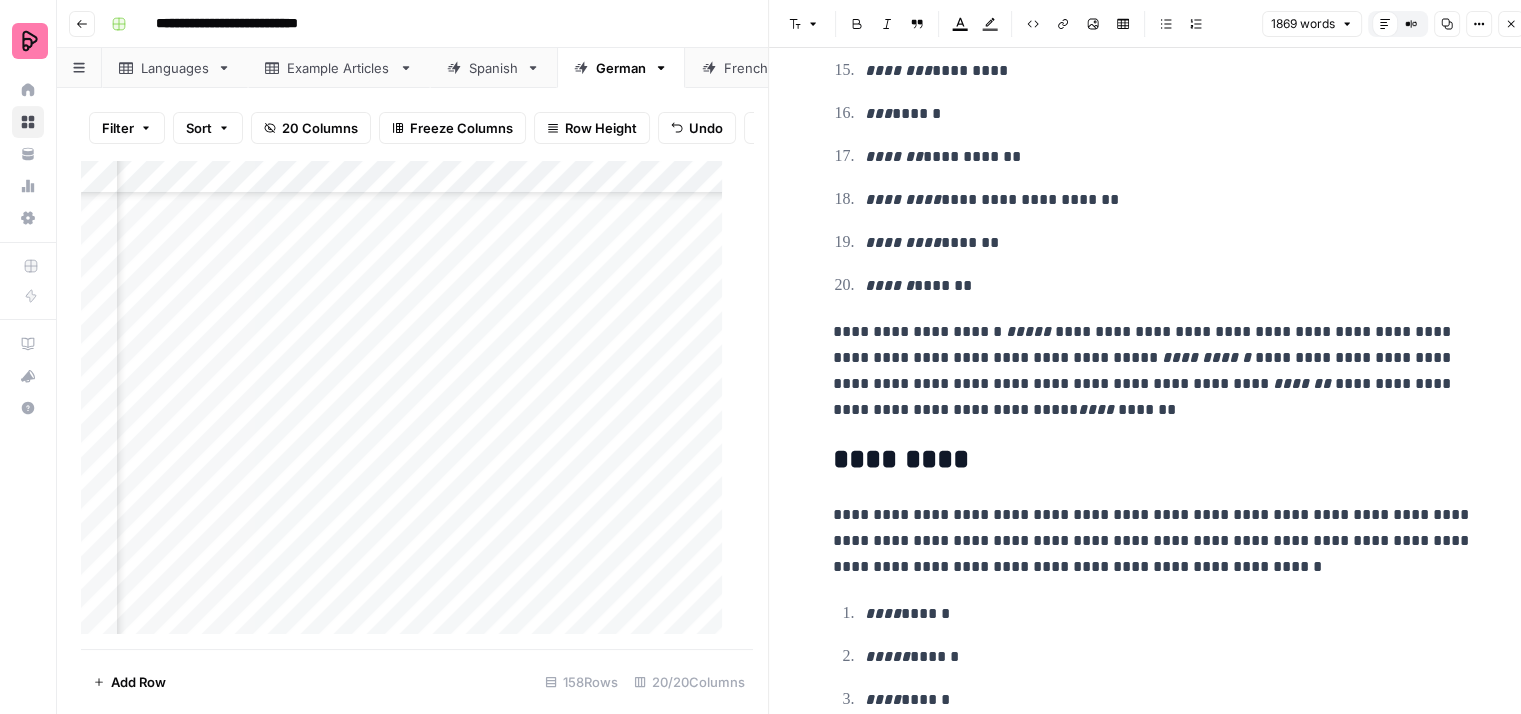 scroll, scrollTop: 2700, scrollLeft: 0, axis: vertical 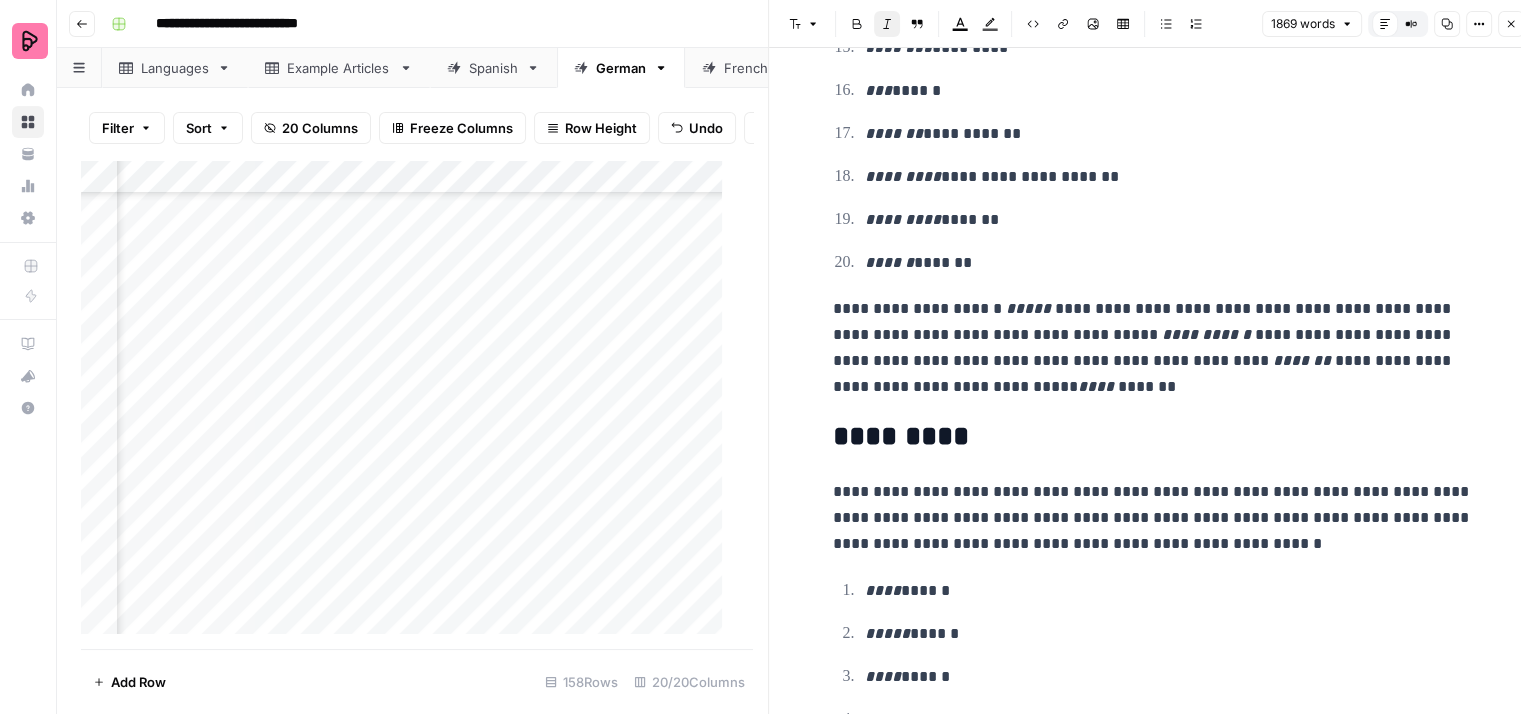 click on "**********" at bounding box center [1153, 348] 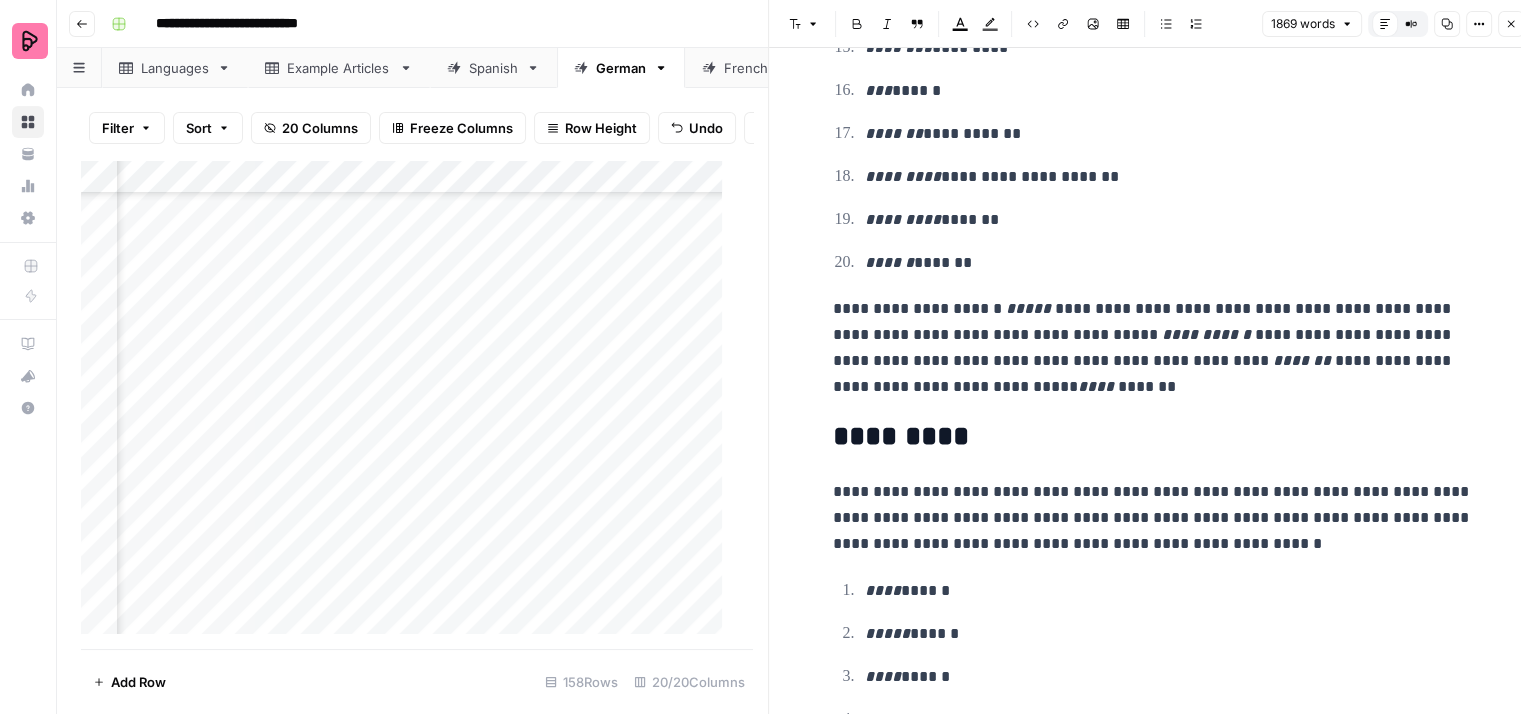 click on "**********" at bounding box center (1206, 334) 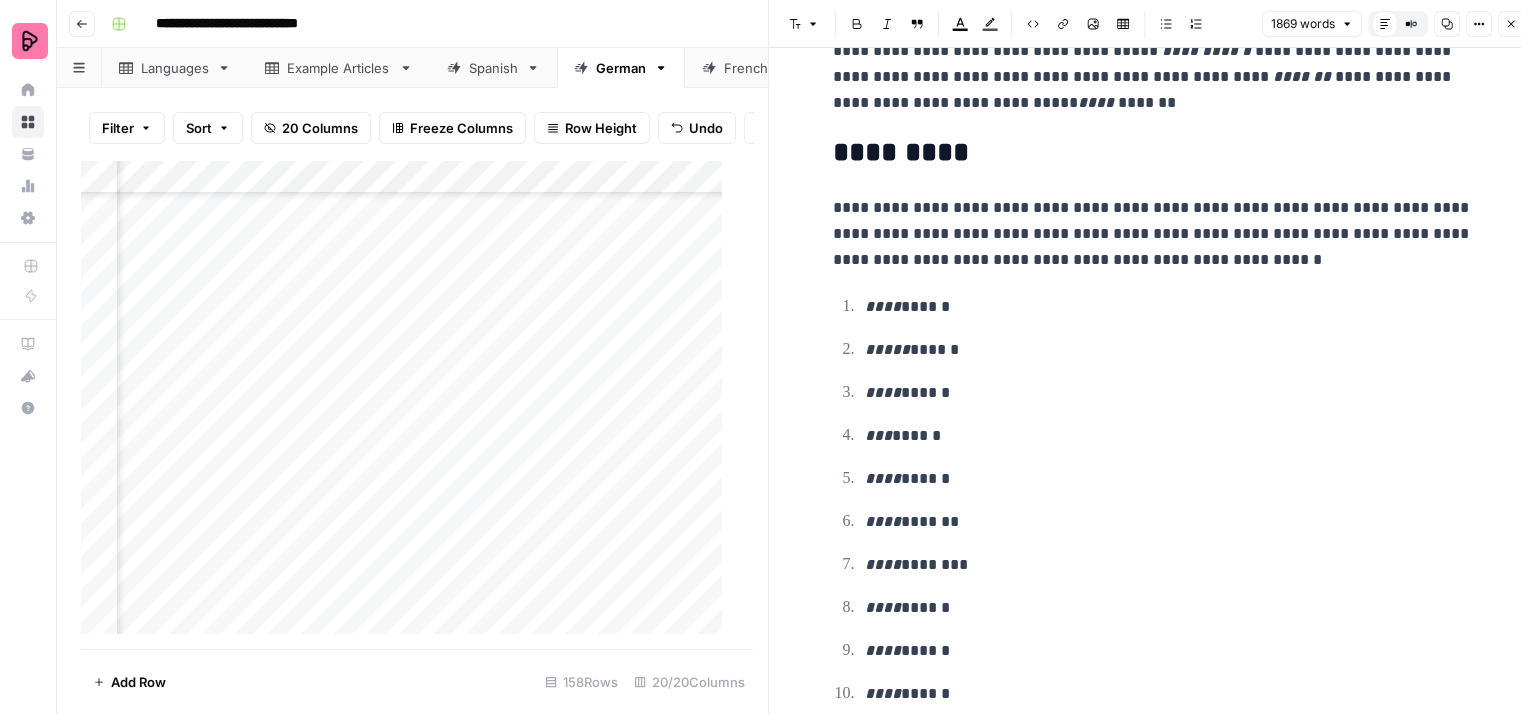 scroll, scrollTop: 3000, scrollLeft: 0, axis: vertical 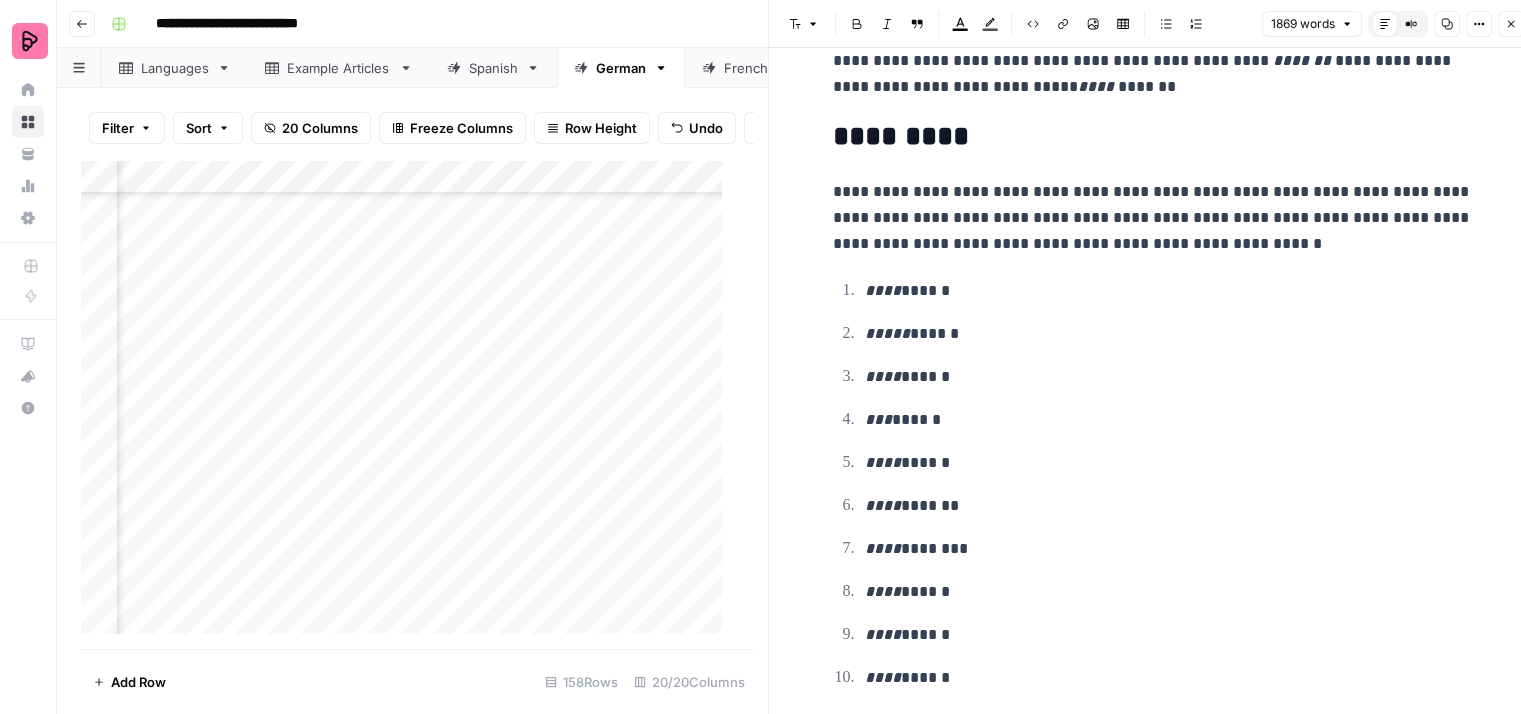 click on "**********" at bounding box center (1153, 218) 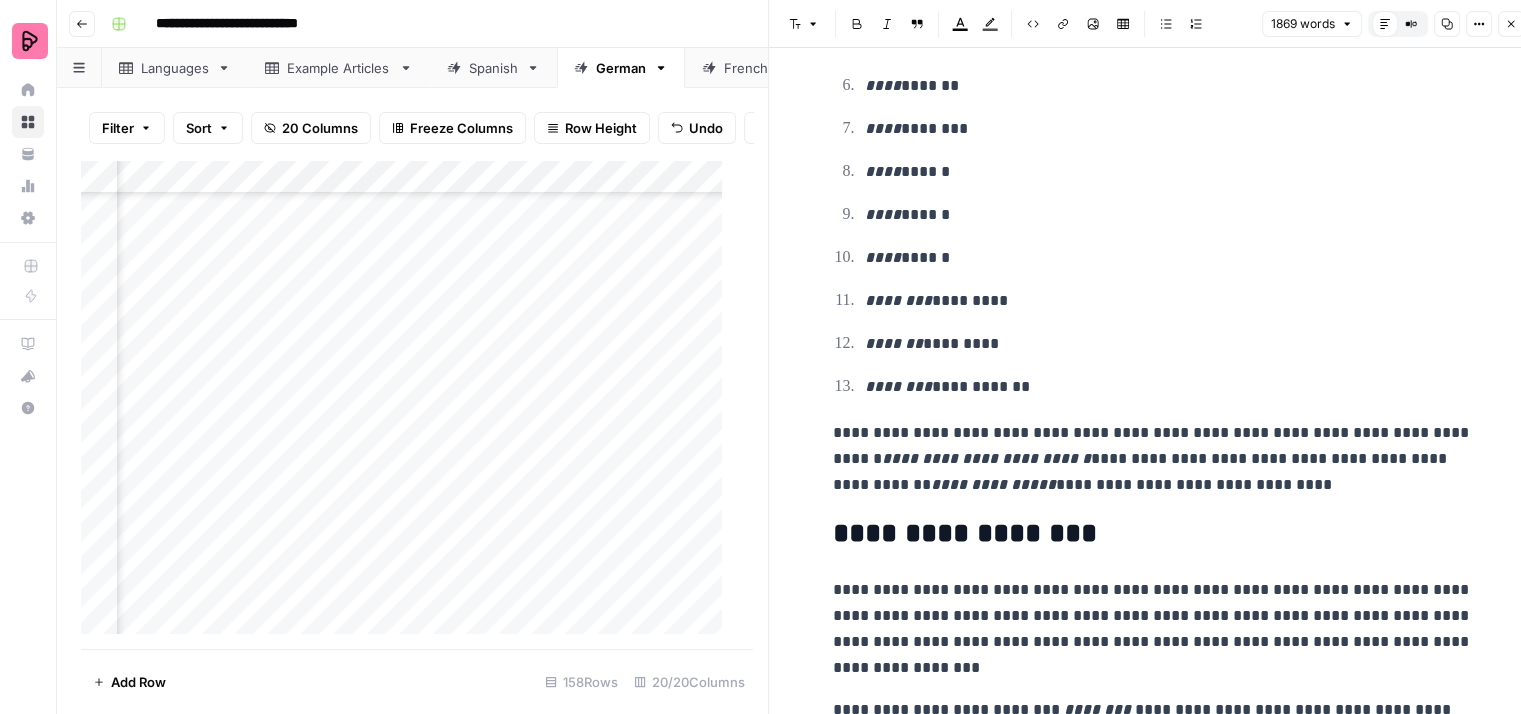 scroll, scrollTop: 3400, scrollLeft: 0, axis: vertical 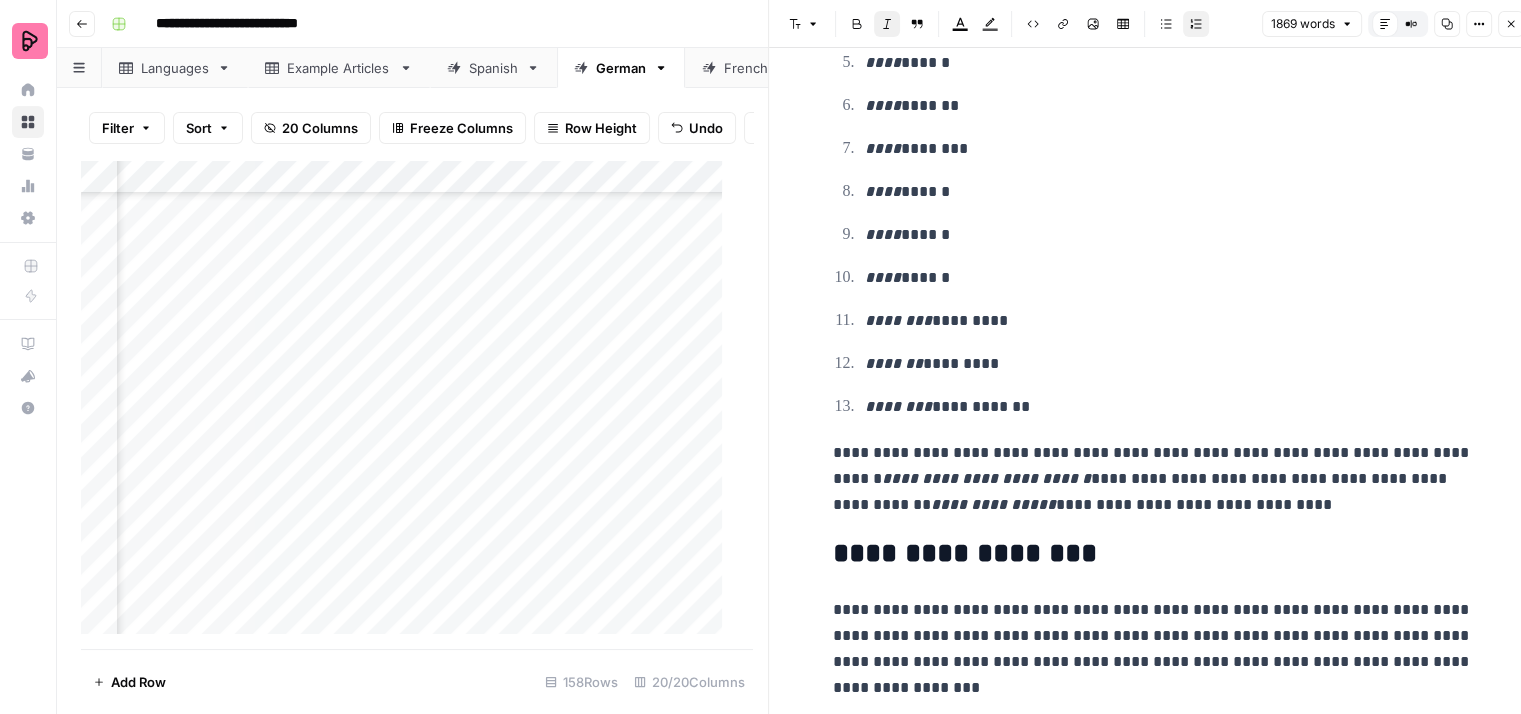 click on "**********" at bounding box center [1153, 148] 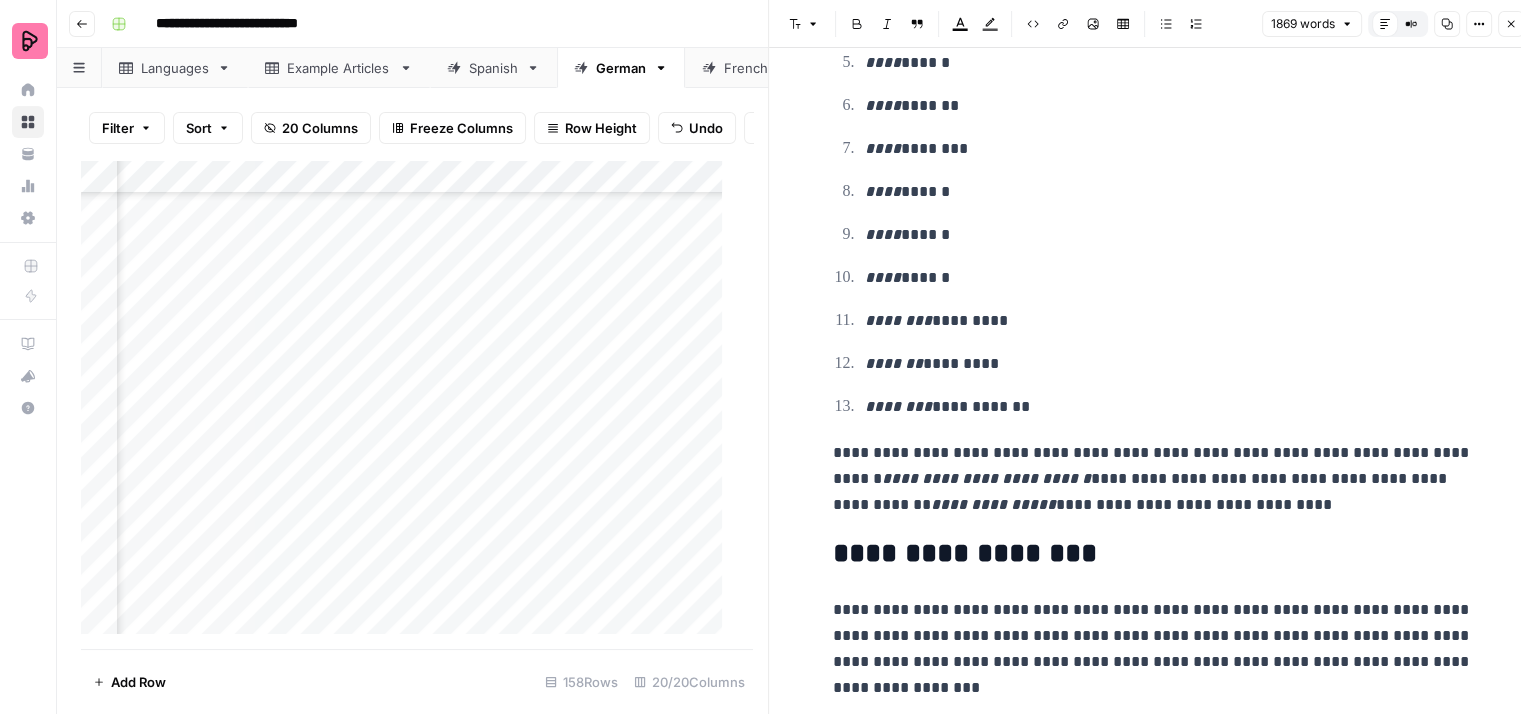 click on "**********" at bounding box center [1153, 479] 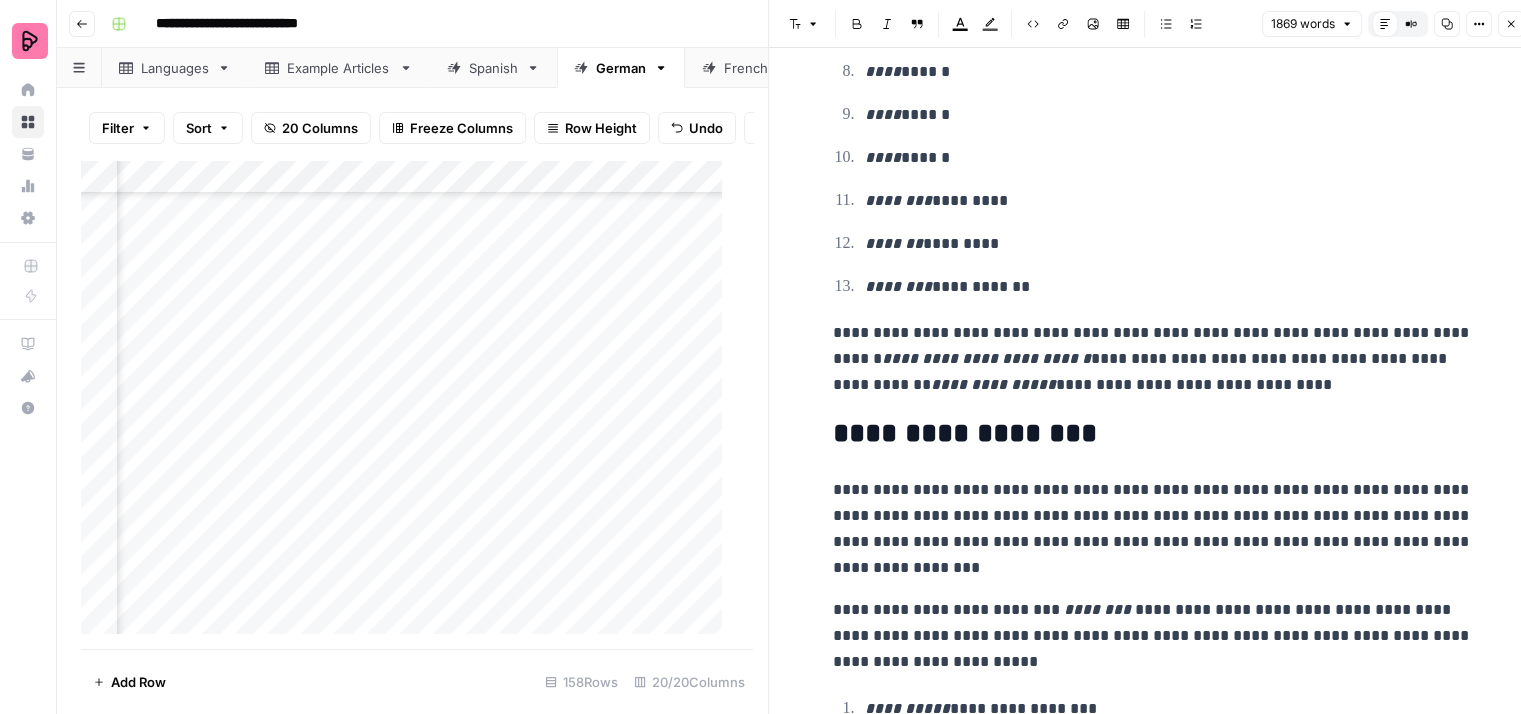 scroll, scrollTop: 3600, scrollLeft: 0, axis: vertical 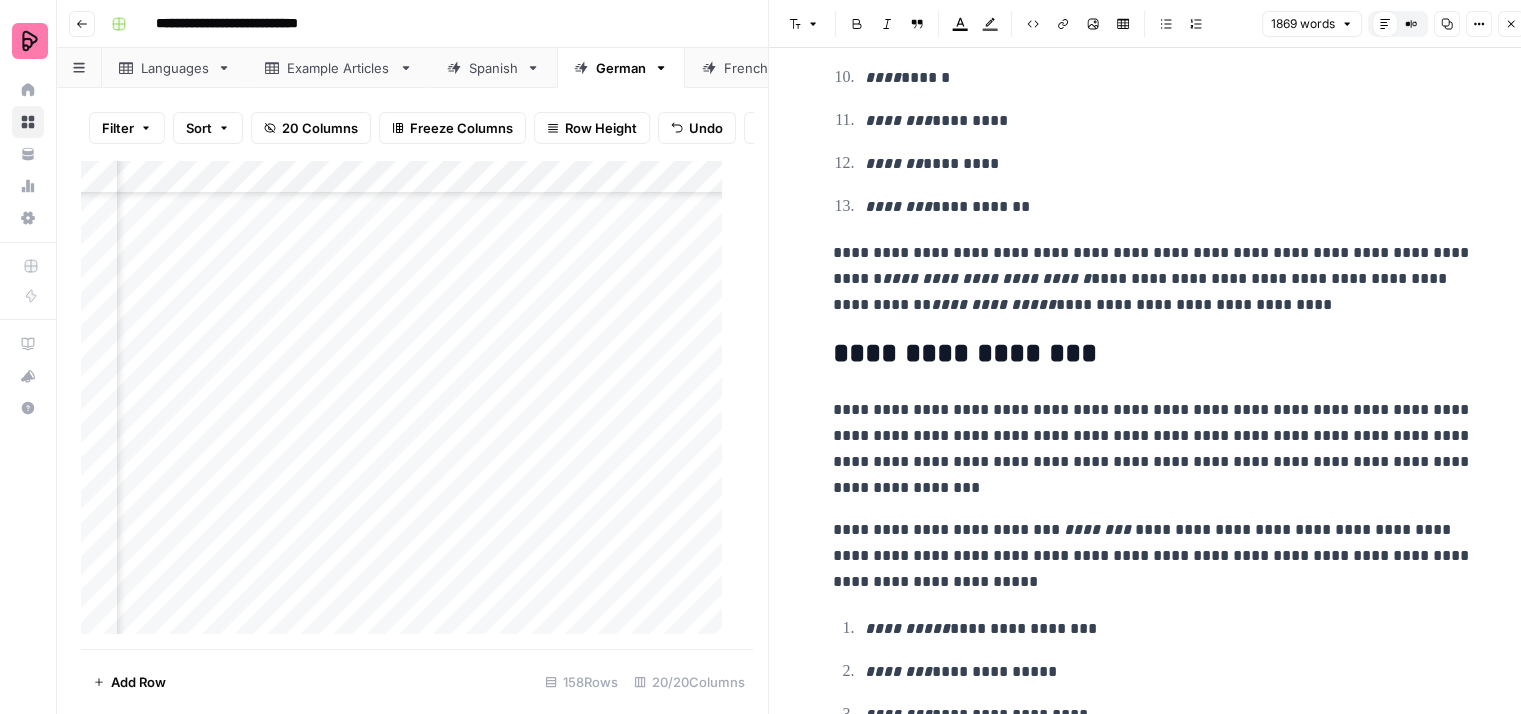 click on "**********" at bounding box center (1153, 354) 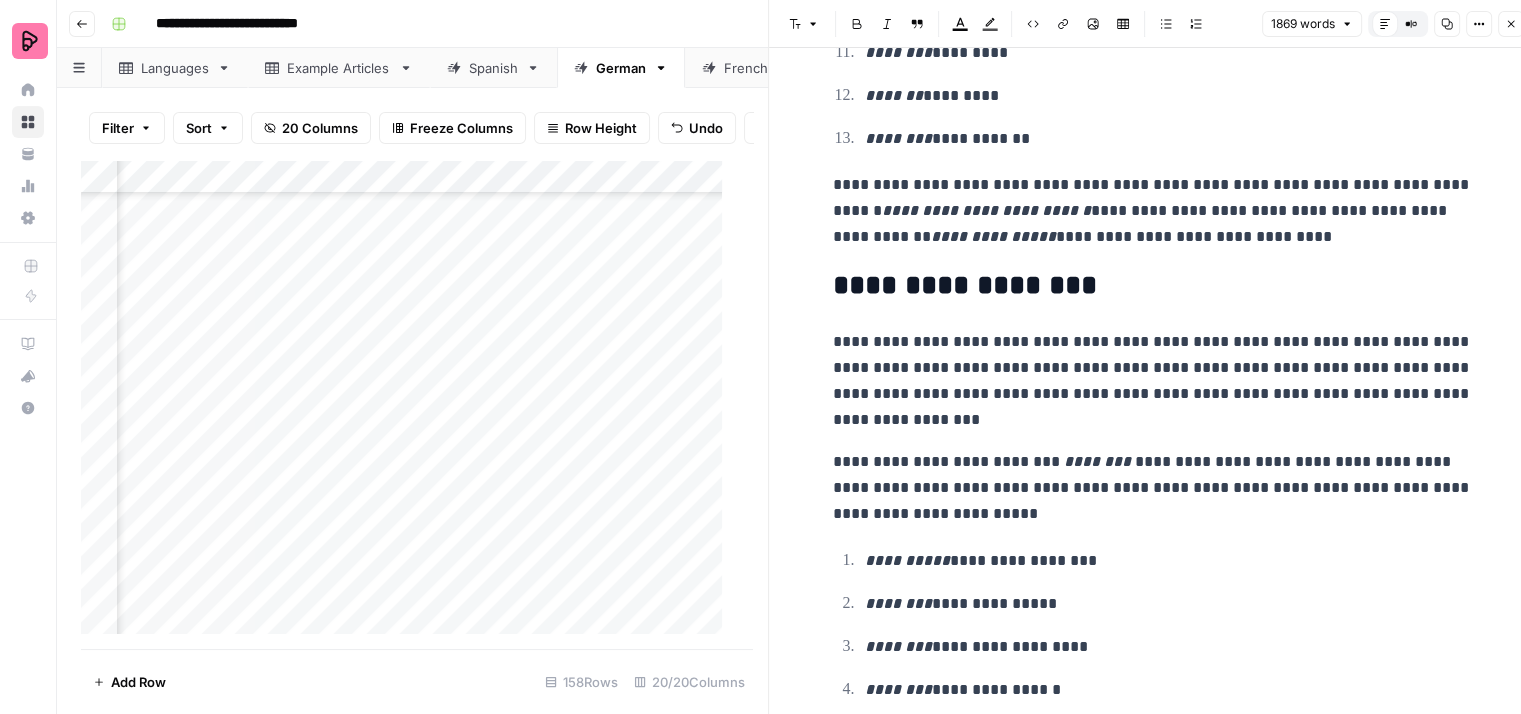 scroll, scrollTop: 3700, scrollLeft: 0, axis: vertical 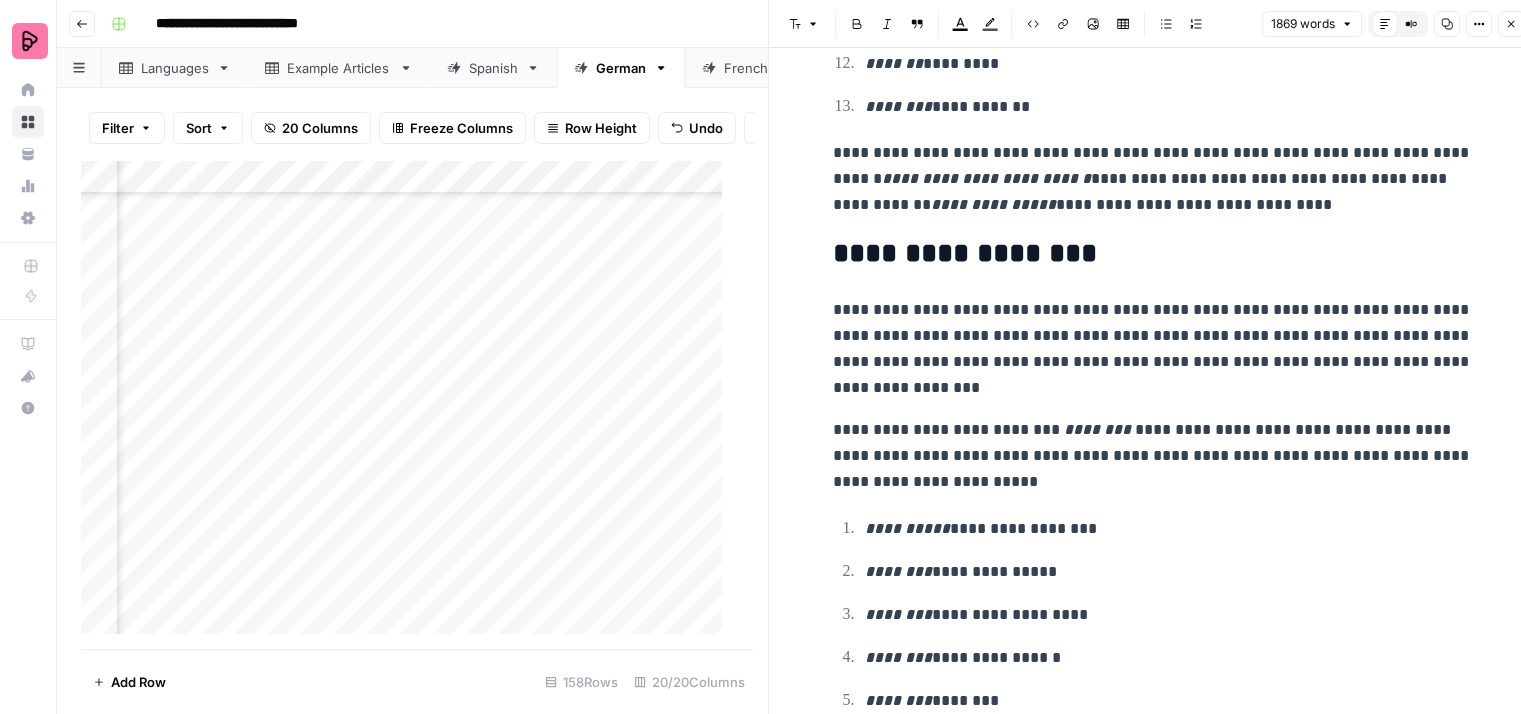 click on "**********" at bounding box center (1153, 349) 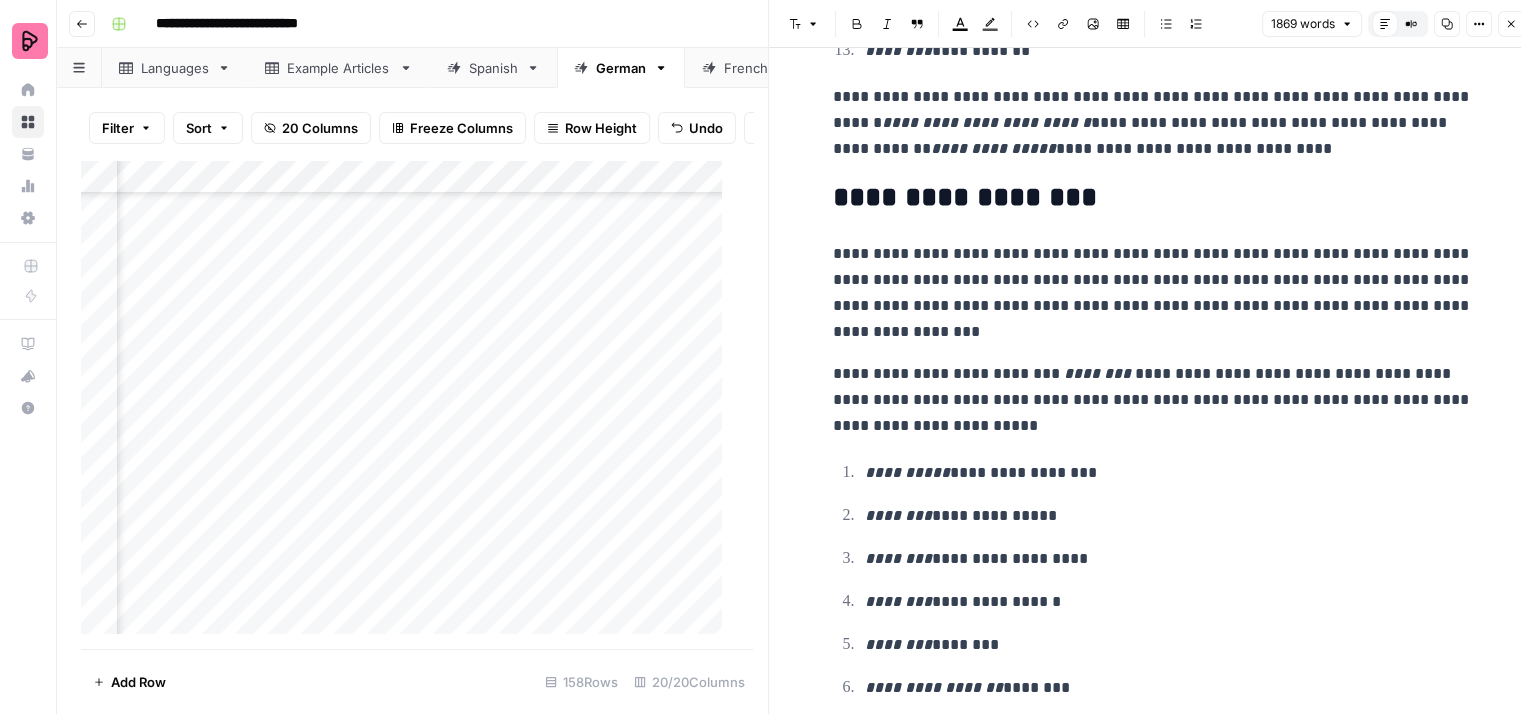scroll, scrollTop: 4000, scrollLeft: 0, axis: vertical 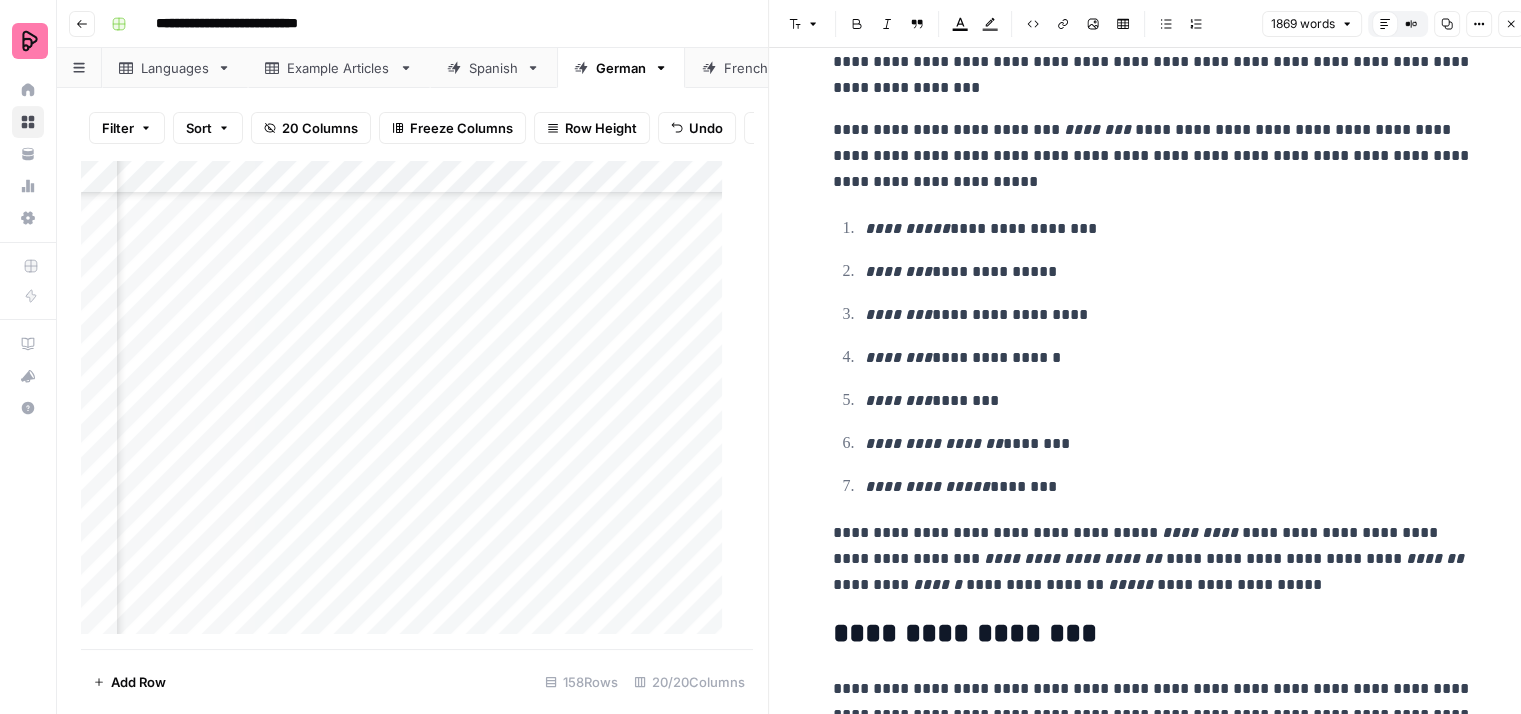 click on "**********" at bounding box center [1169, 229] 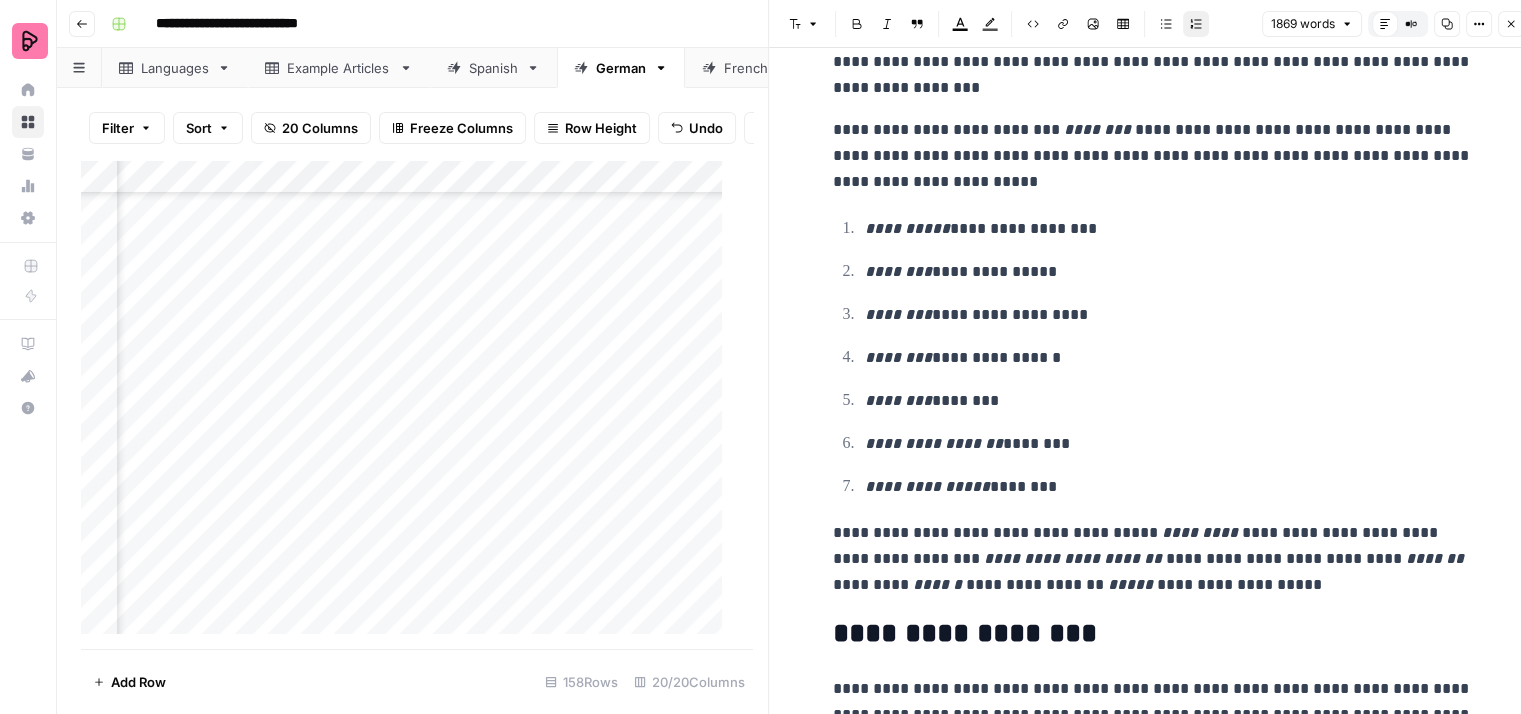 click on "**********" at bounding box center (1169, 272) 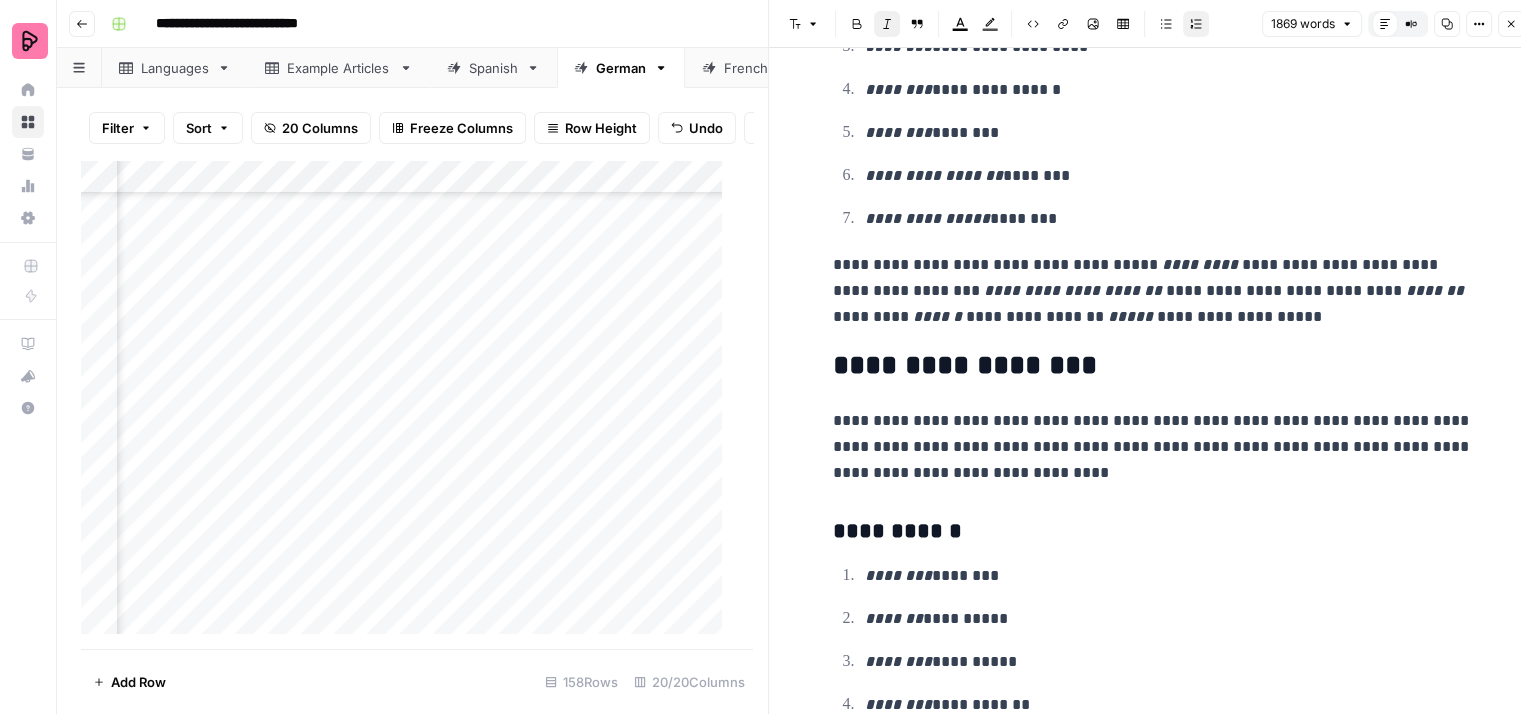 scroll, scrollTop: 4300, scrollLeft: 0, axis: vertical 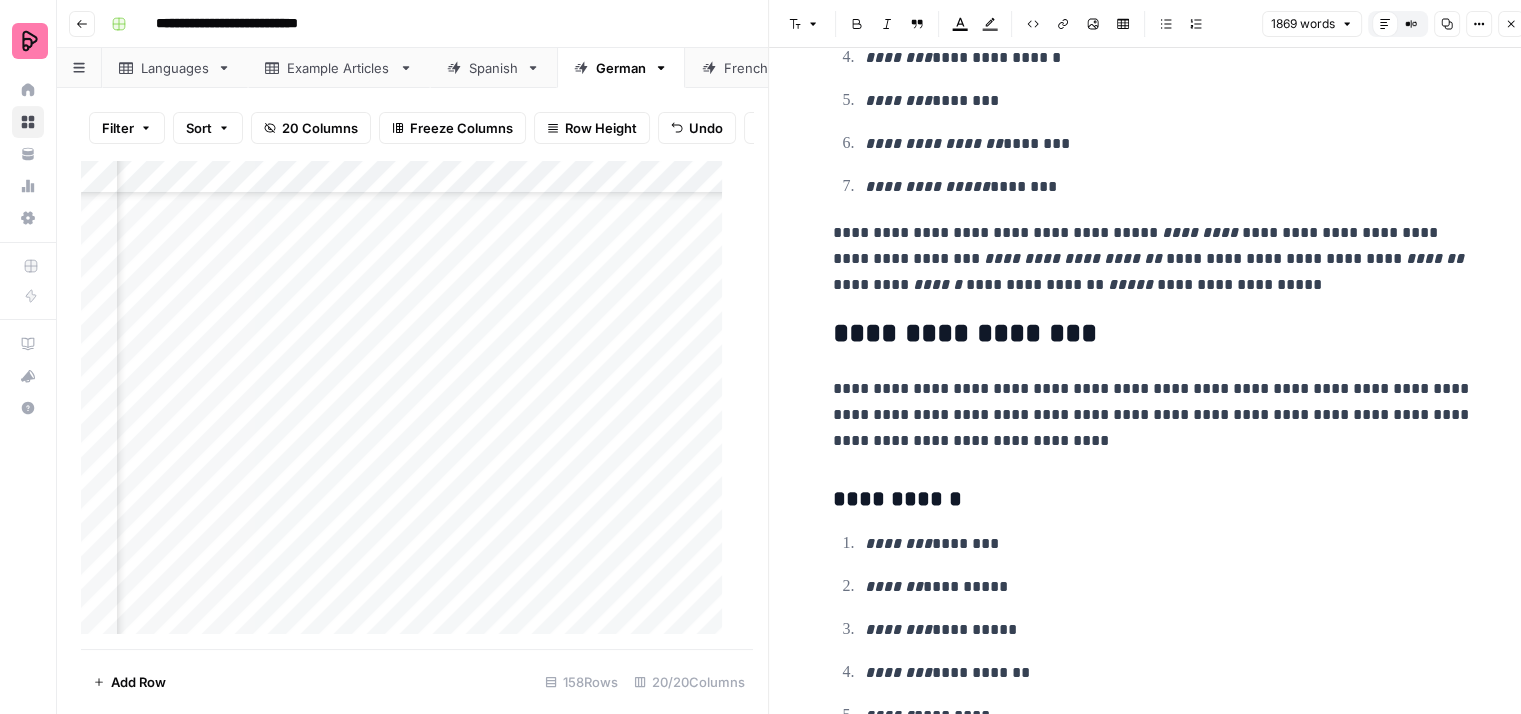 click on "**********" at bounding box center [1153, 259] 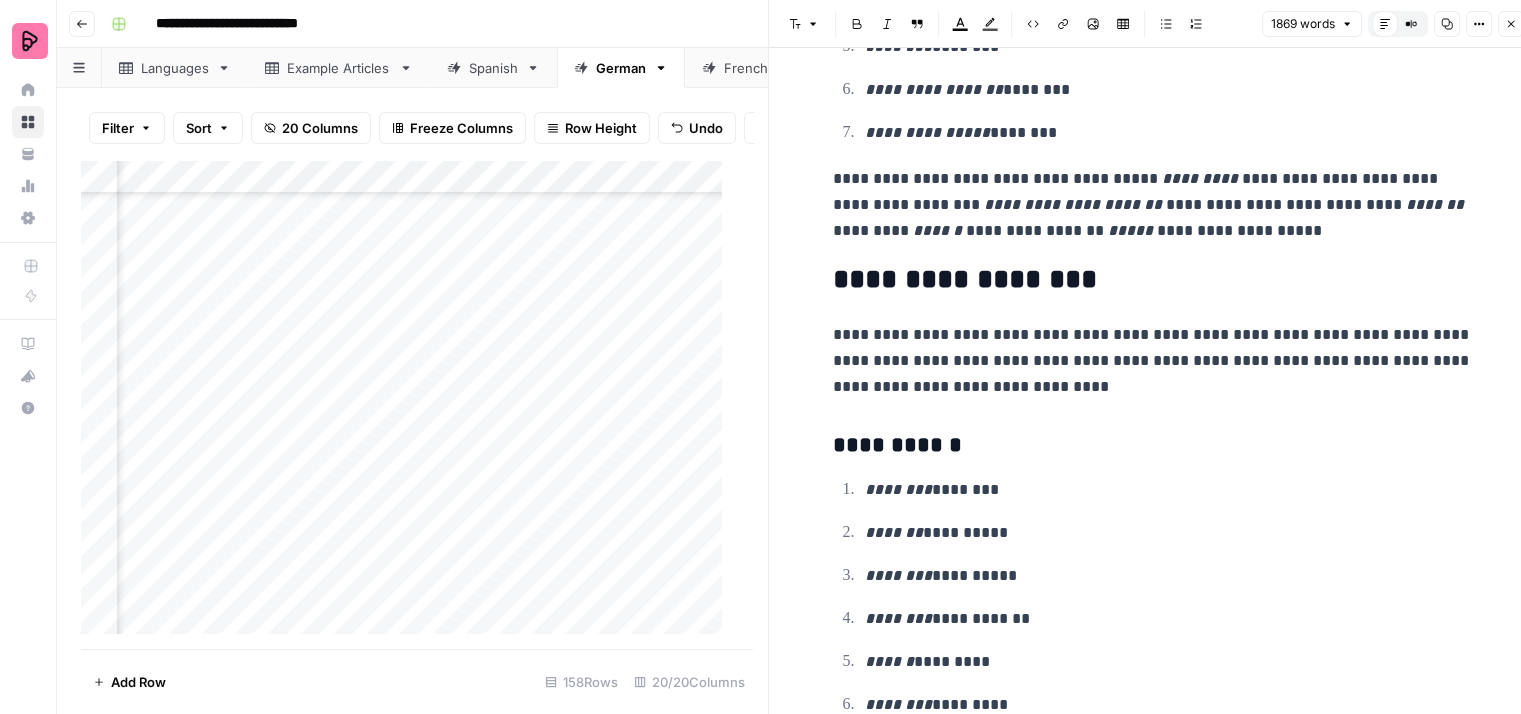 scroll, scrollTop: 4400, scrollLeft: 0, axis: vertical 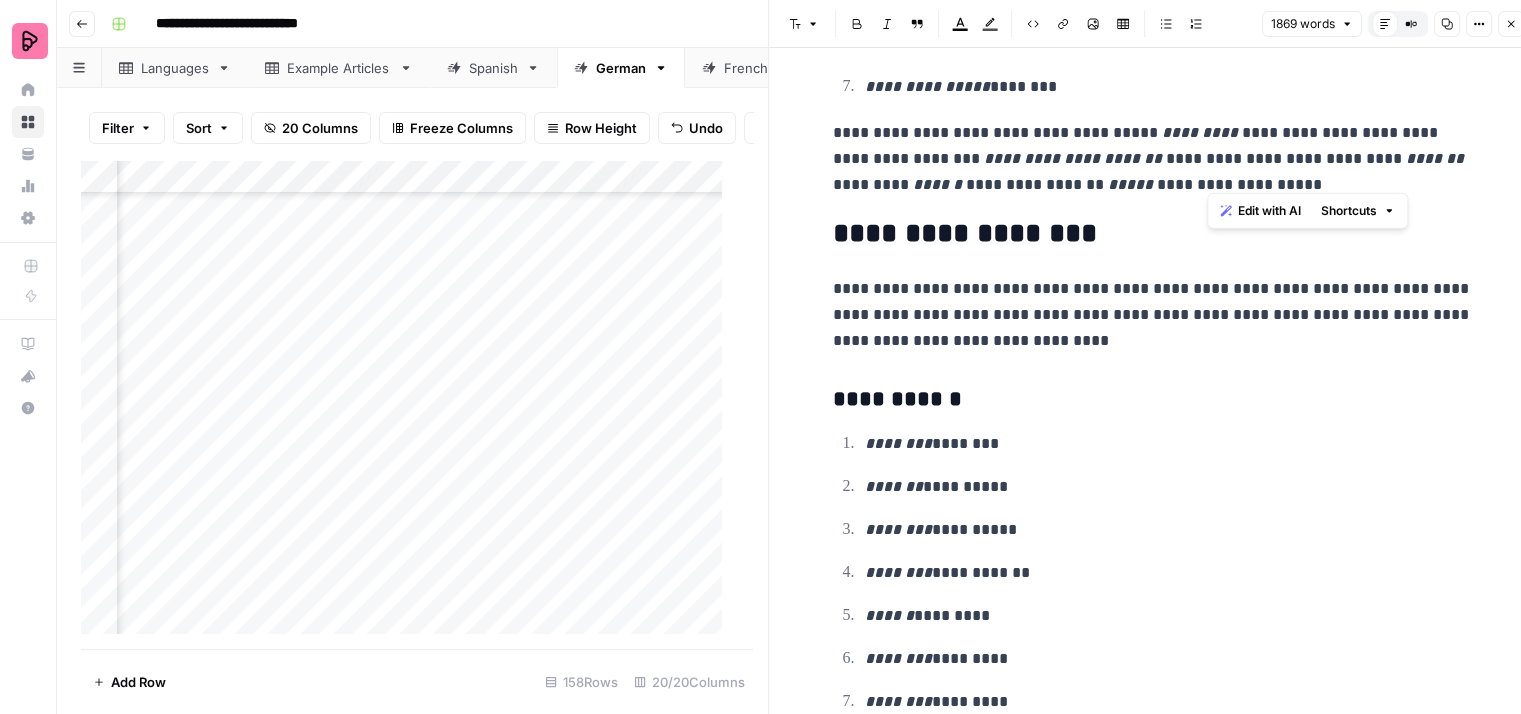 drag, startPoint x: 1301, startPoint y: 176, endPoint x: 1211, endPoint y: 152, distance: 93.14505 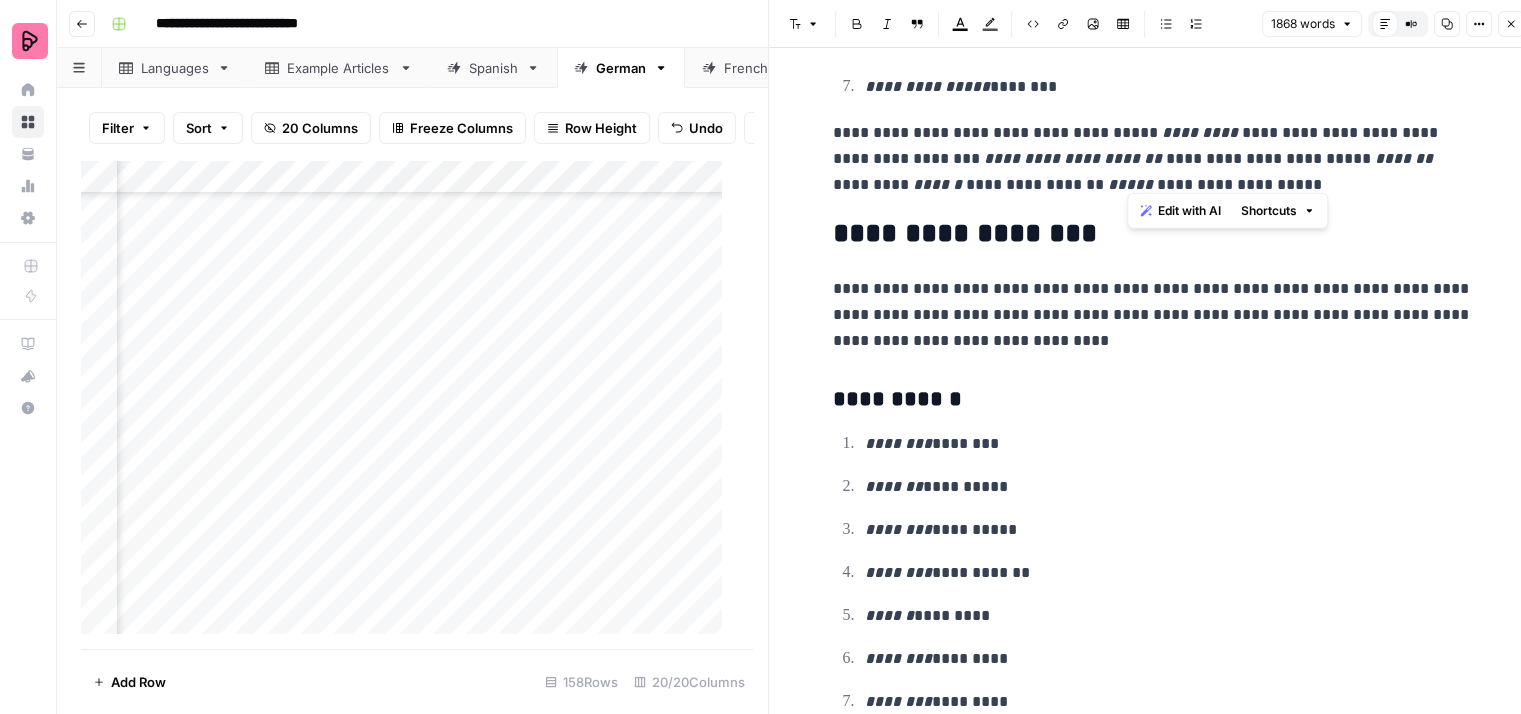 drag, startPoint x: 1280, startPoint y: 173, endPoint x: 1128, endPoint y: 179, distance: 152.11838 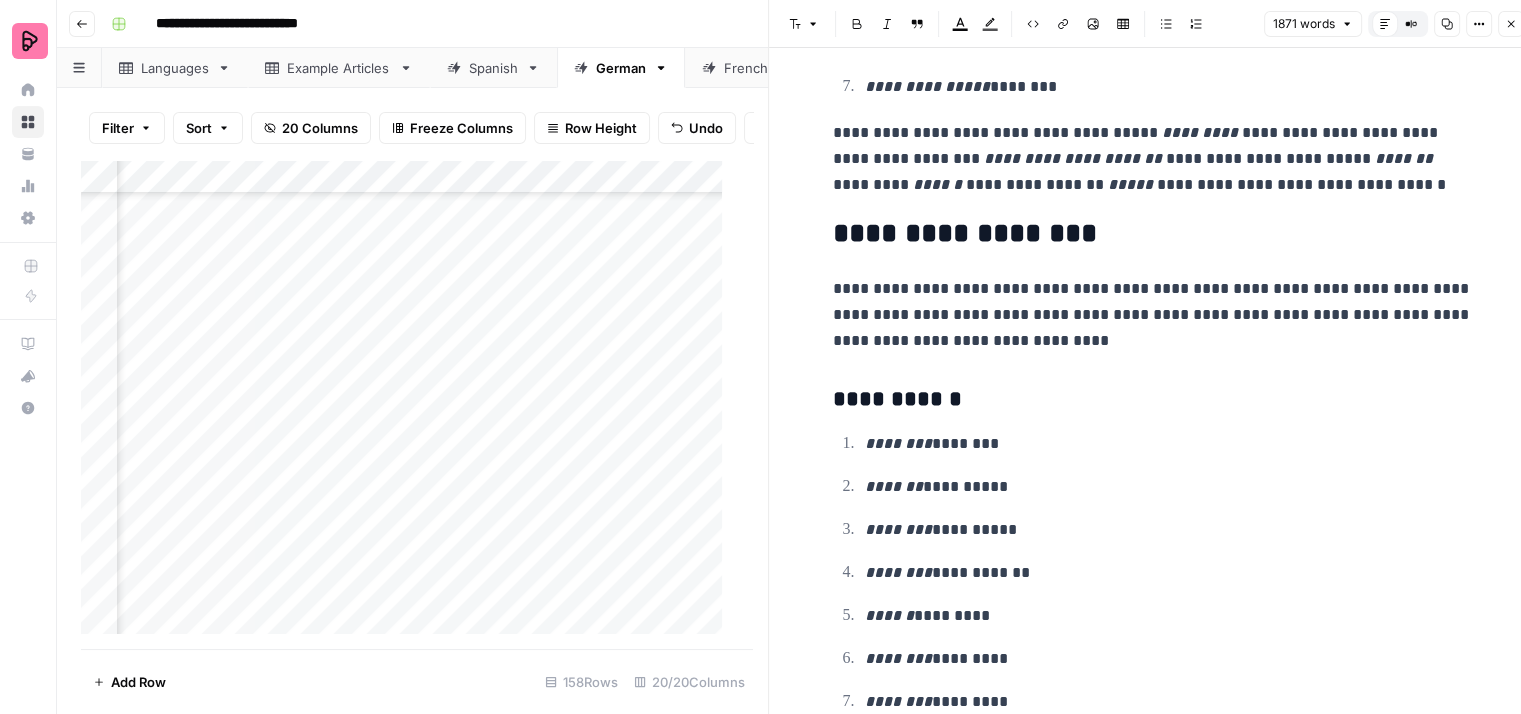 click on "[BRAND]" at bounding box center [1153, 159] 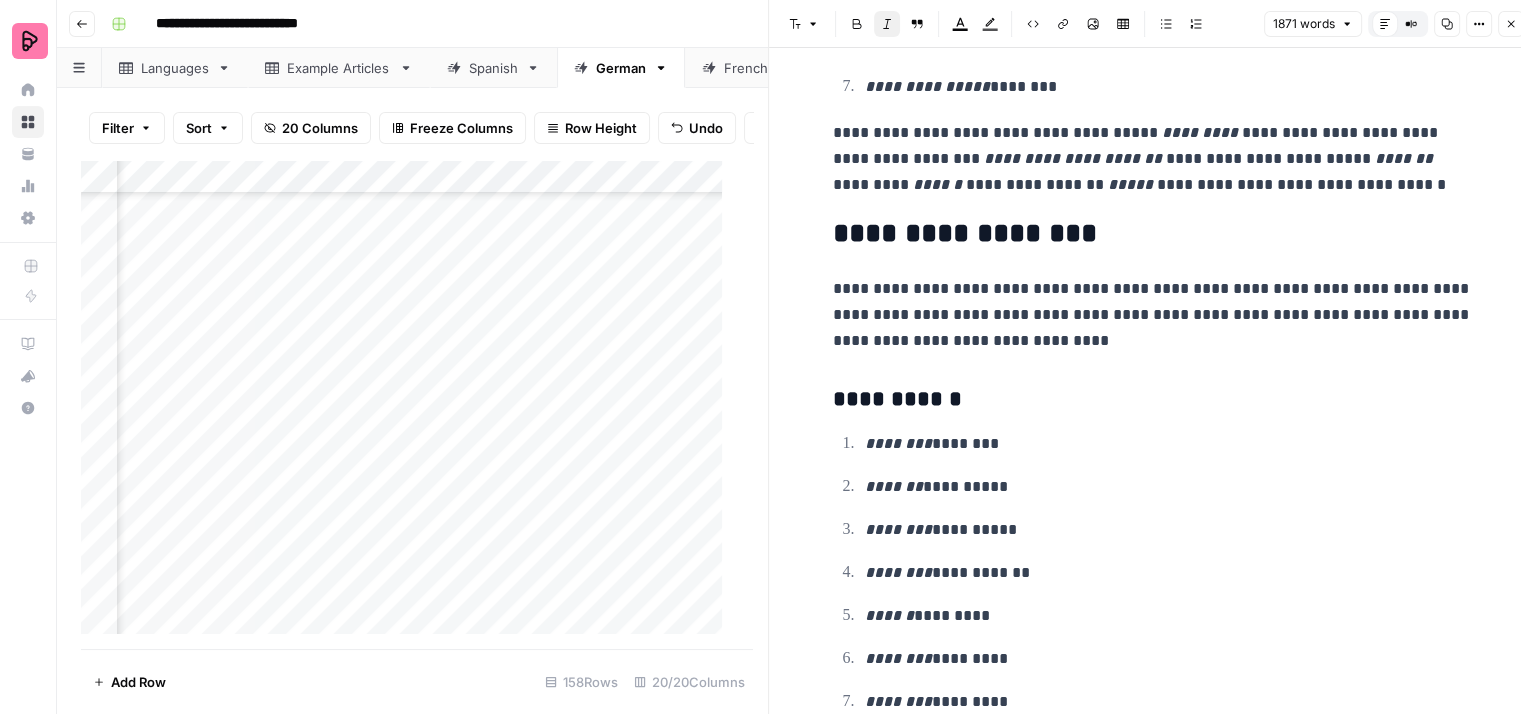 click on "[BRAND]" at bounding box center [1153, 159] 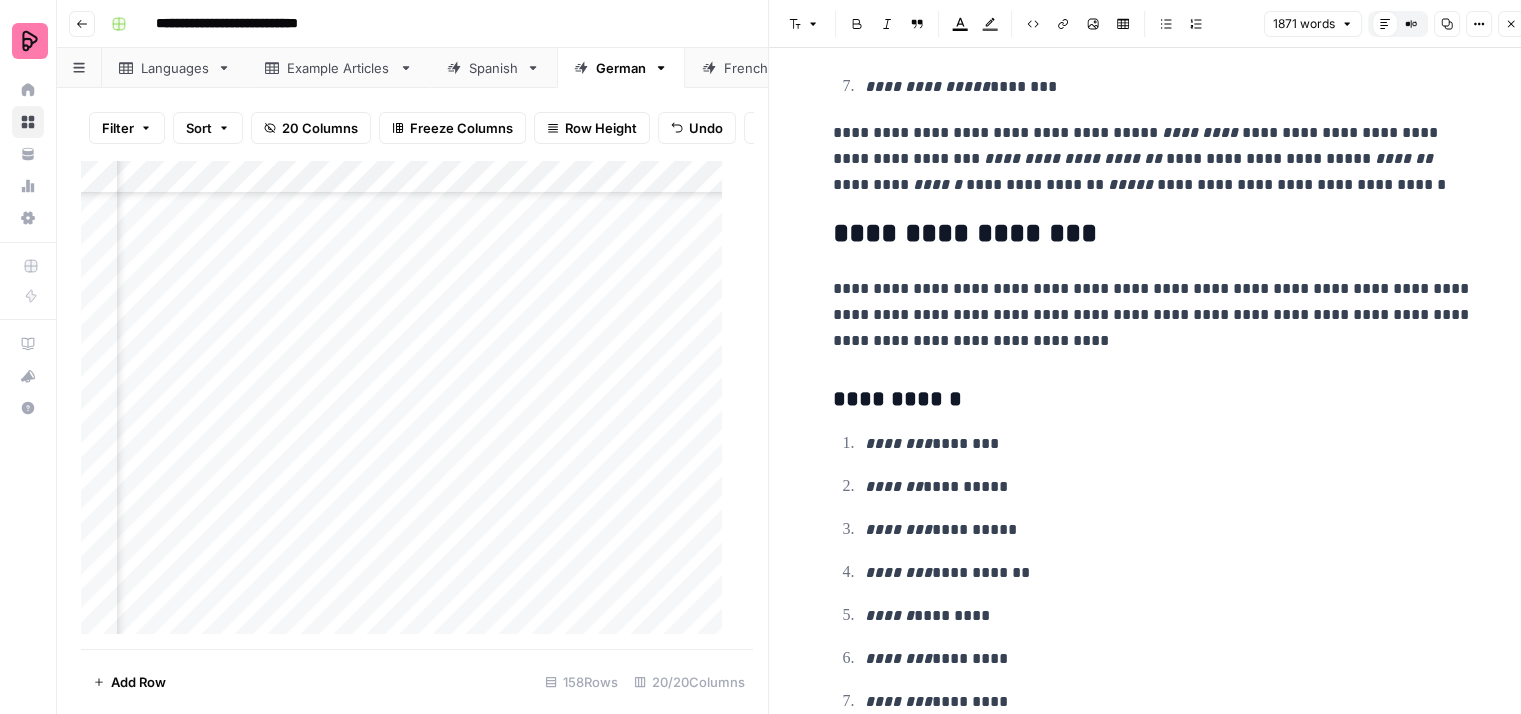 click on "**********" at bounding box center [1153, 1764] 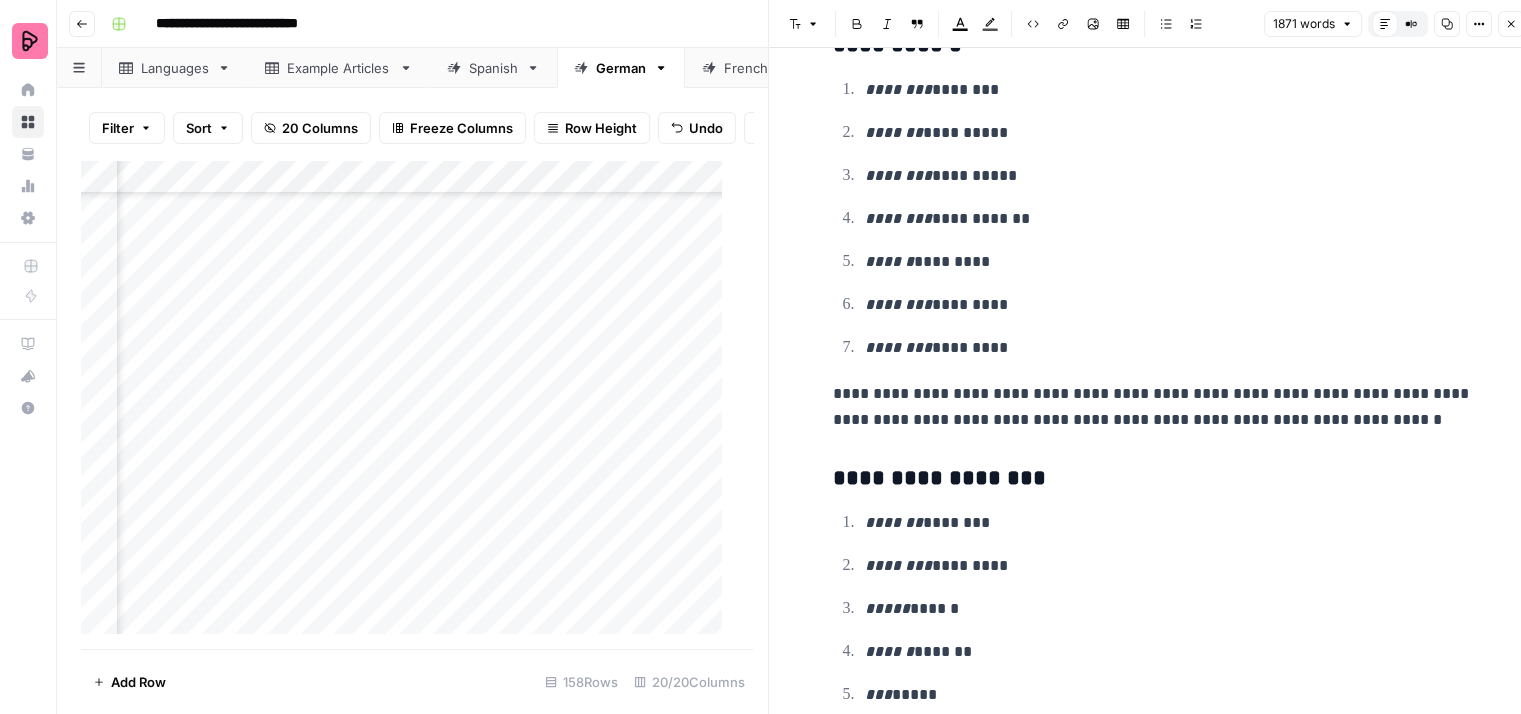 scroll, scrollTop: 4800, scrollLeft: 0, axis: vertical 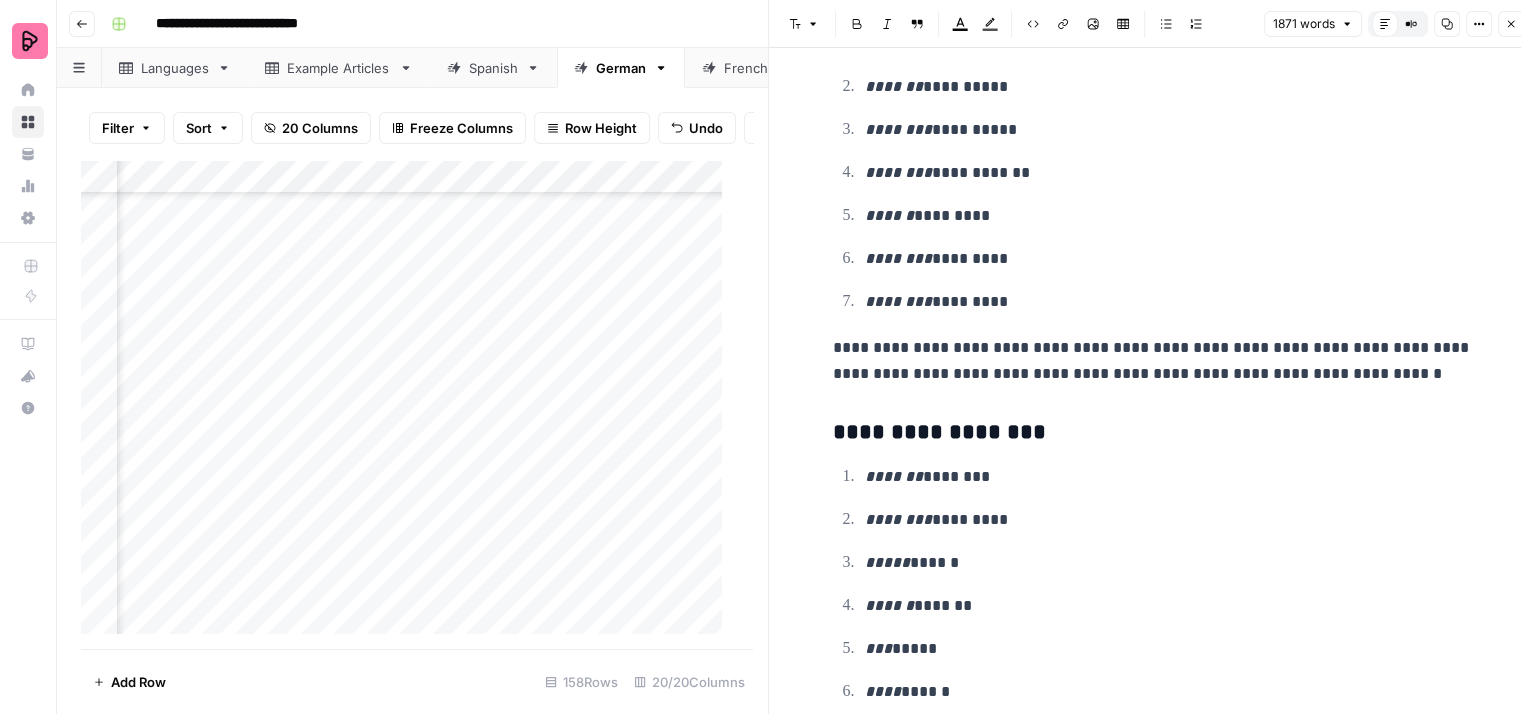click on "**********" at bounding box center (1153, 361) 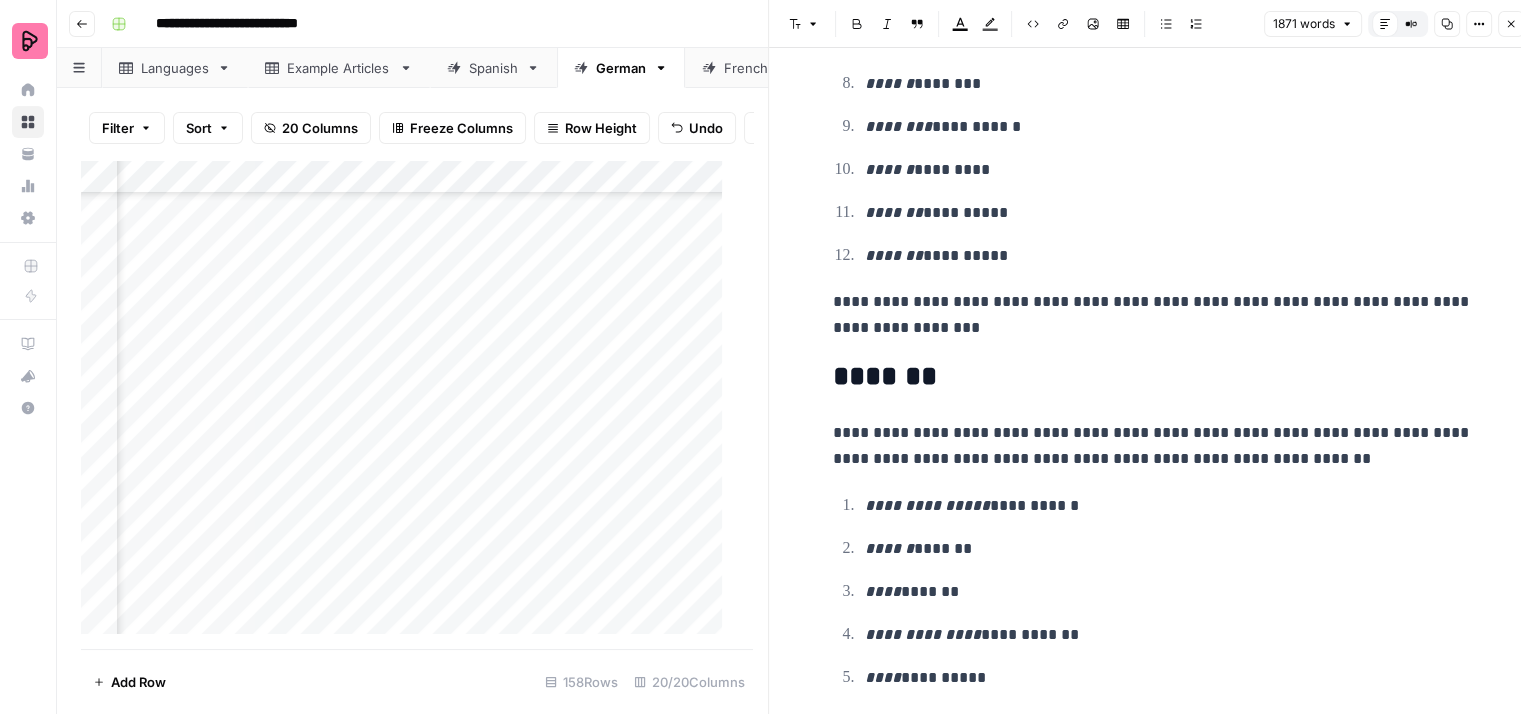 scroll, scrollTop: 5500, scrollLeft: 0, axis: vertical 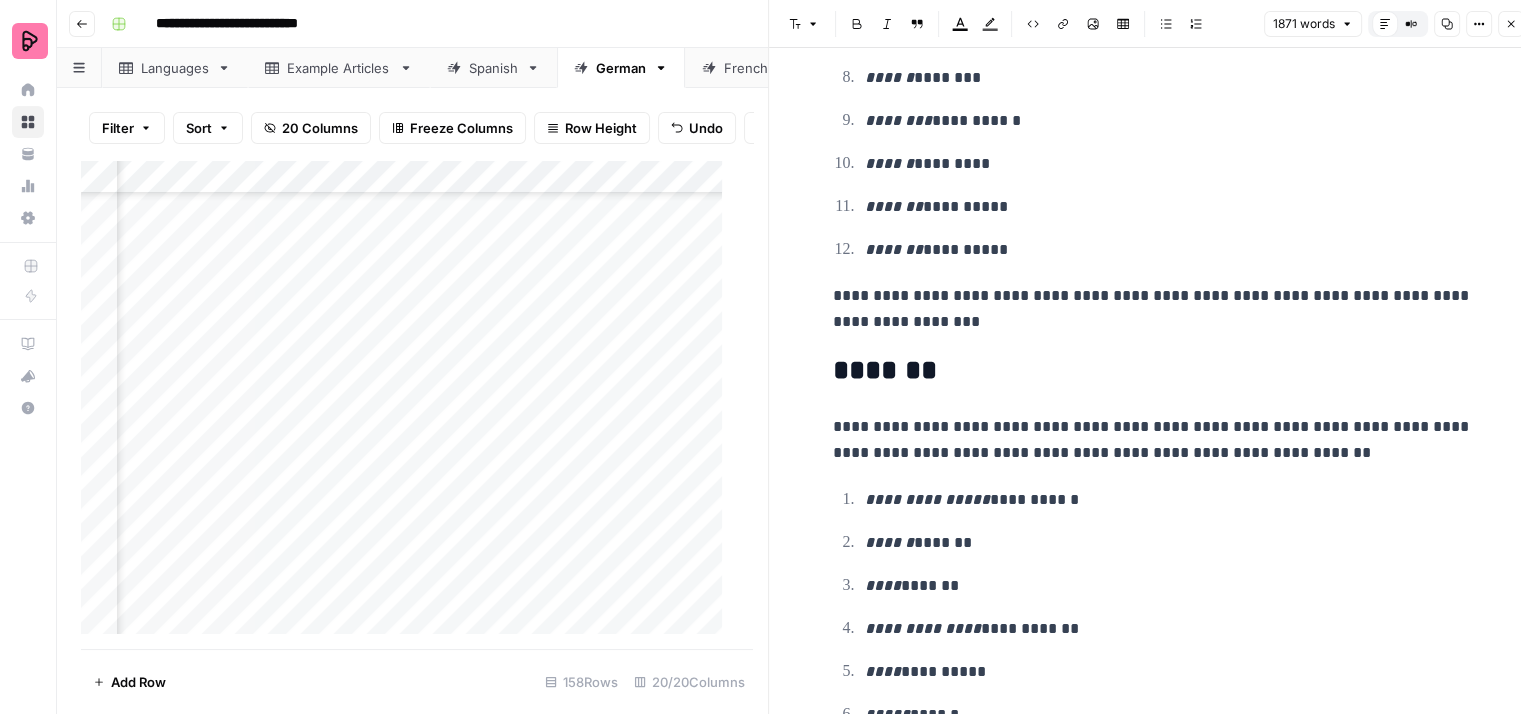 click on "**********" at bounding box center (1153, 309) 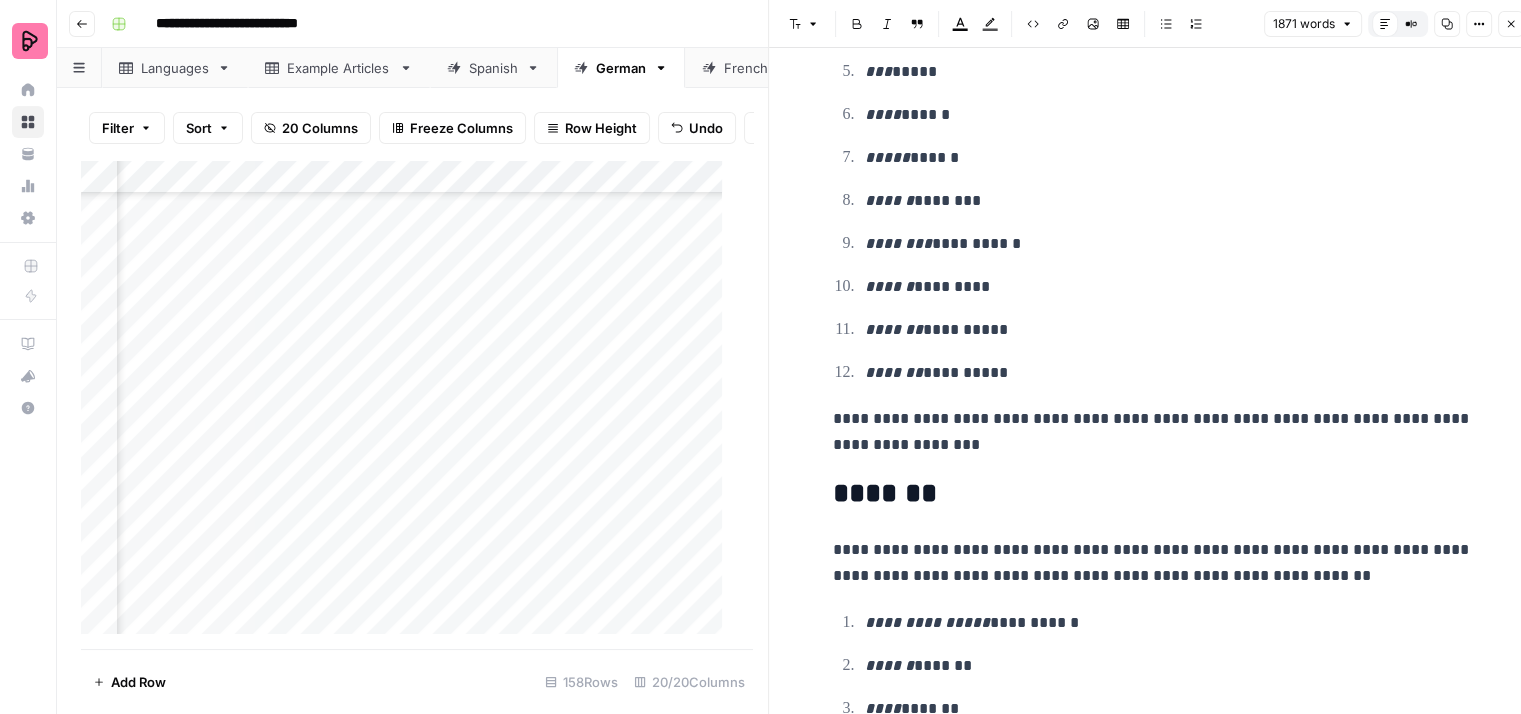 scroll, scrollTop: 5400, scrollLeft: 0, axis: vertical 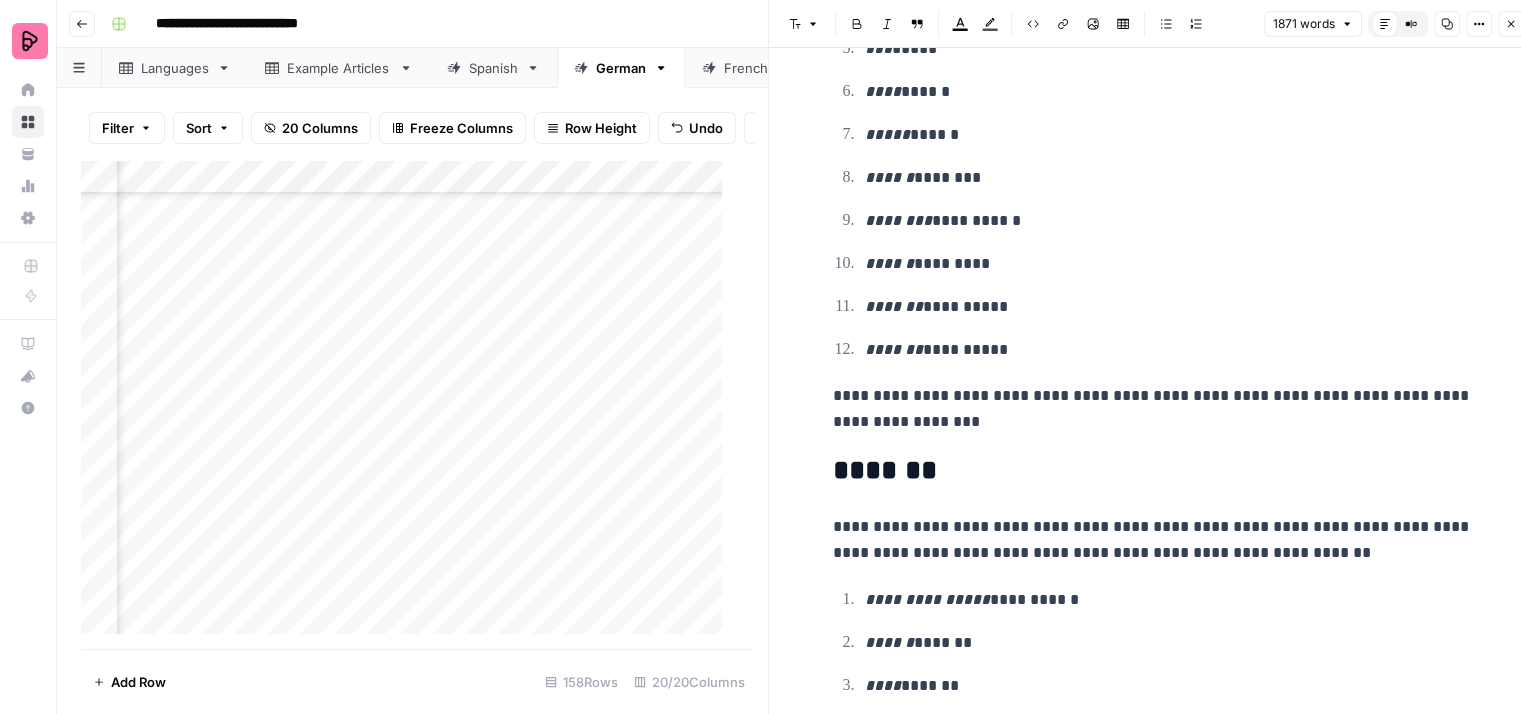 click on "**********" at bounding box center (1153, 409) 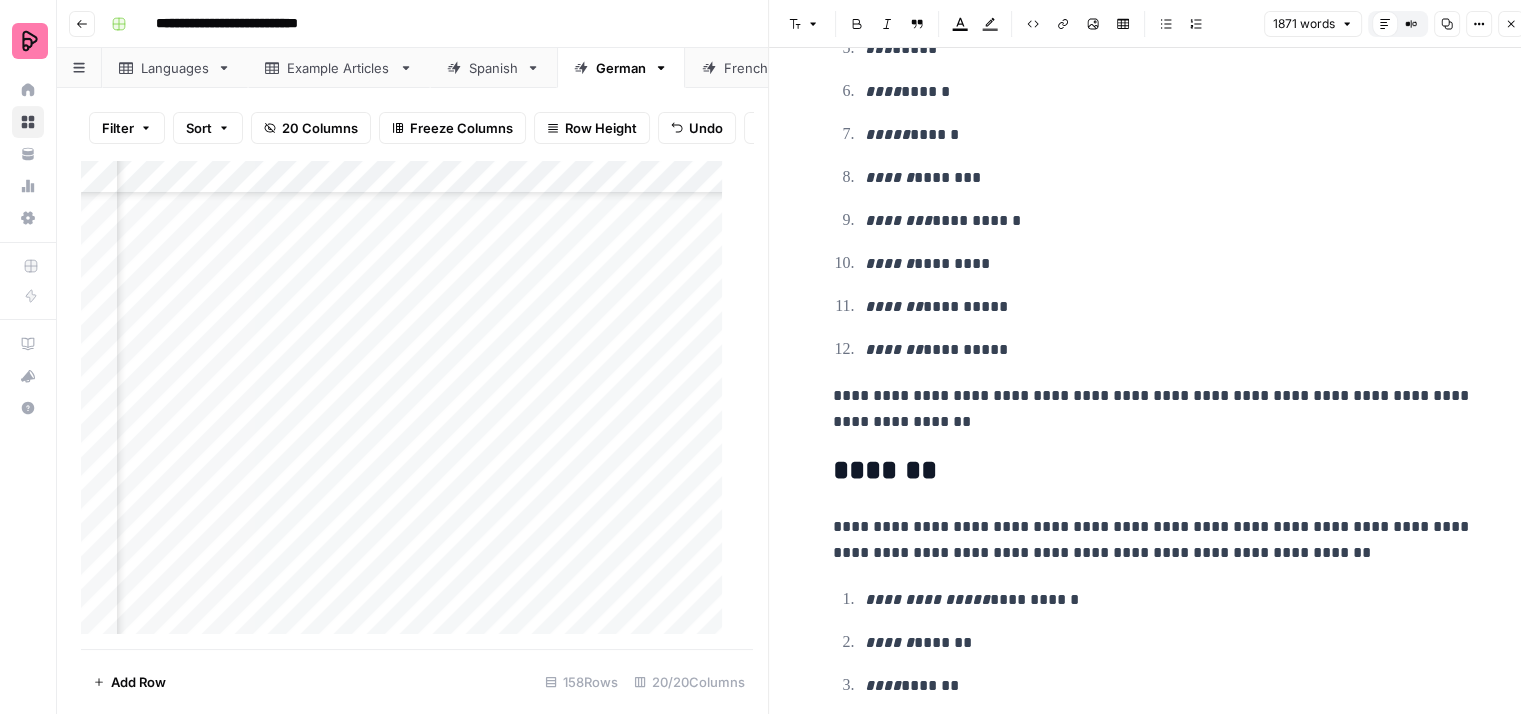 click on "**********" at bounding box center [1153, 764] 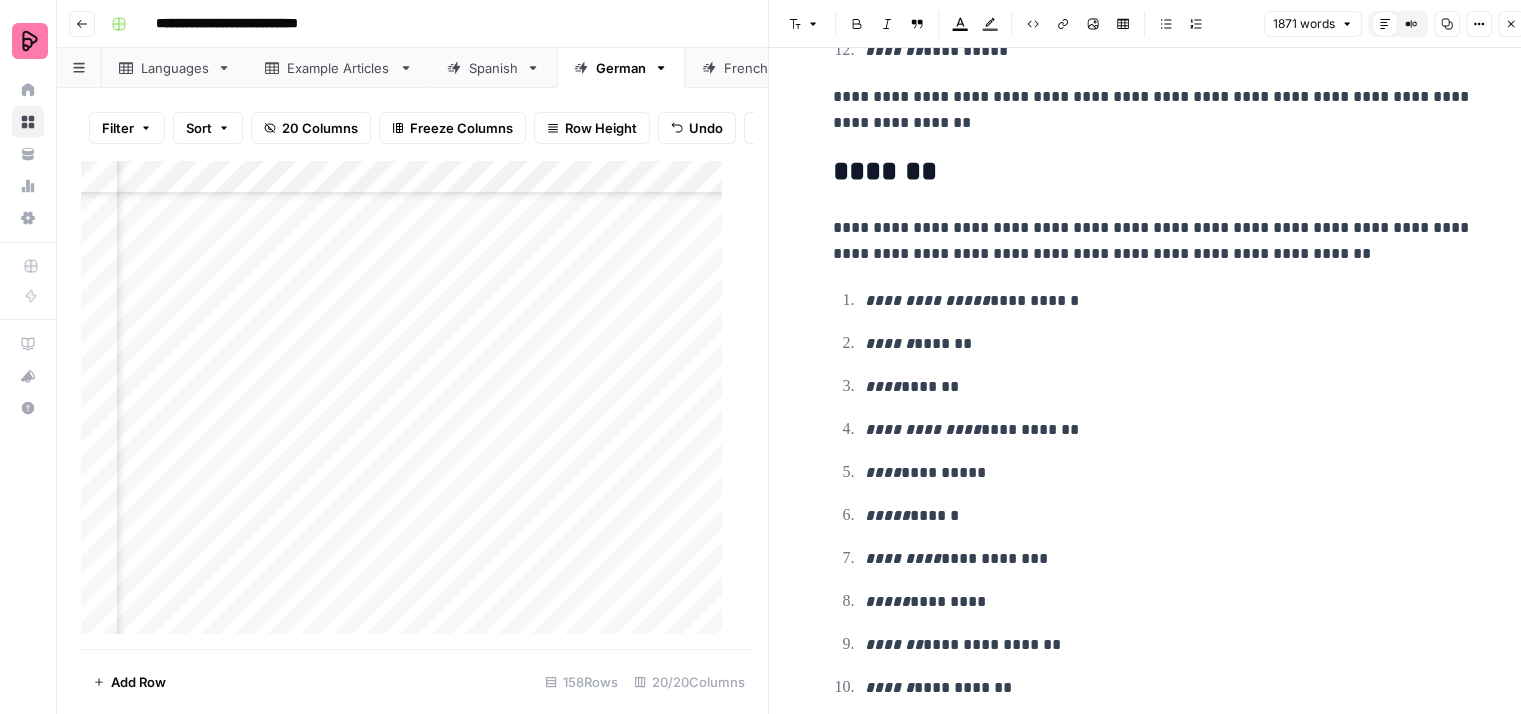 scroll, scrollTop: 5700, scrollLeft: 0, axis: vertical 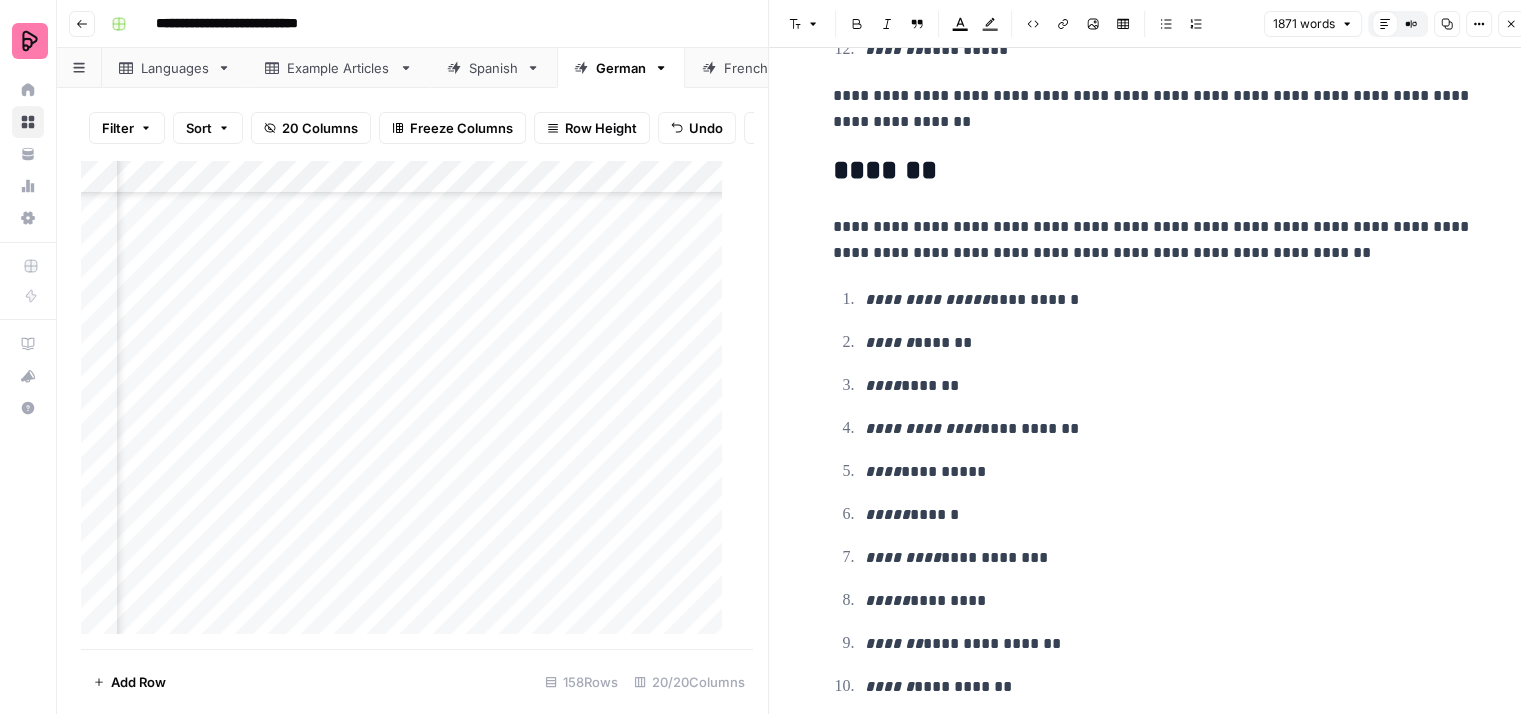 click on "**********" at bounding box center (1153, 240) 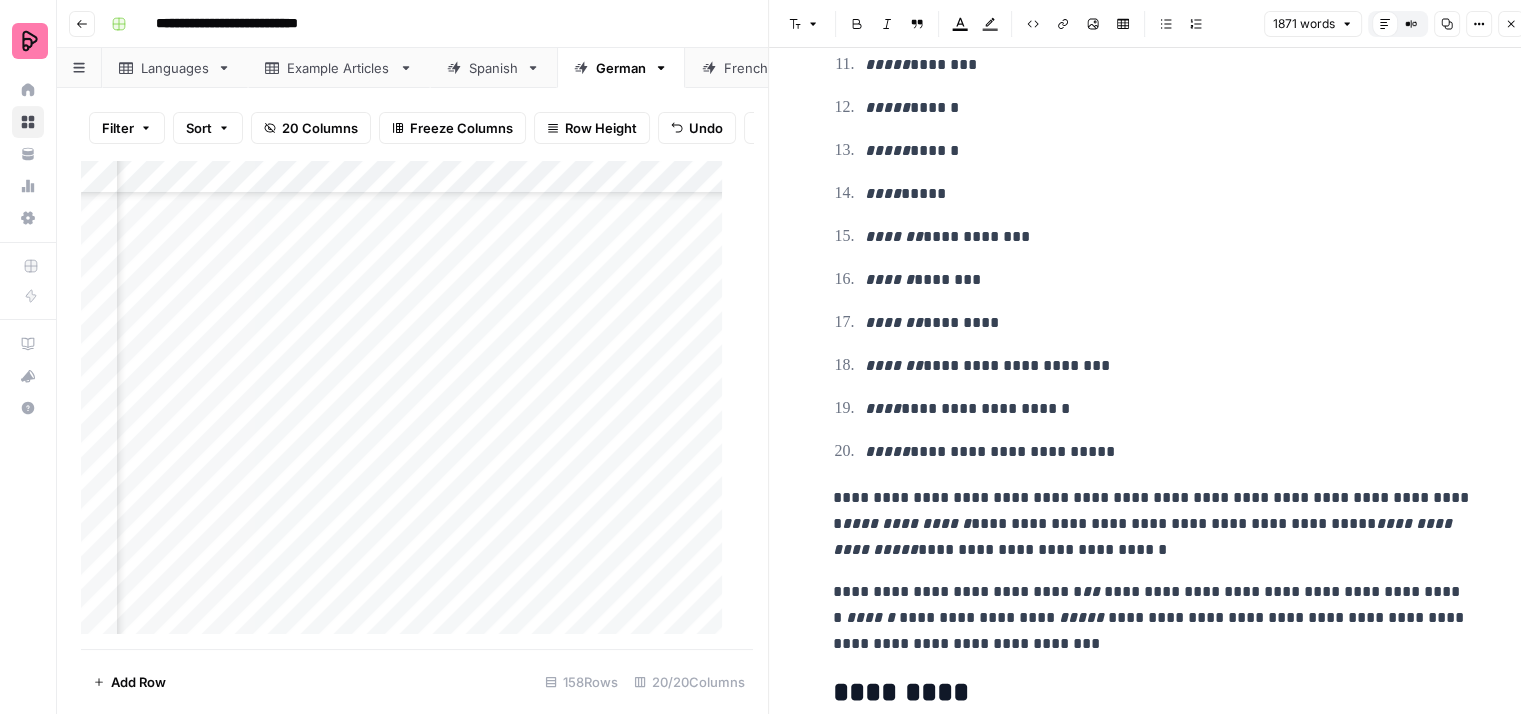 scroll, scrollTop: 6500, scrollLeft: 0, axis: vertical 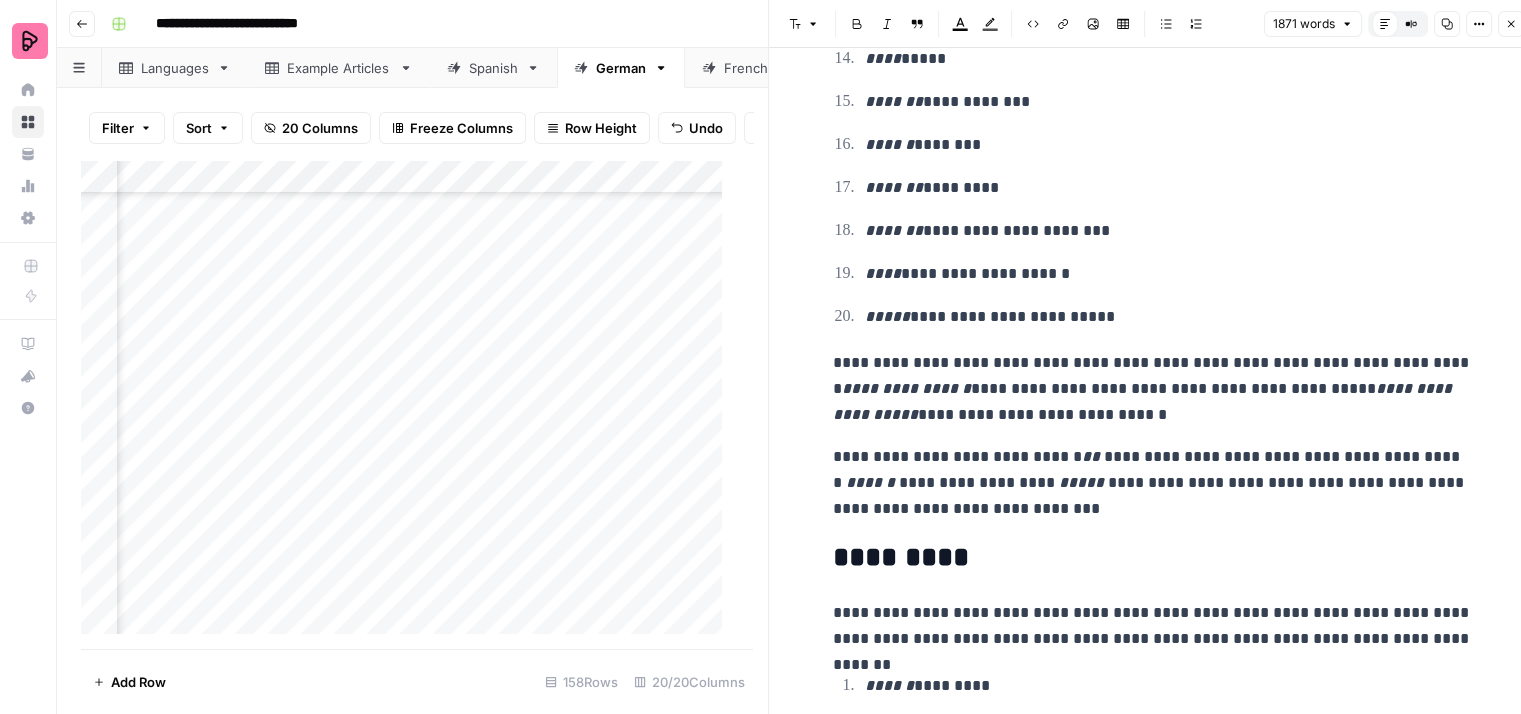 click on "**********" at bounding box center [1169, 317] 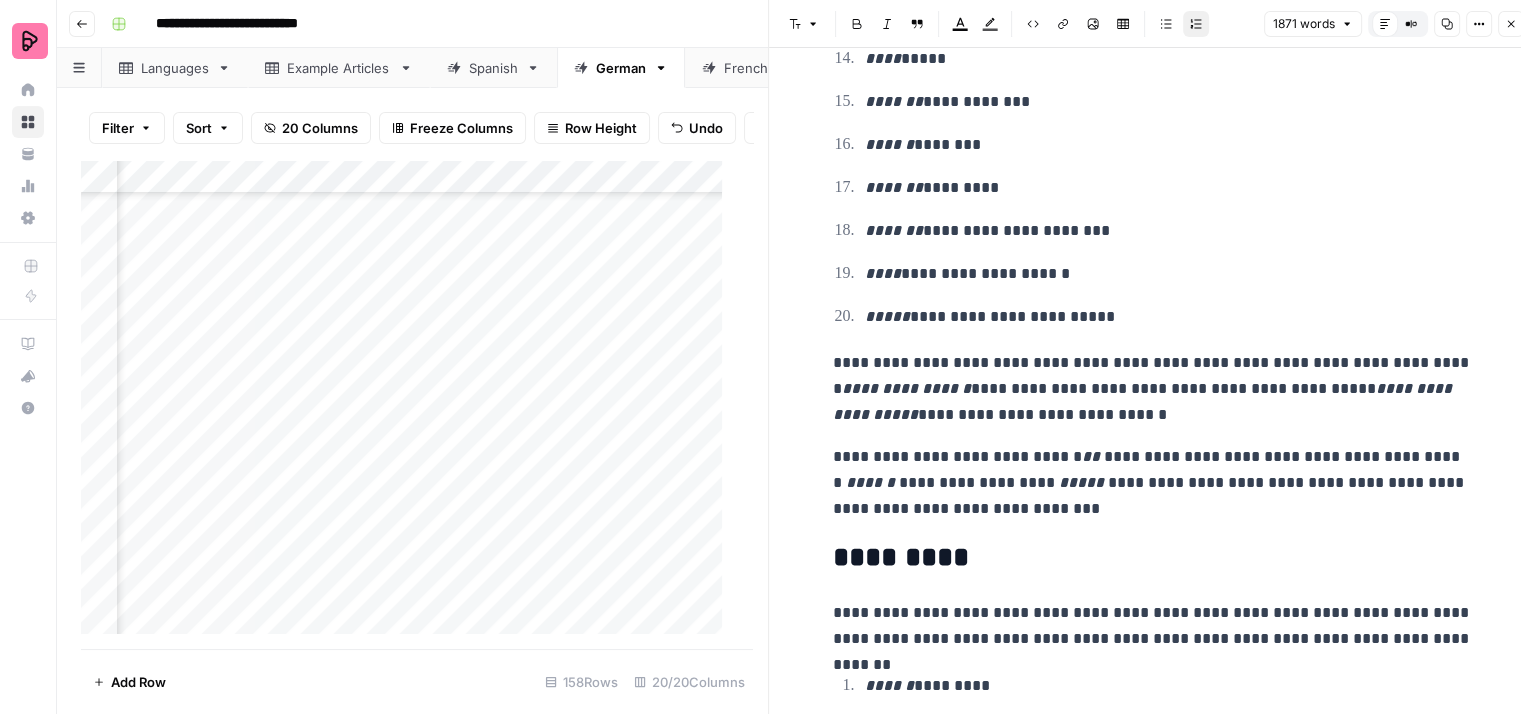 click on "**********" at bounding box center [1153, 389] 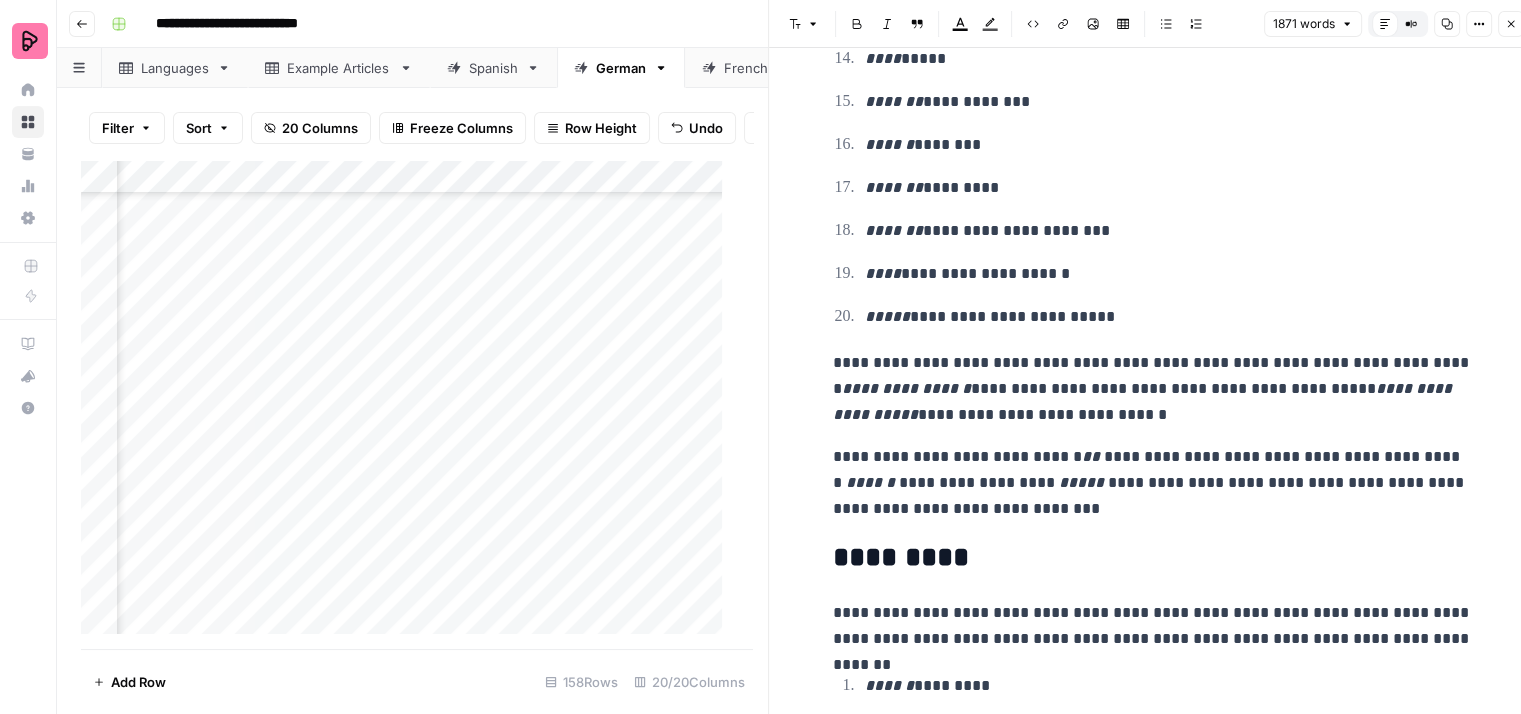 click on "**********" at bounding box center (1153, 389) 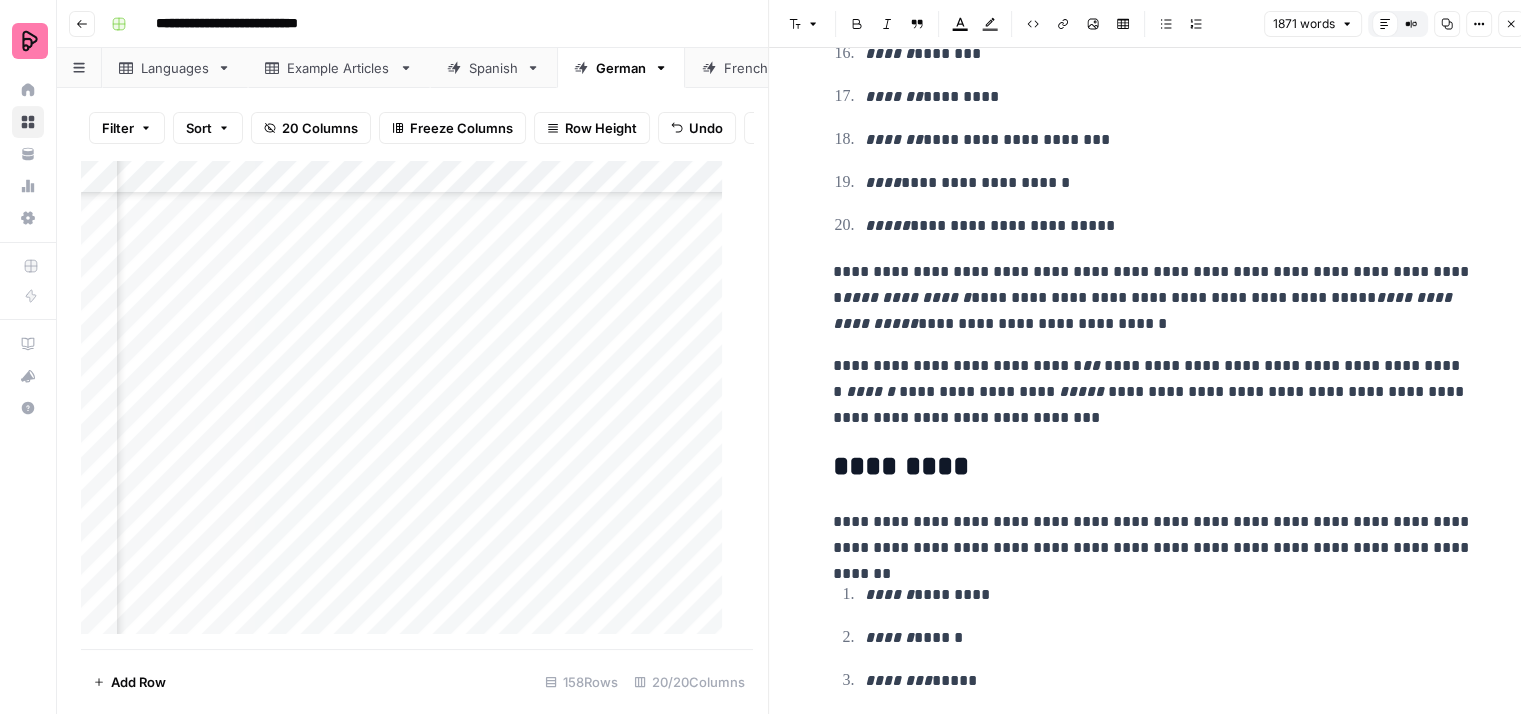scroll, scrollTop: 6700, scrollLeft: 0, axis: vertical 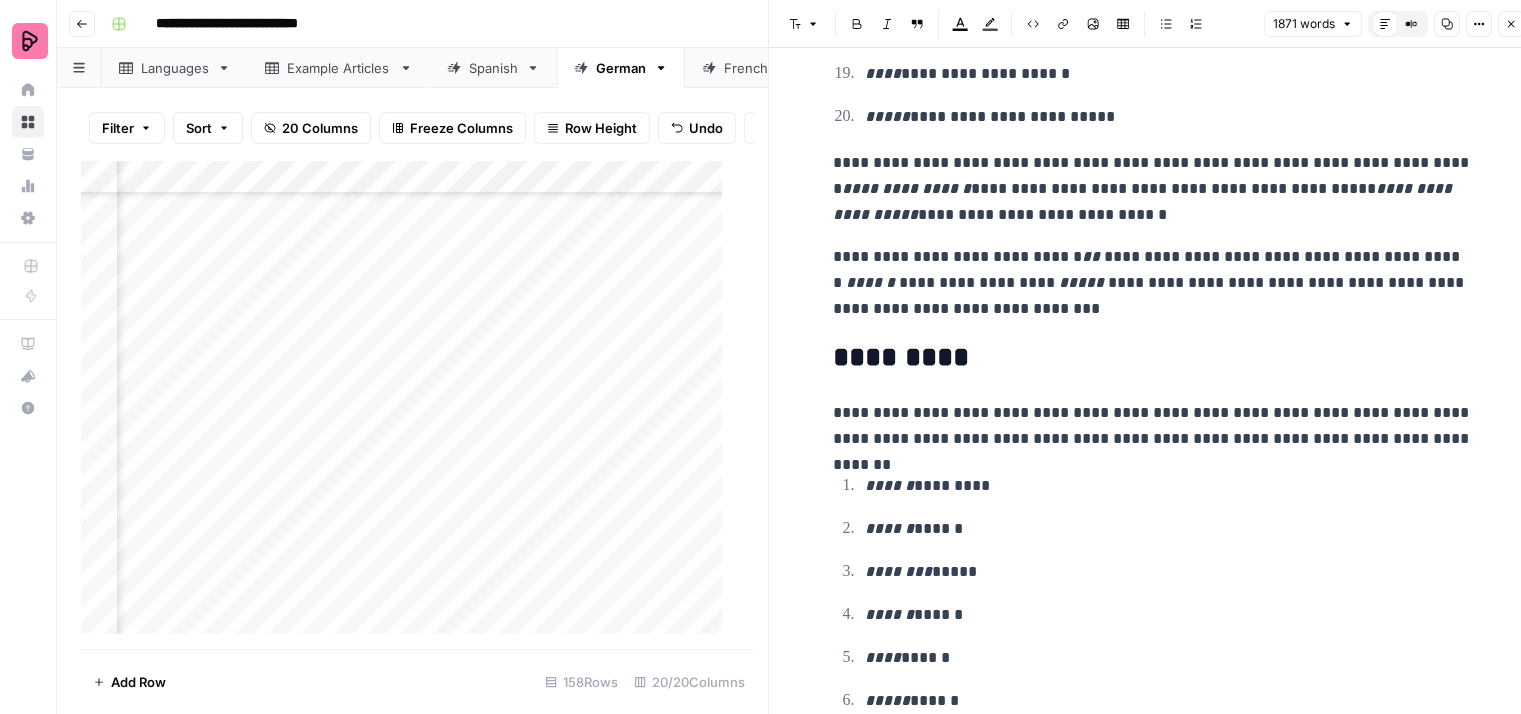 click on "**********" at bounding box center (1153, 426) 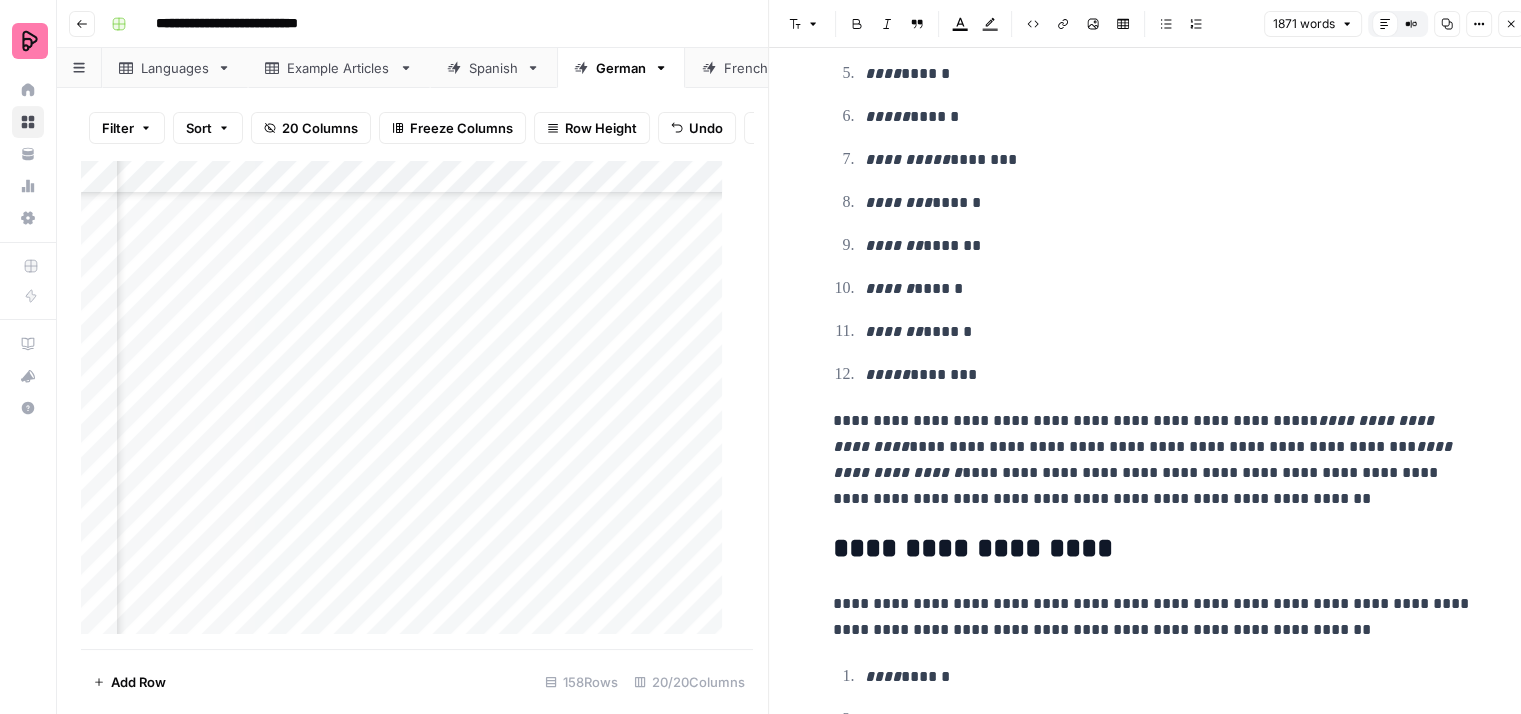scroll, scrollTop: 7300, scrollLeft: 0, axis: vertical 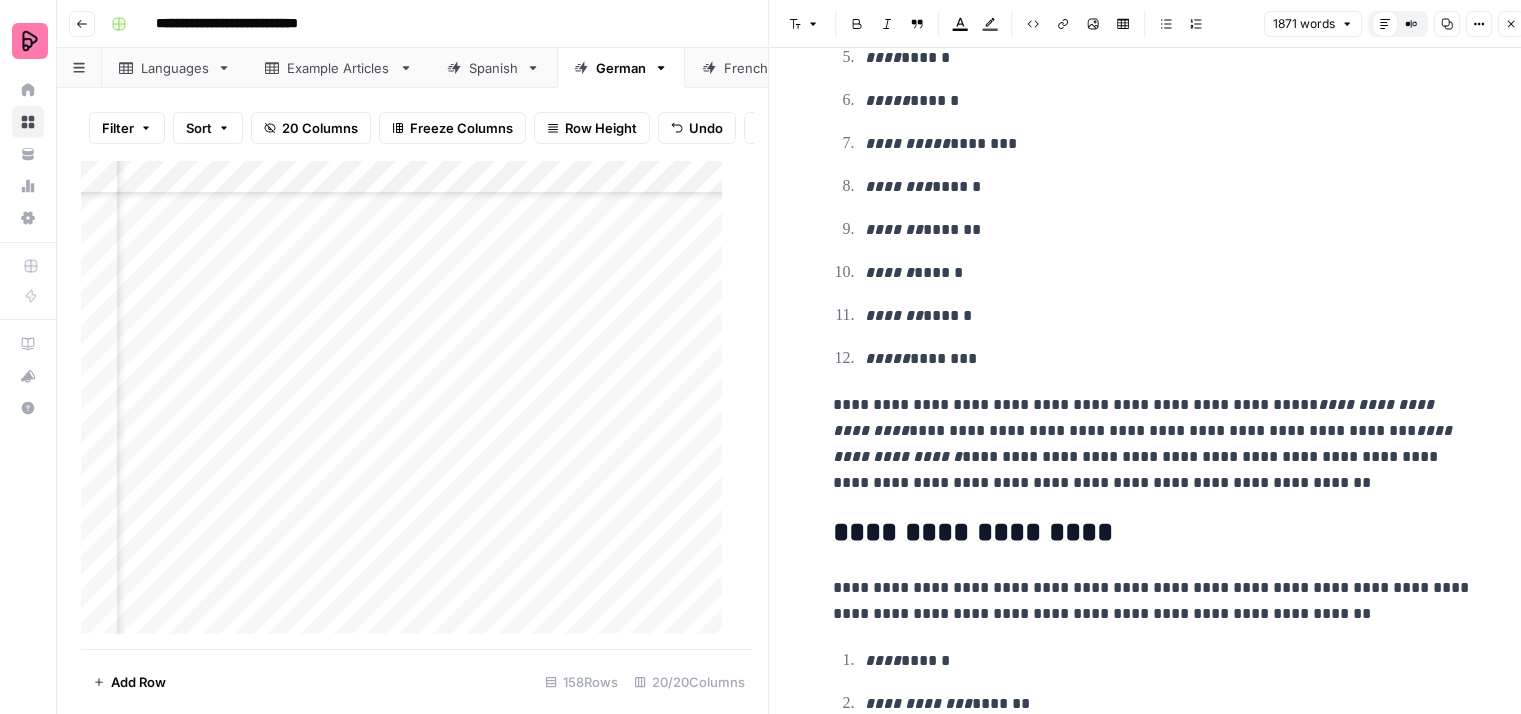 click on "**********" at bounding box center [1153, -1136] 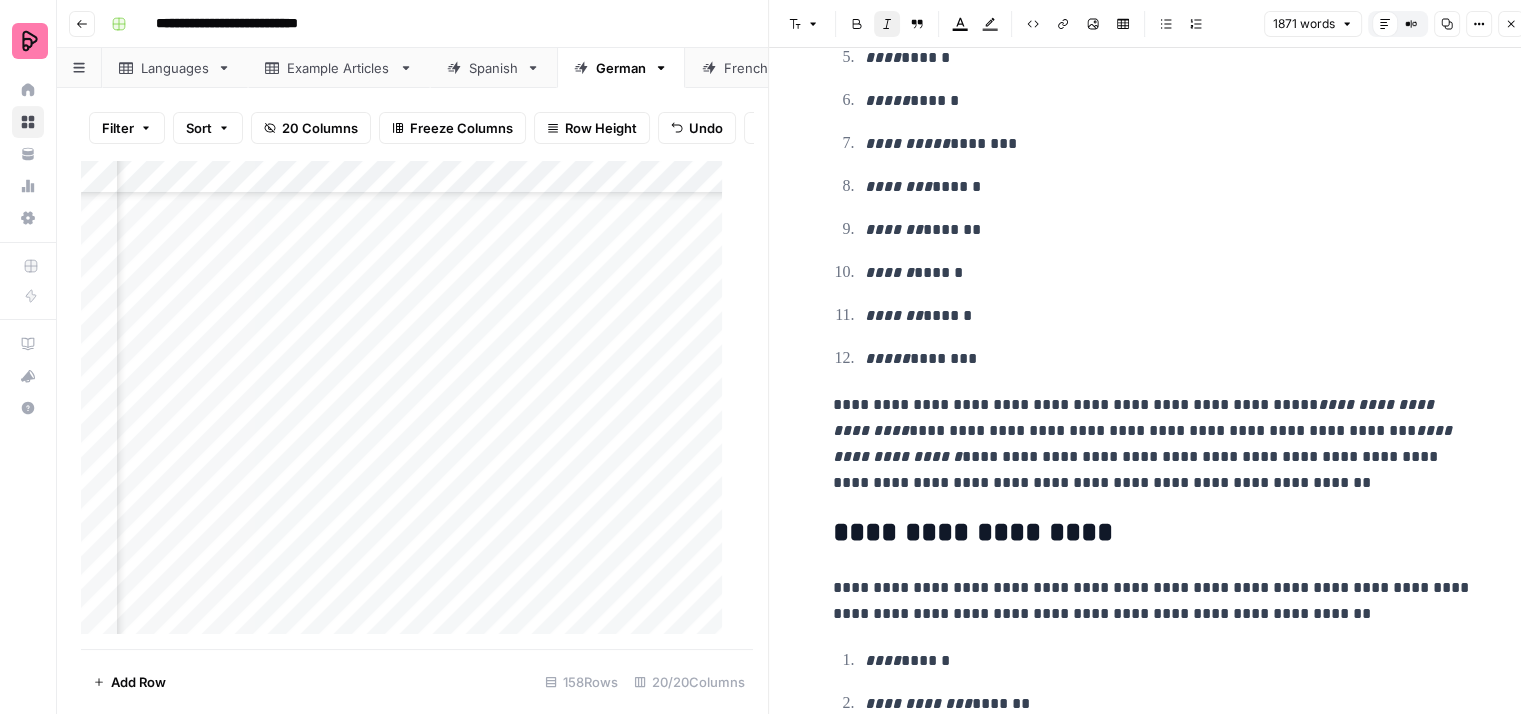 click on "**********" at bounding box center (1153, 444) 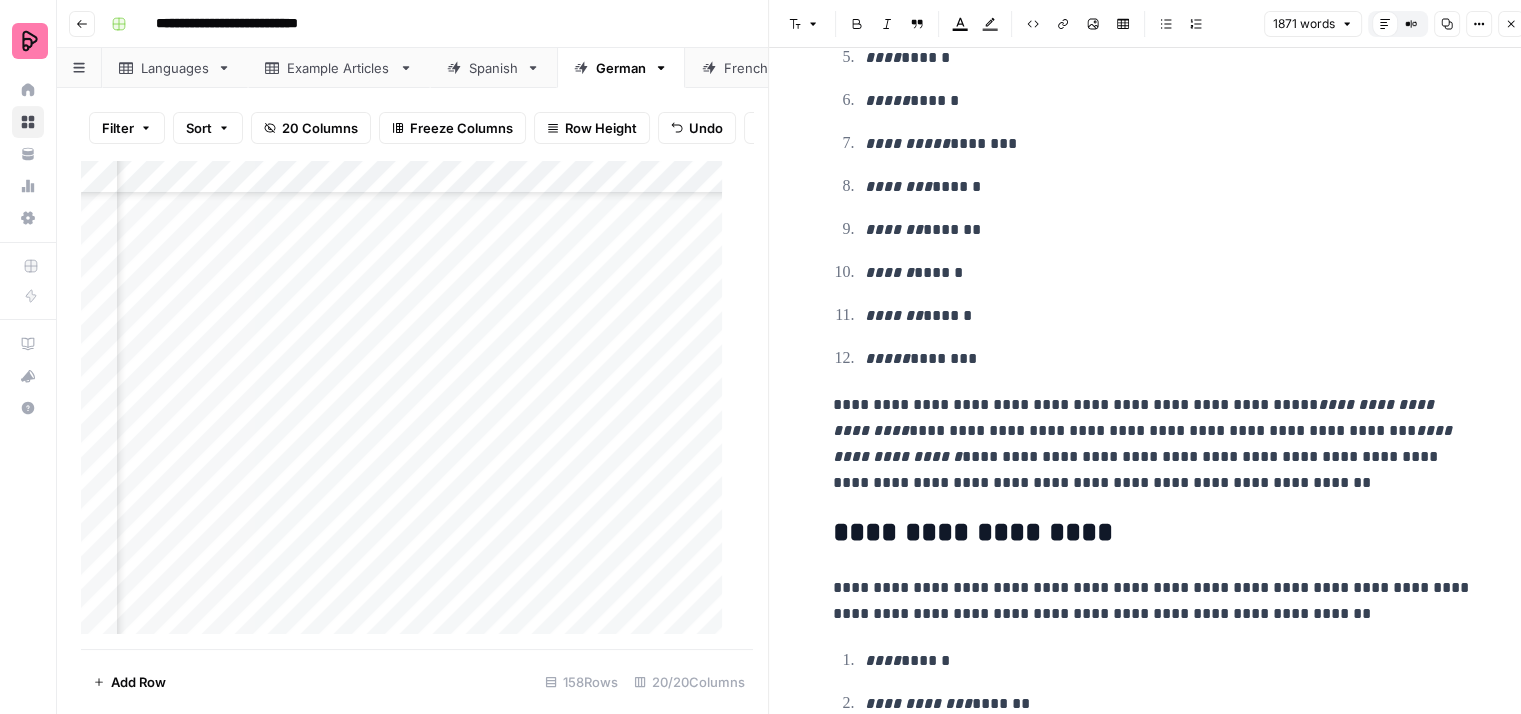 click on "**********" at bounding box center [1153, 444] 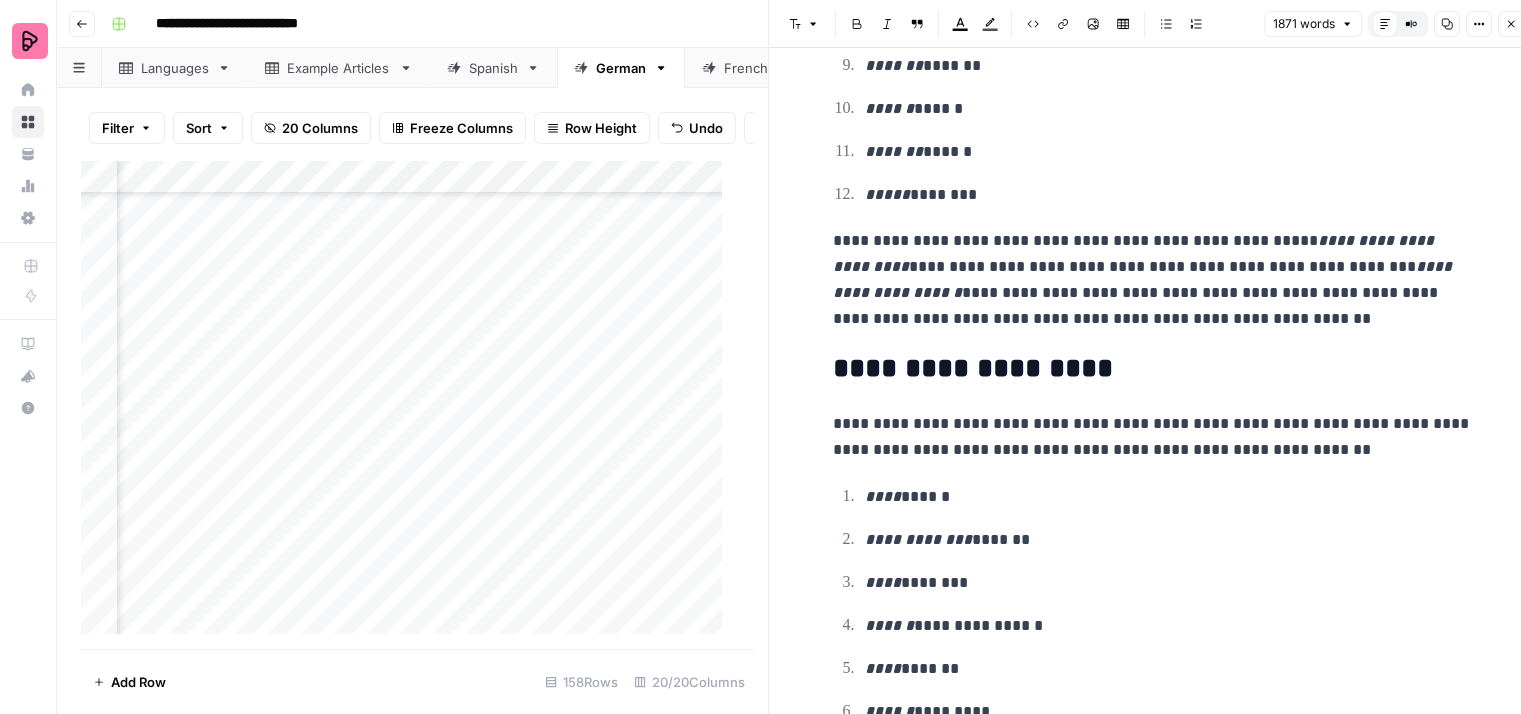 scroll, scrollTop: 7500, scrollLeft: 0, axis: vertical 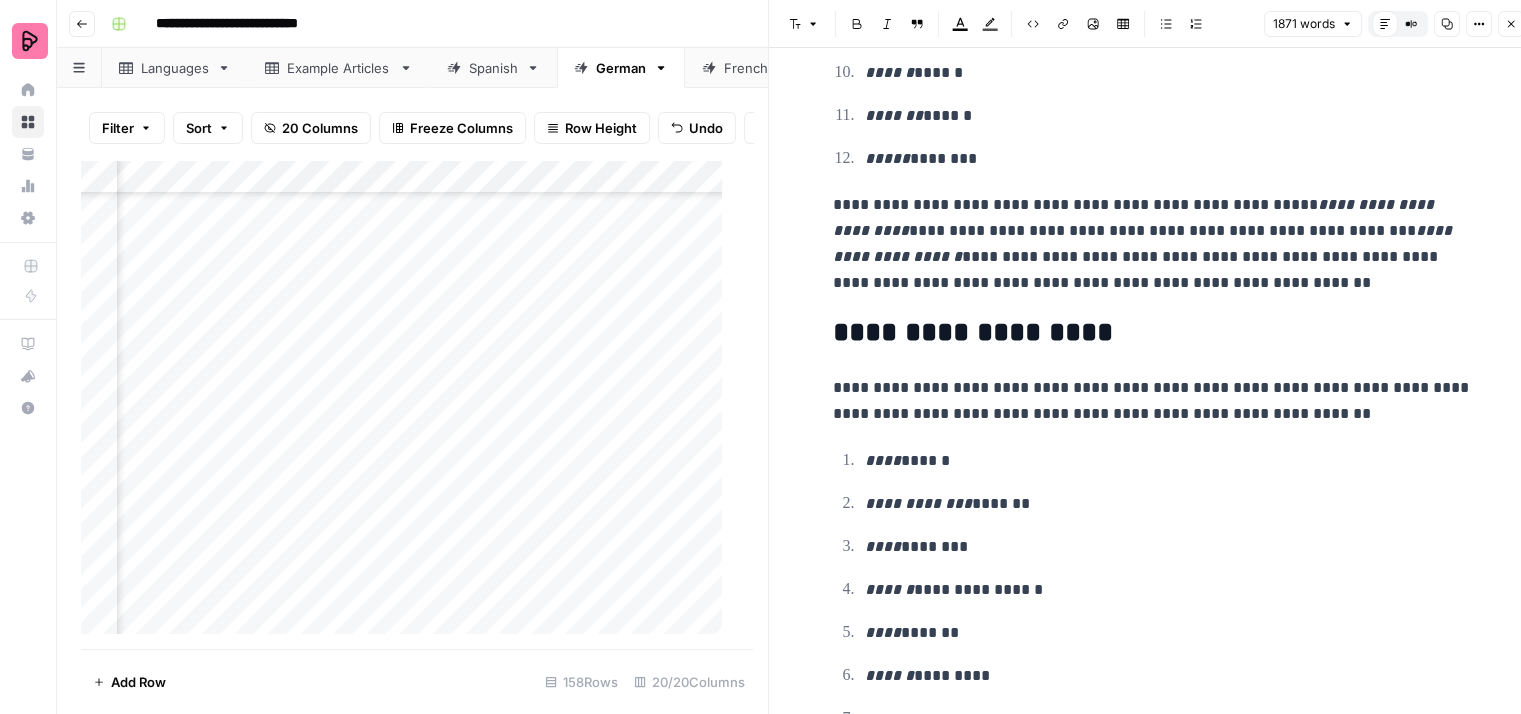 click on "**********" at bounding box center [1153, 401] 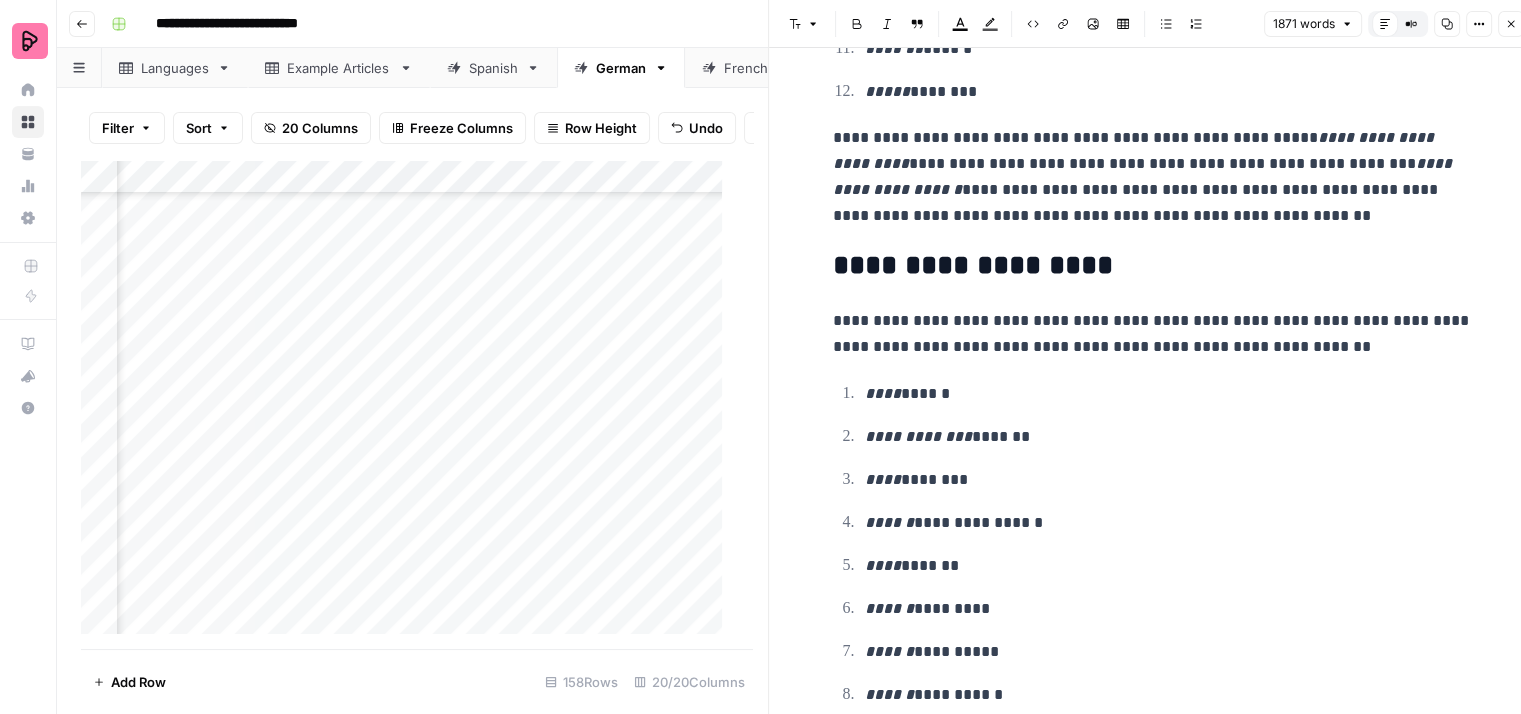 scroll, scrollTop: 7700, scrollLeft: 0, axis: vertical 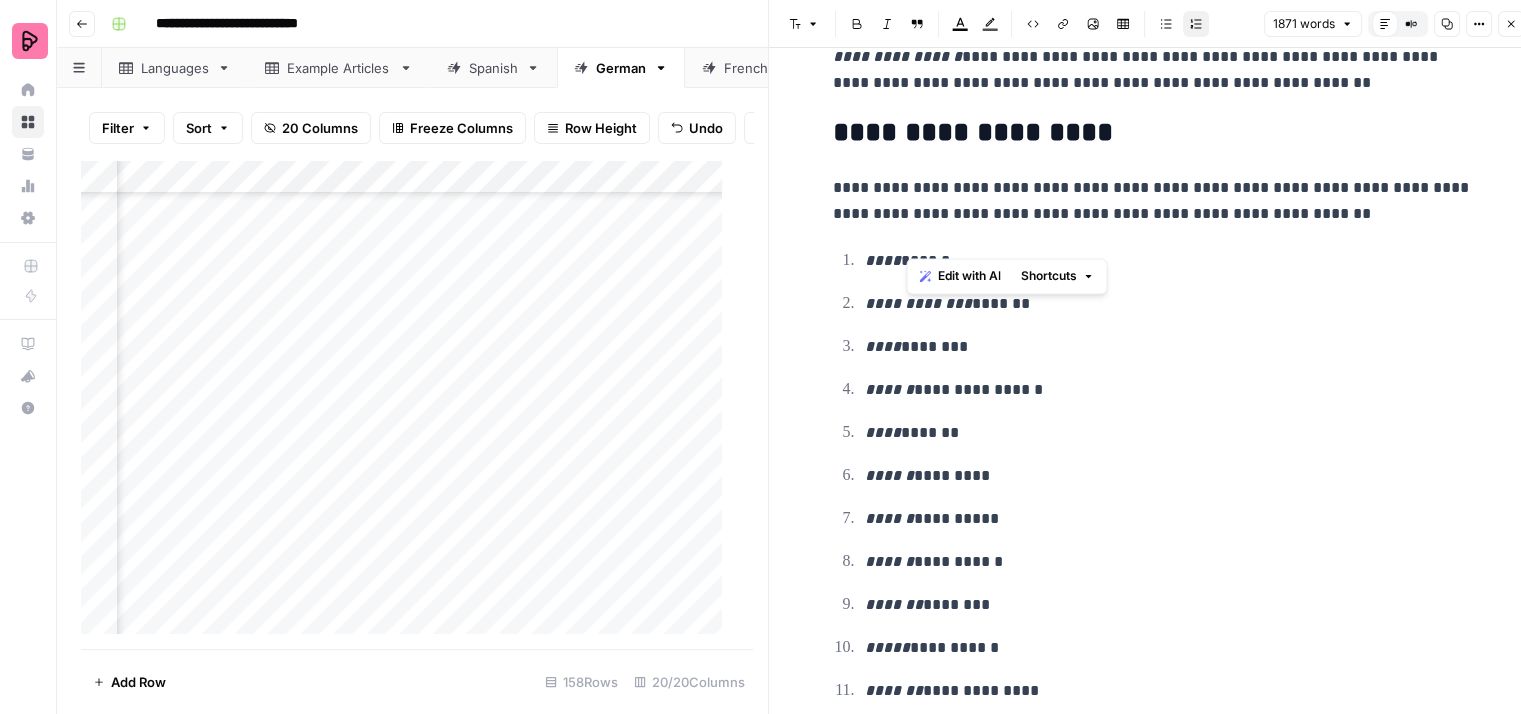 click on "**** ******" at bounding box center [1169, 261] 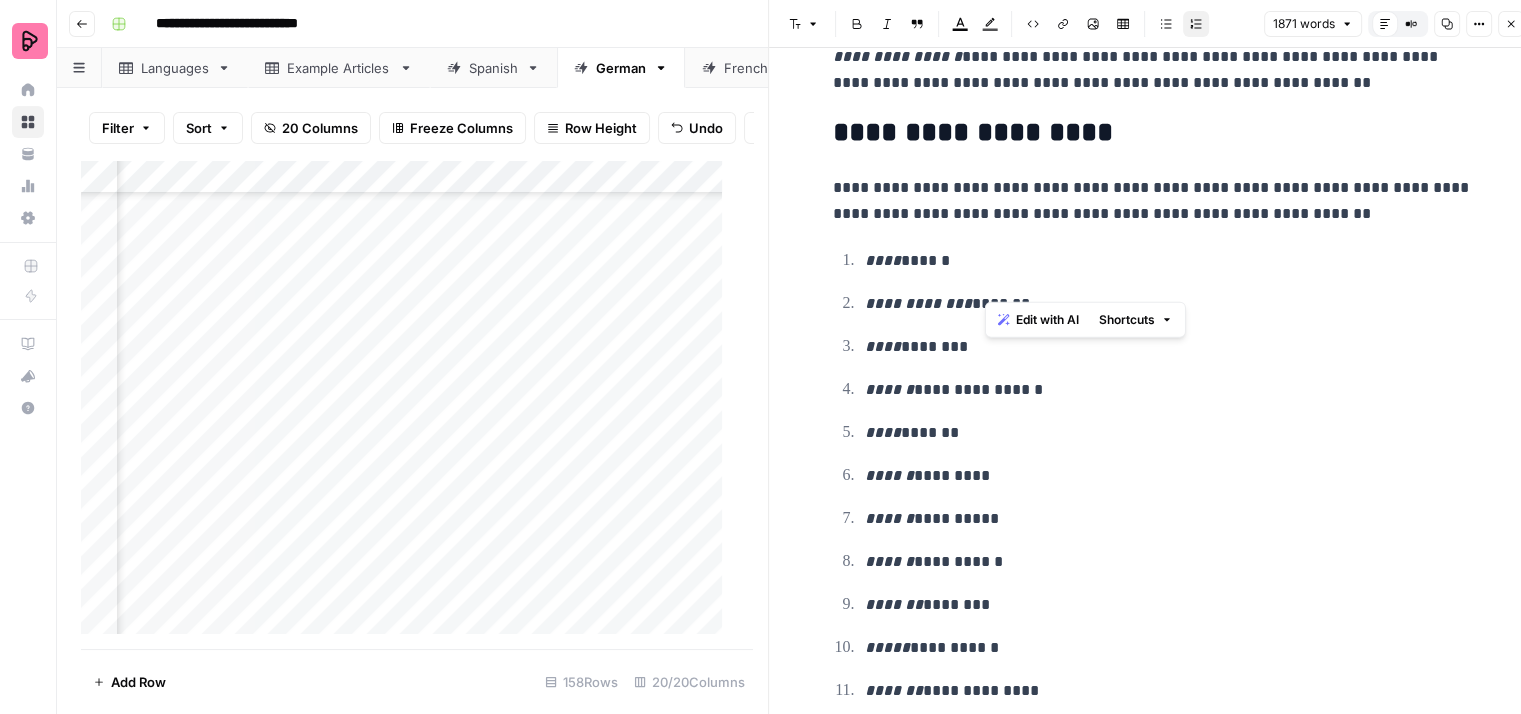 click on "**********" at bounding box center (1169, 304) 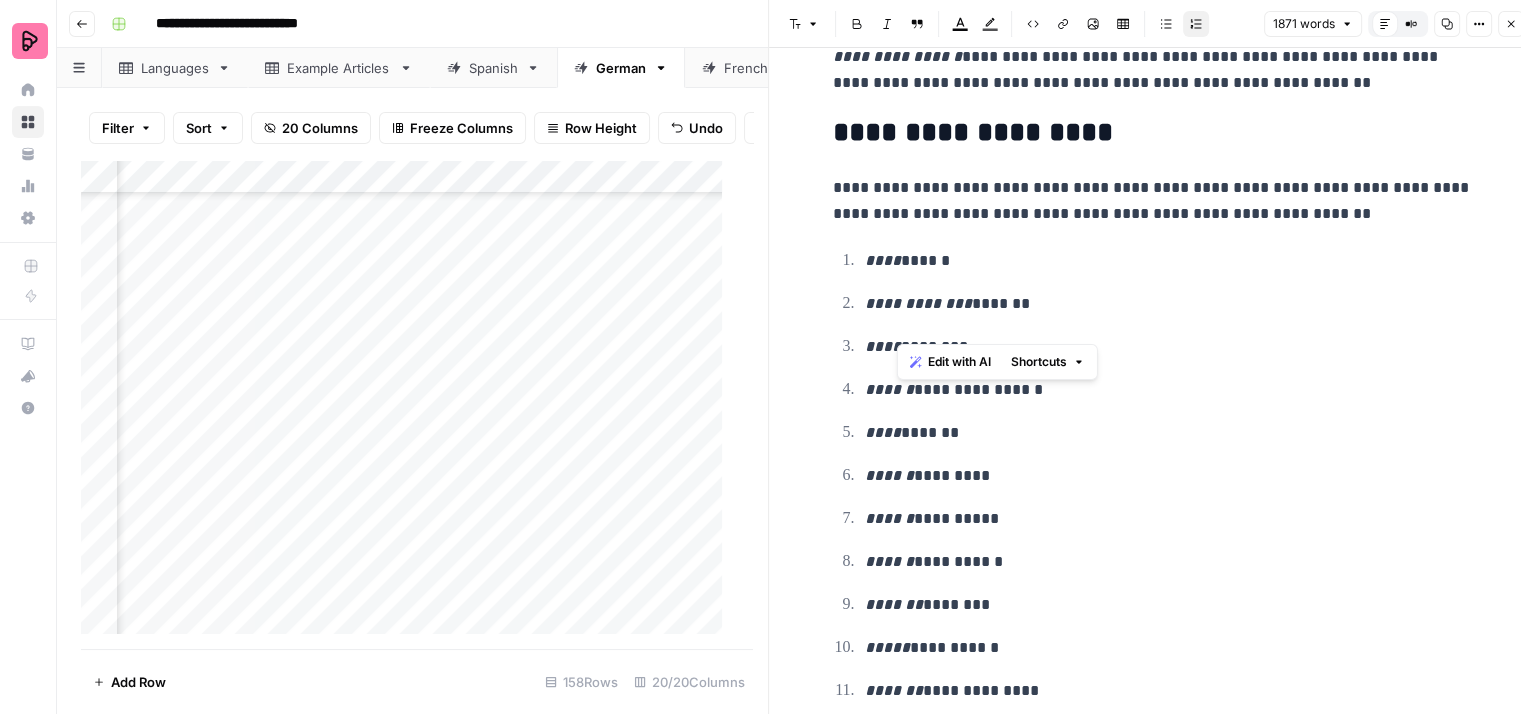 click on "**** ********" at bounding box center [1169, 347] 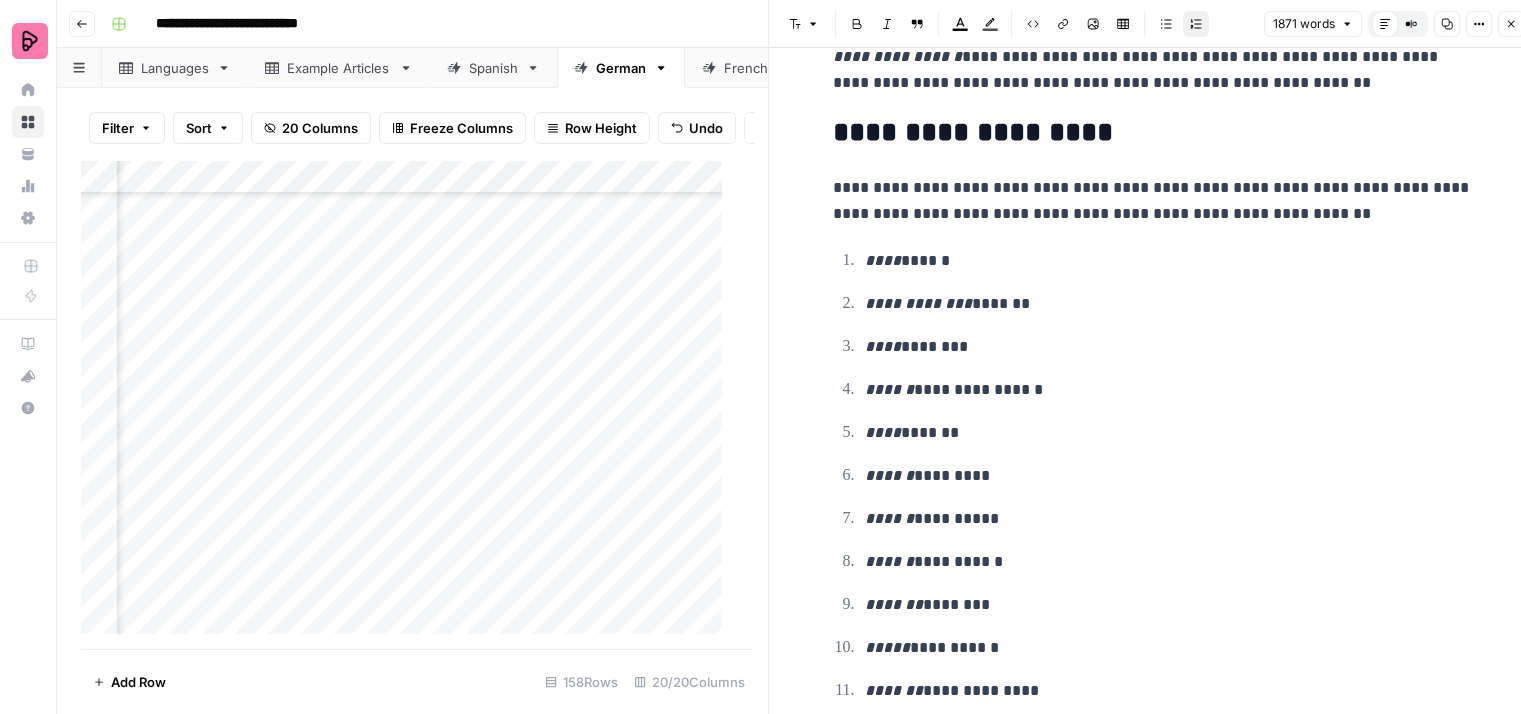 click on "**** ********" at bounding box center (1169, 347) 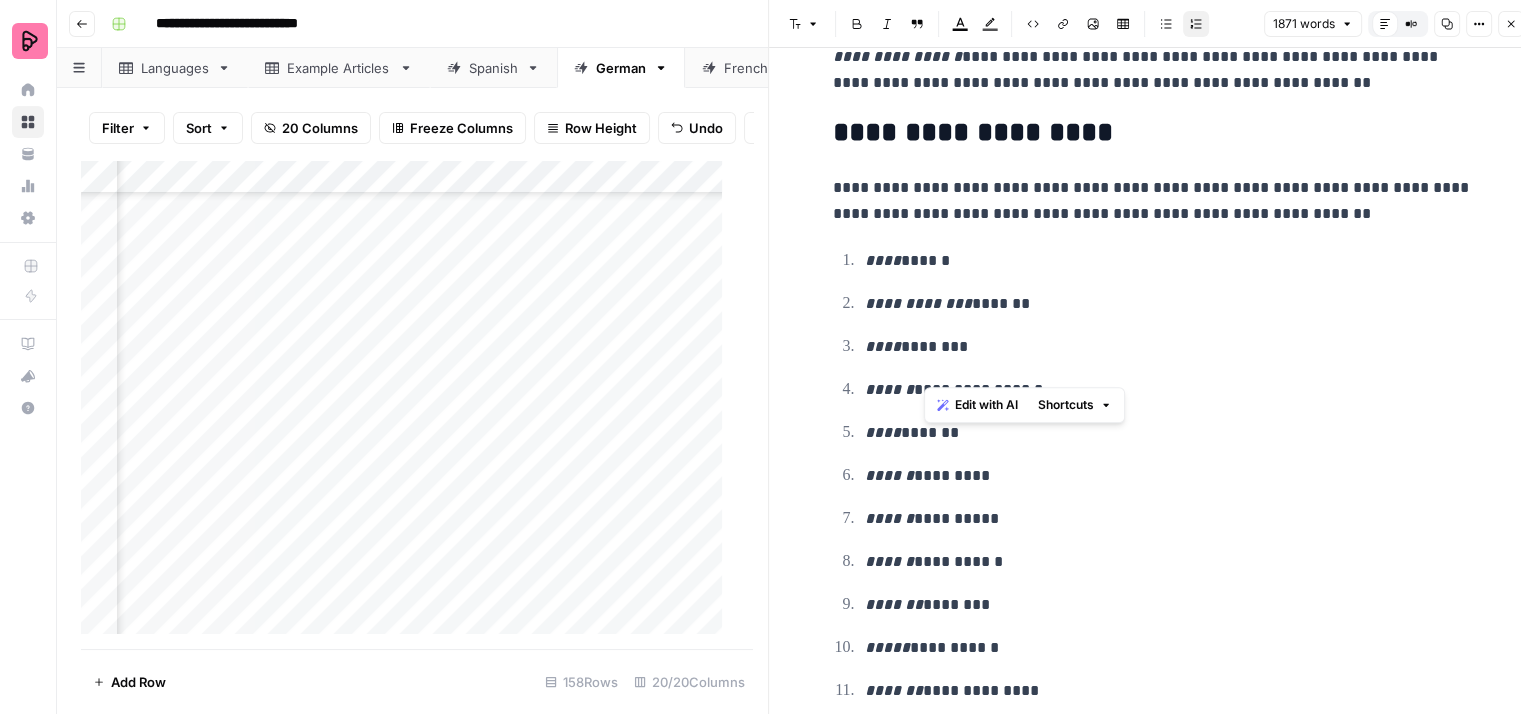 click on "**********" at bounding box center [1169, 390] 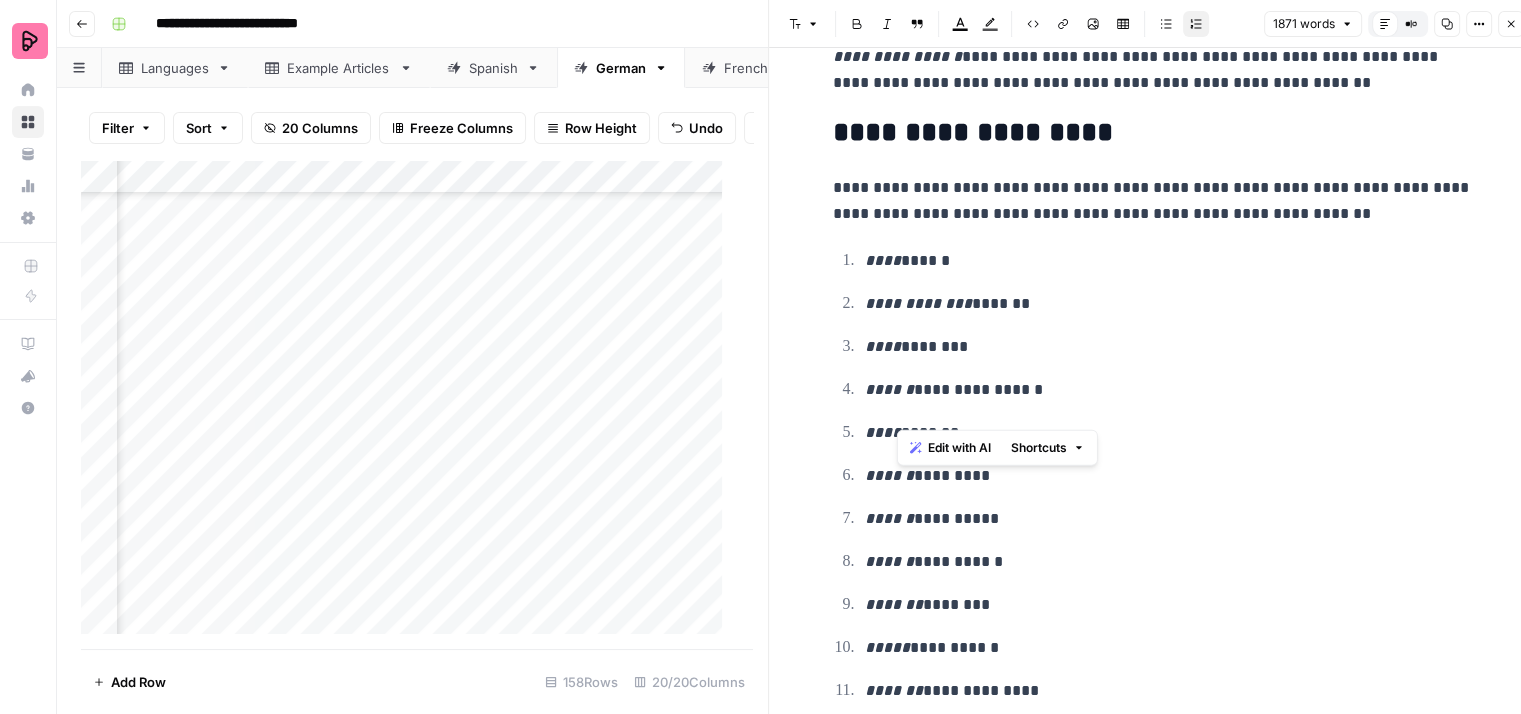 click on "**** *******" at bounding box center [1169, 433] 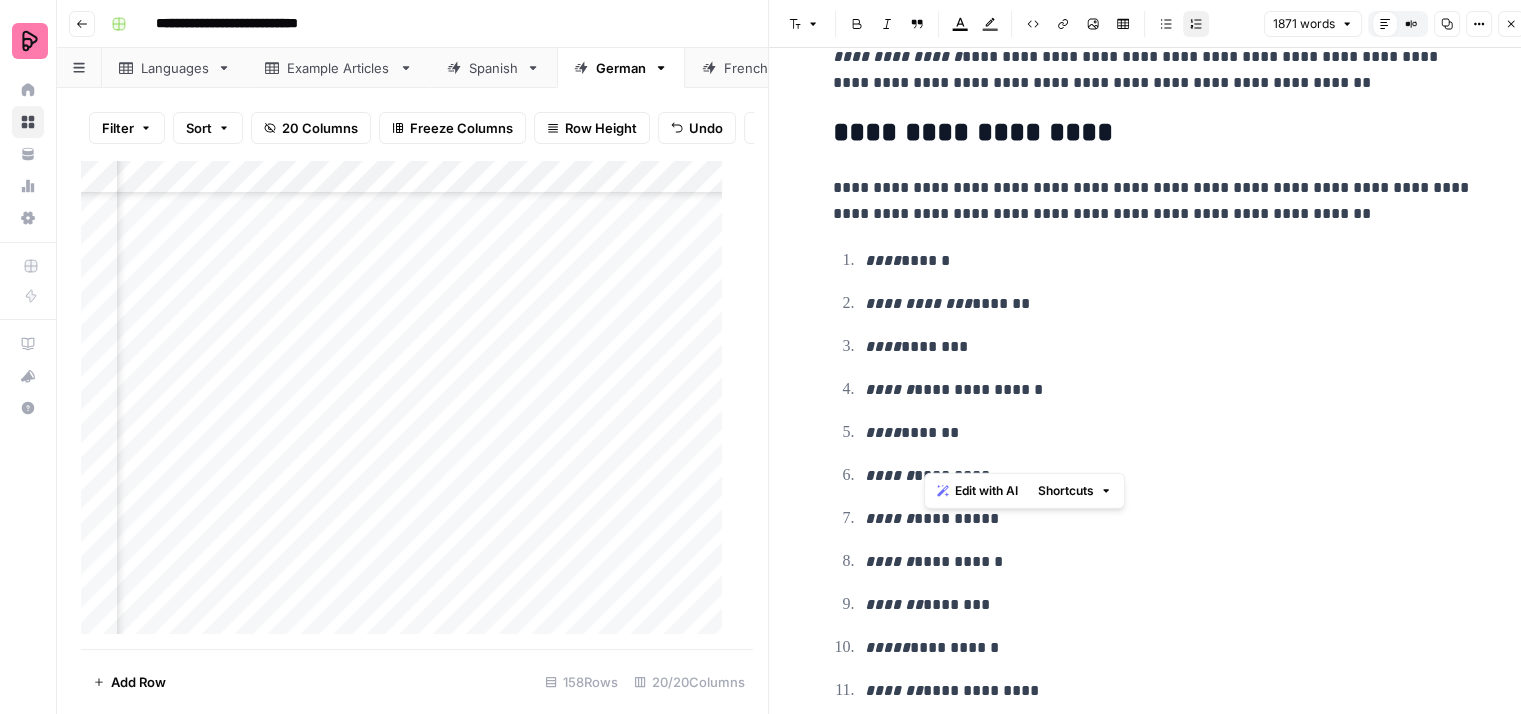 click on "[BRAND] [PRODUCT]" at bounding box center (1169, 476) 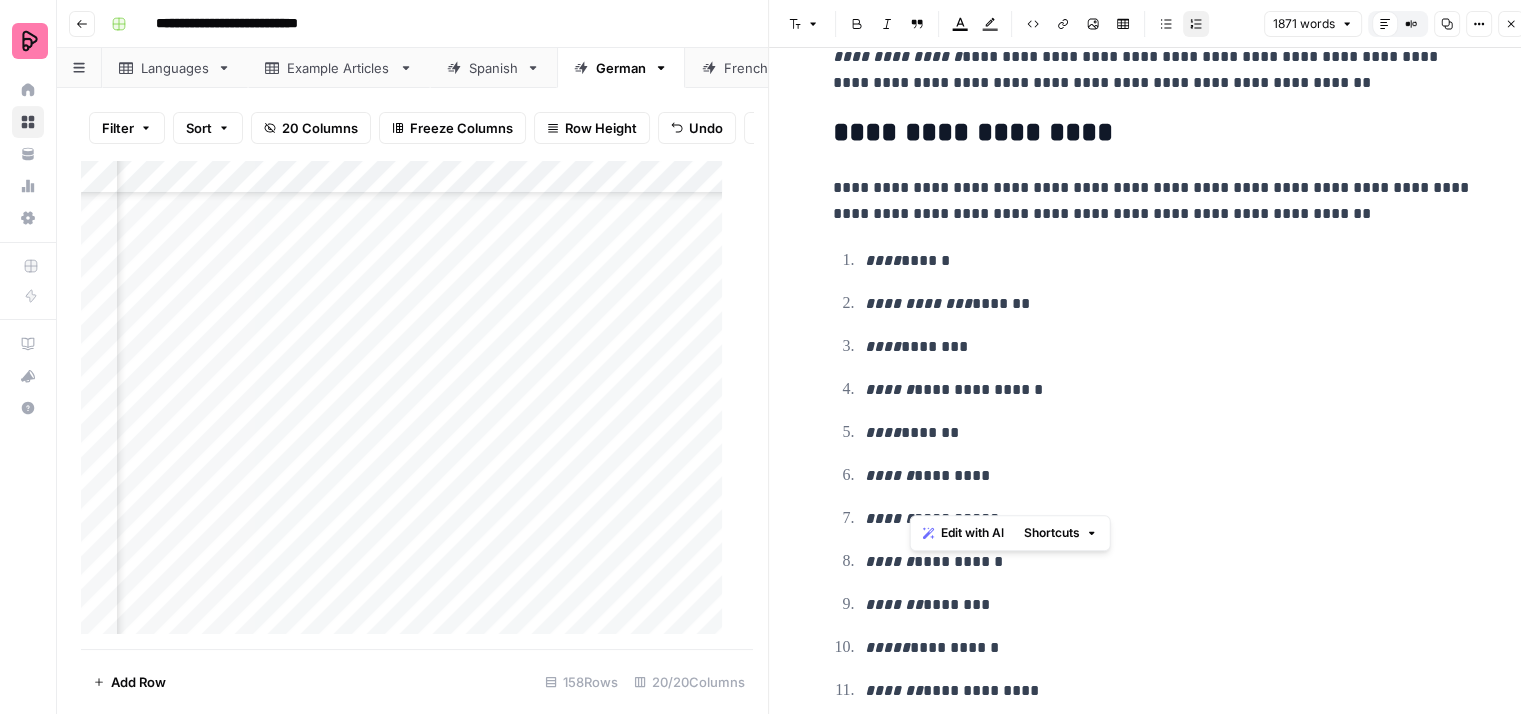 click on "**********" at bounding box center [1169, 519] 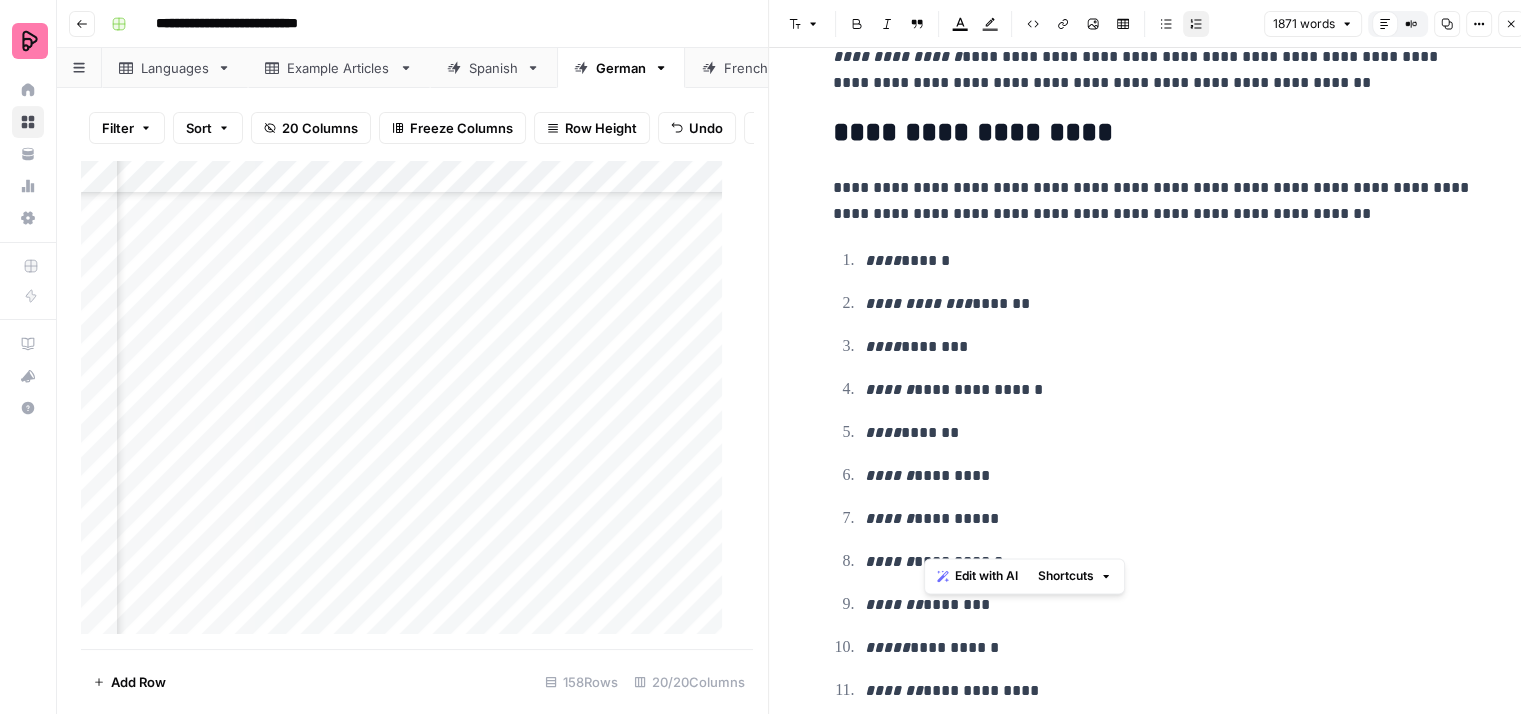 click on "**********" at bounding box center (1169, 562) 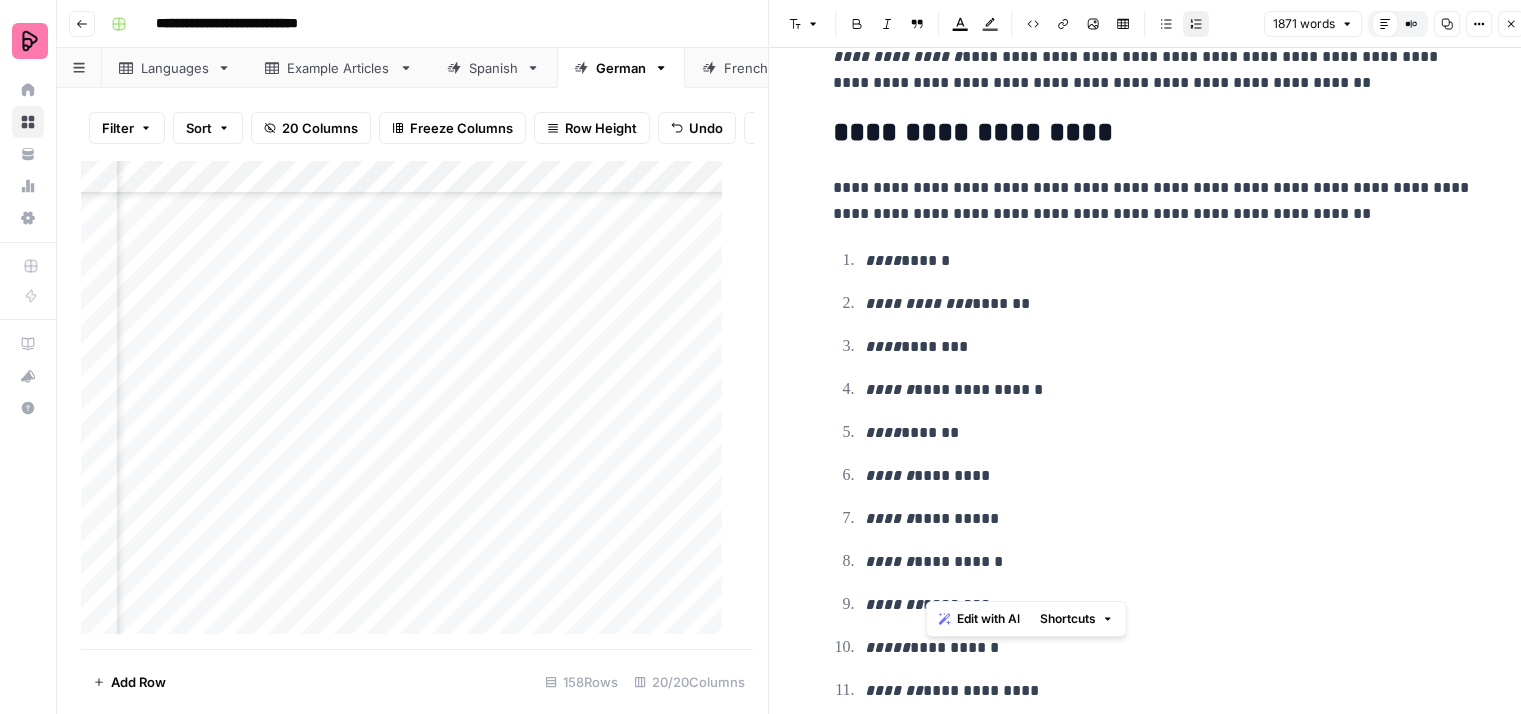 drag, startPoint x: 939, startPoint y: 575, endPoint x: 924, endPoint y: 575, distance: 15 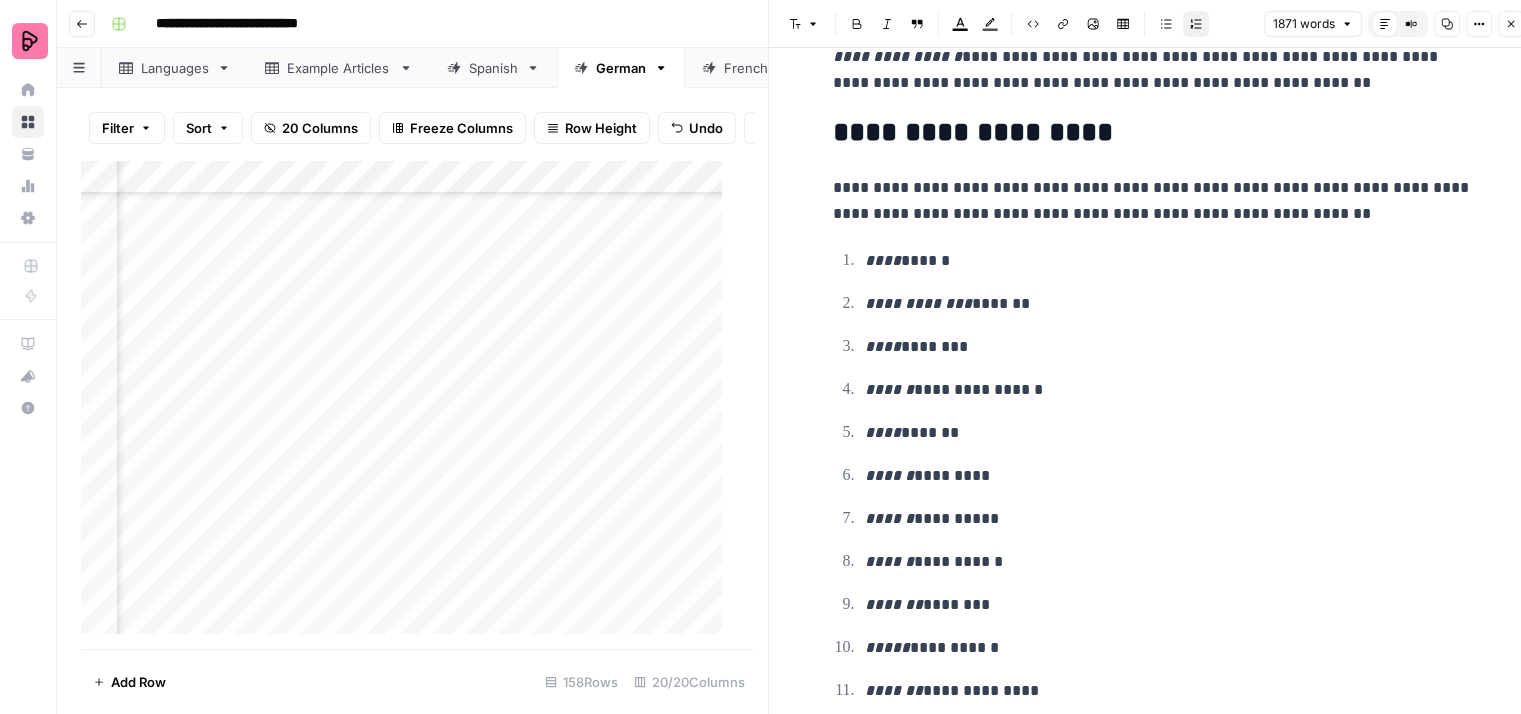 click on "******* ********" at bounding box center (1169, 605) 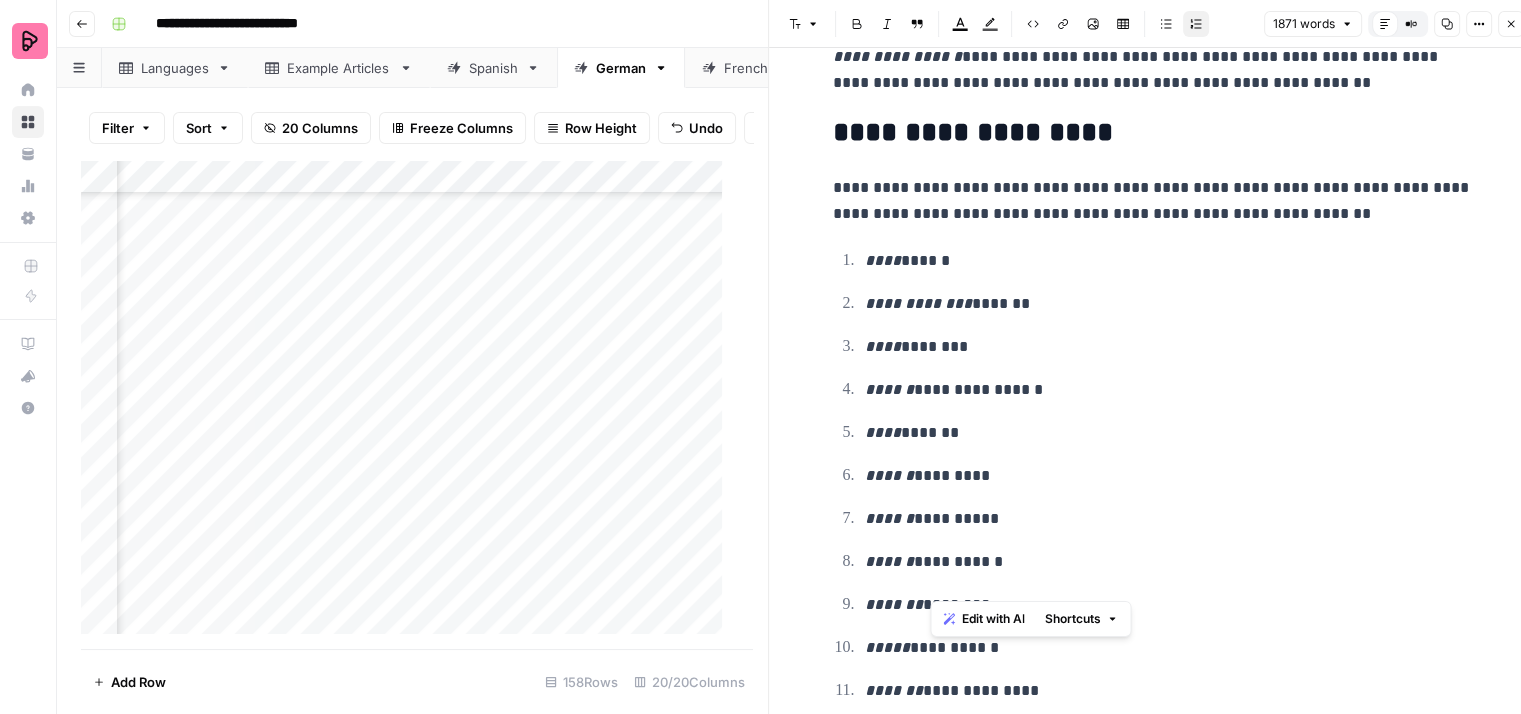 click on "******* ********" at bounding box center (1169, 605) 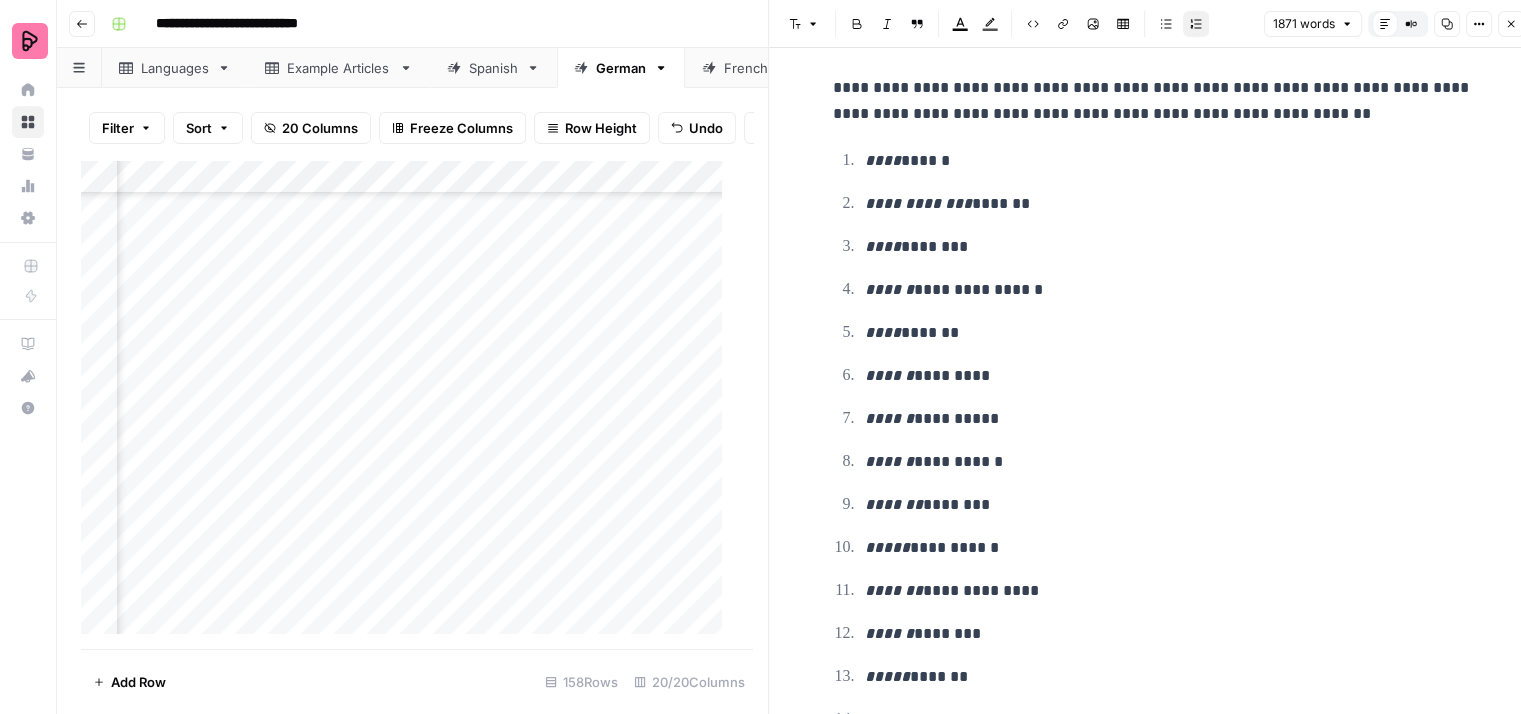 scroll, scrollTop: 7900, scrollLeft: 0, axis: vertical 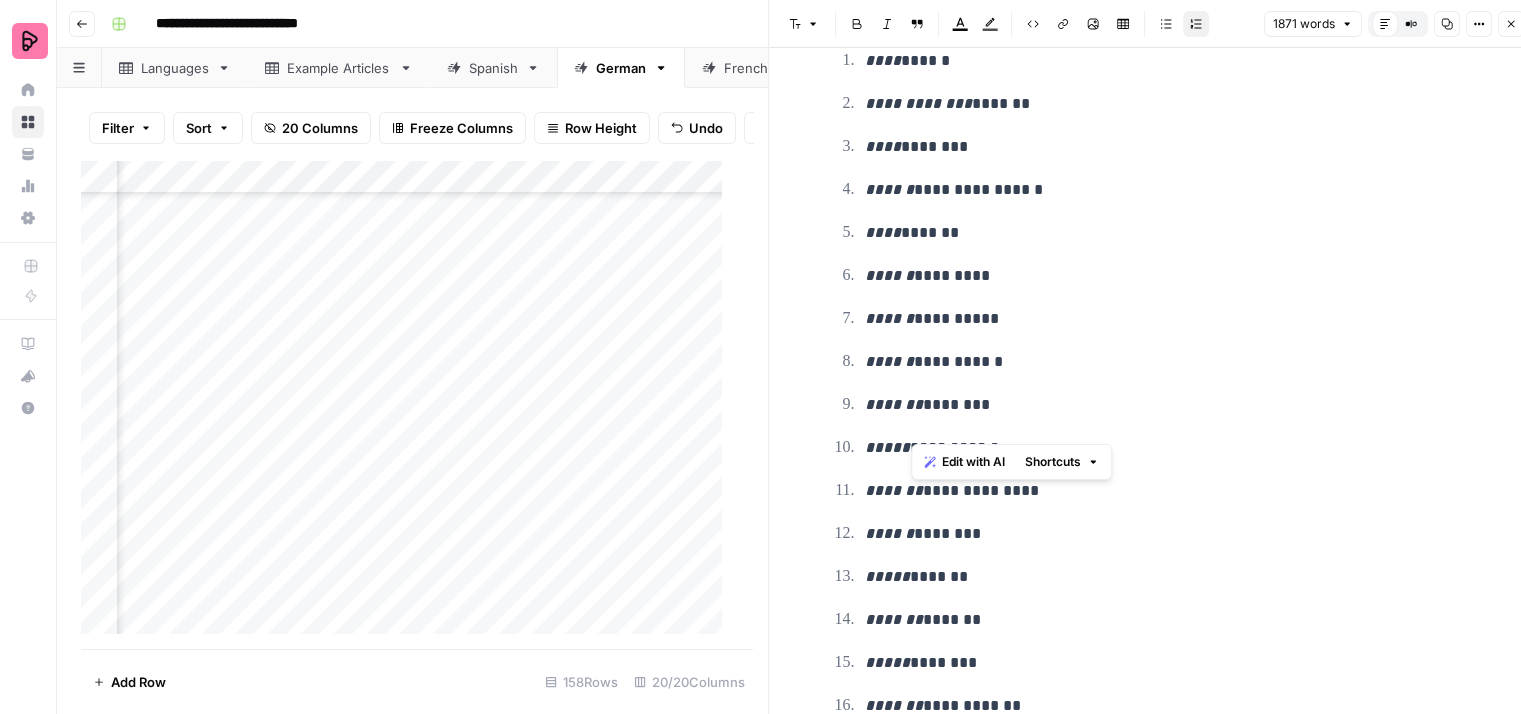 click on "**********" at bounding box center [1169, 448] 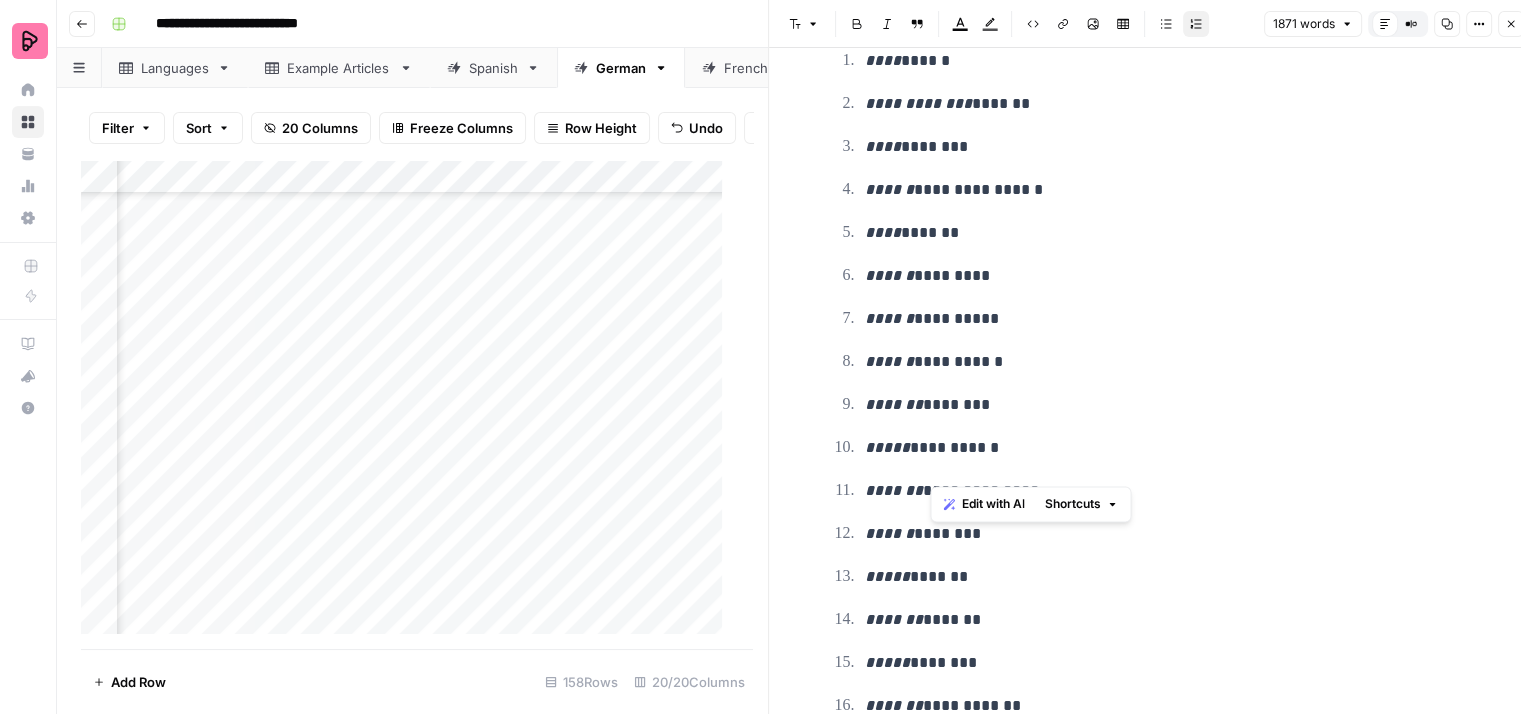 click on "[BRAND] [PRODUCT]" at bounding box center [1169, 491] 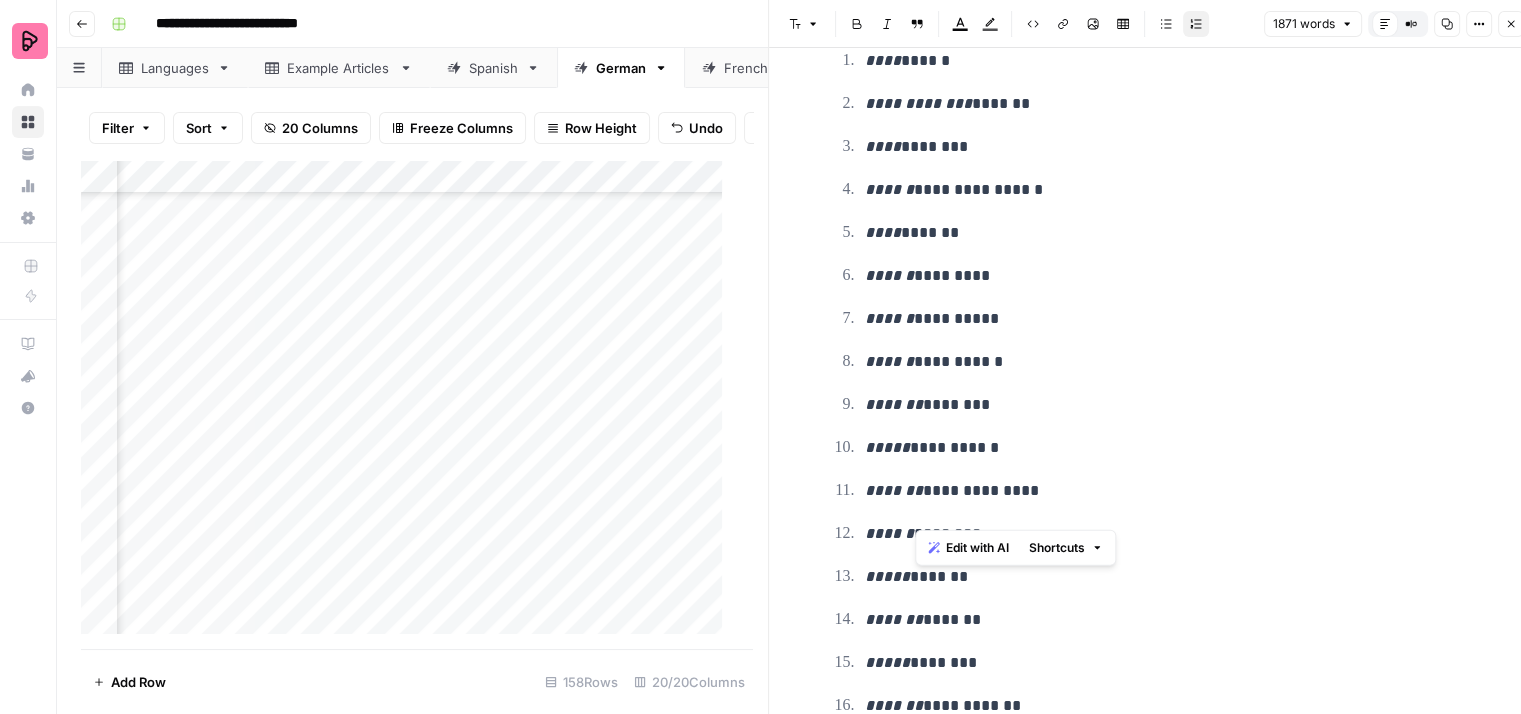click on "****** ********" at bounding box center (1169, 534) 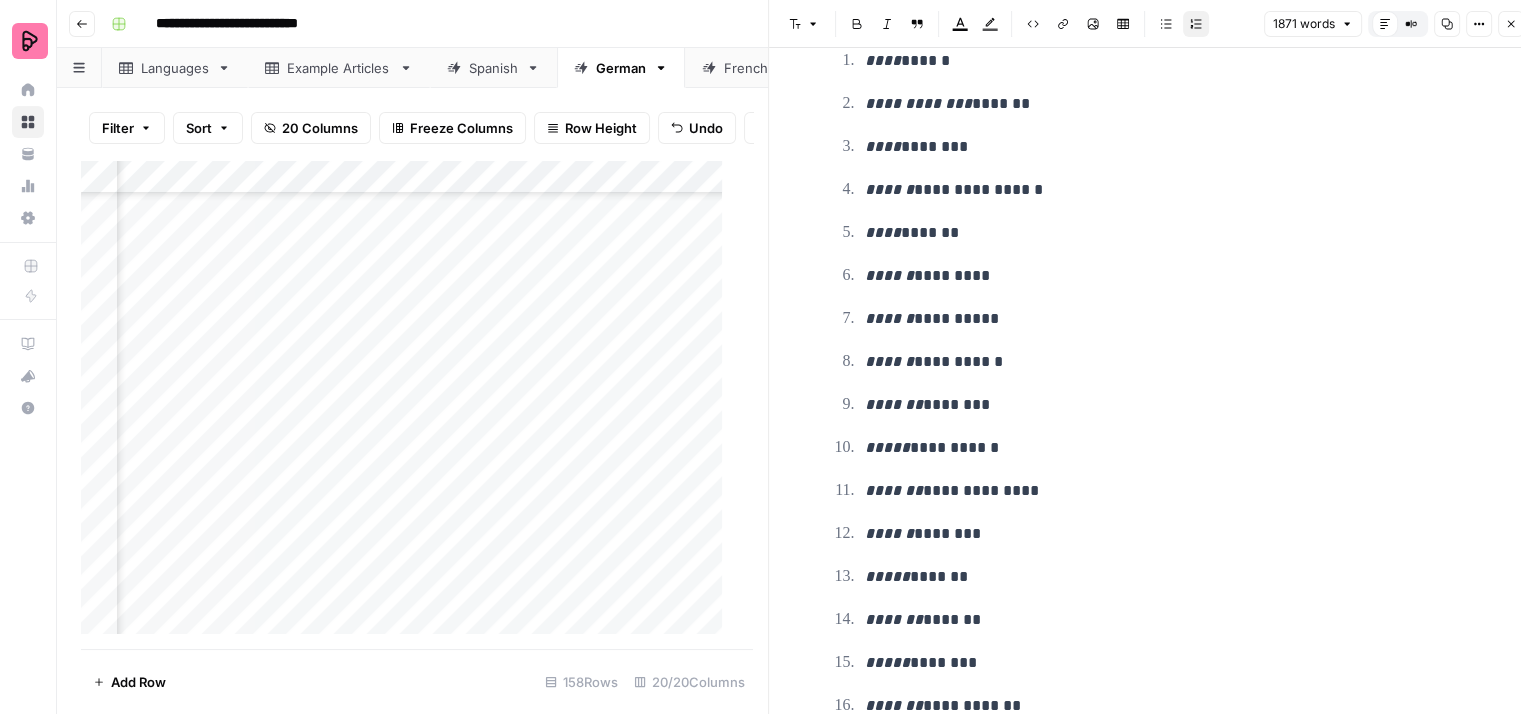 click on "***** *******" at bounding box center (1169, 577) 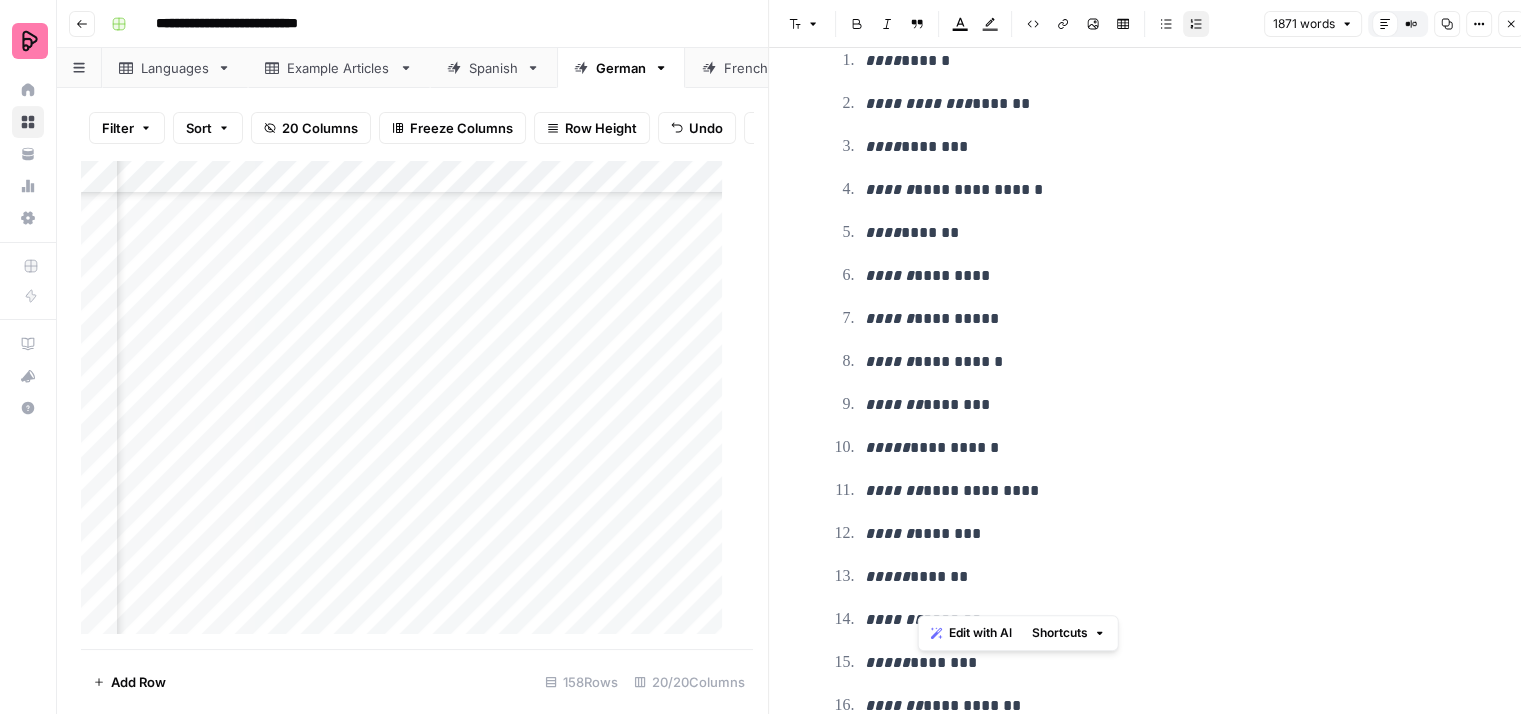 click on "******* *******" at bounding box center [1169, 620] 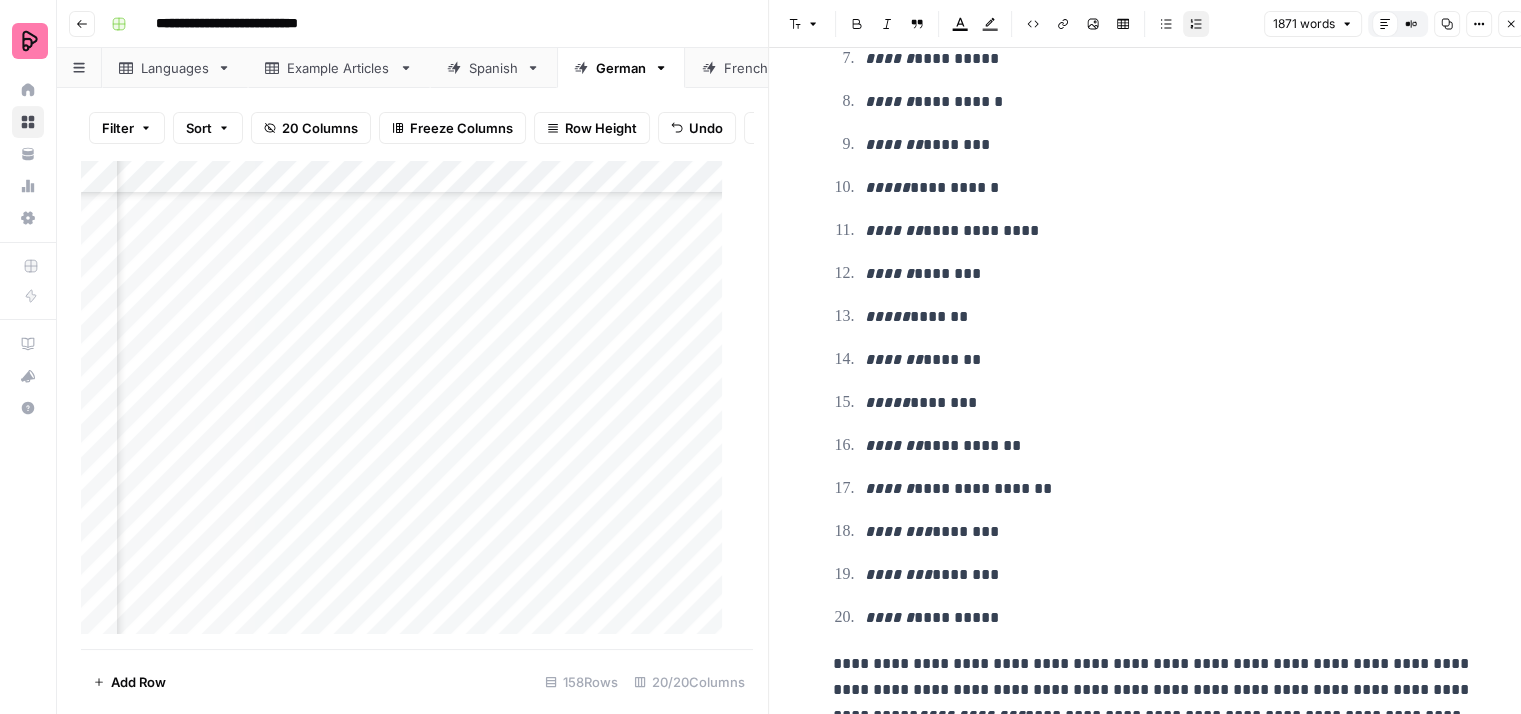 scroll, scrollTop: 8200, scrollLeft: 0, axis: vertical 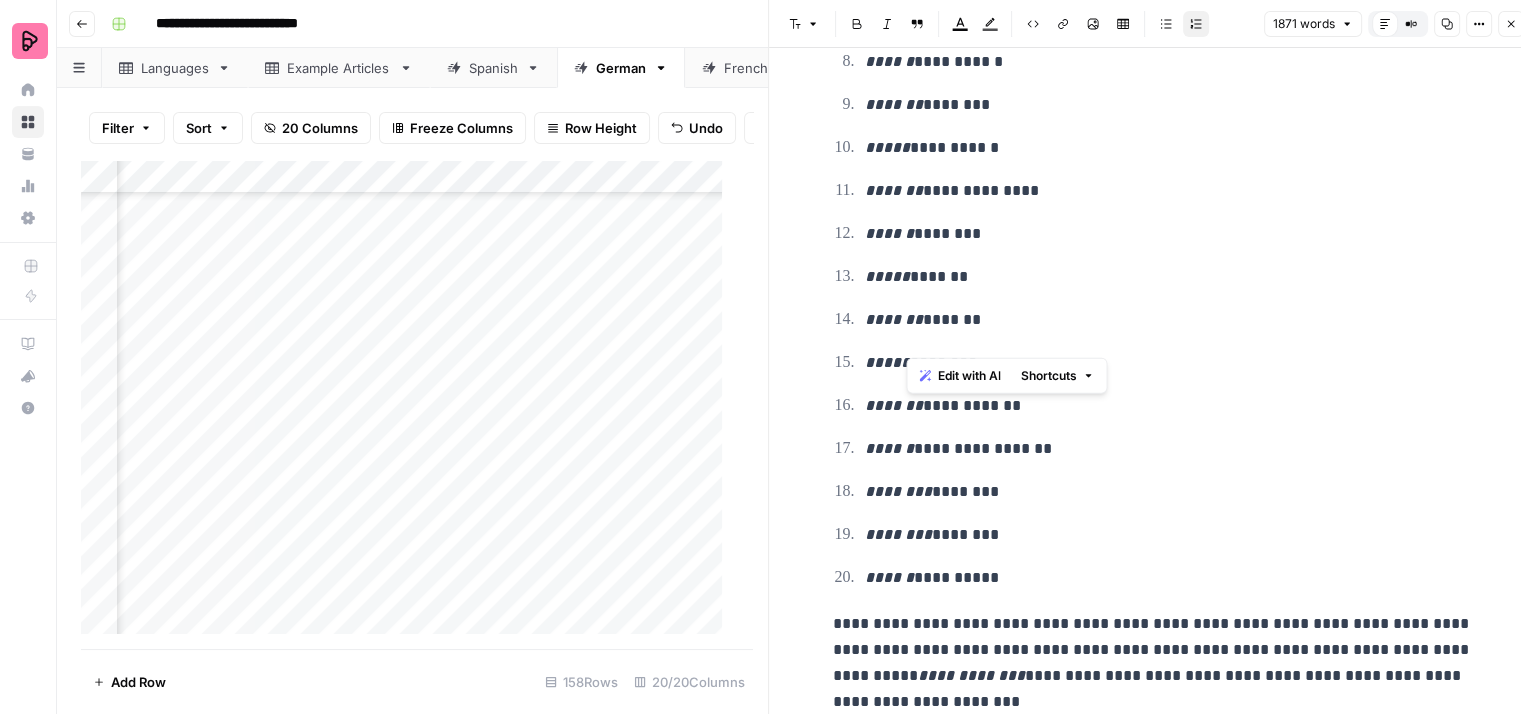 click on "***** ********" at bounding box center [1169, 363] 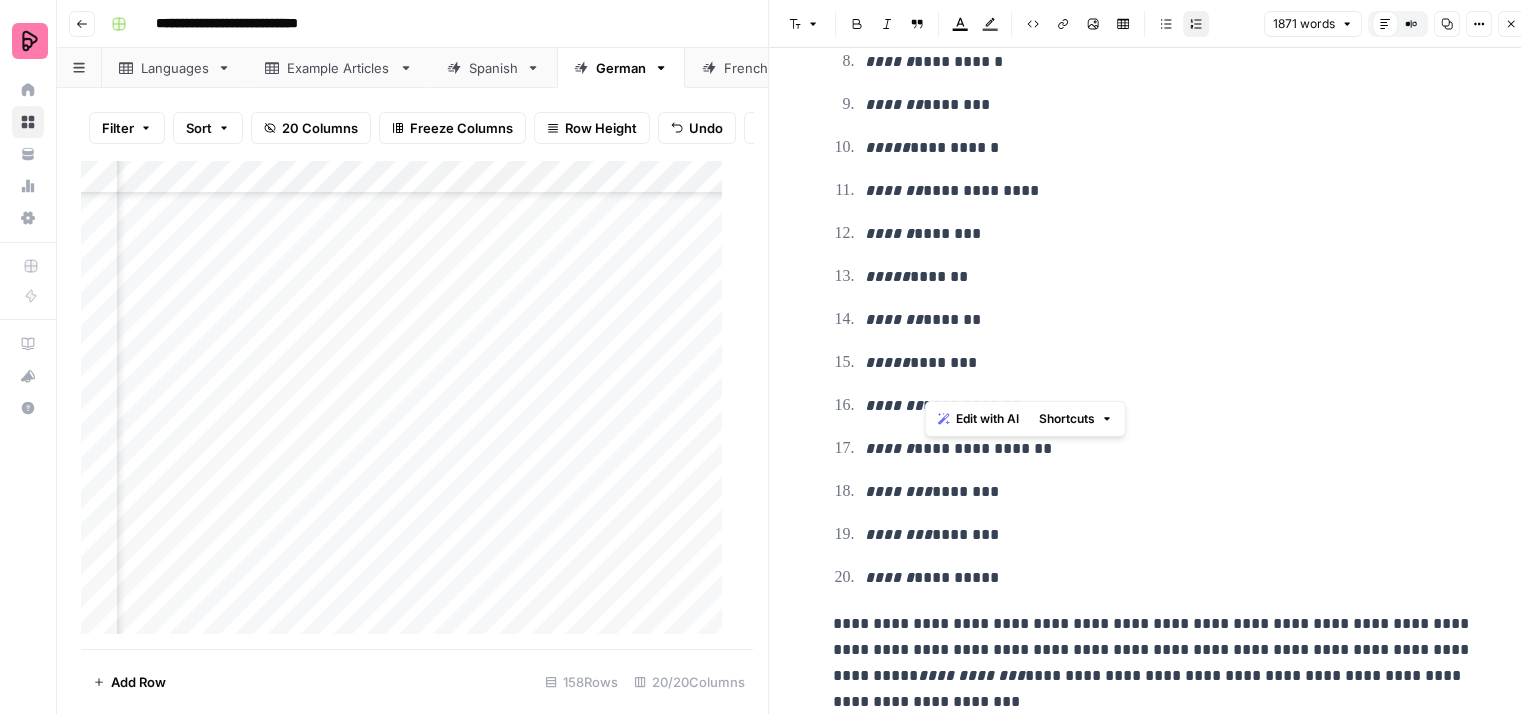 click on "**********" at bounding box center [1169, 406] 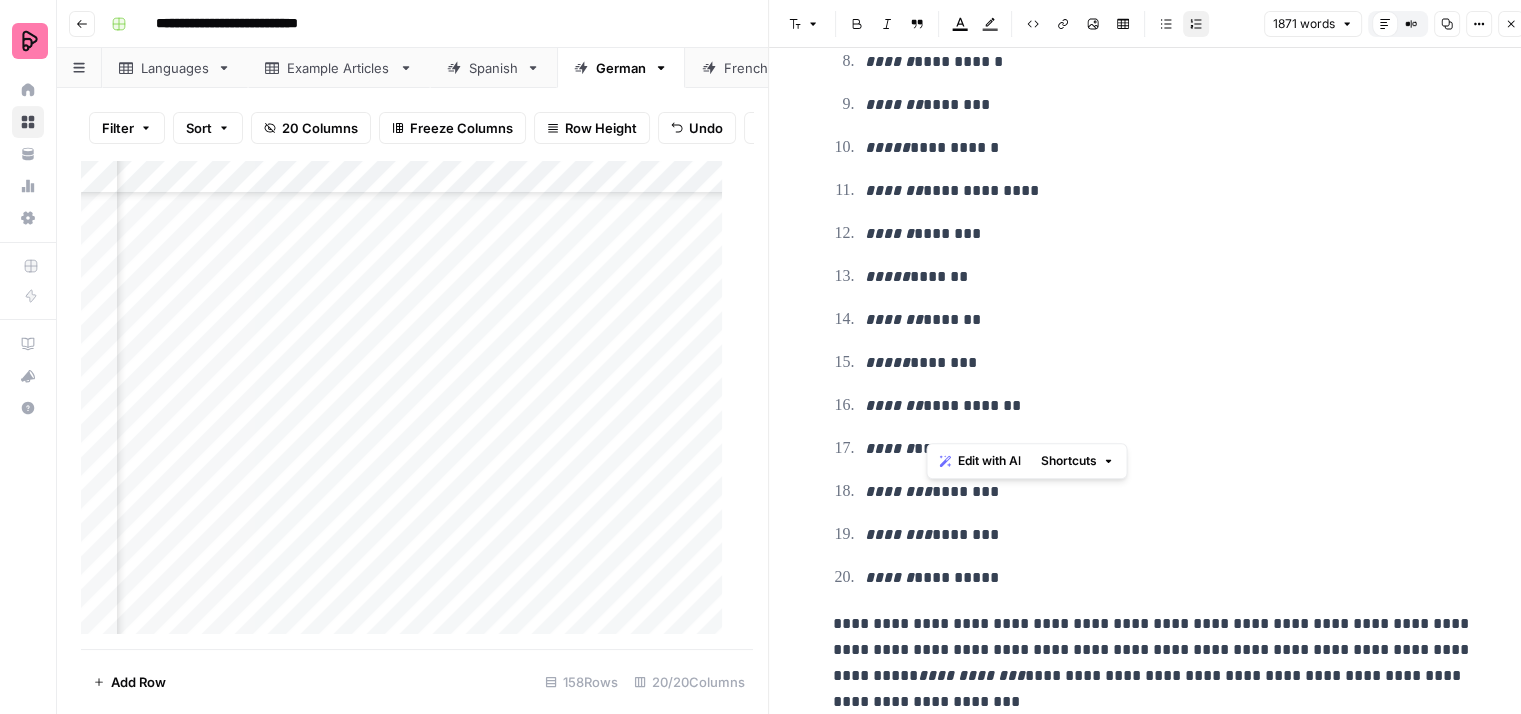 click on "**********" at bounding box center [1169, 449] 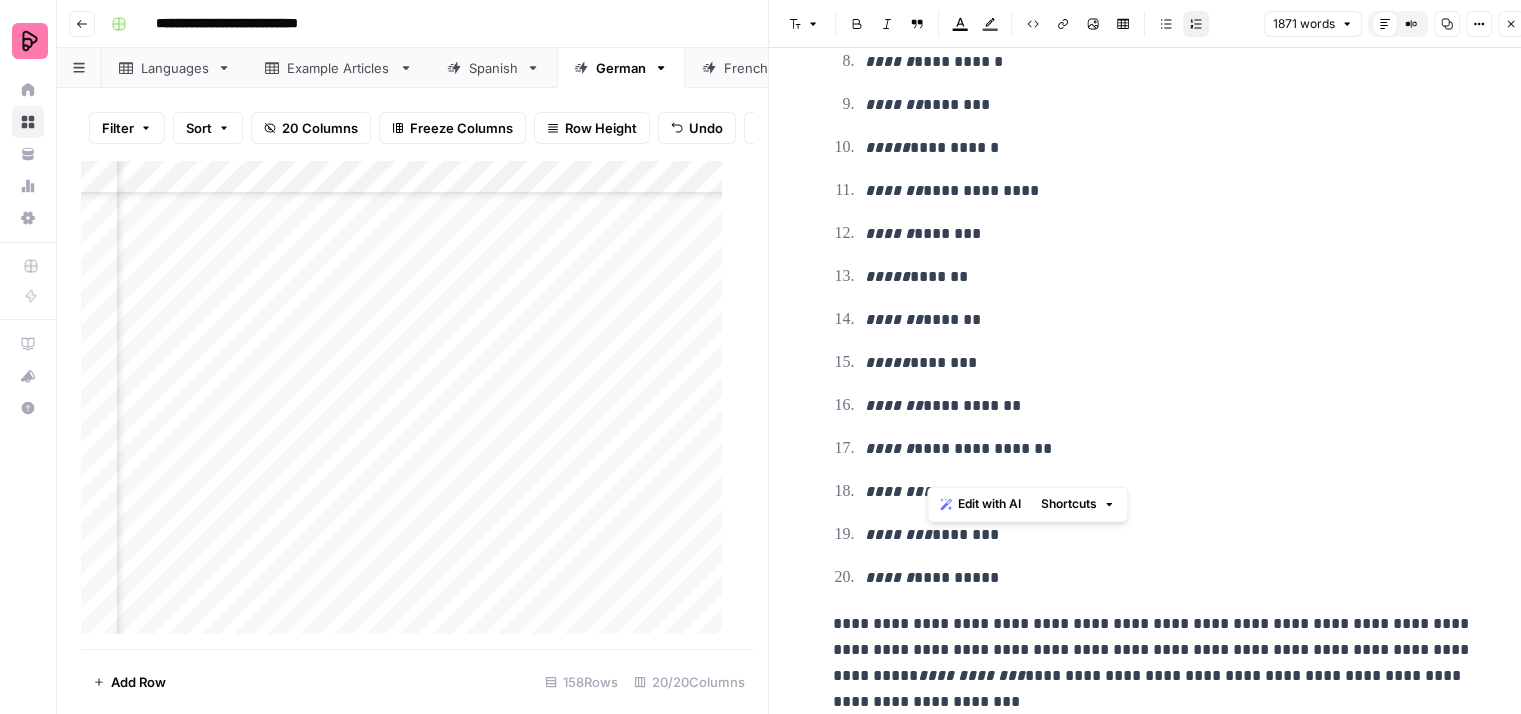 drag, startPoint x: 937, startPoint y: 462, endPoint x: 925, endPoint y: 462, distance: 12 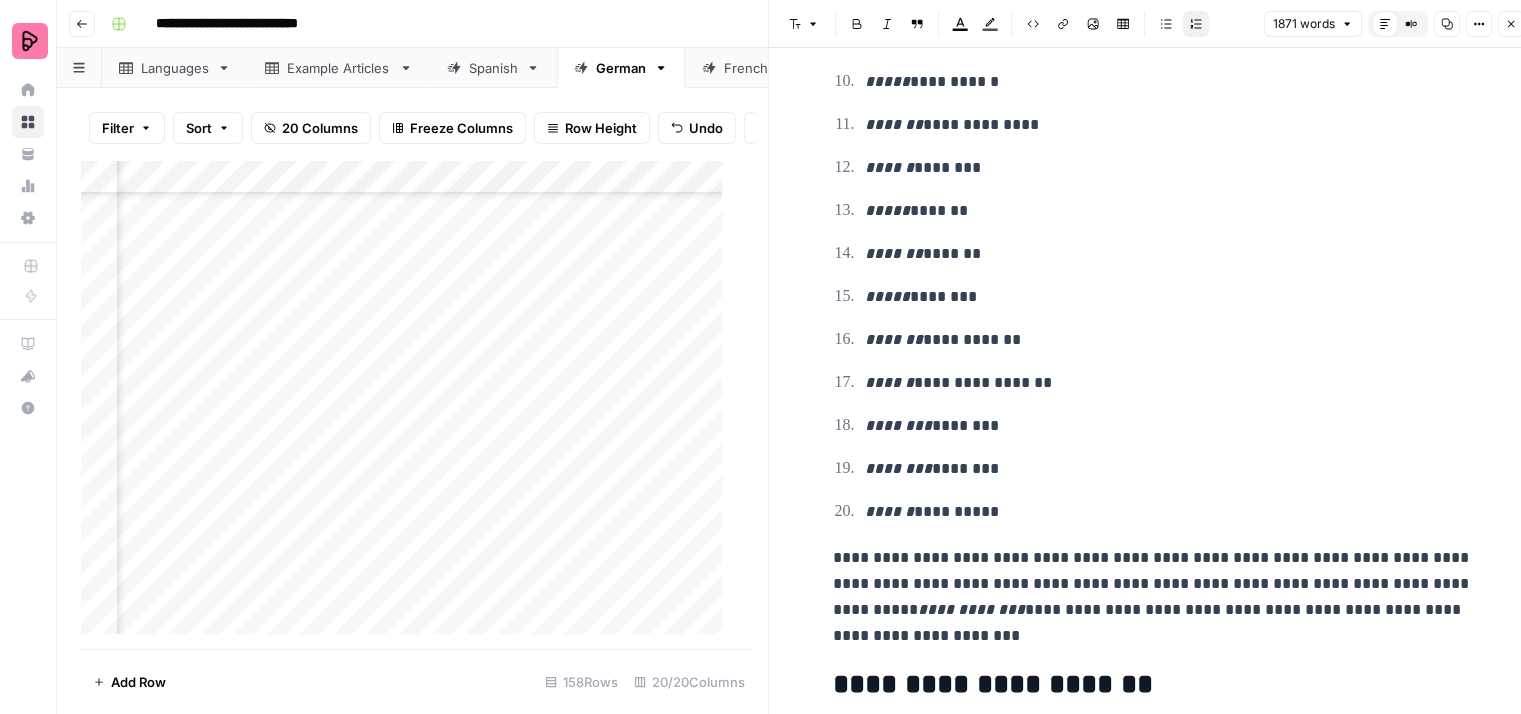 scroll, scrollTop: 8300, scrollLeft: 0, axis: vertical 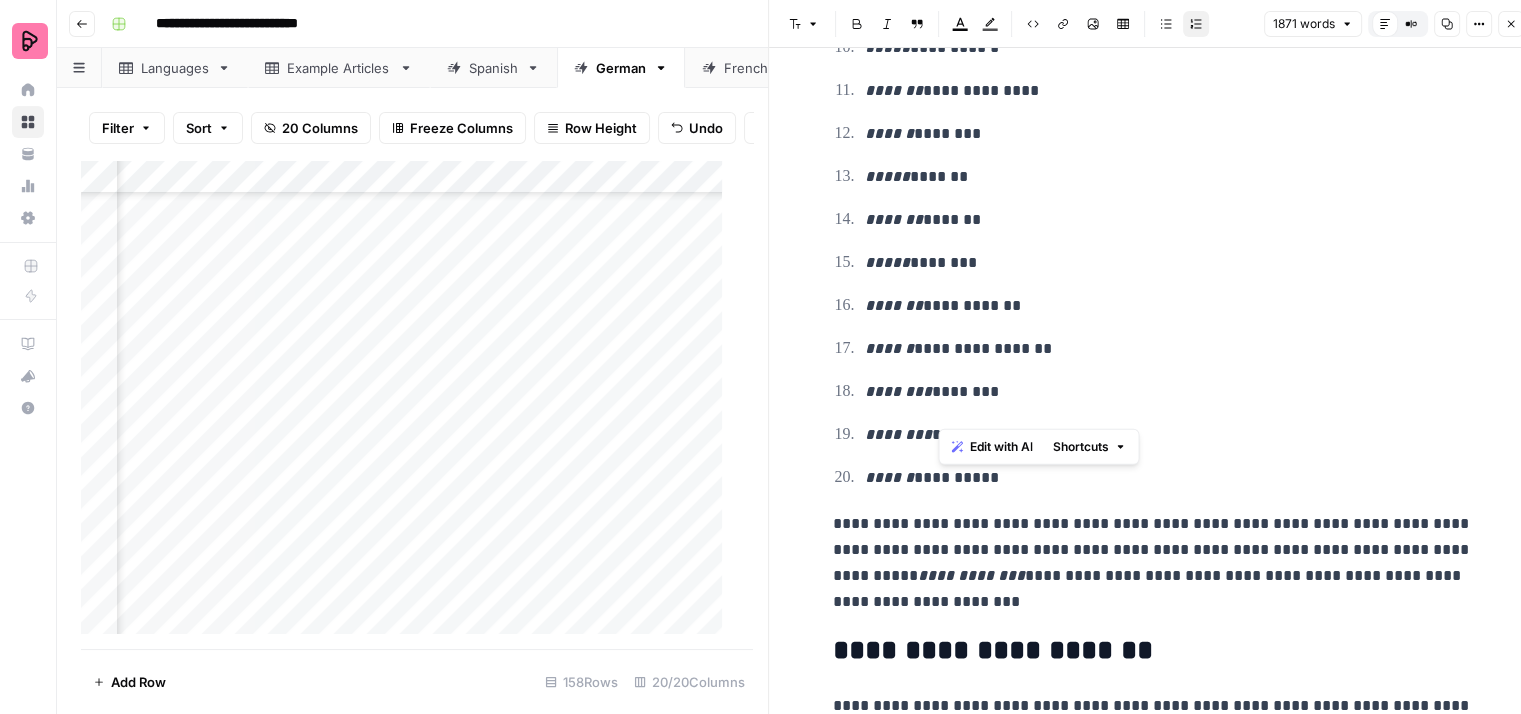 click on "******** ********" at bounding box center (1169, 435) 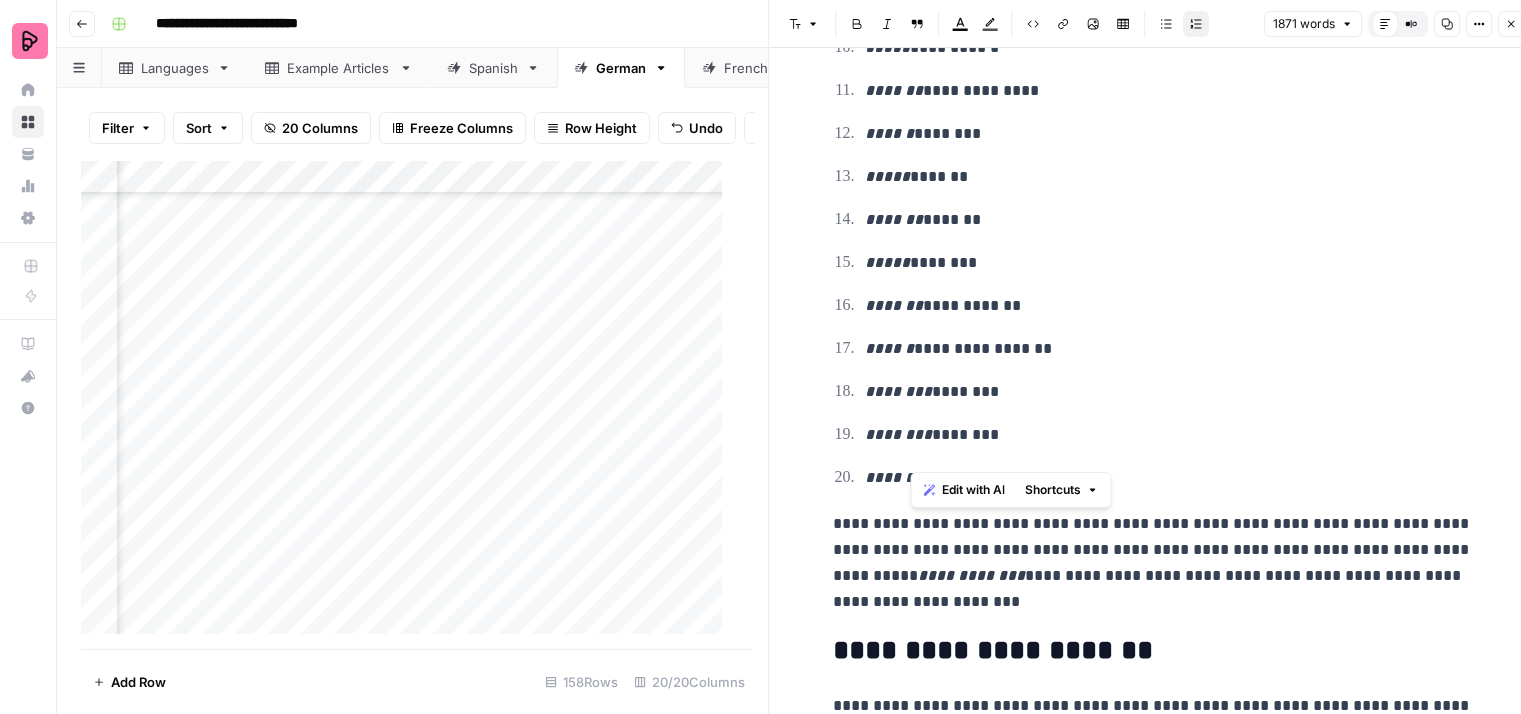 click on "**********" at bounding box center (1169, 478) 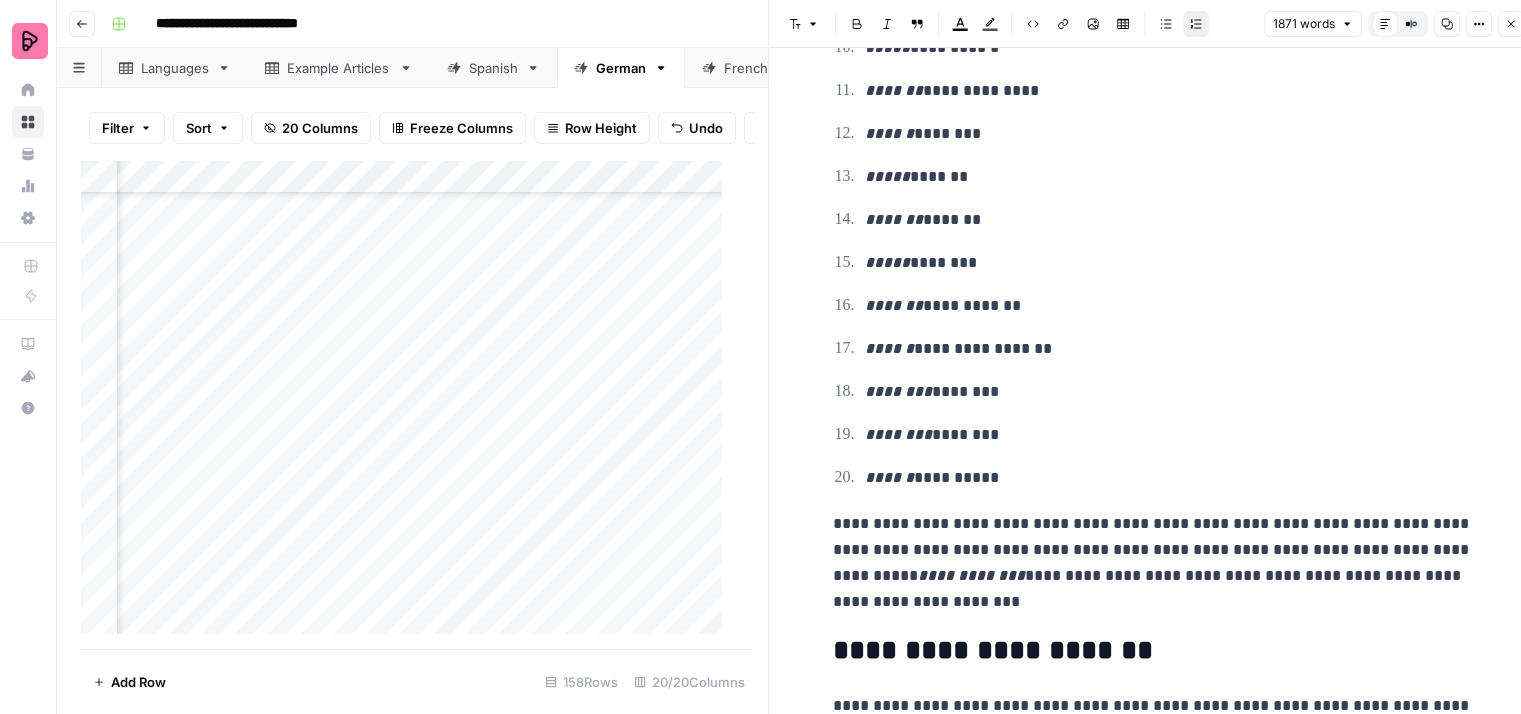 click on "******** ********" at bounding box center [1169, 435] 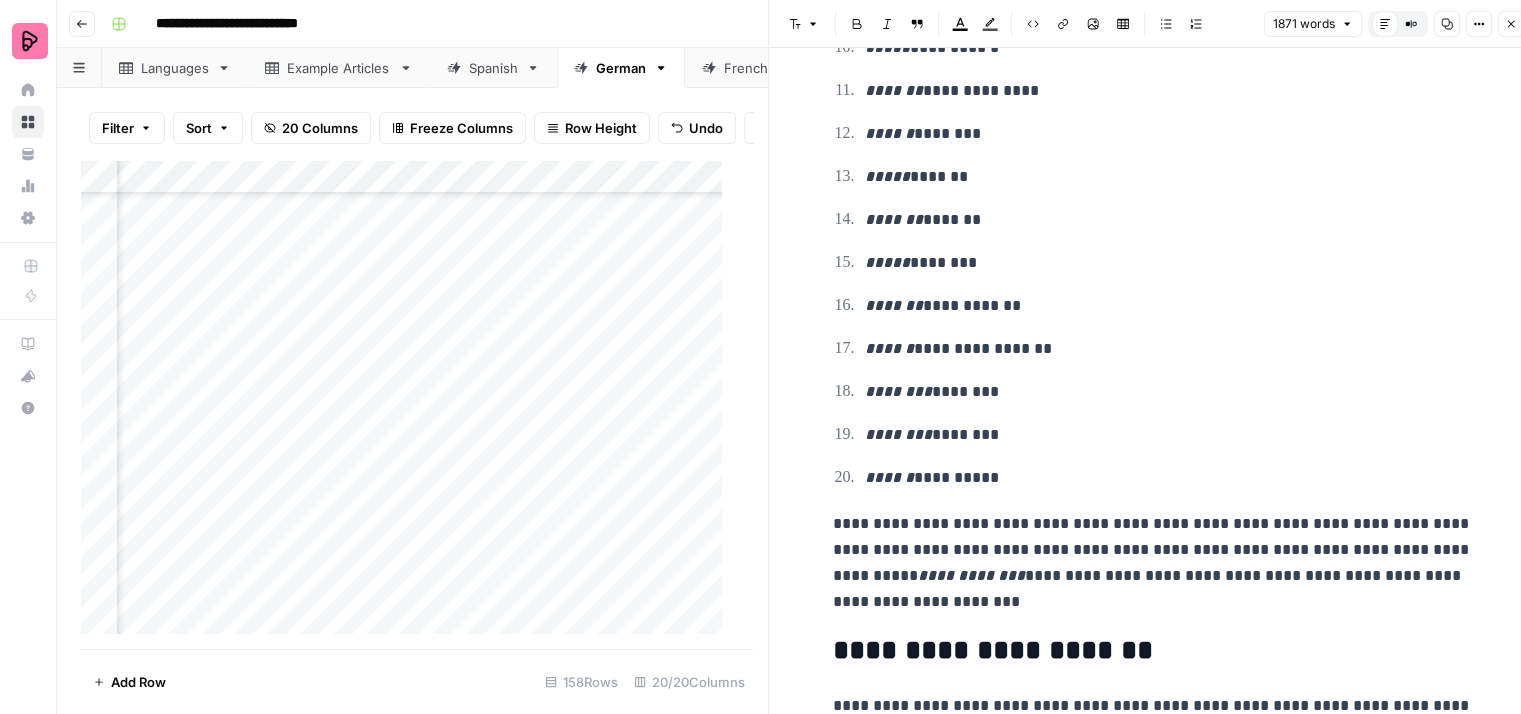click on "**********" at bounding box center [1153, 563] 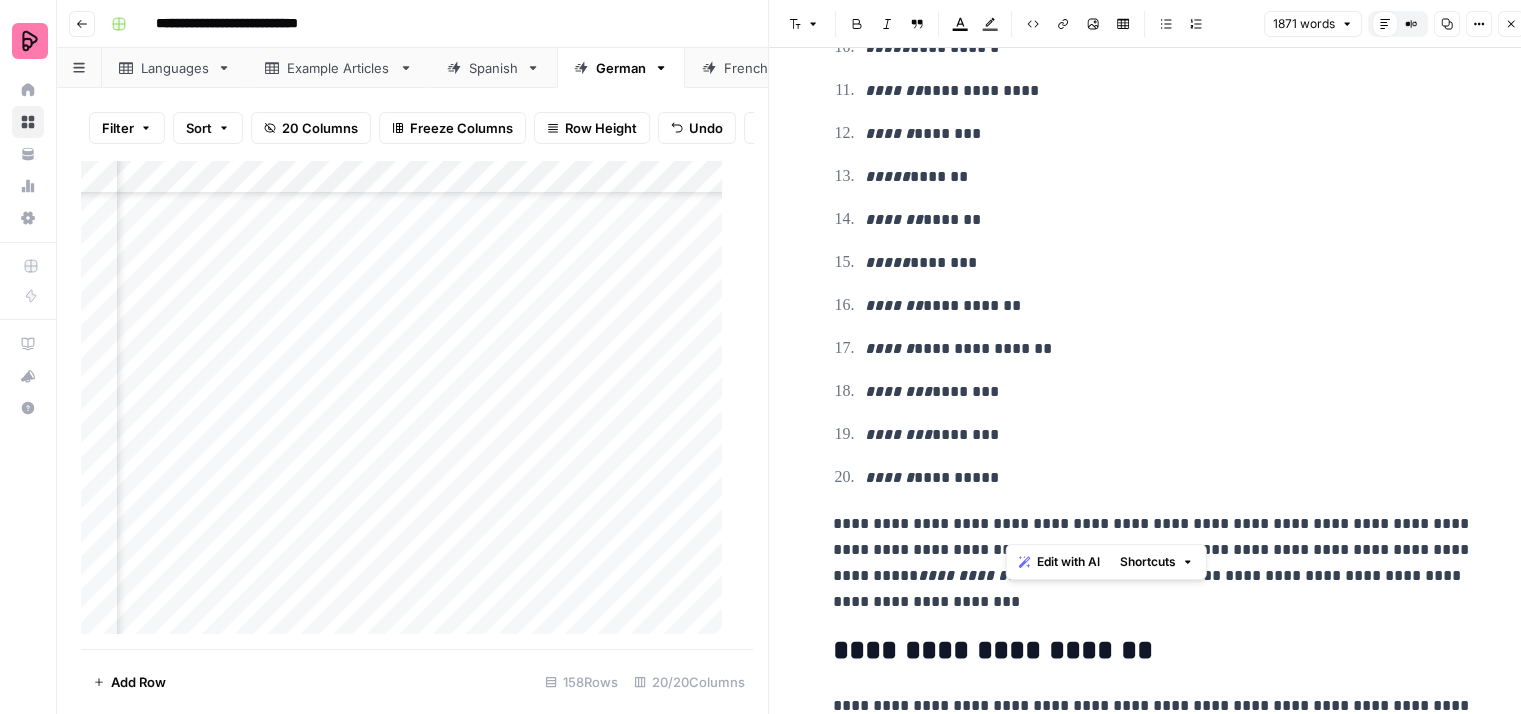 click on "**********" at bounding box center [1153, 563] 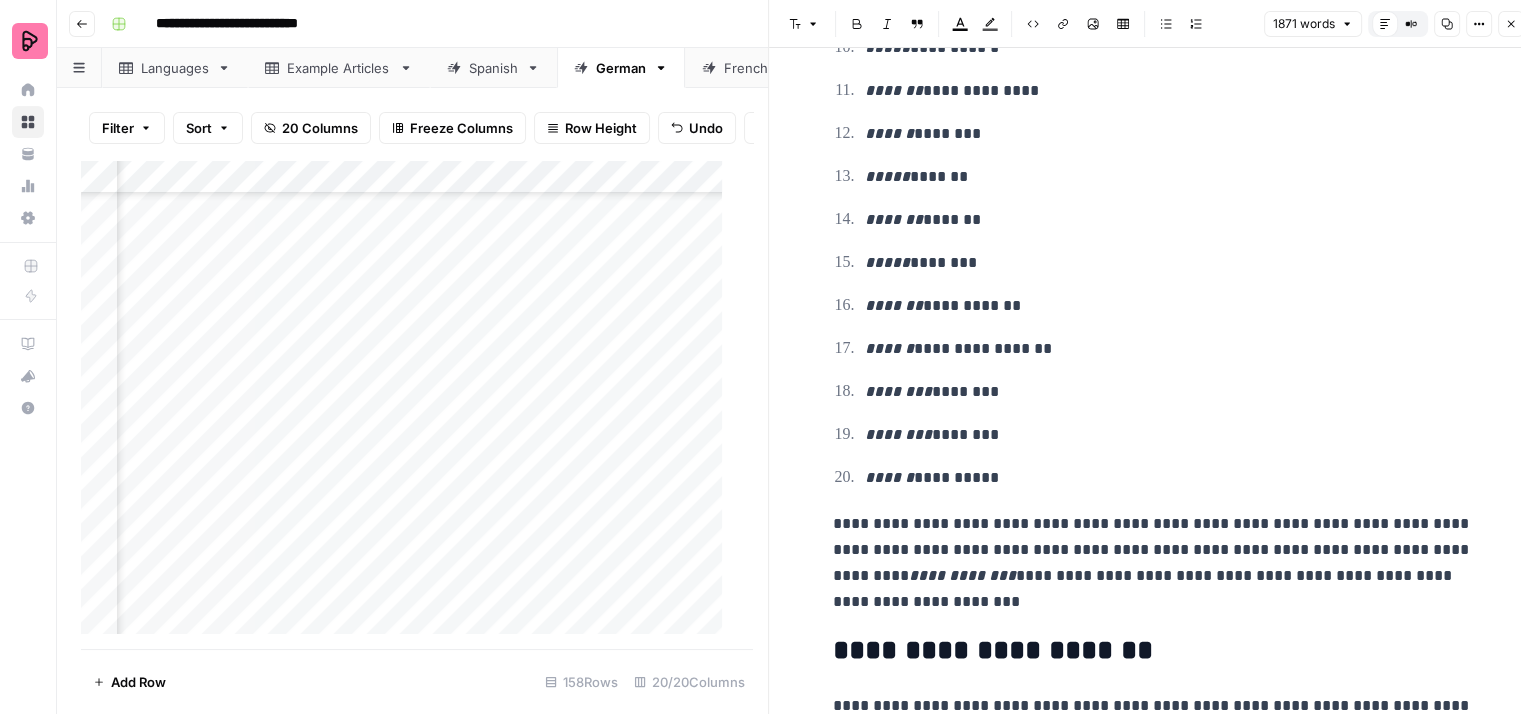 click on "**********" at bounding box center [1153, 563] 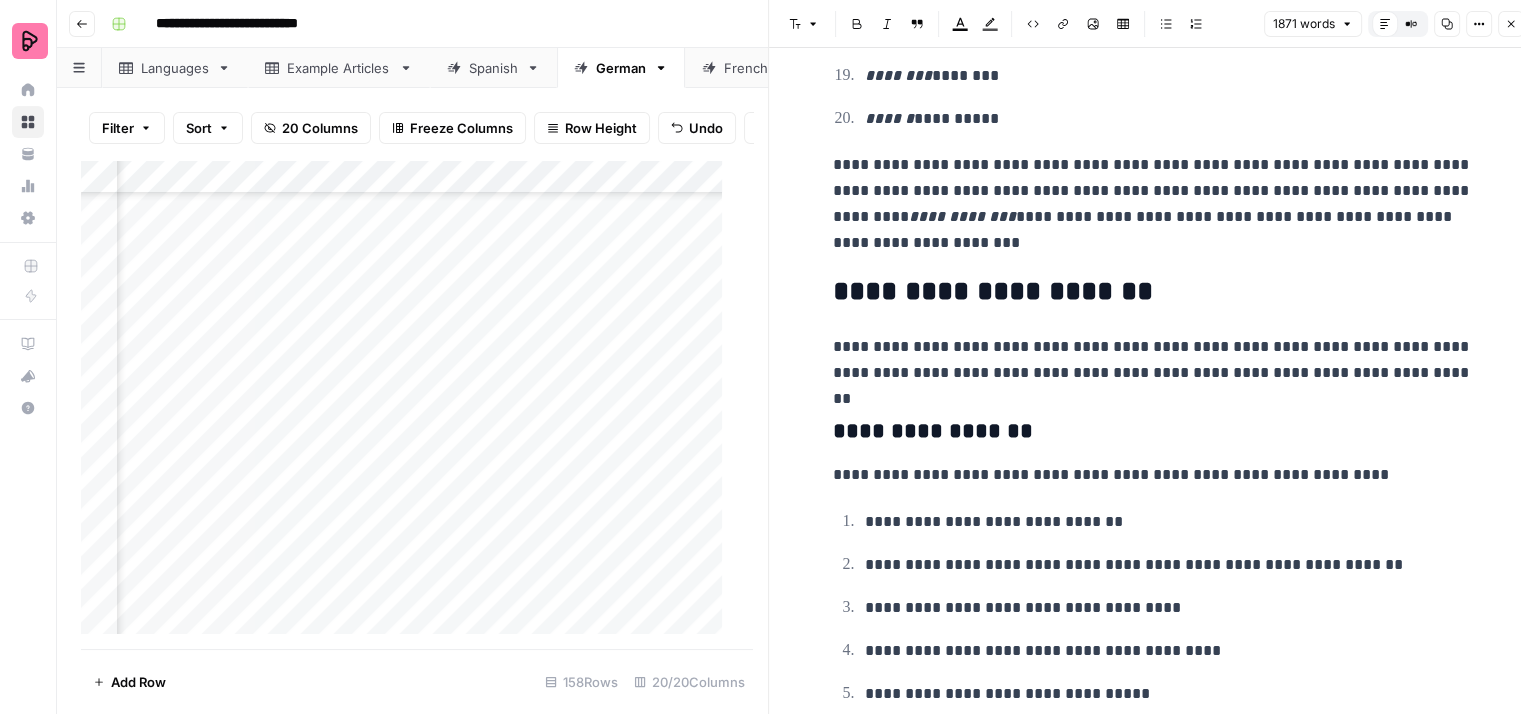 scroll, scrollTop: 8700, scrollLeft: 0, axis: vertical 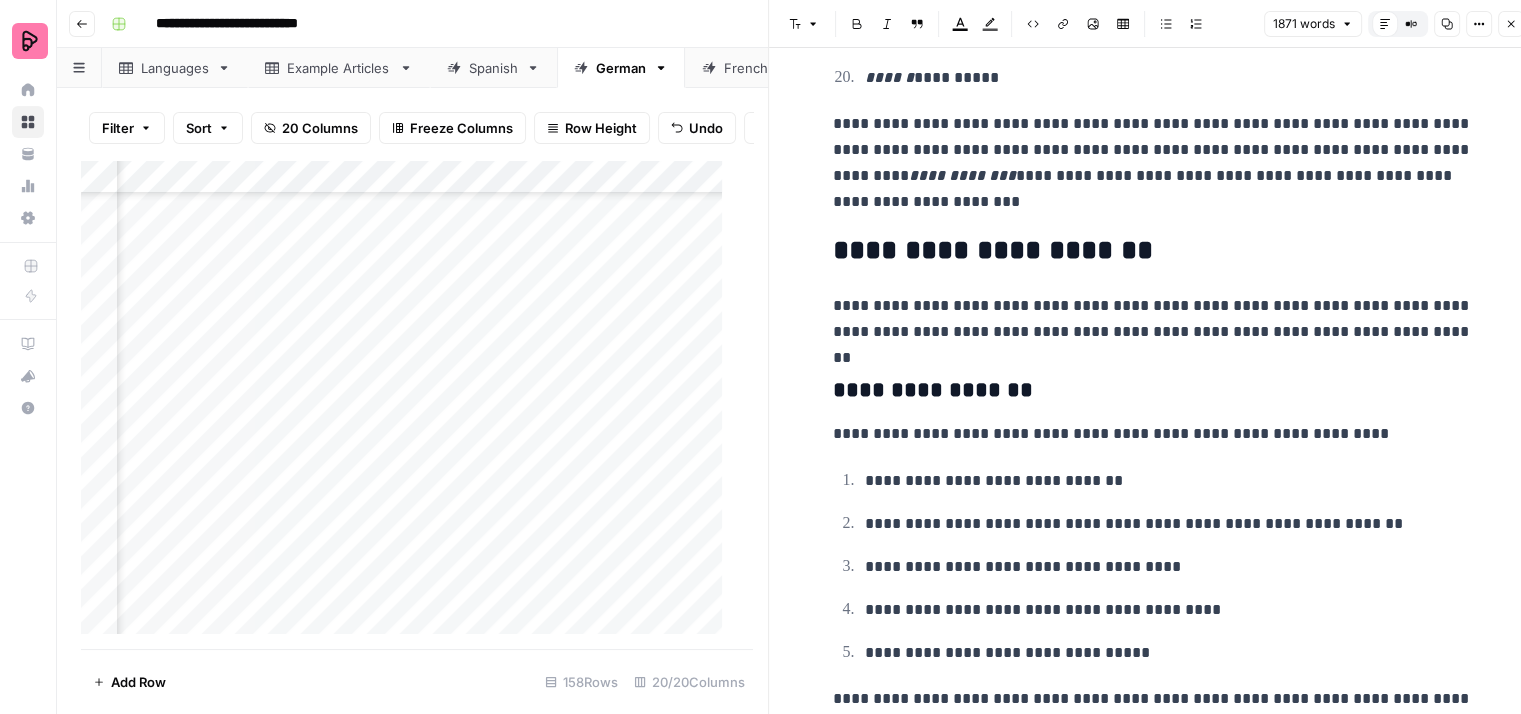 click on "**********" at bounding box center (1153, 319) 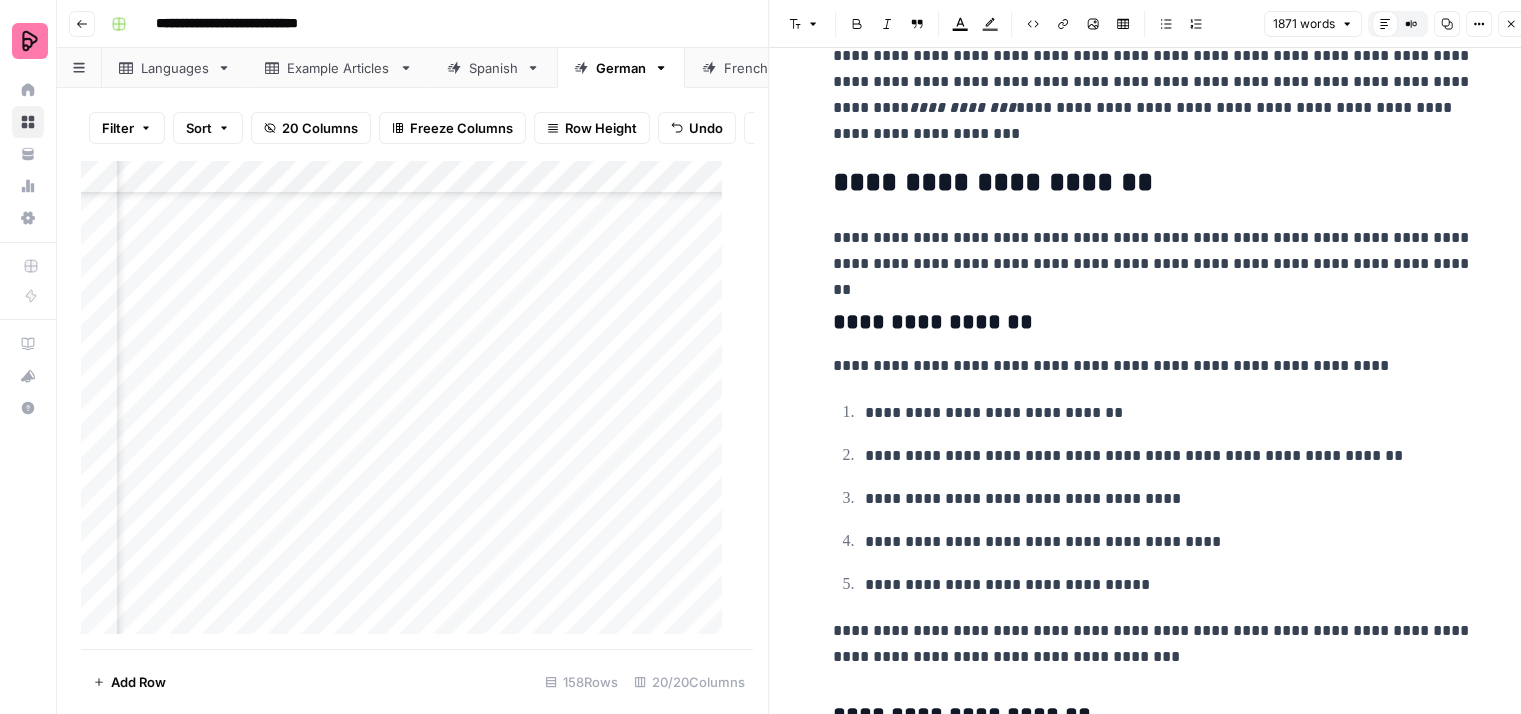 scroll, scrollTop: 8800, scrollLeft: 0, axis: vertical 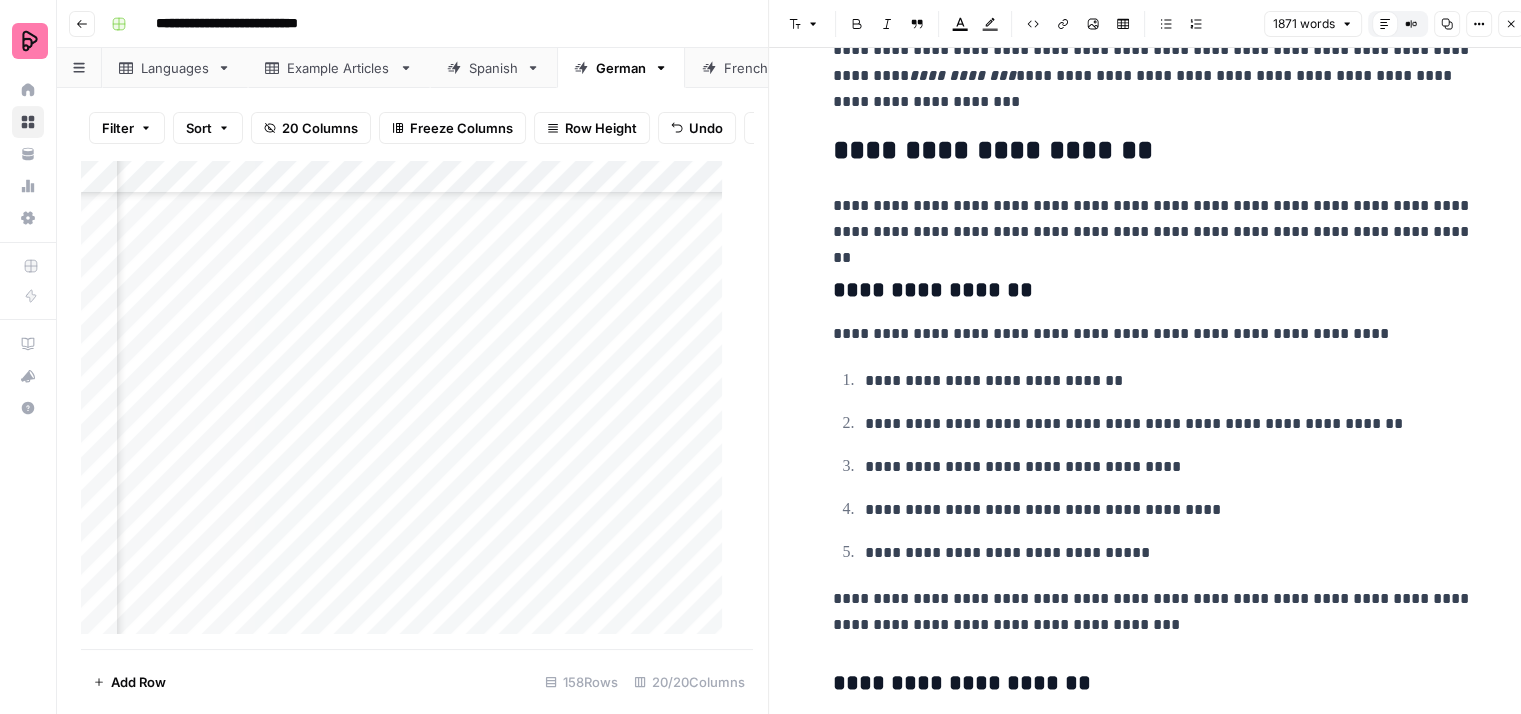 click on "**********" at bounding box center [1153, 334] 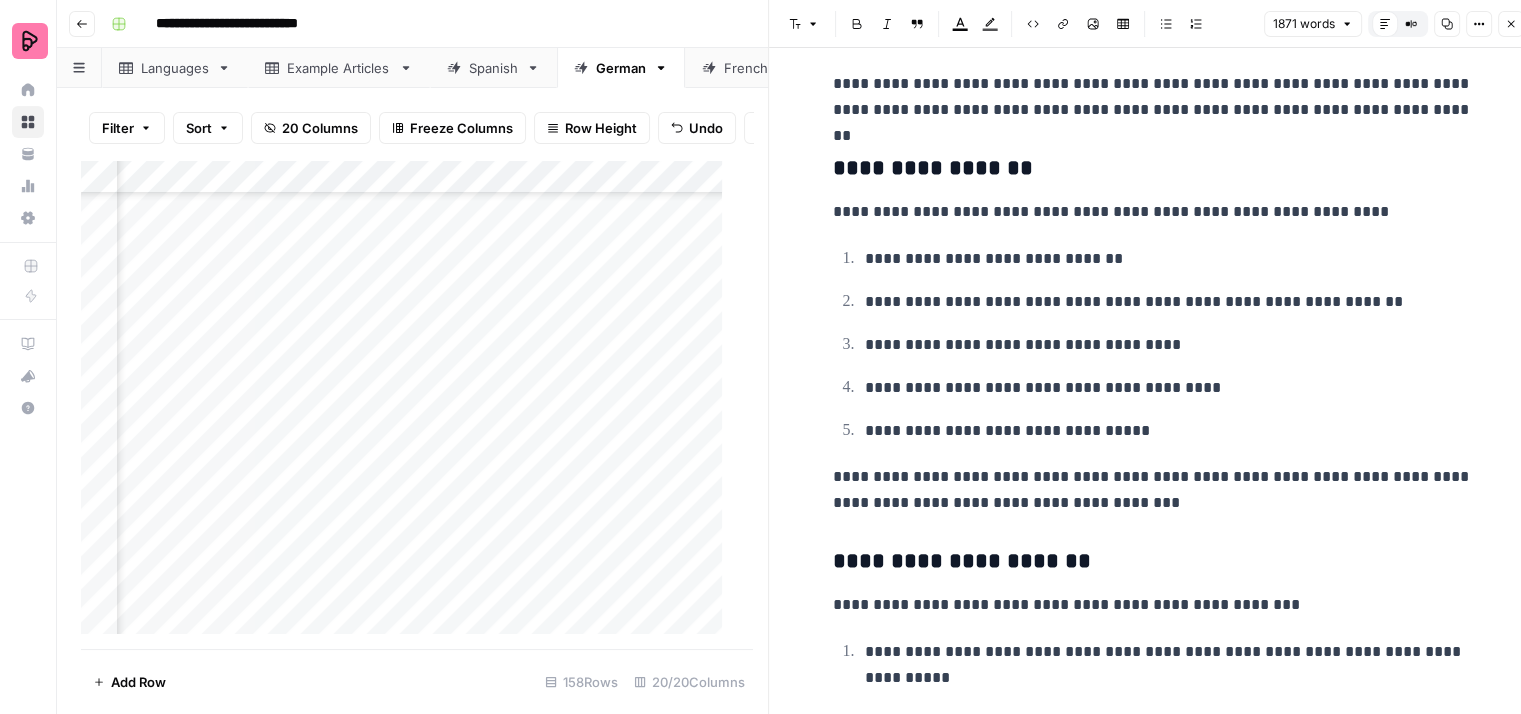 scroll, scrollTop: 8900, scrollLeft: 0, axis: vertical 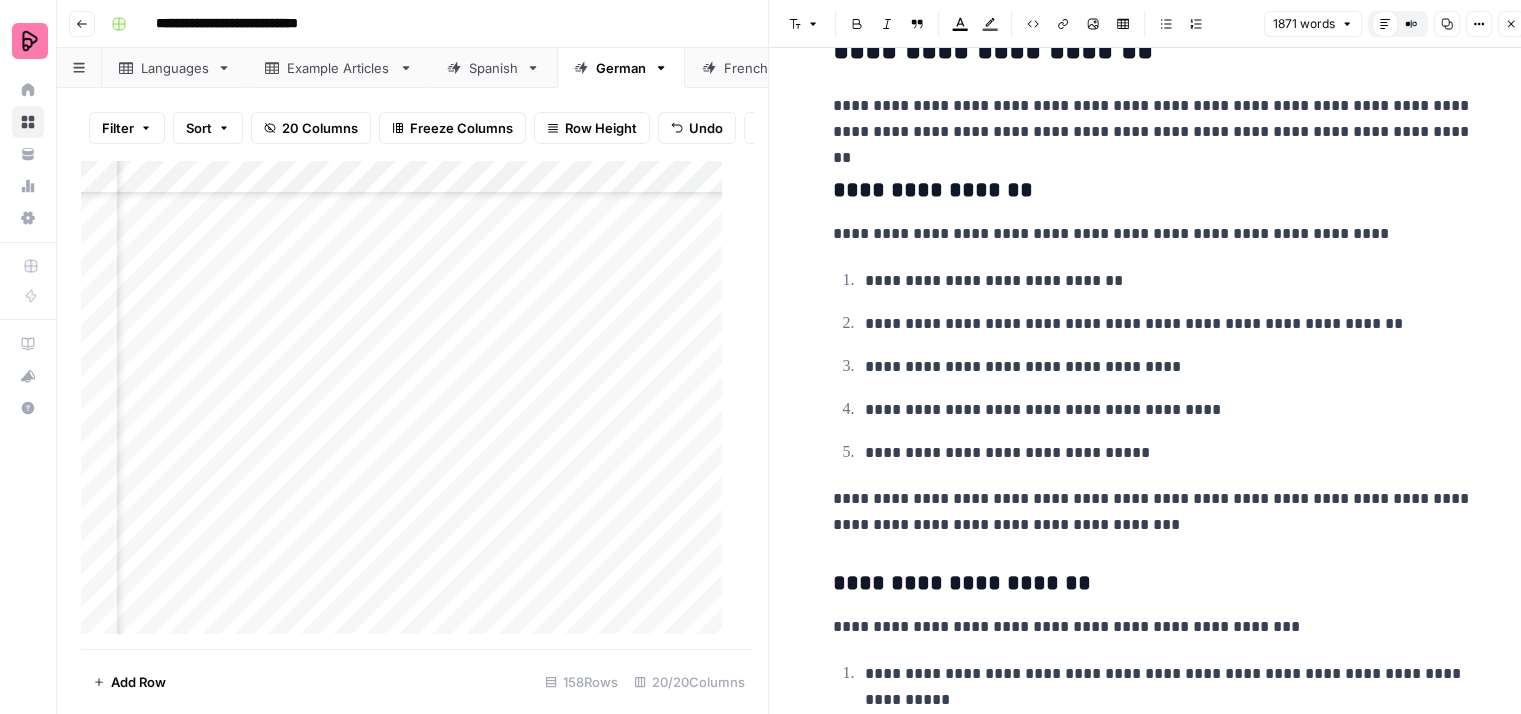 click on "**********" at bounding box center (1153, 234) 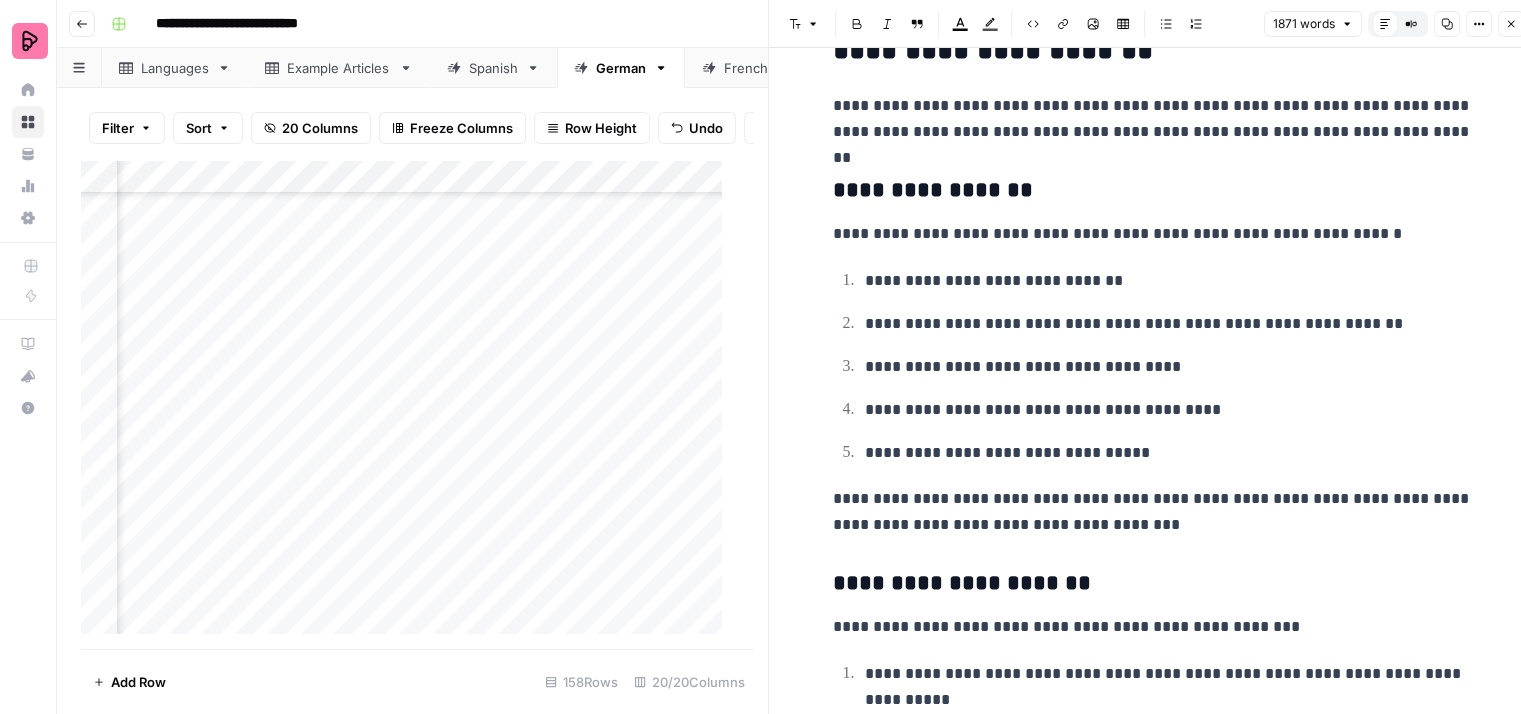 click on "**********" at bounding box center (1153, 234) 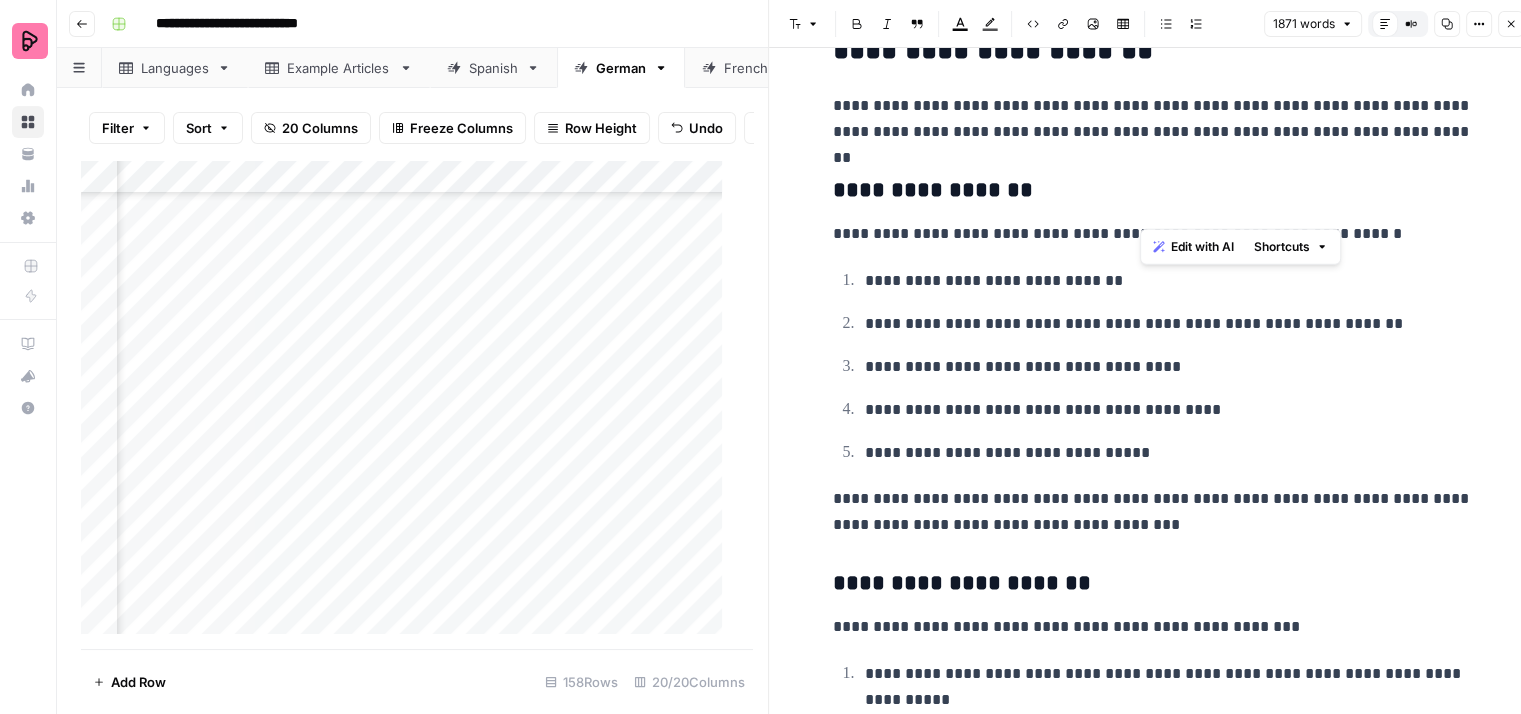 click on "**********" at bounding box center [1153, 234] 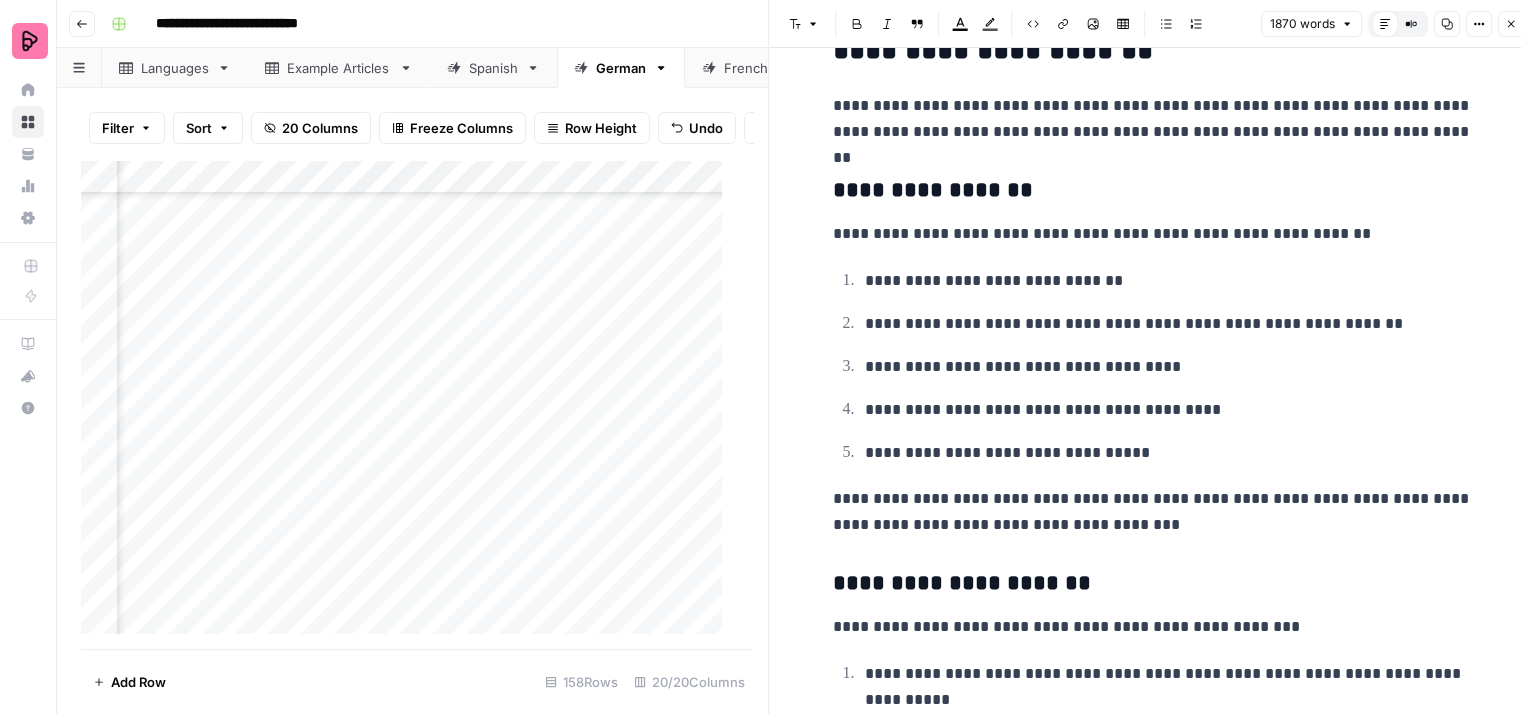 click on "**********" at bounding box center [1153, 234] 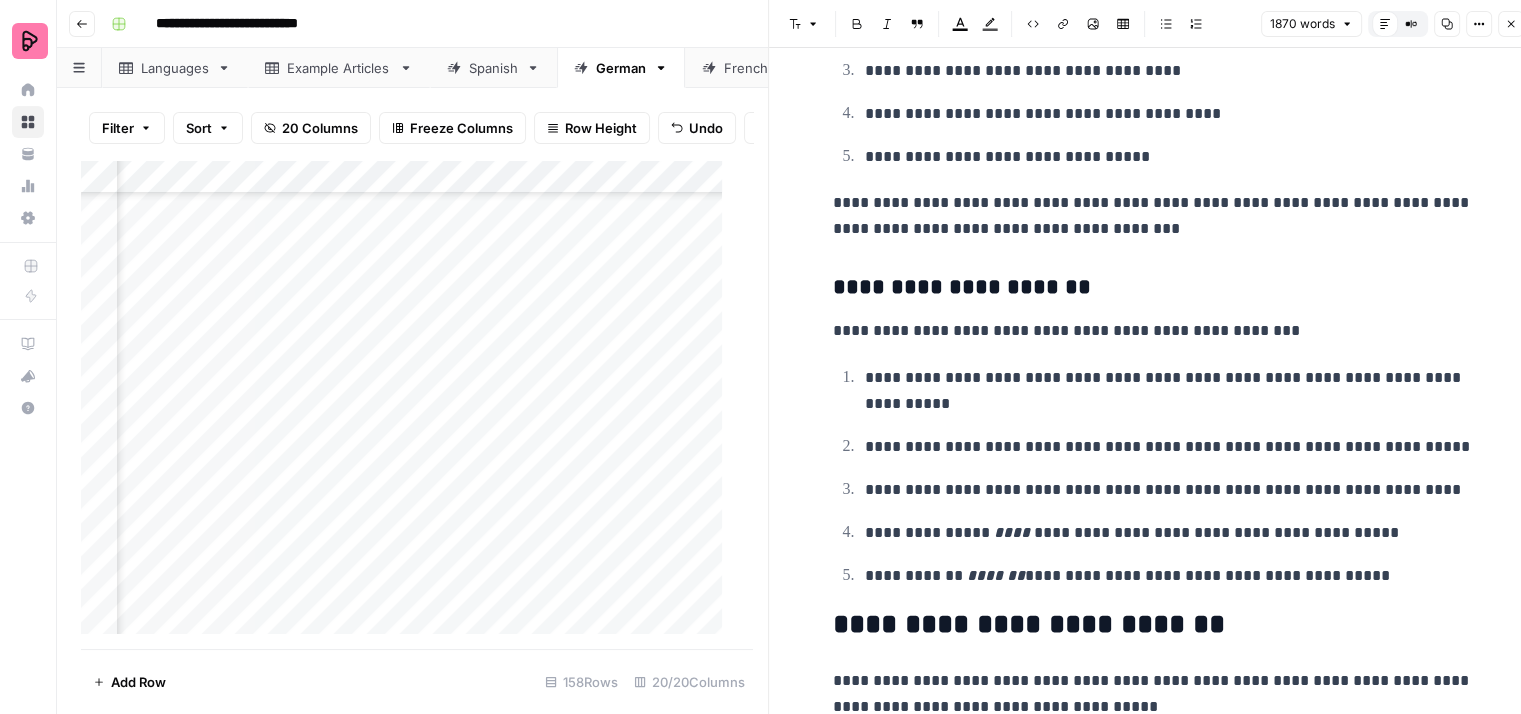 scroll, scrollTop: 9300, scrollLeft: 0, axis: vertical 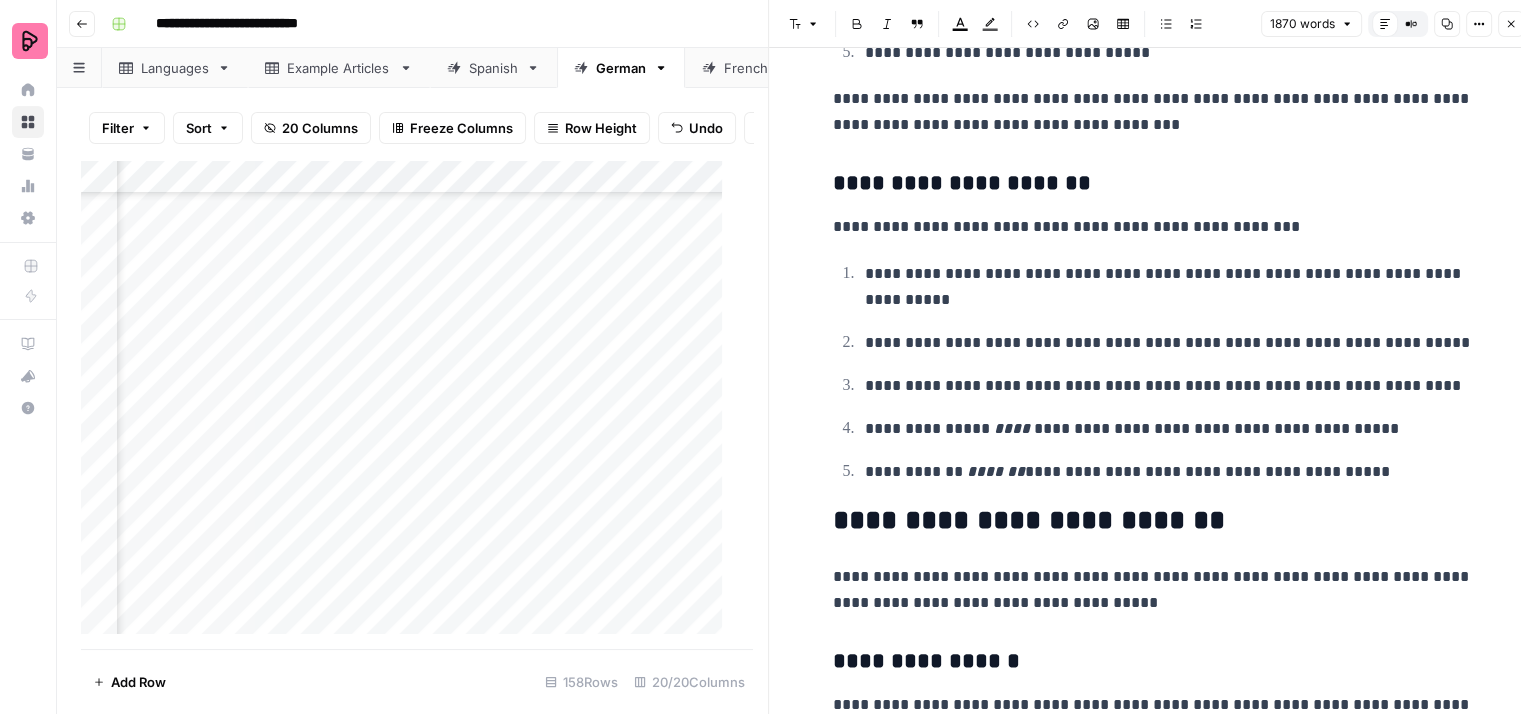 click on "**********" at bounding box center [1153, 227] 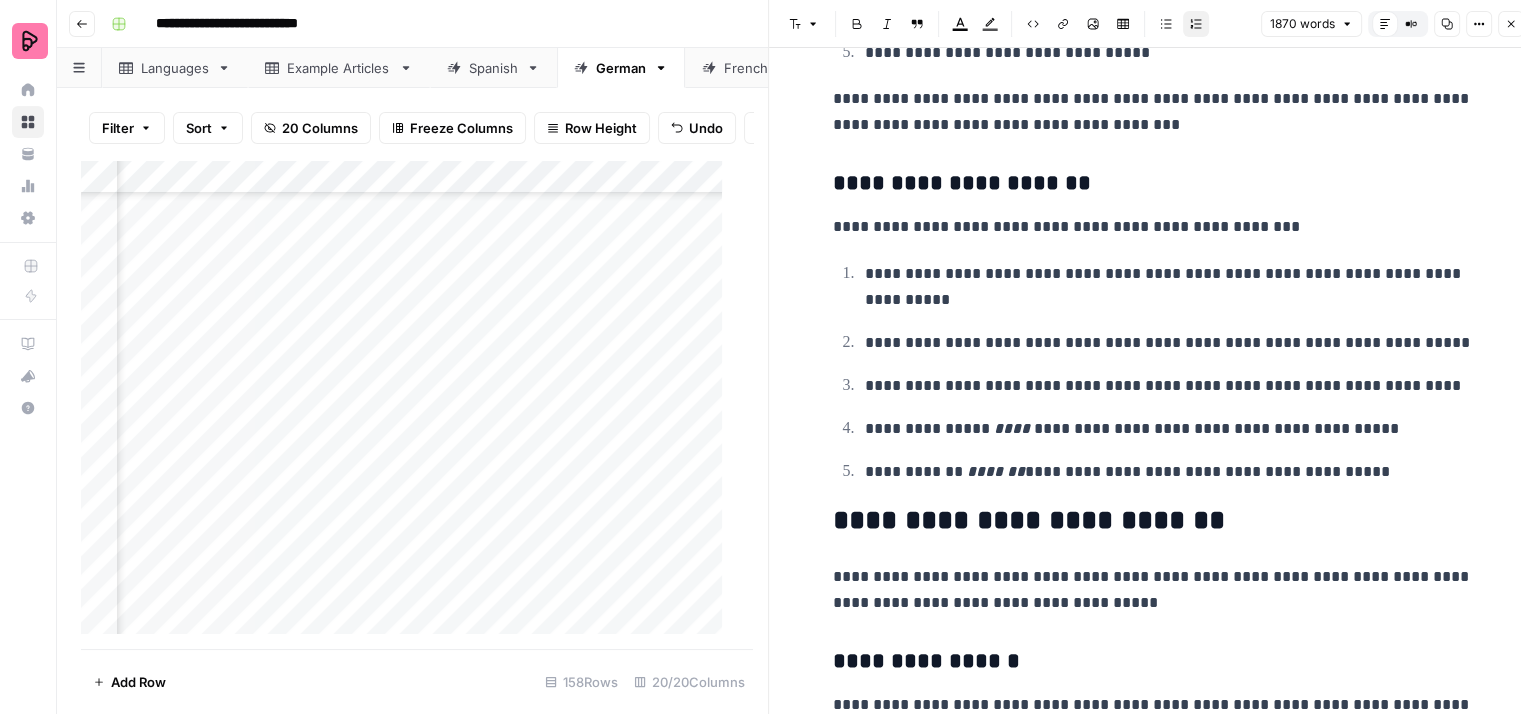 click on "**********" at bounding box center [1169, 287] 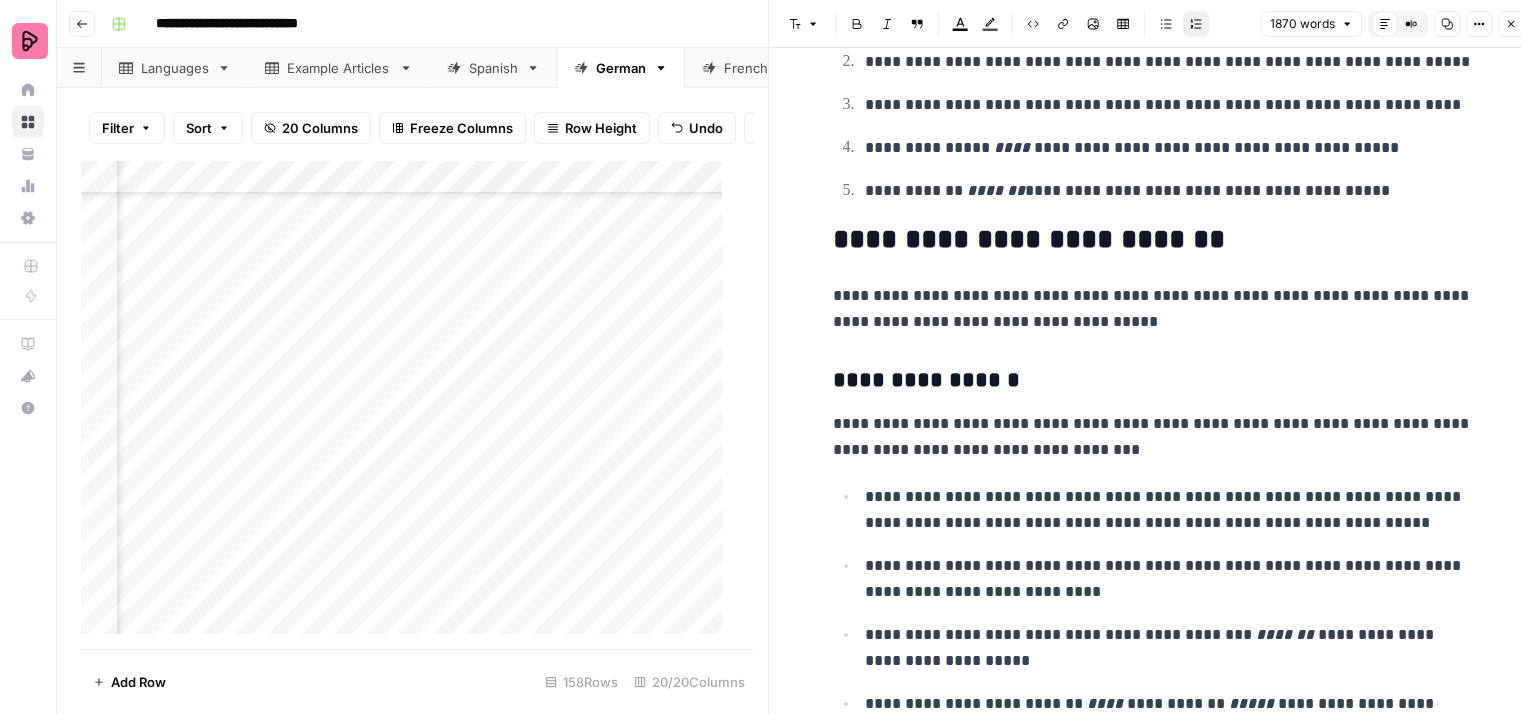 scroll, scrollTop: 9600, scrollLeft: 0, axis: vertical 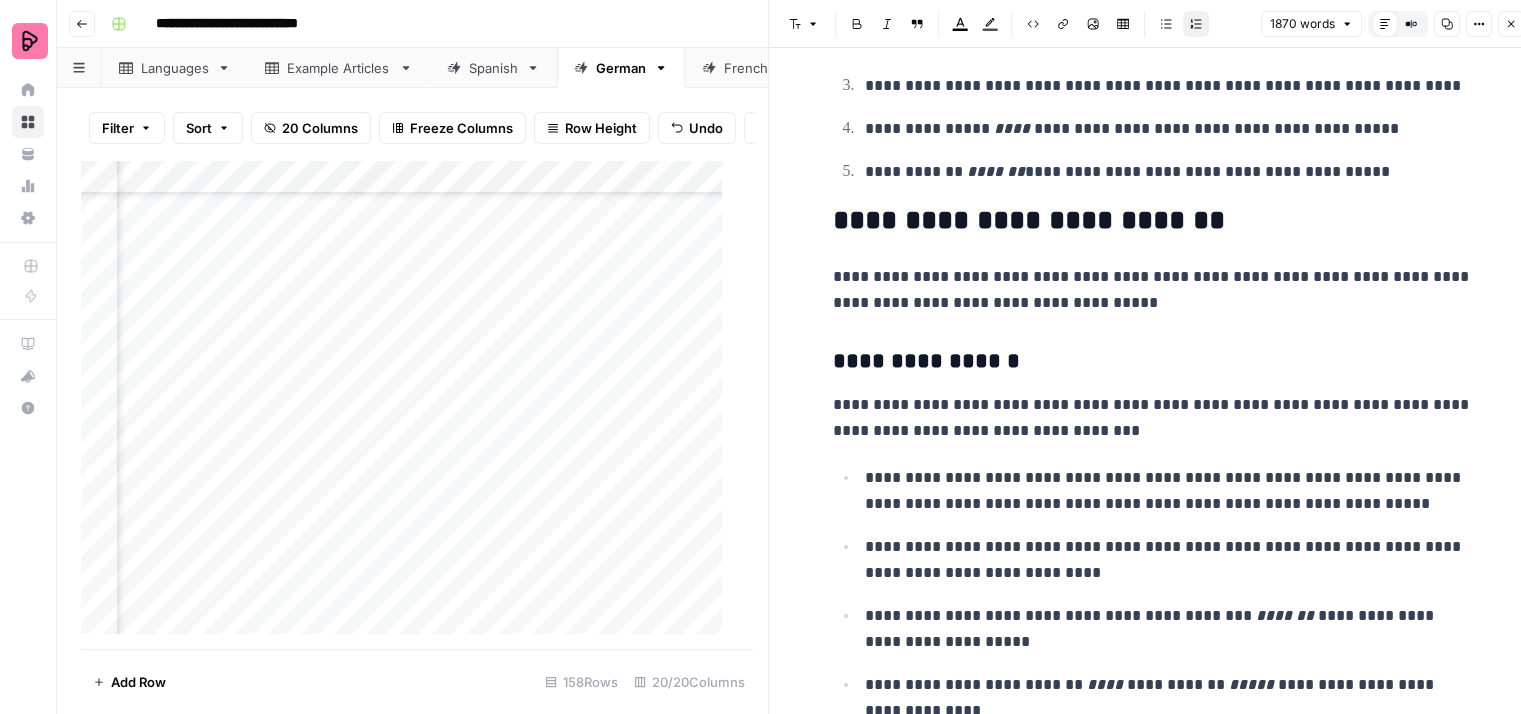 click on "**********" at bounding box center [1153, 290] 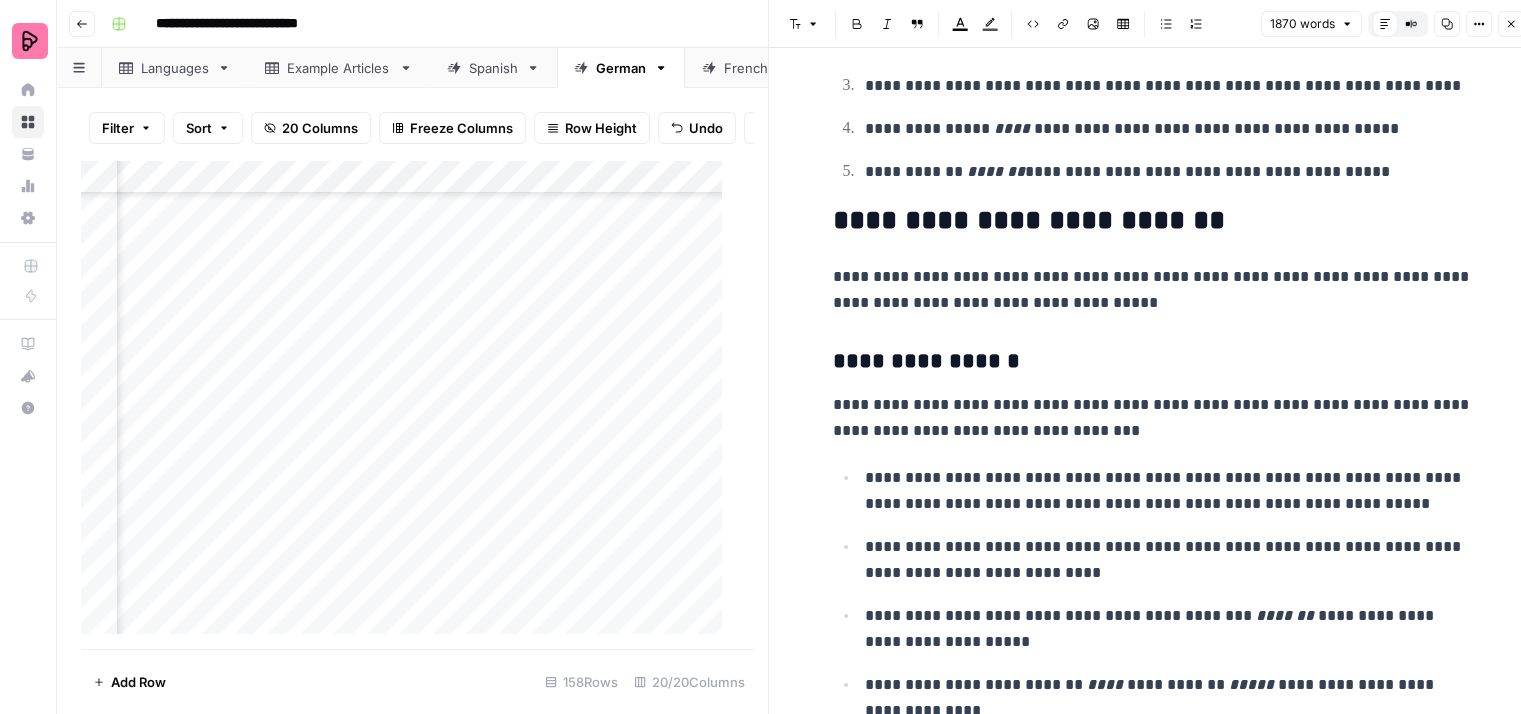 click on "**********" at bounding box center (1153, 290) 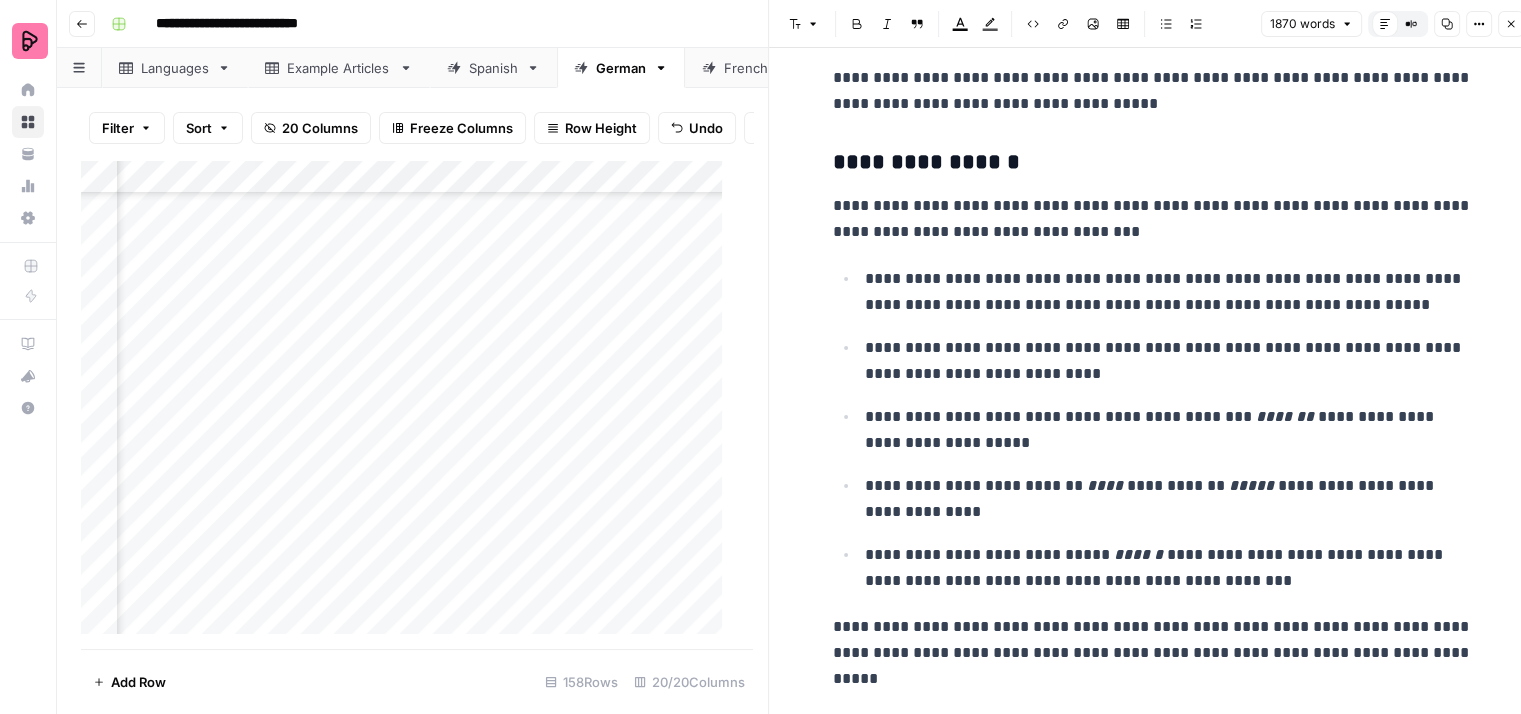 scroll, scrollTop: 9800, scrollLeft: 0, axis: vertical 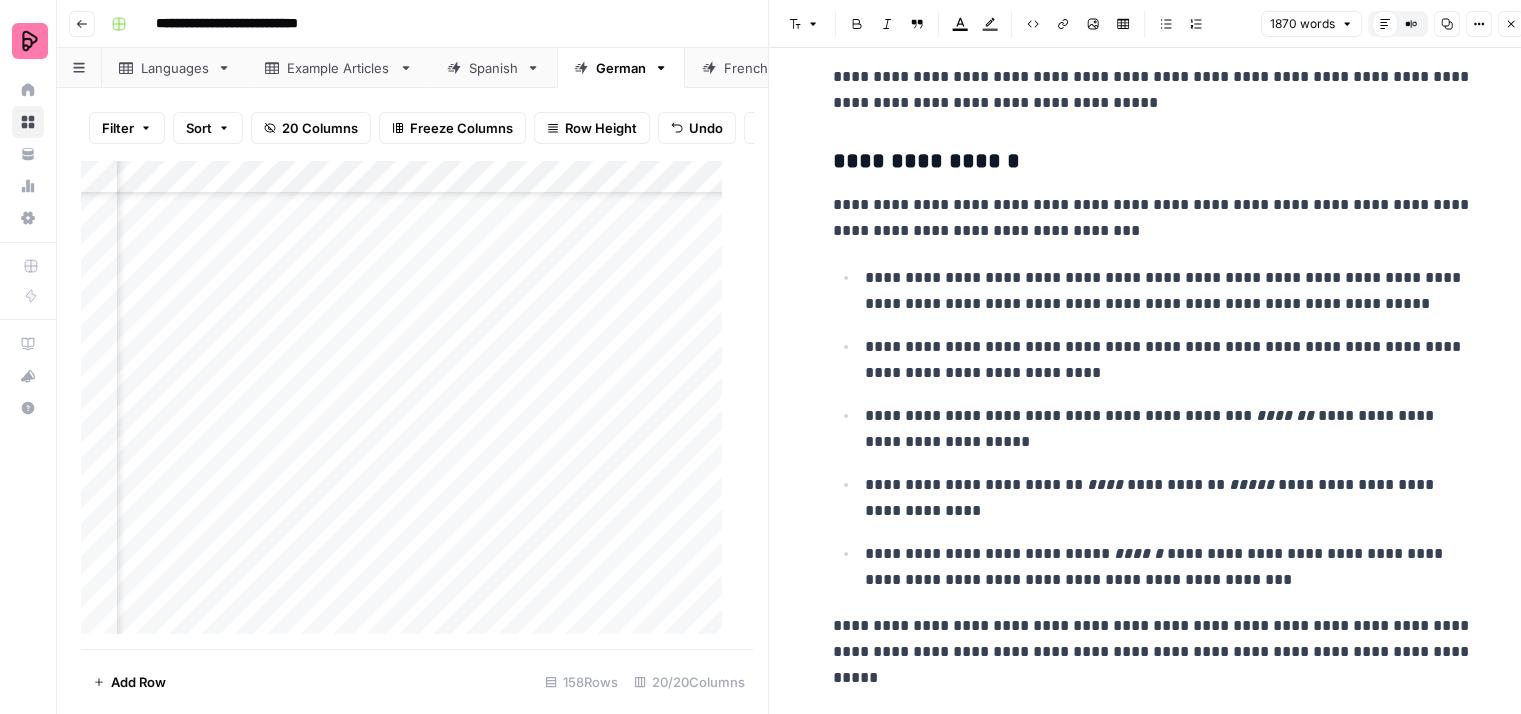 click on "**********" at bounding box center [1153, 218] 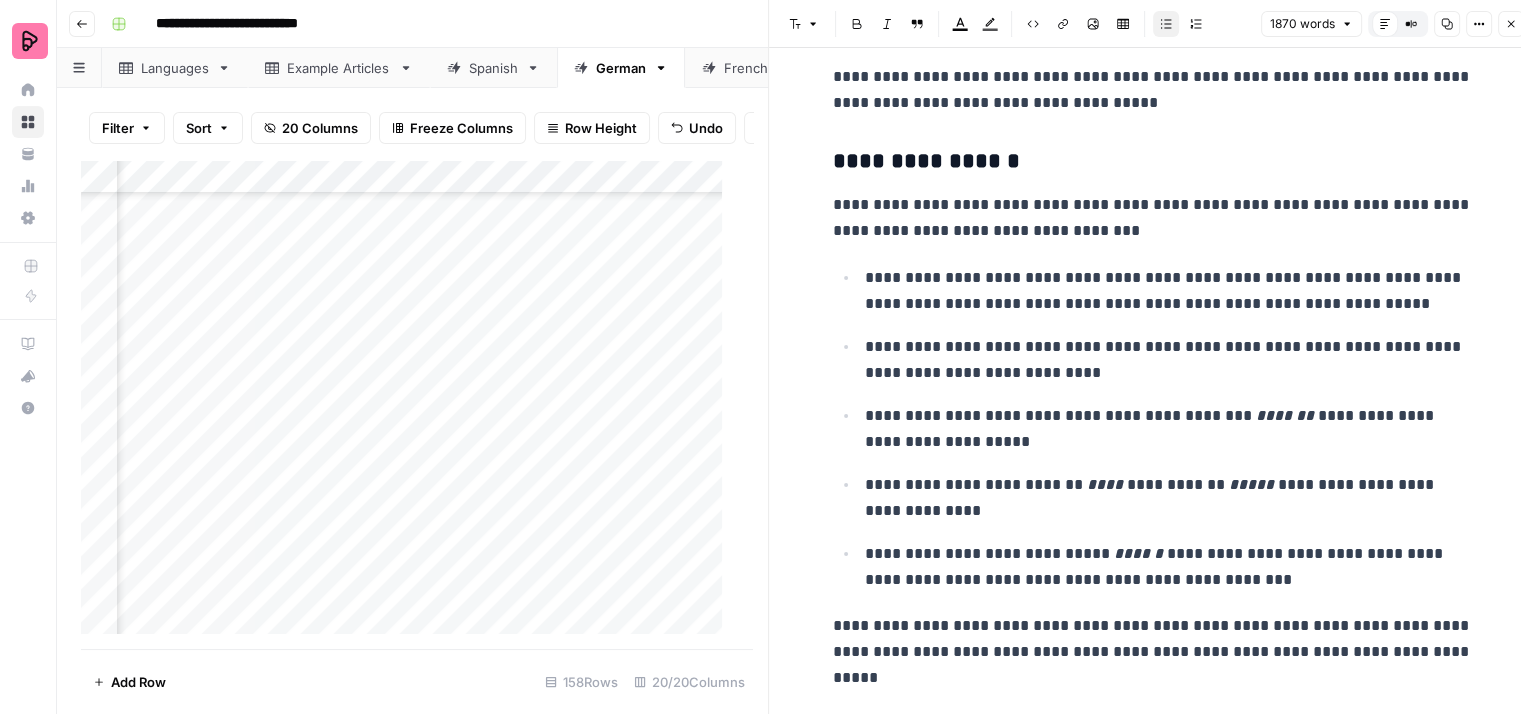click on "**********" at bounding box center [1169, 291] 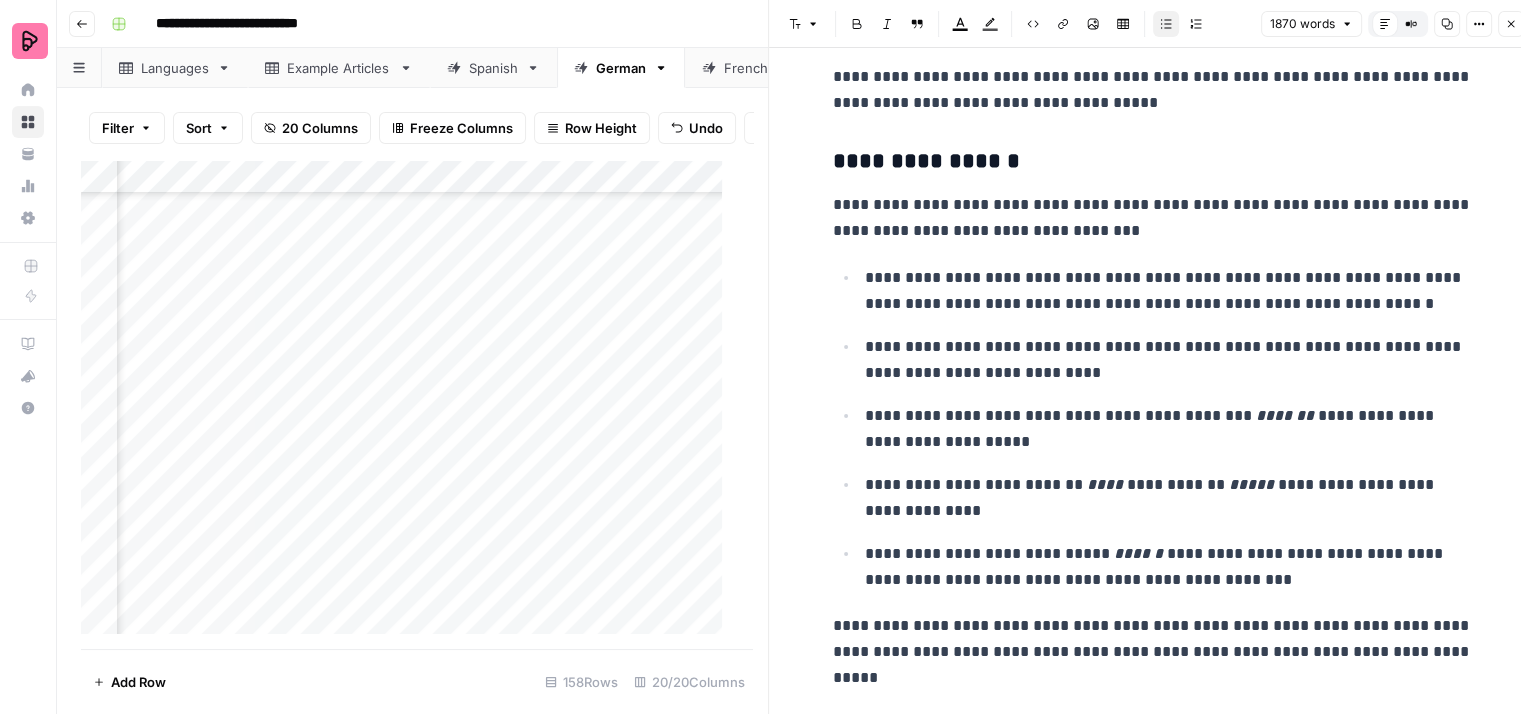 click on "**********" at bounding box center [1169, 291] 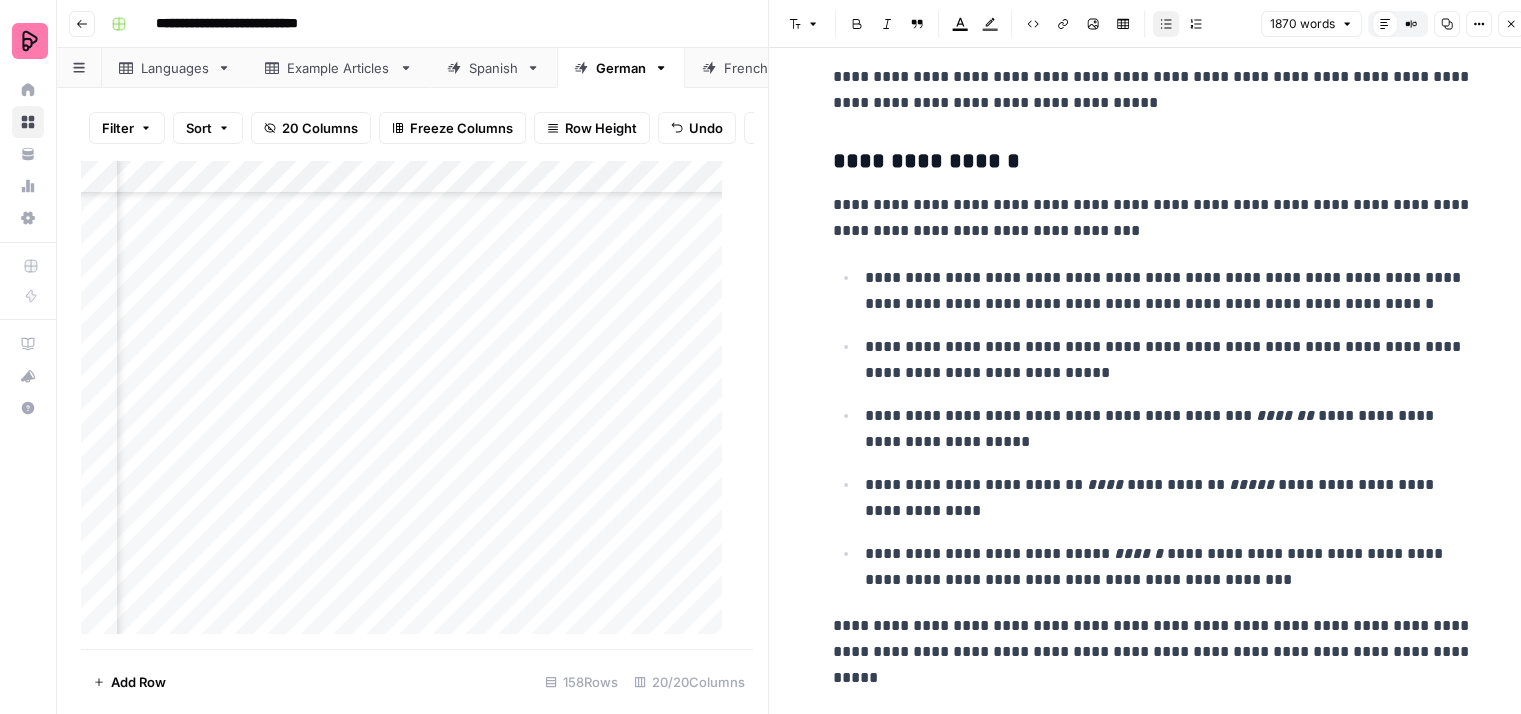 click on "**********" at bounding box center (1169, 429) 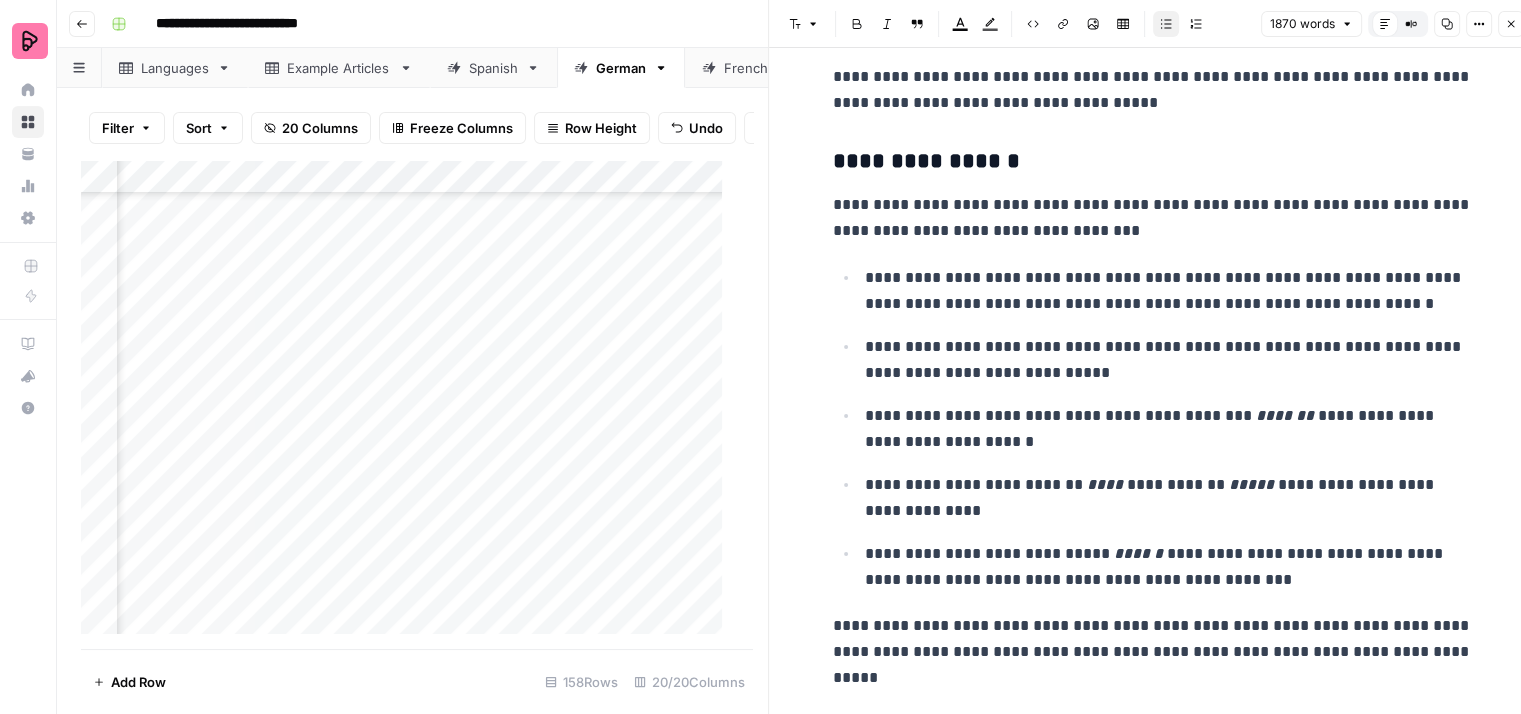 click on "**********" at bounding box center (1169, 498) 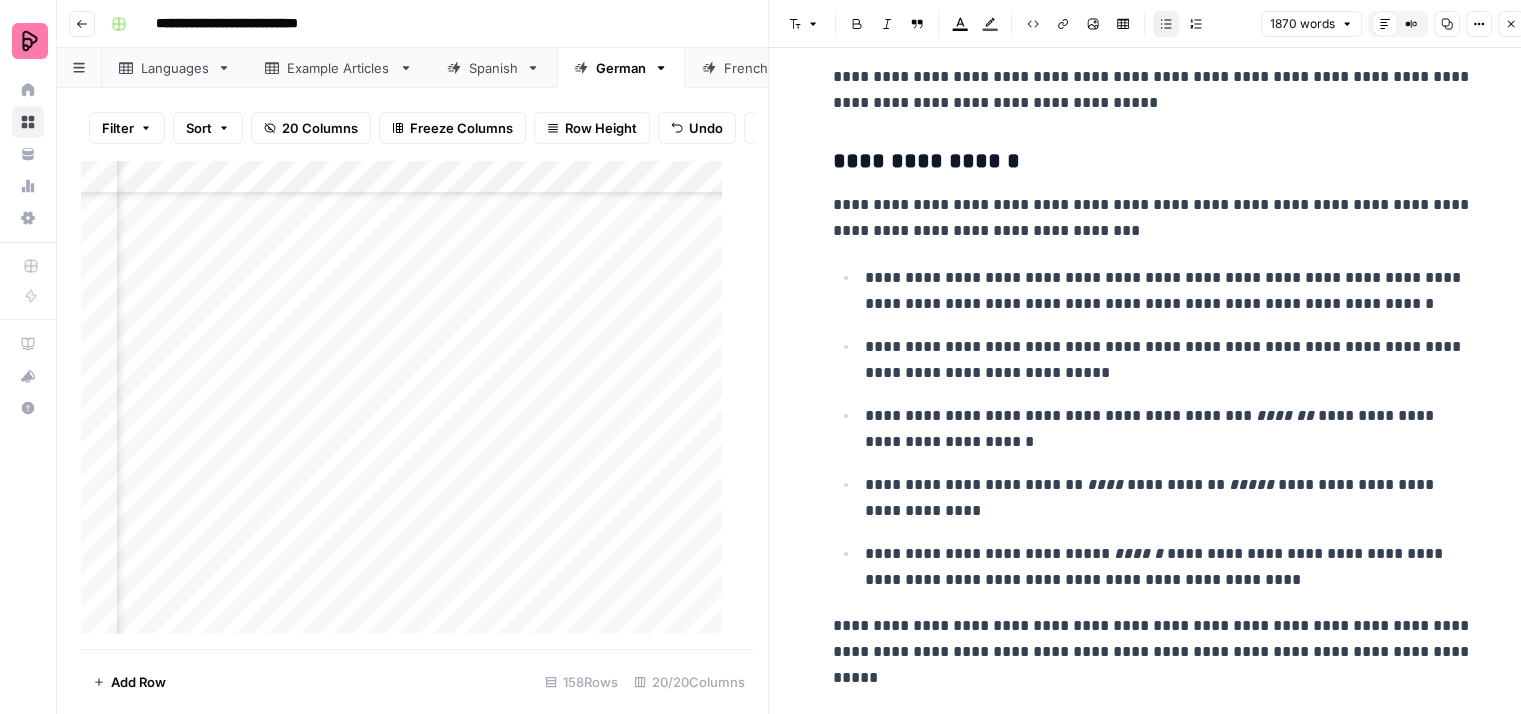 click on "**********" at bounding box center (1153, -3636) 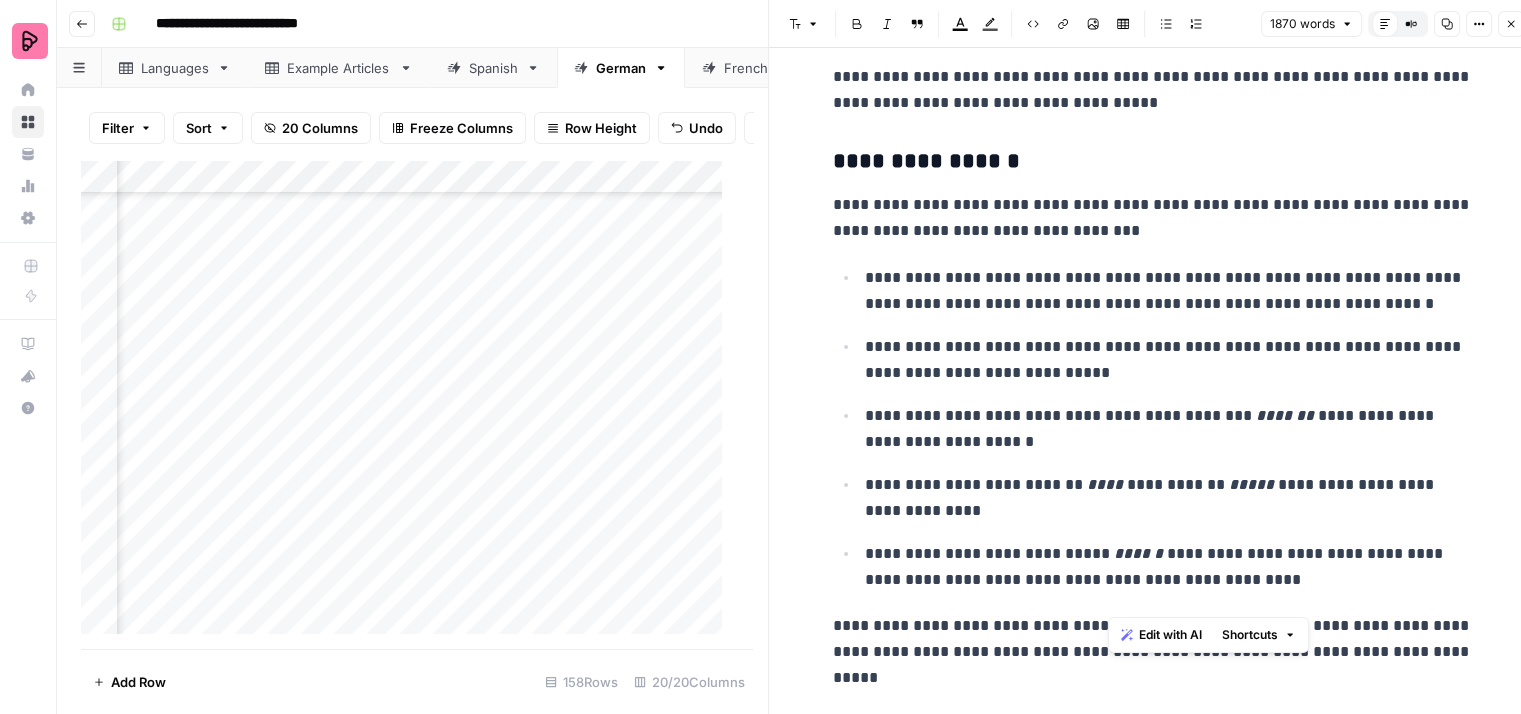drag, startPoint x: 1126, startPoint y: 589, endPoint x: 1107, endPoint y: 598, distance: 21.023796 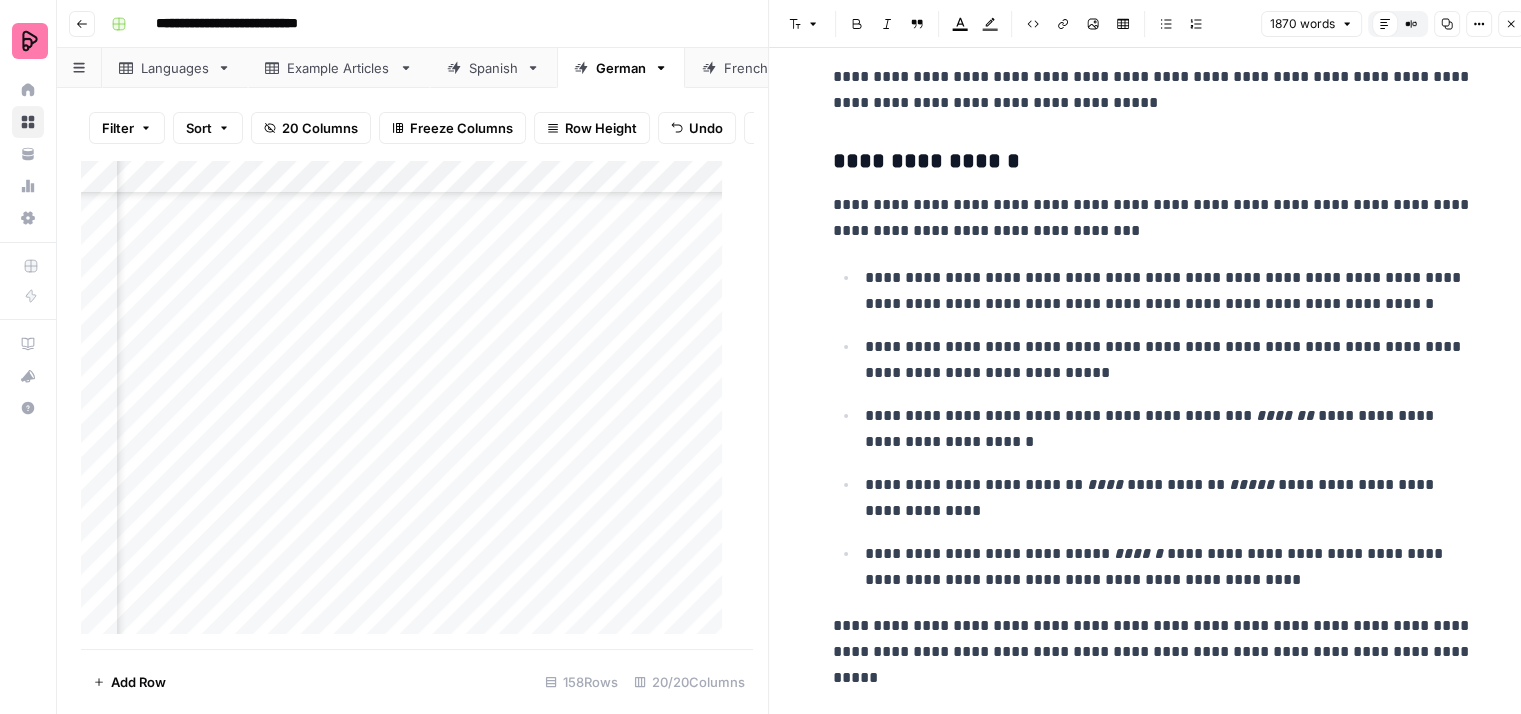 click on "**********" at bounding box center [1153, 652] 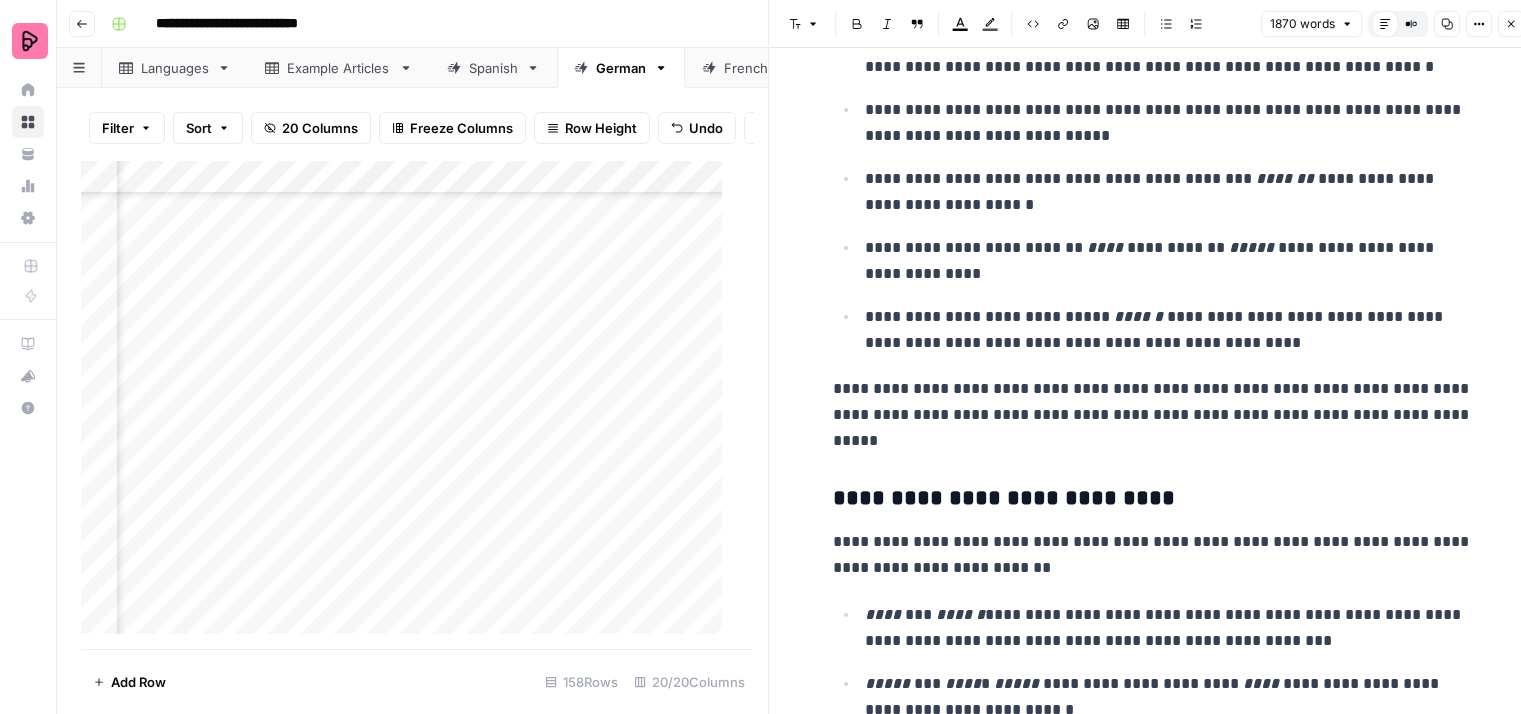 scroll, scrollTop: 10100, scrollLeft: 0, axis: vertical 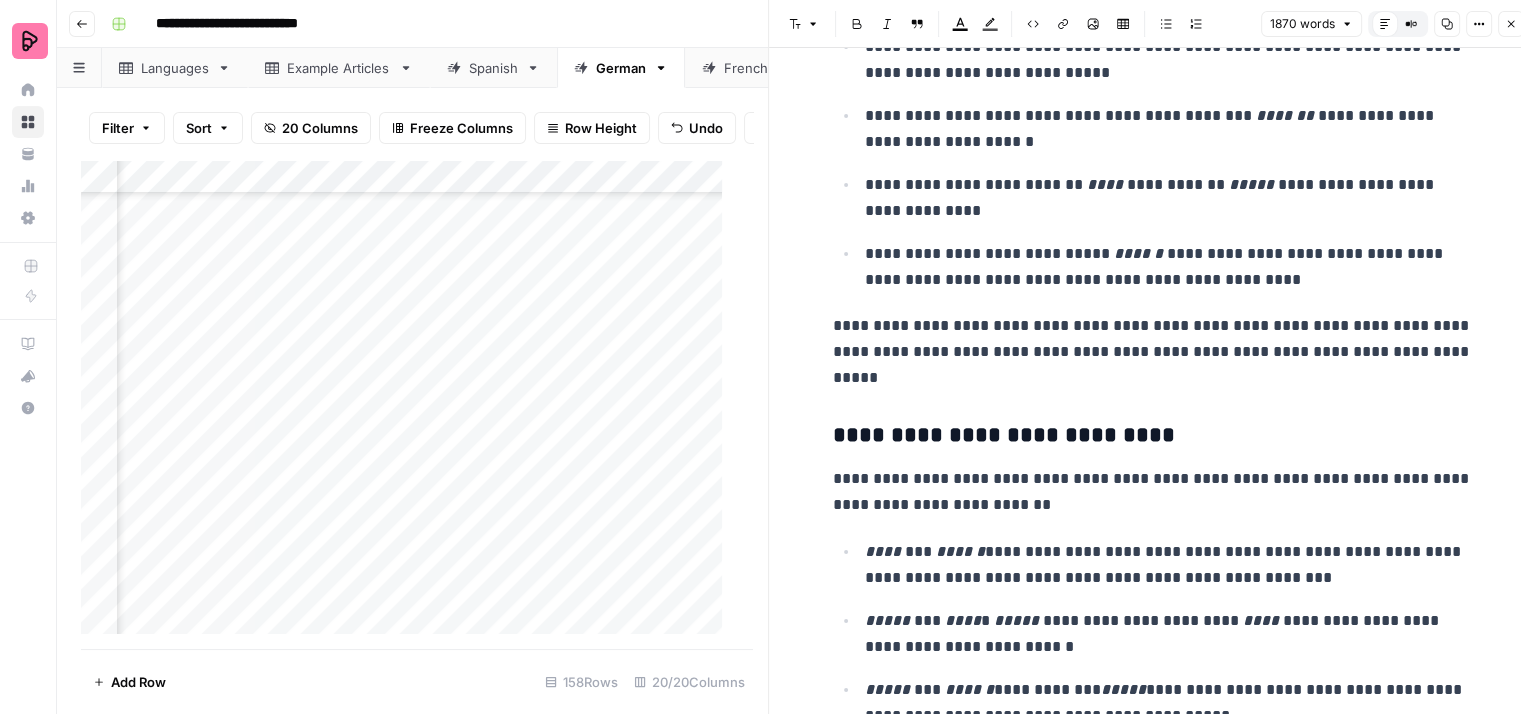 click on "**********" at bounding box center (1153, 436) 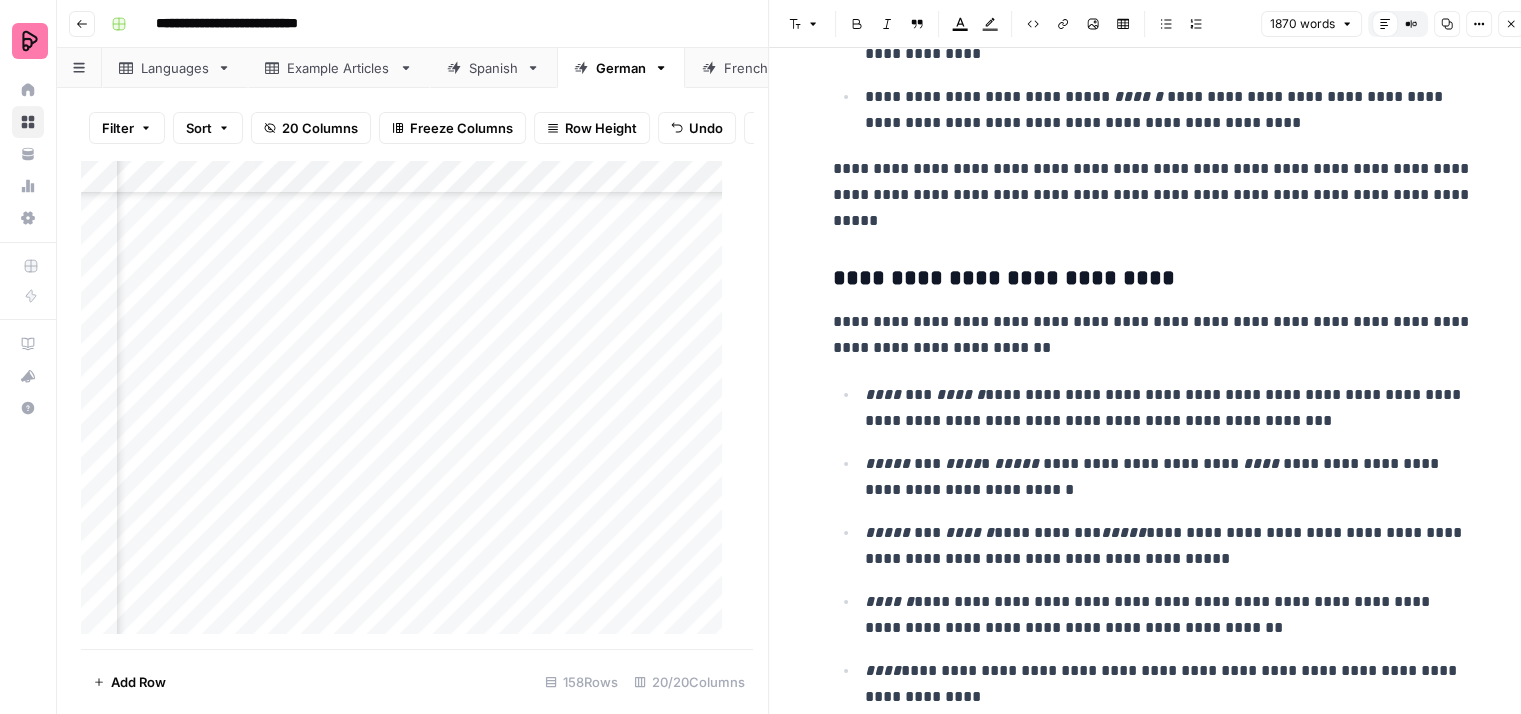 scroll, scrollTop: 10300, scrollLeft: 0, axis: vertical 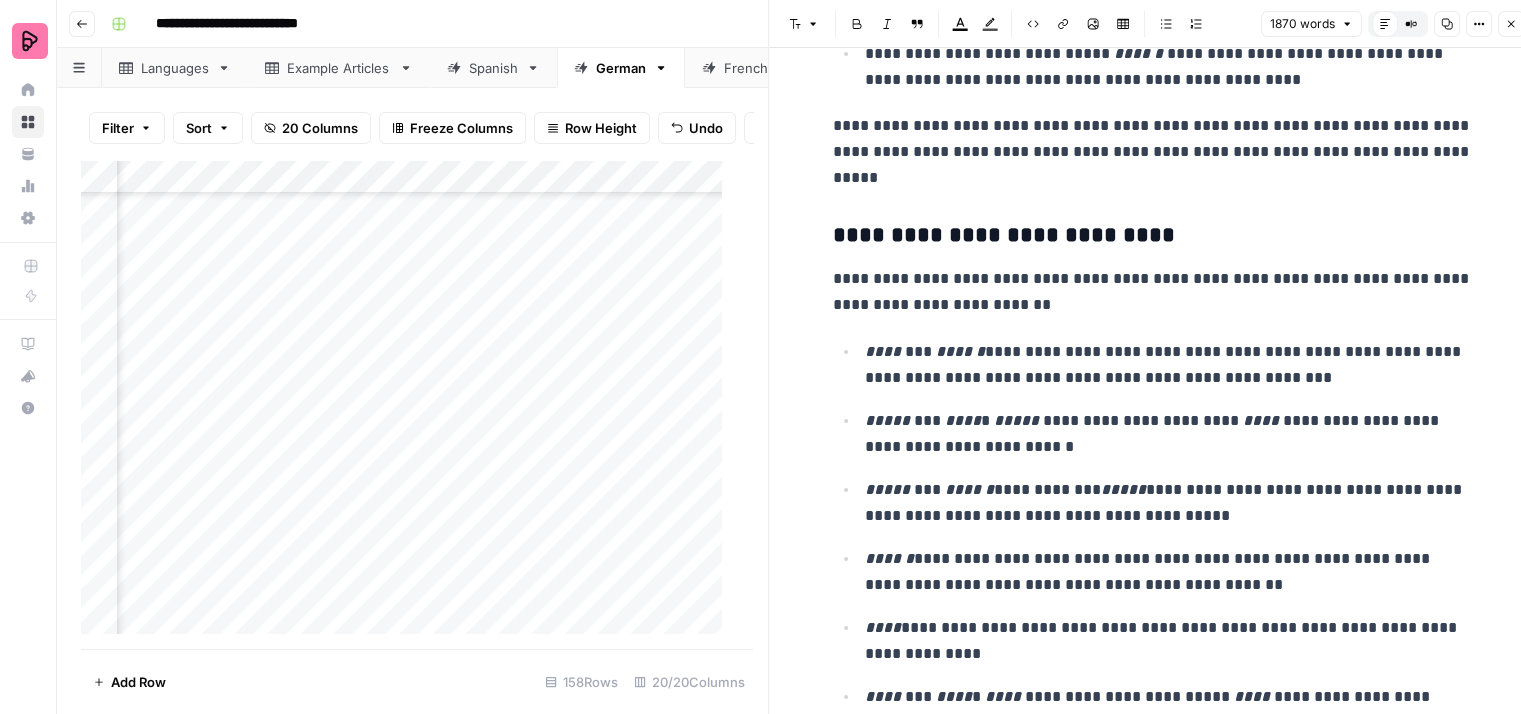 click on "**********" at bounding box center (1153, 292) 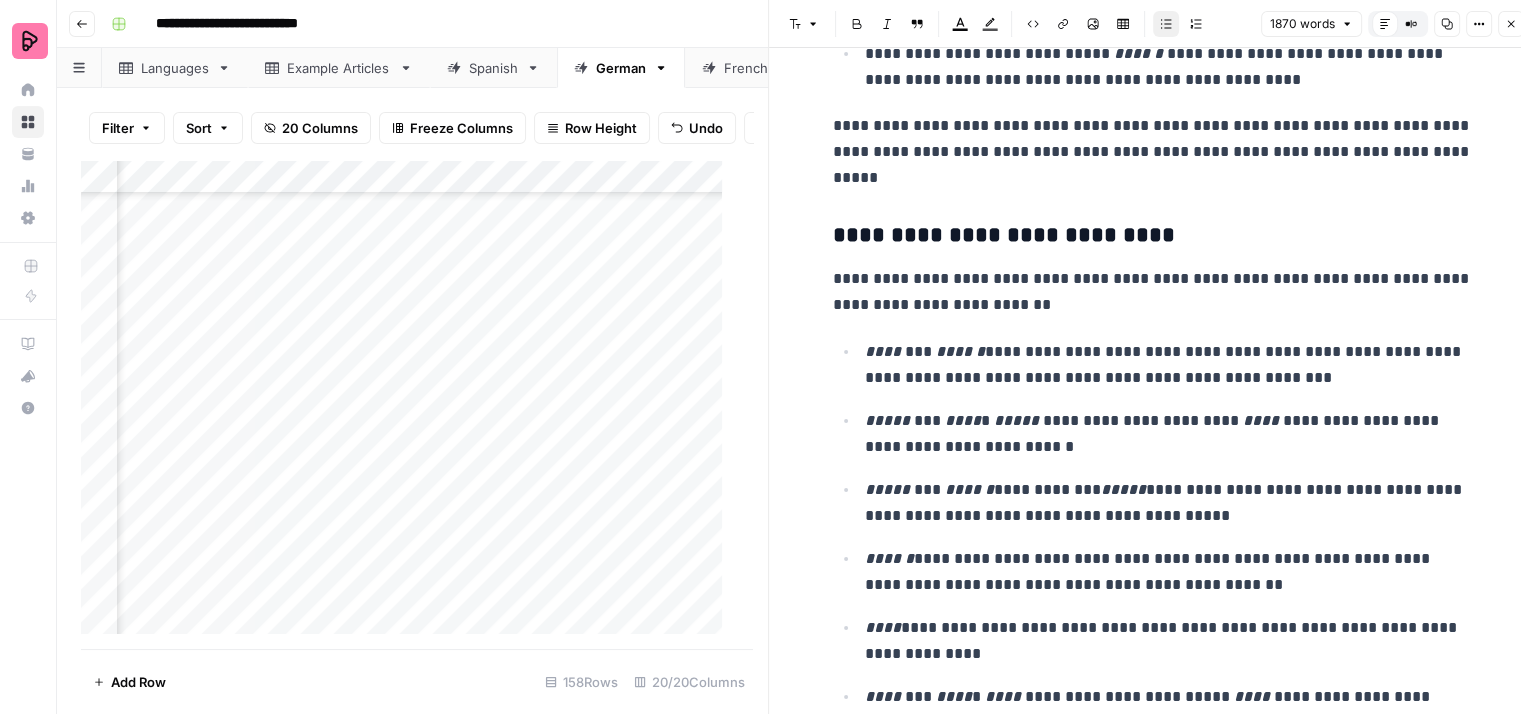 click on "**********" at bounding box center (1169, 365) 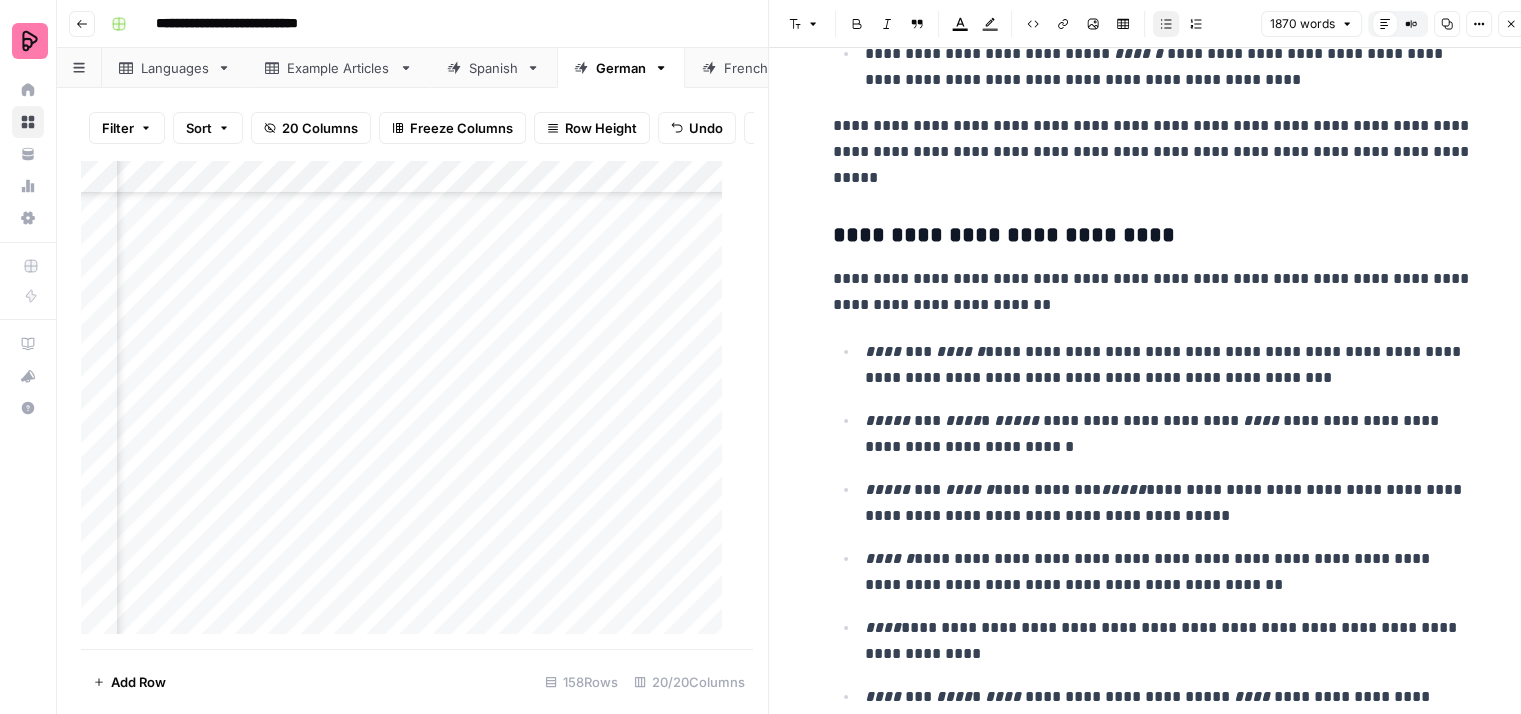 click on "[BRAND] [PRODUCT]" at bounding box center (1169, 434) 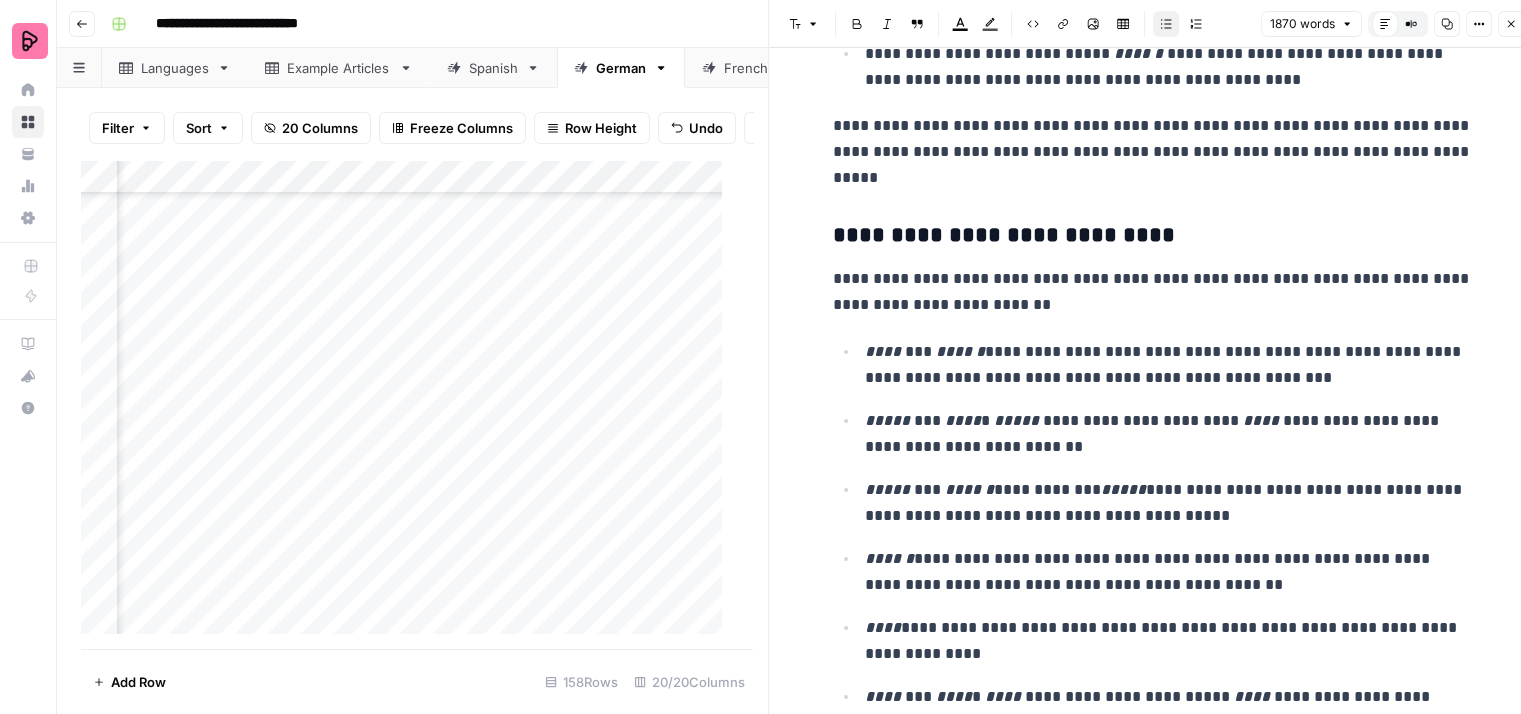 click on "**********" at bounding box center [1169, 365] 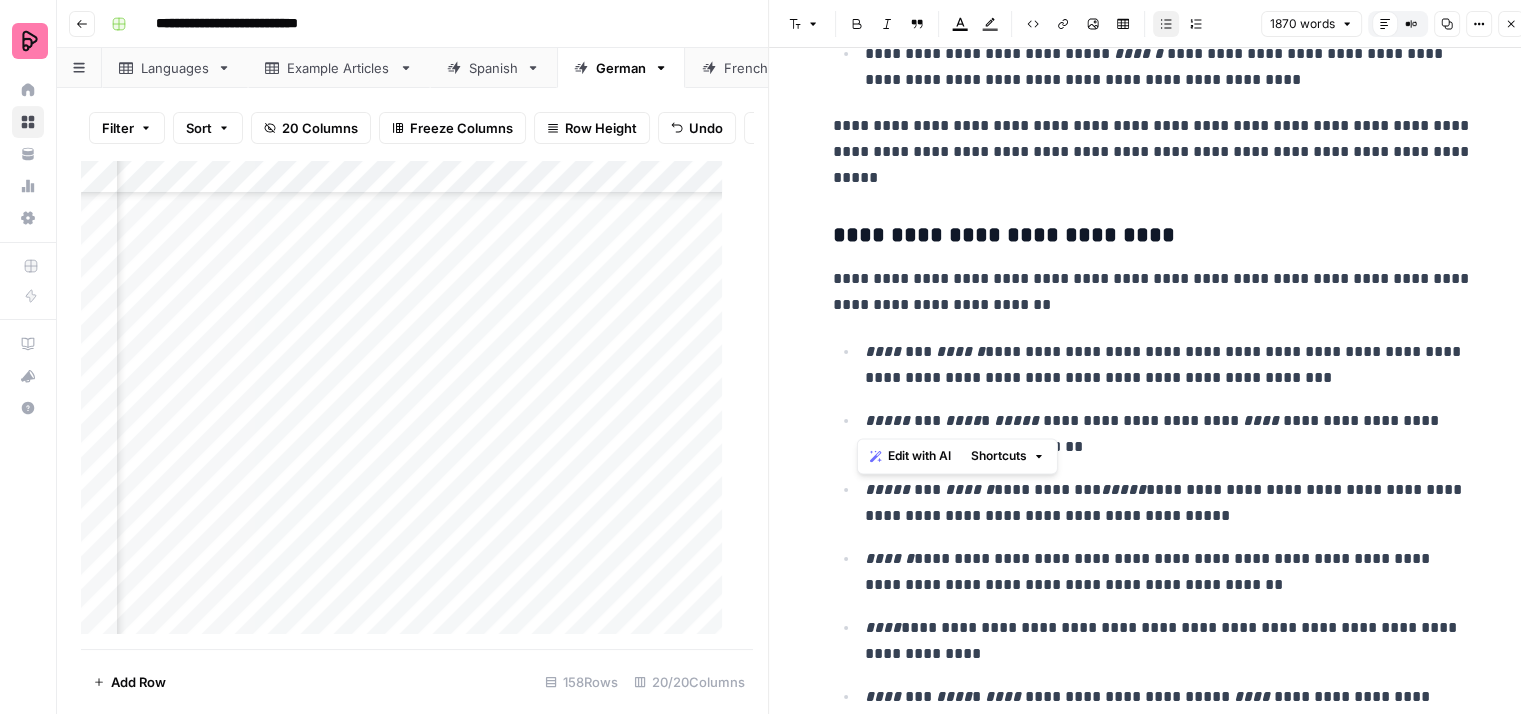 drag, startPoint x: 1040, startPoint y: 415, endPoint x: 857, endPoint y: 393, distance: 184.31766 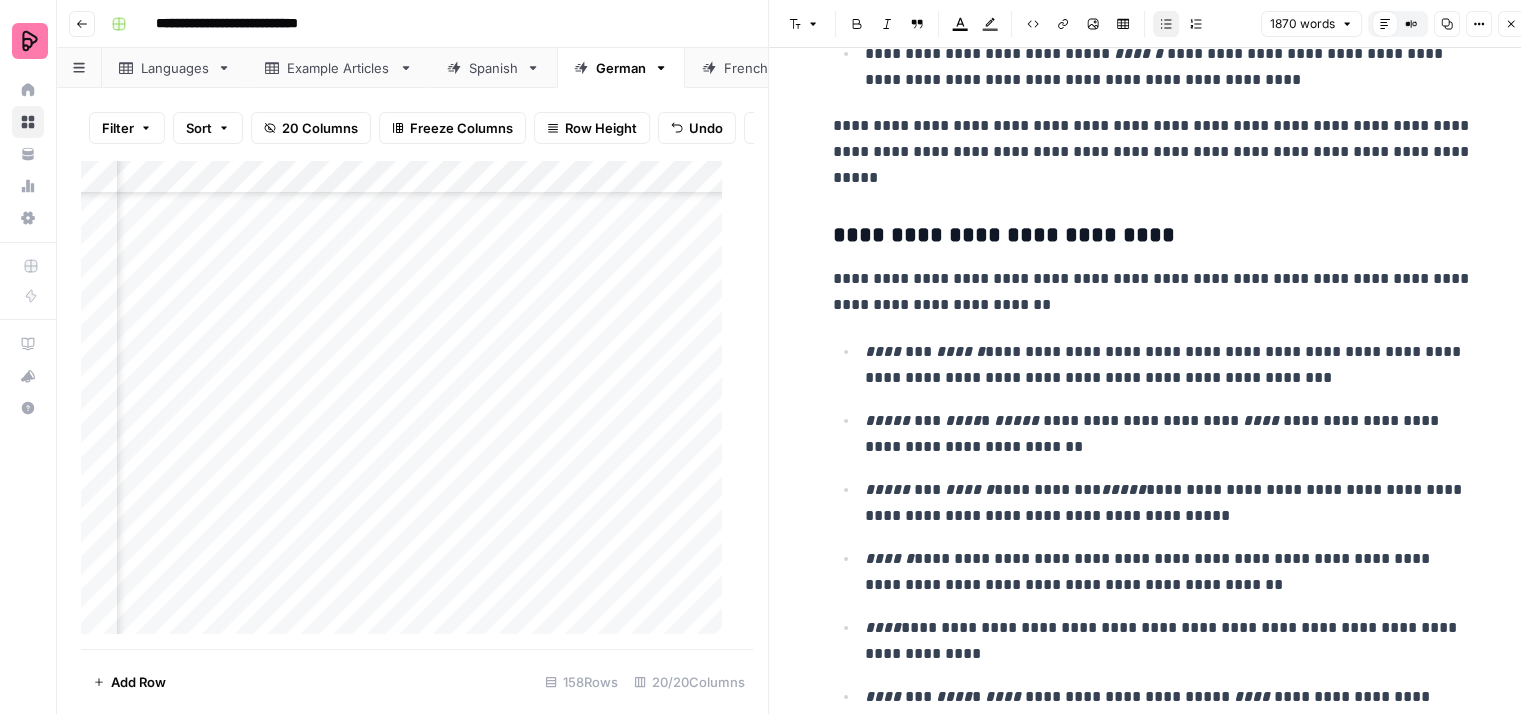 click on "[BRAND] [PRODUCT]" at bounding box center [1169, 434] 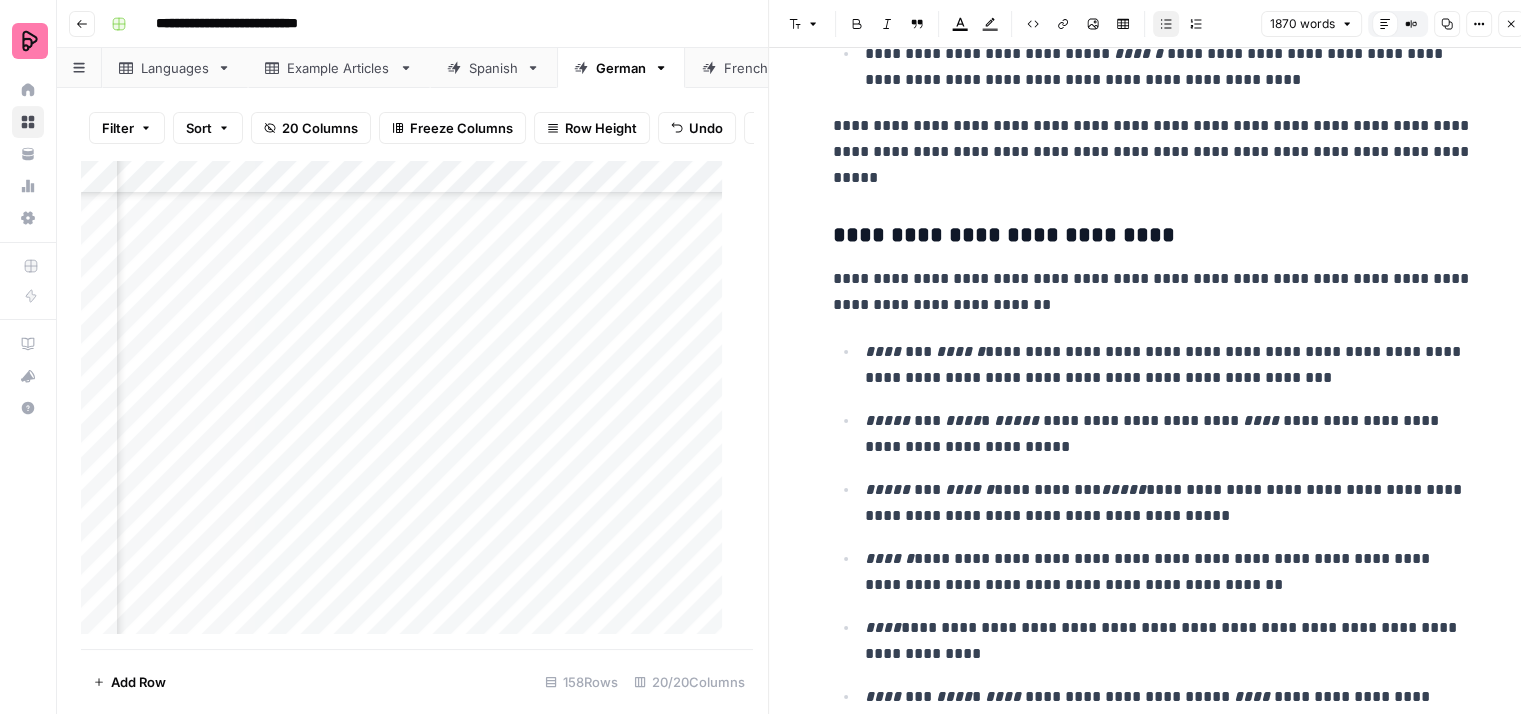 click on "[BRAND] [PRODUCT]" at bounding box center (1169, 434) 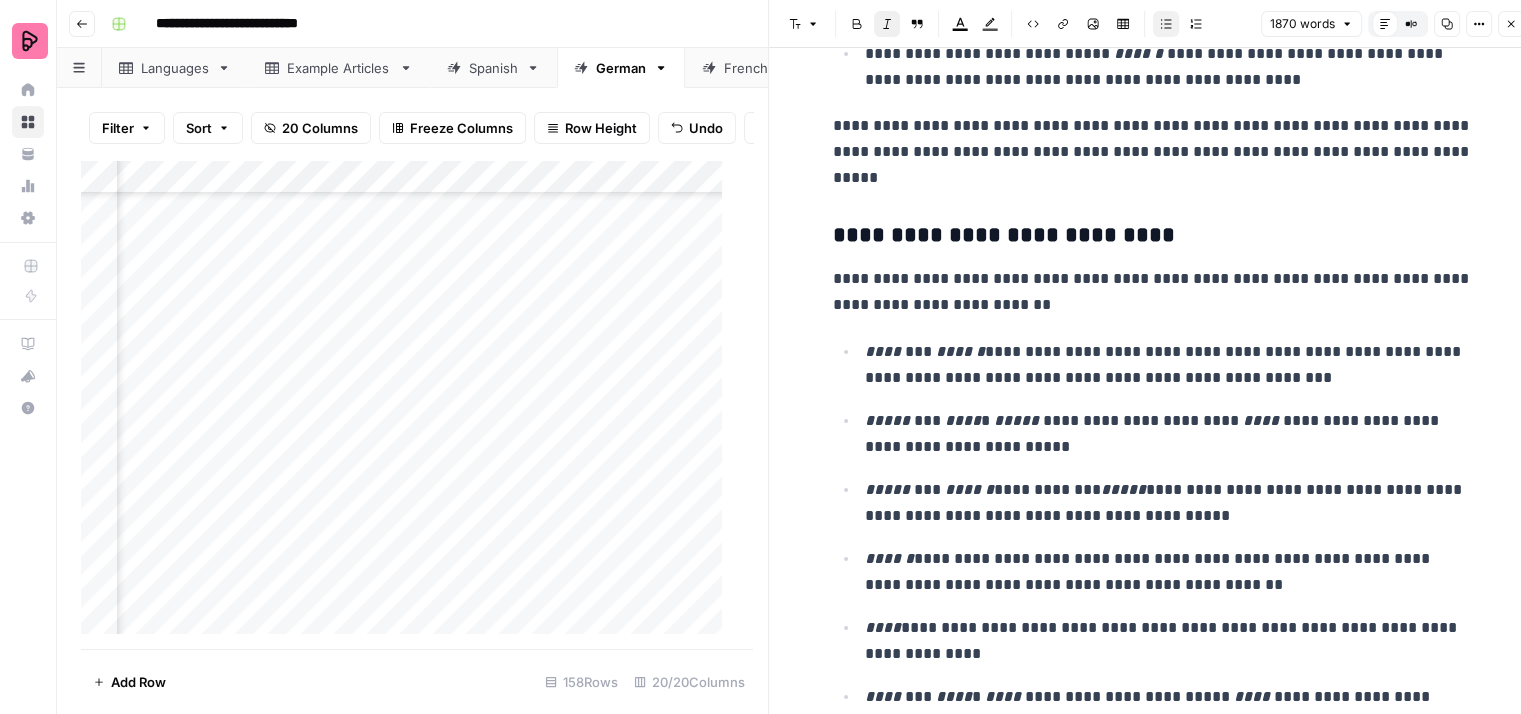 click on "**********" at bounding box center [1169, 503] 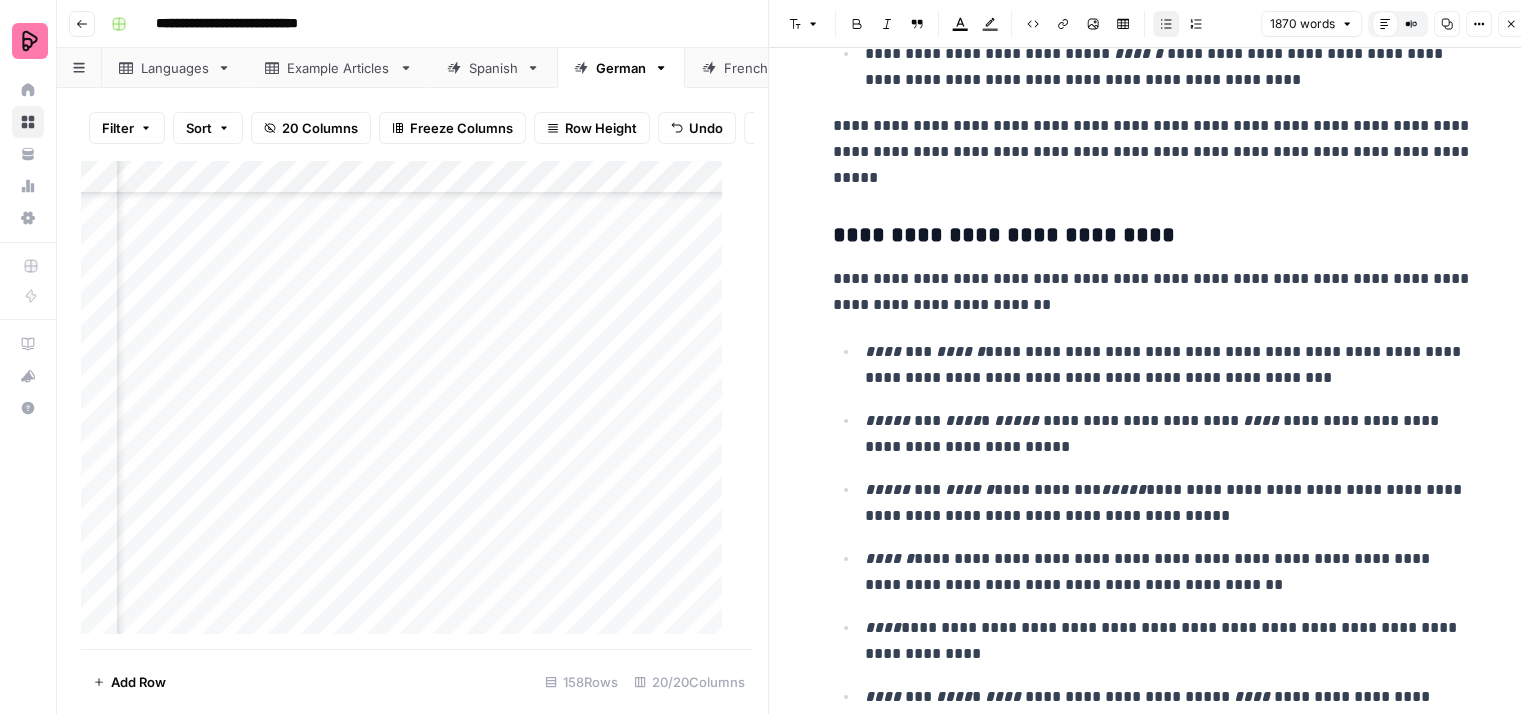 click on "**********" at bounding box center (1169, 503) 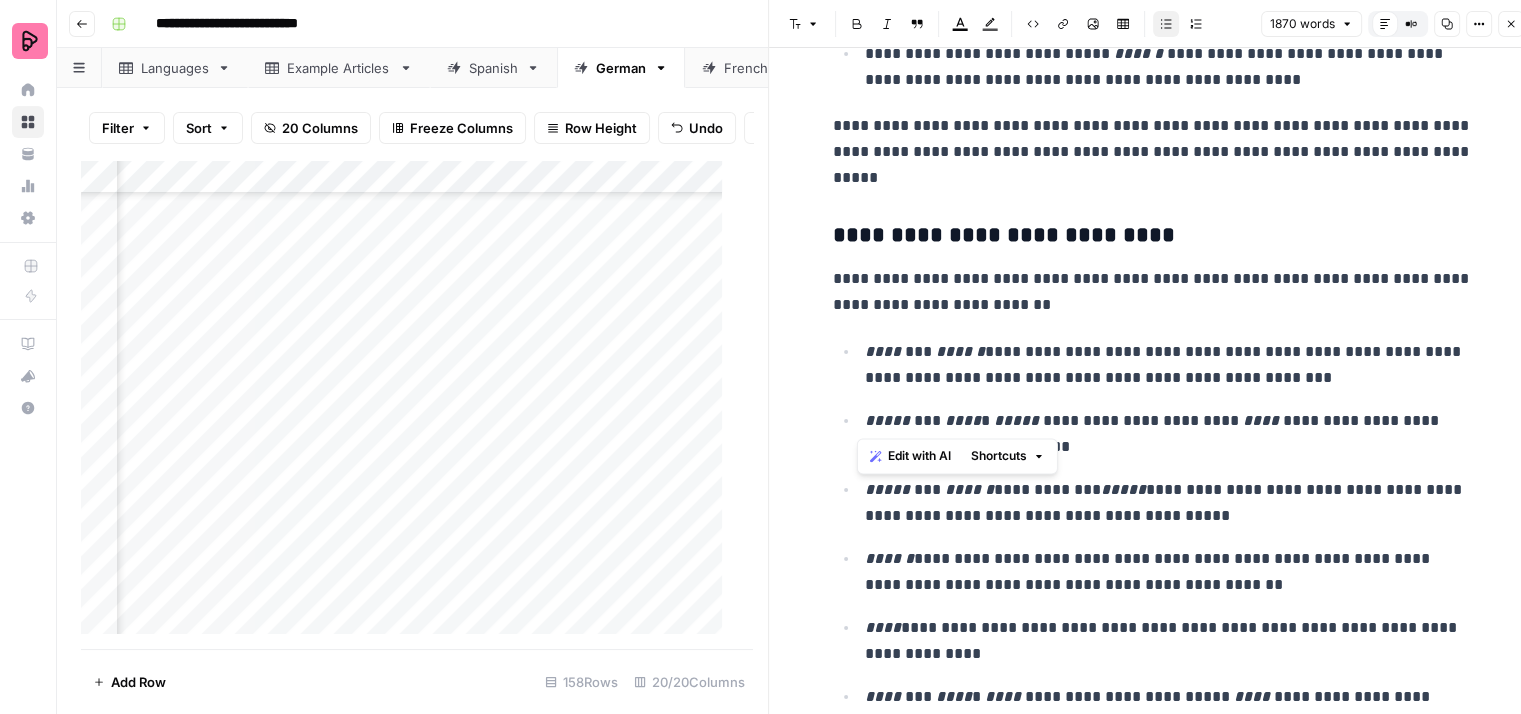 drag, startPoint x: 1070, startPoint y: 417, endPoint x: 856, endPoint y: 399, distance: 214.75568 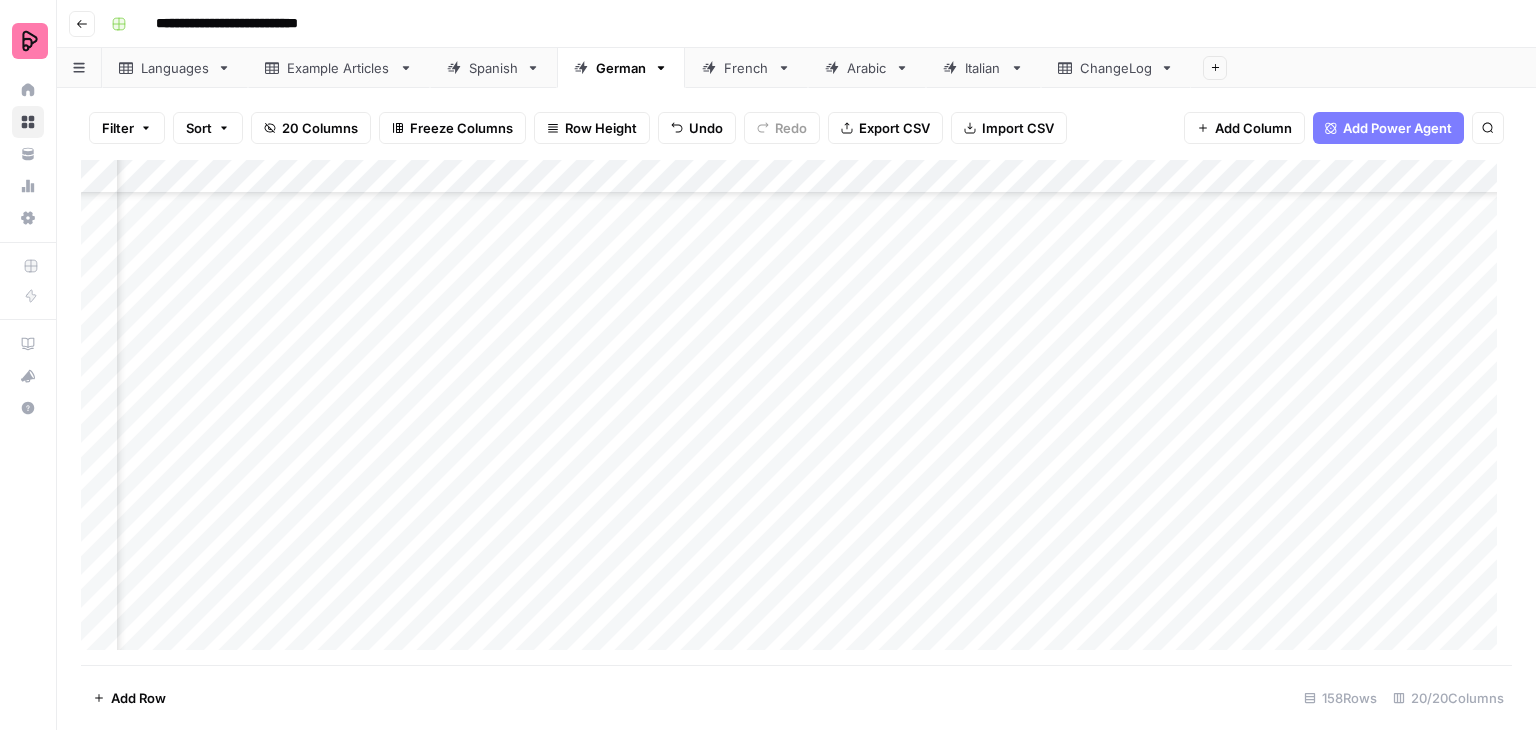 click on "Add Column" at bounding box center [796, 412] 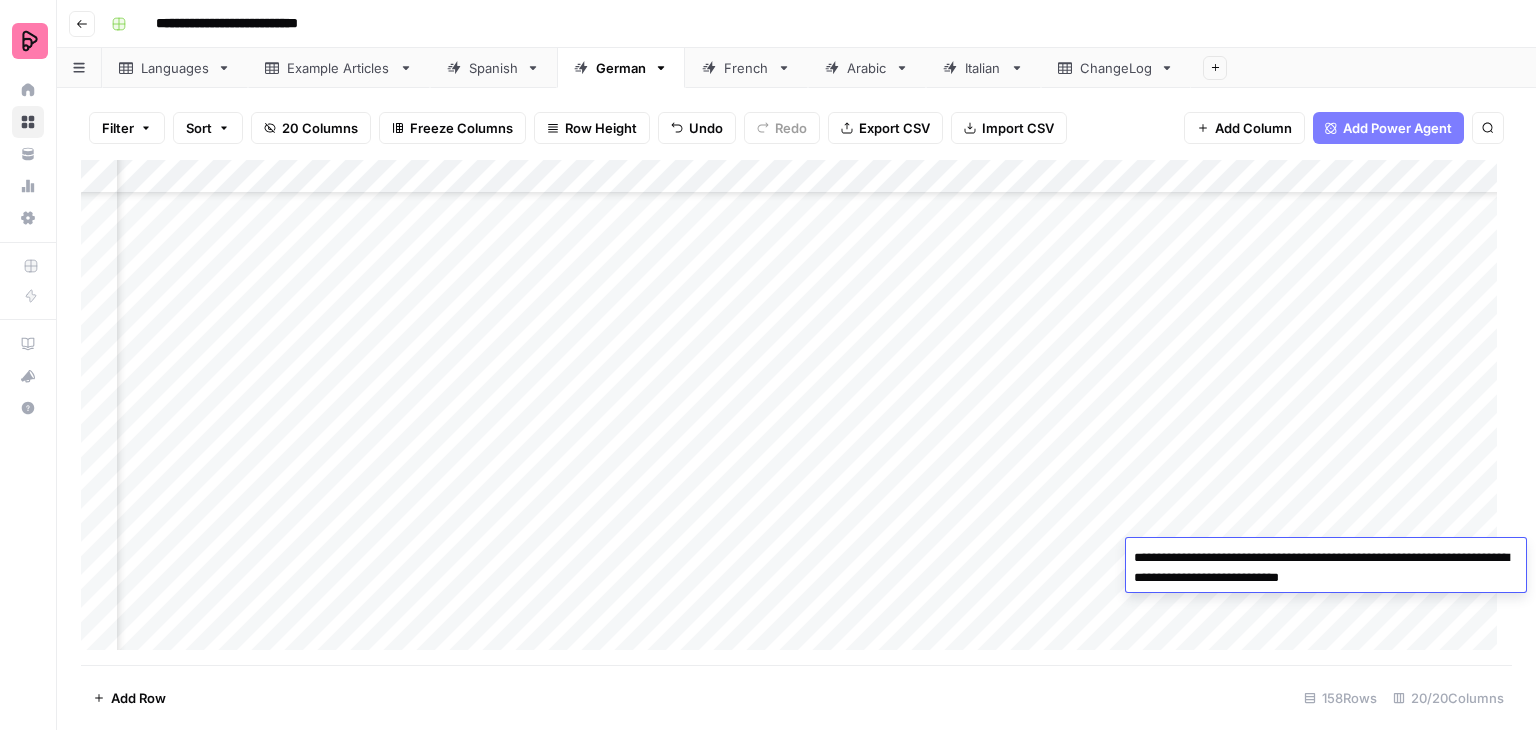 click on "**********" at bounding box center [1326, 568] 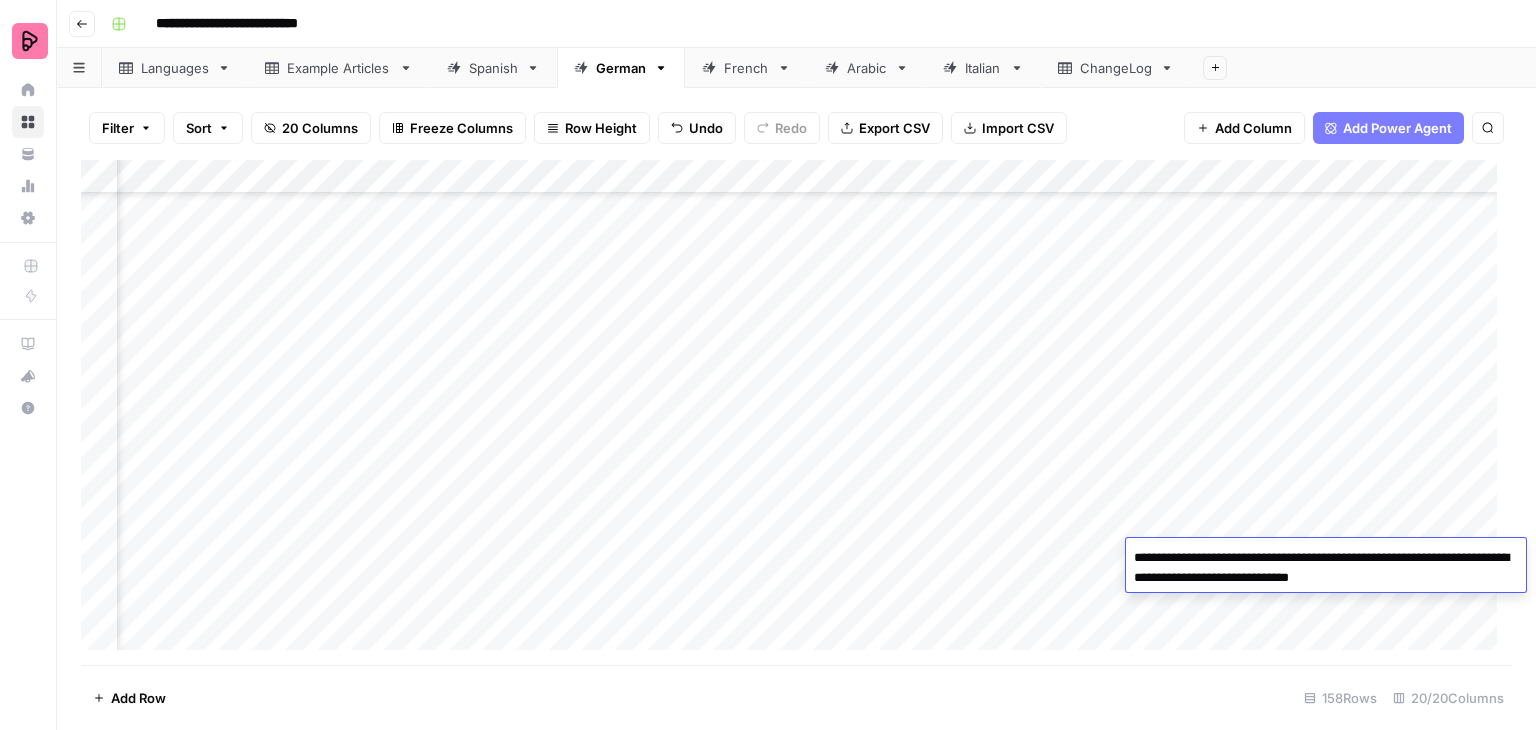 click on "**********" at bounding box center (1326, 568) 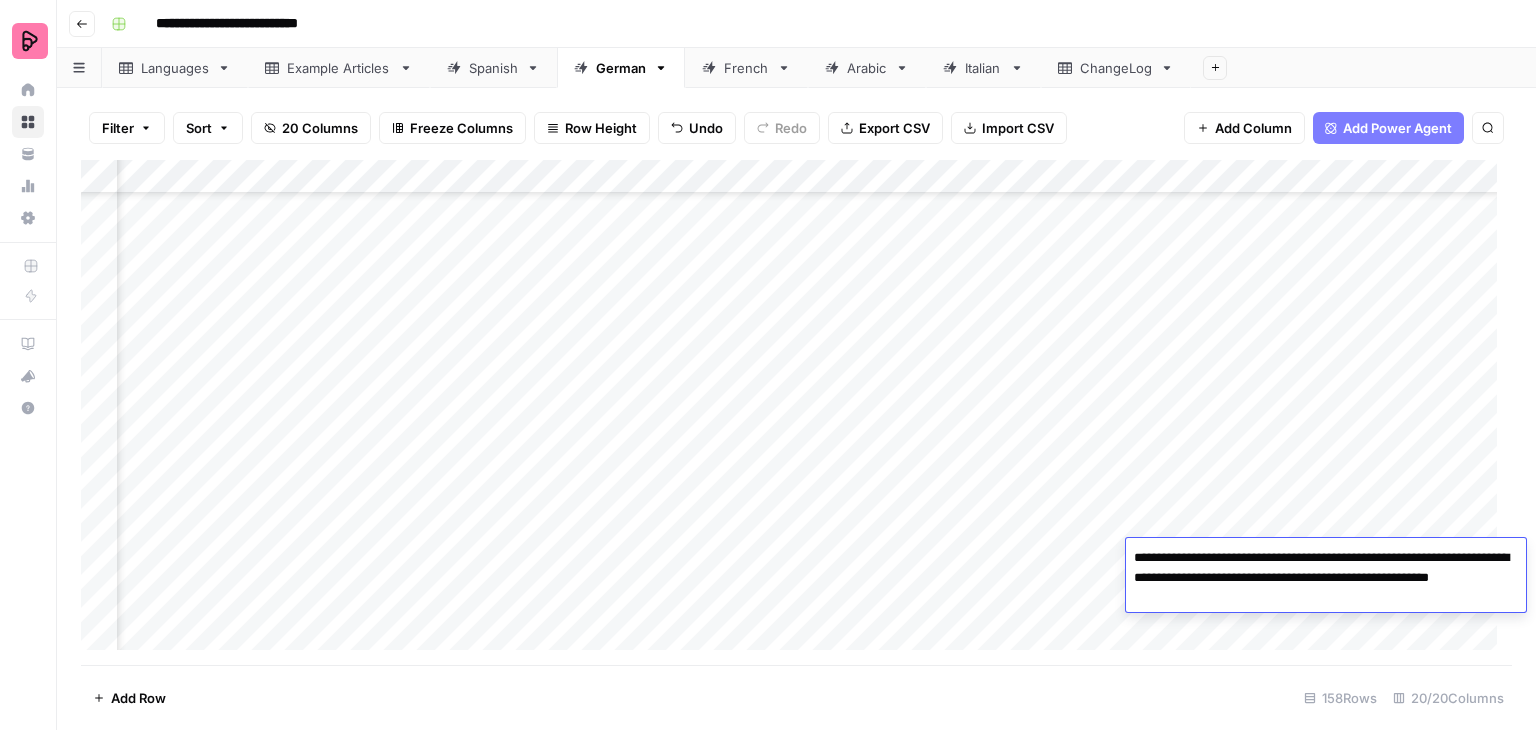 click on "**********" at bounding box center (1326, 578) 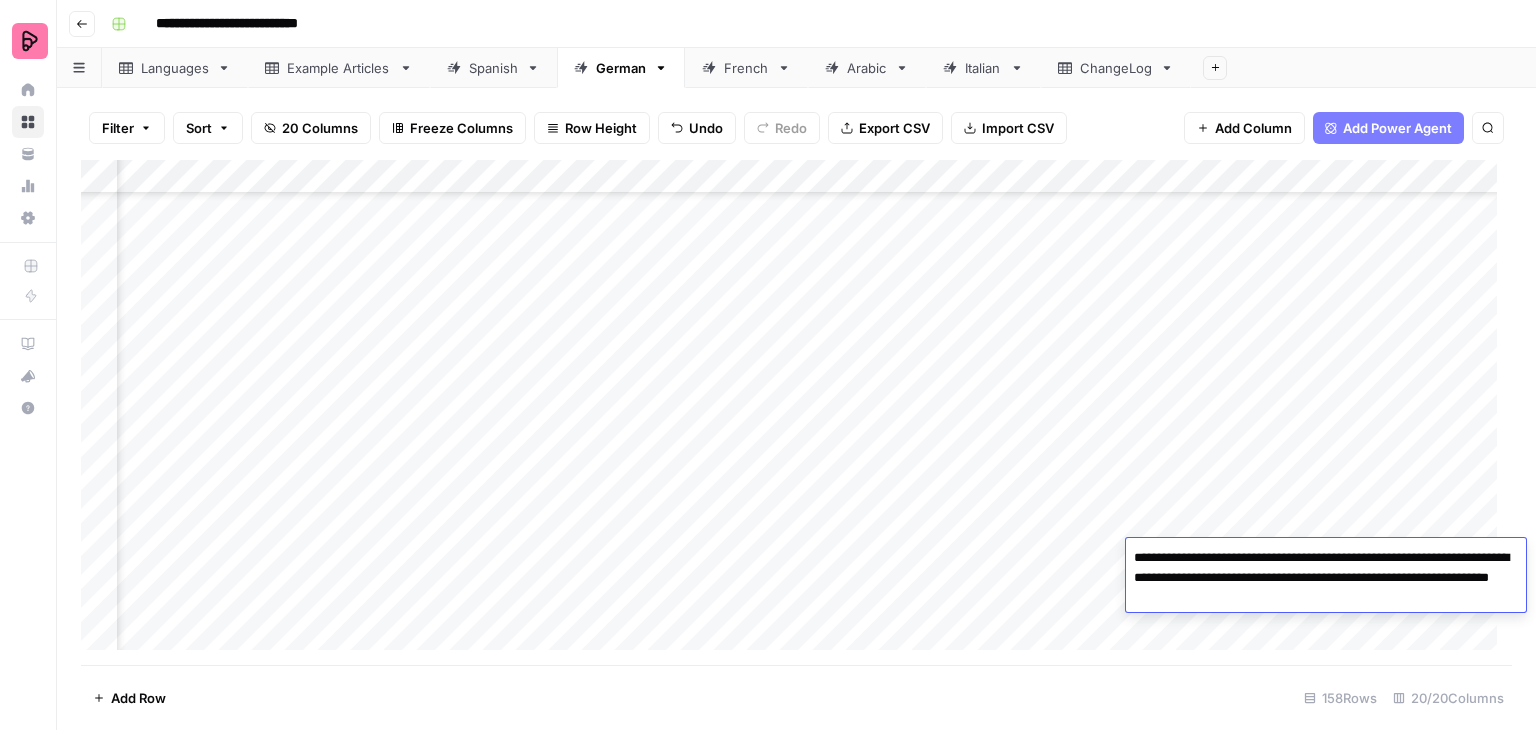 drag, startPoint x: 1247, startPoint y: 561, endPoint x: 1084, endPoint y: 558, distance: 163.0276 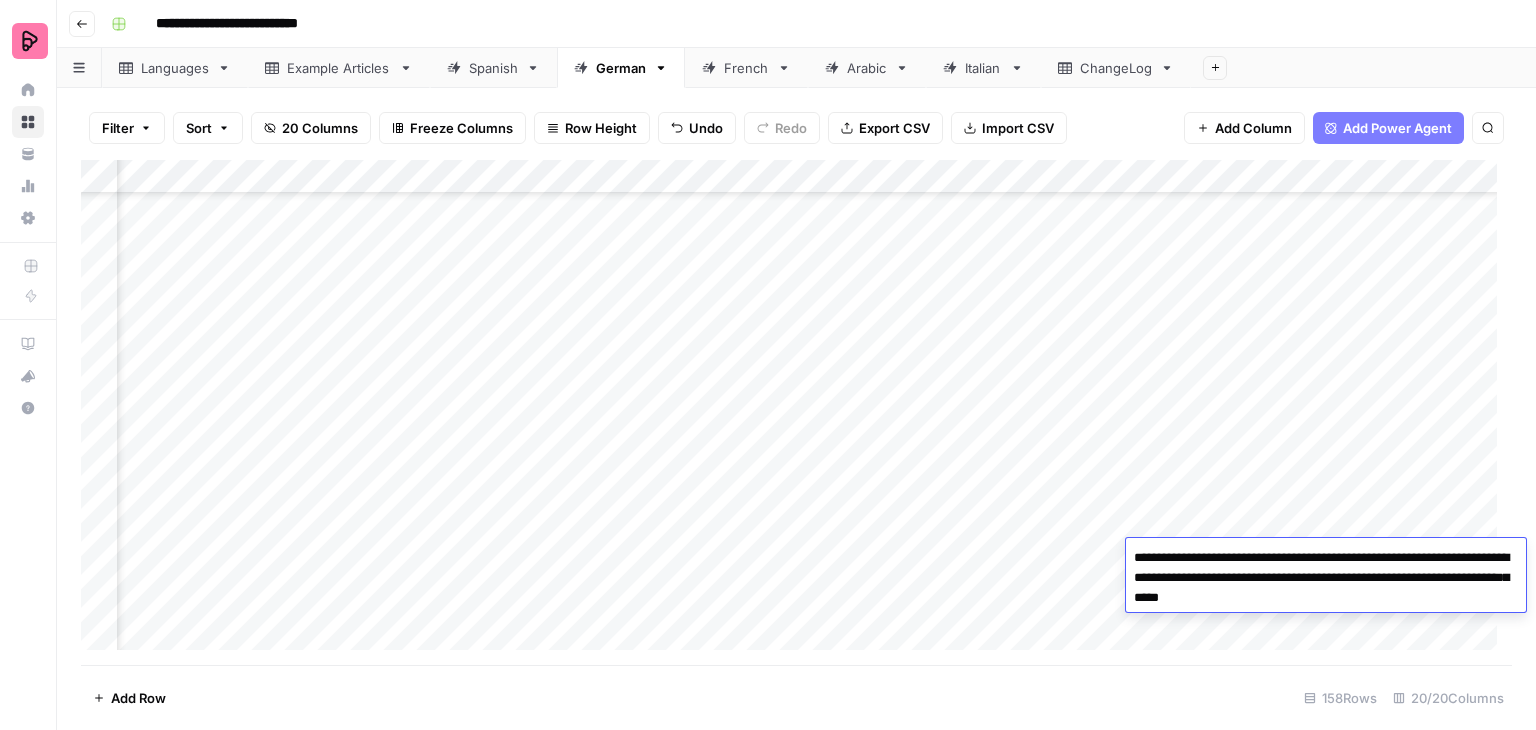type on "**********" 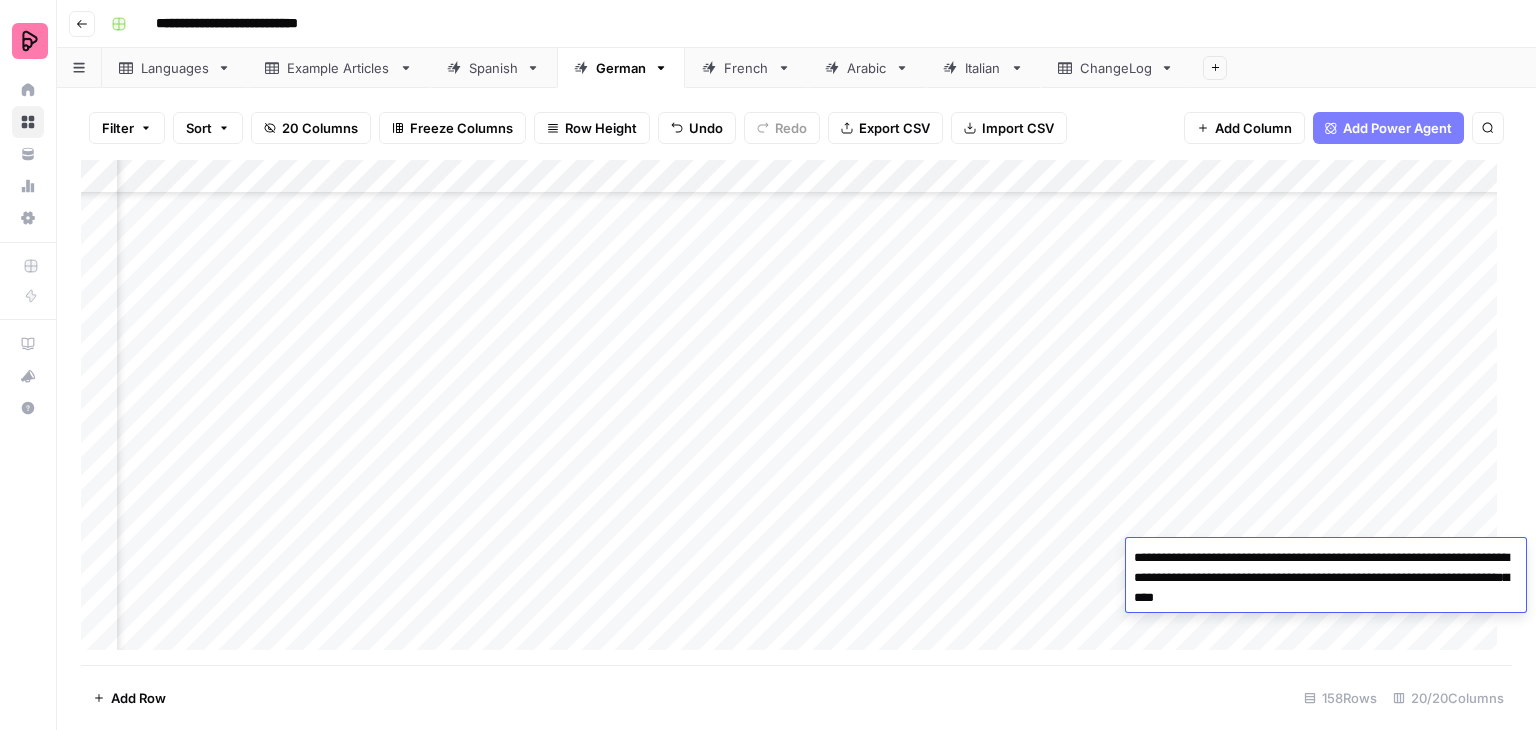 click on "Add Column" at bounding box center [796, 412] 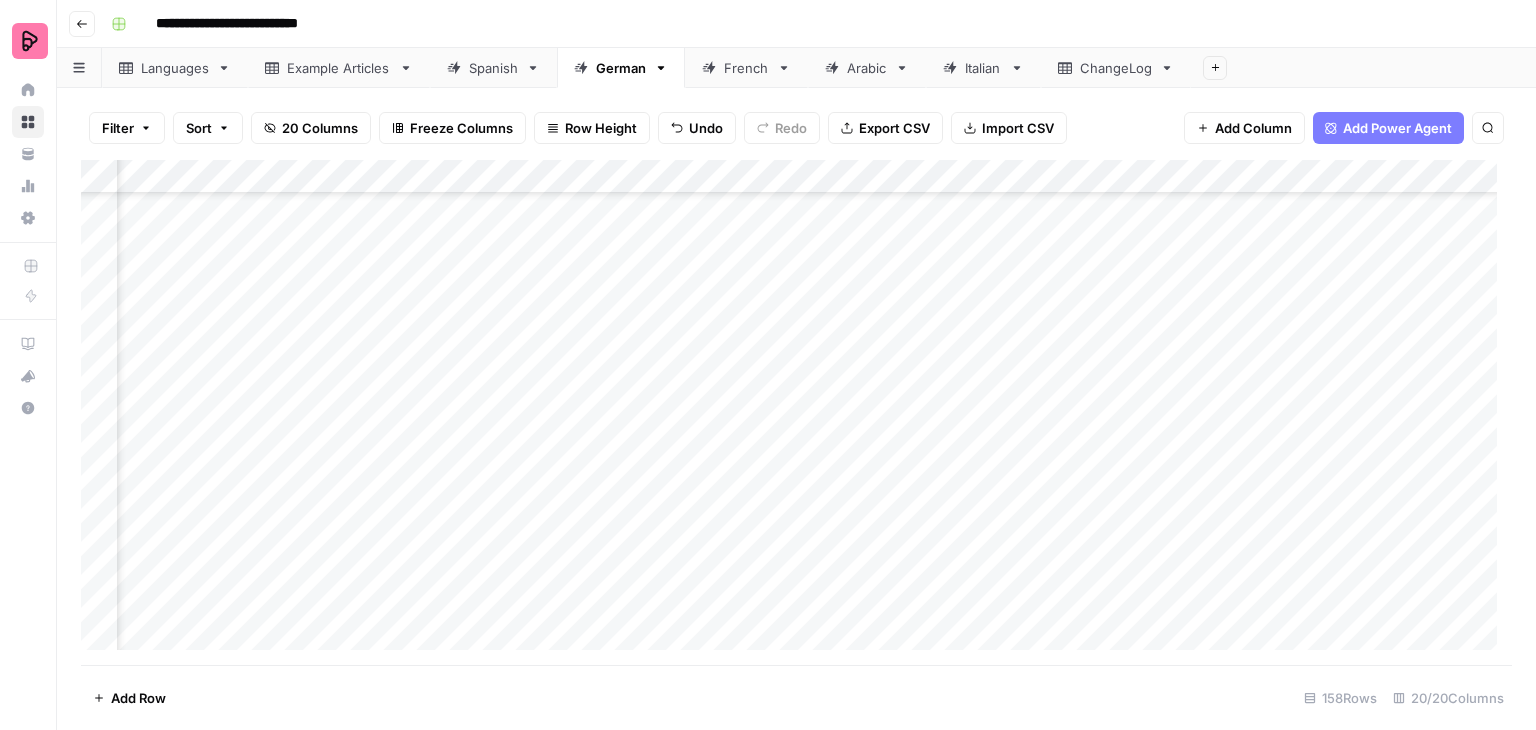 click on "Add Column" at bounding box center (796, 412) 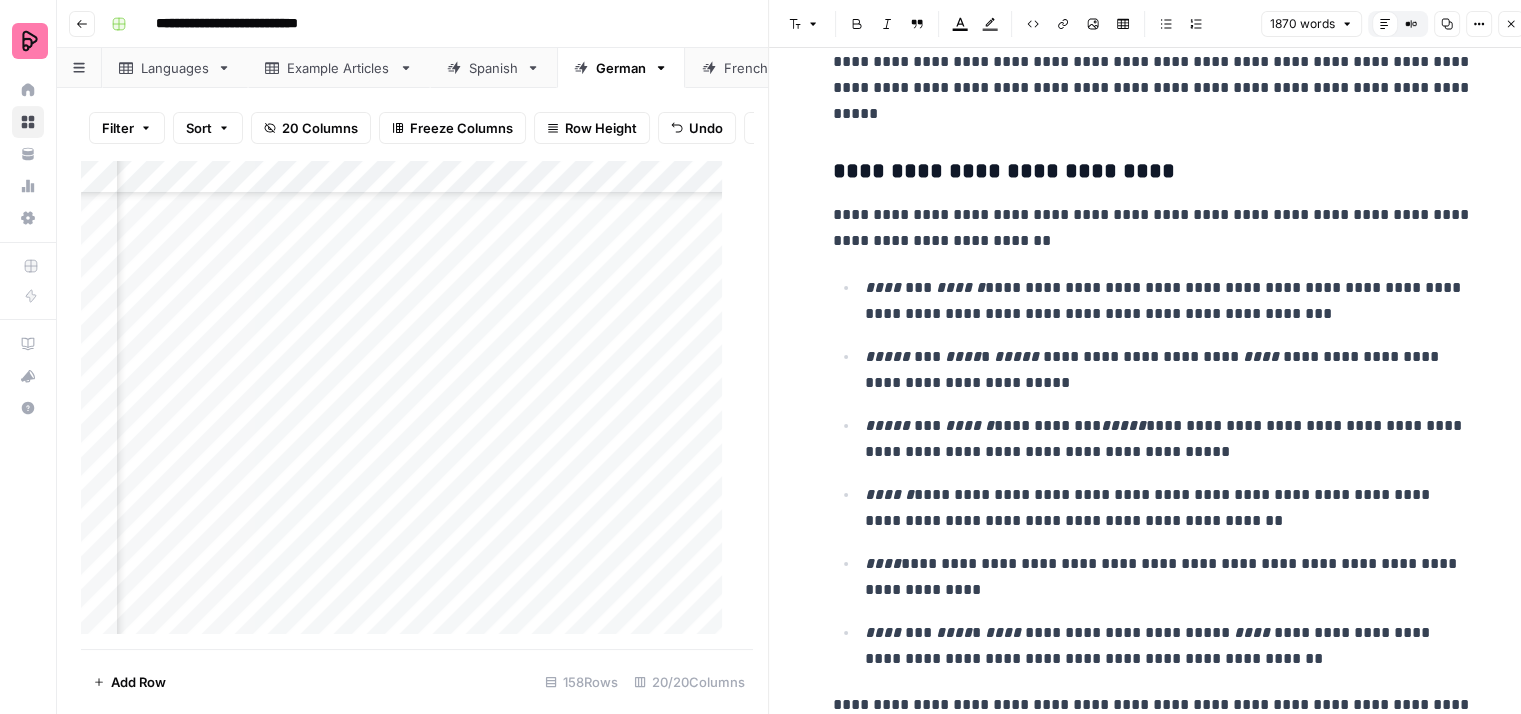 scroll, scrollTop: 10400, scrollLeft: 0, axis: vertical 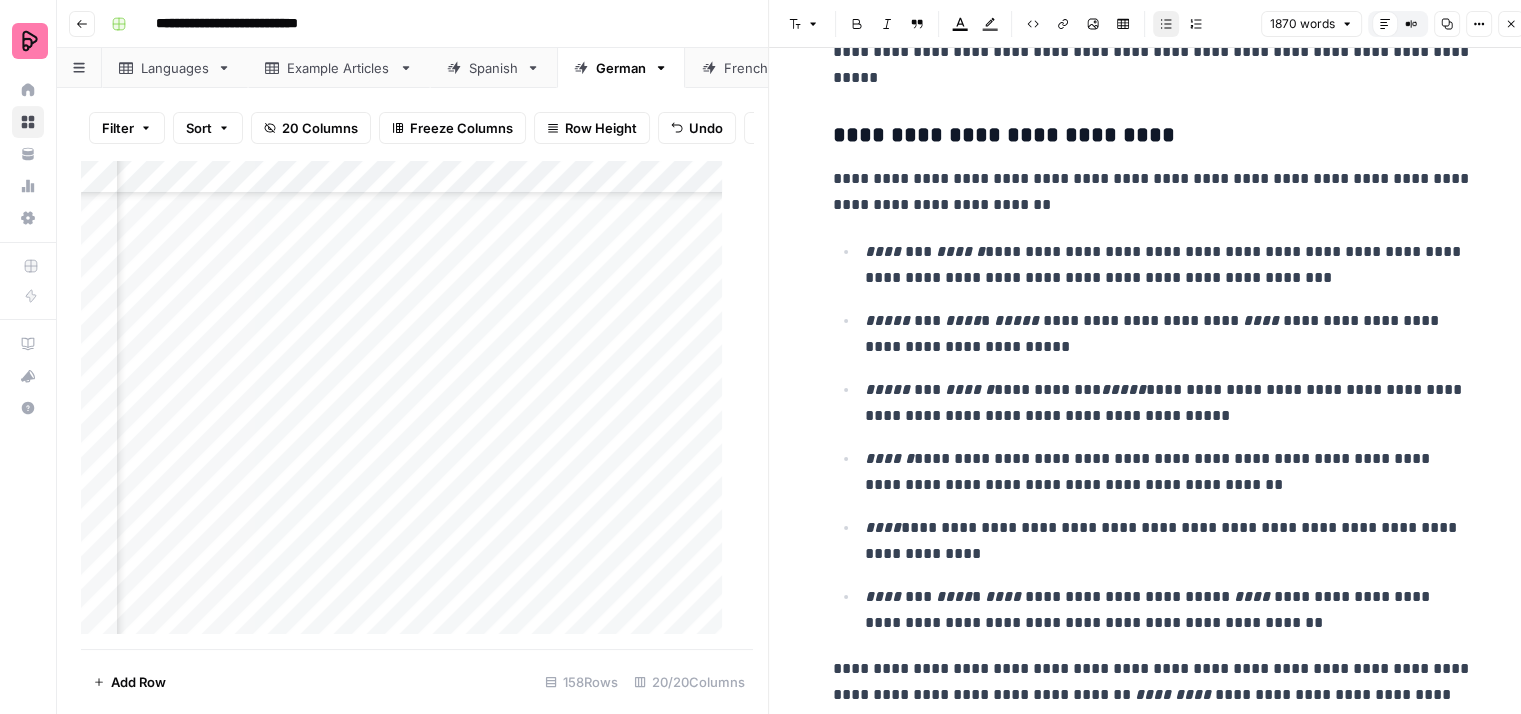 click on "**********" at bounding box center [1169, 403] 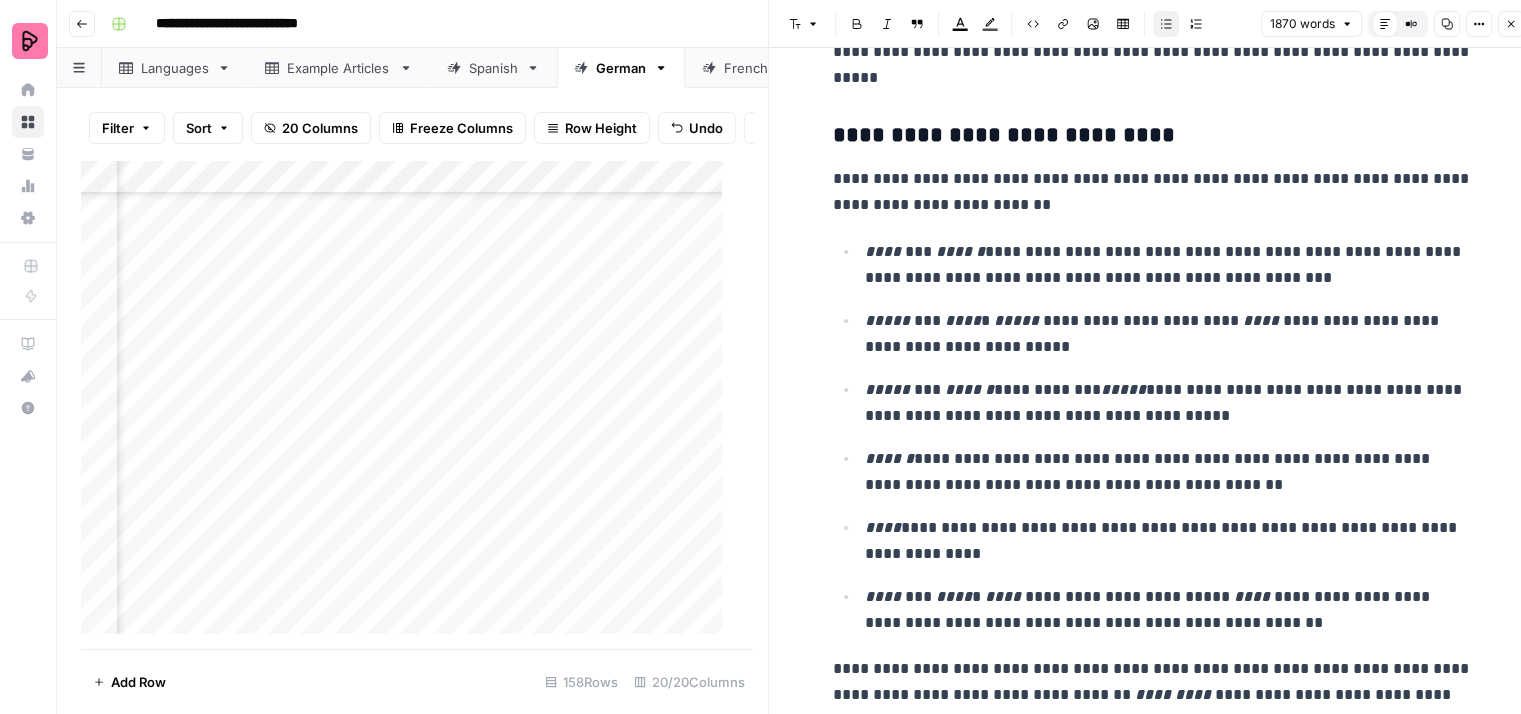 type 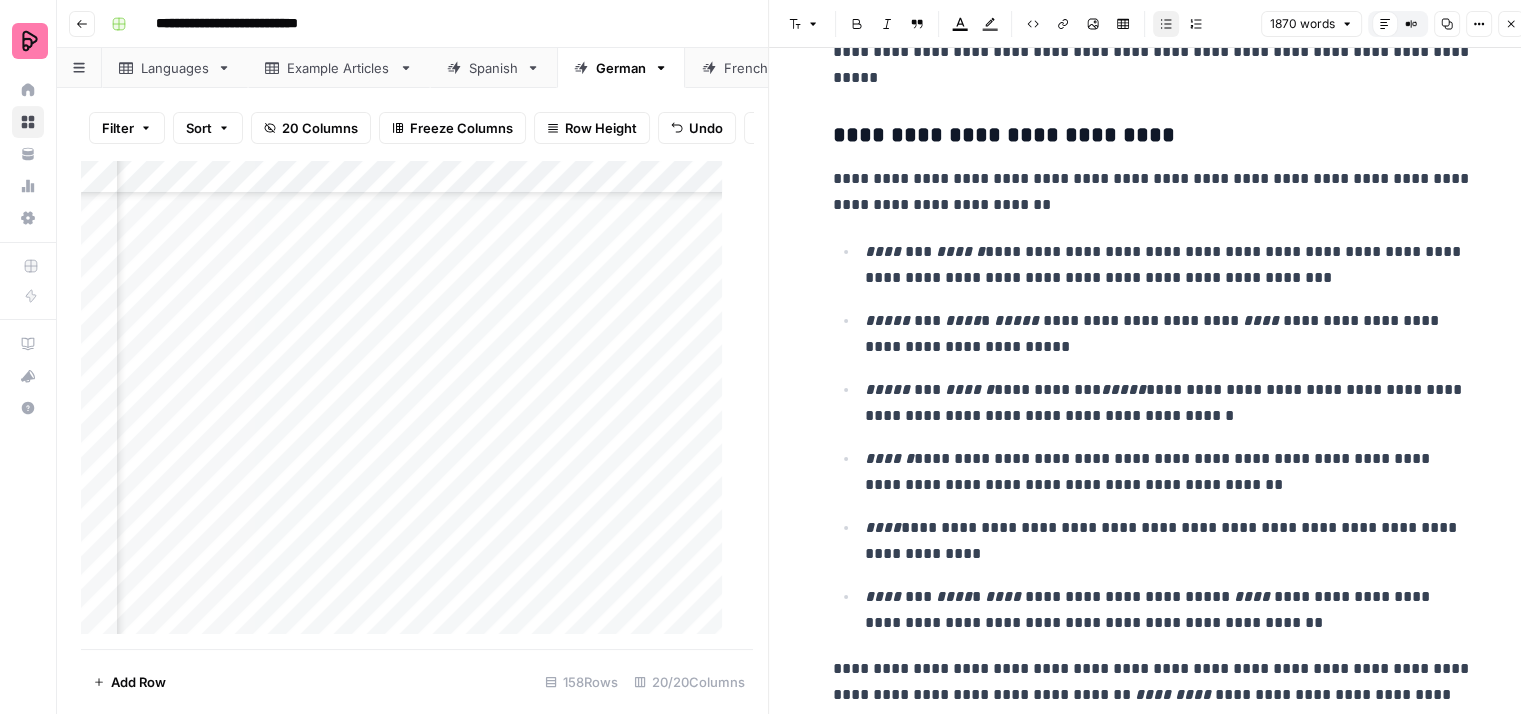 click on "**********" at bounding box center (1169, 472) 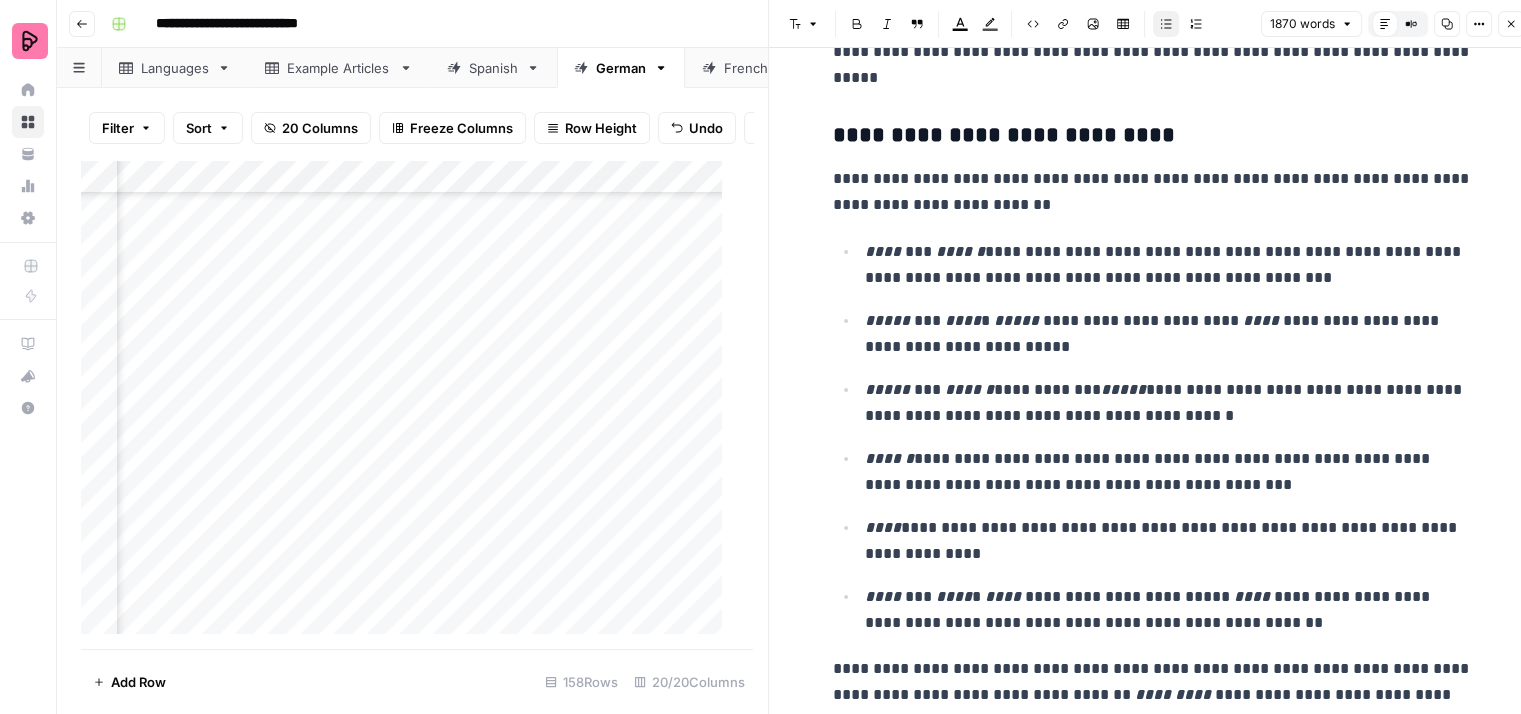 click on "**********" at bounding box center (1169, 541) 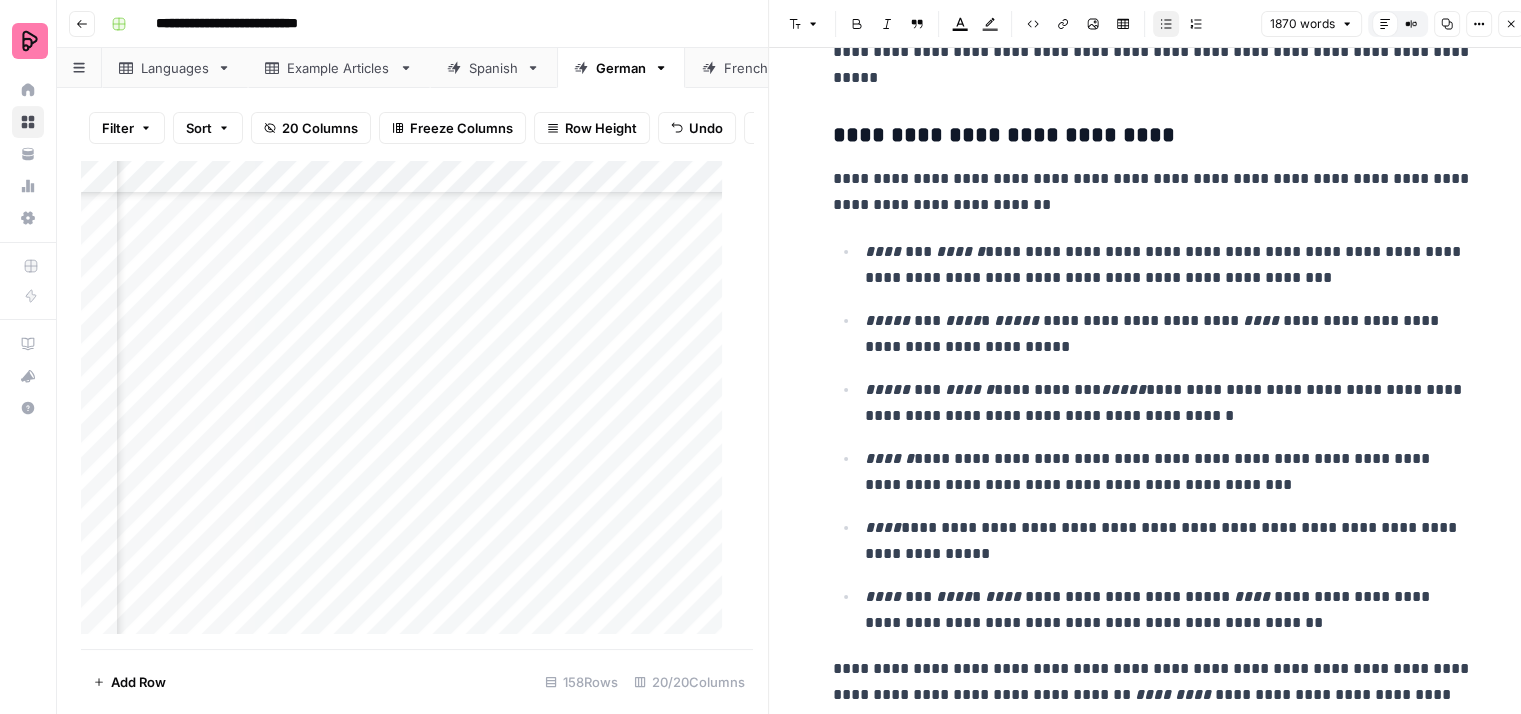 click on "**********" at bounding box center (1169, 610) 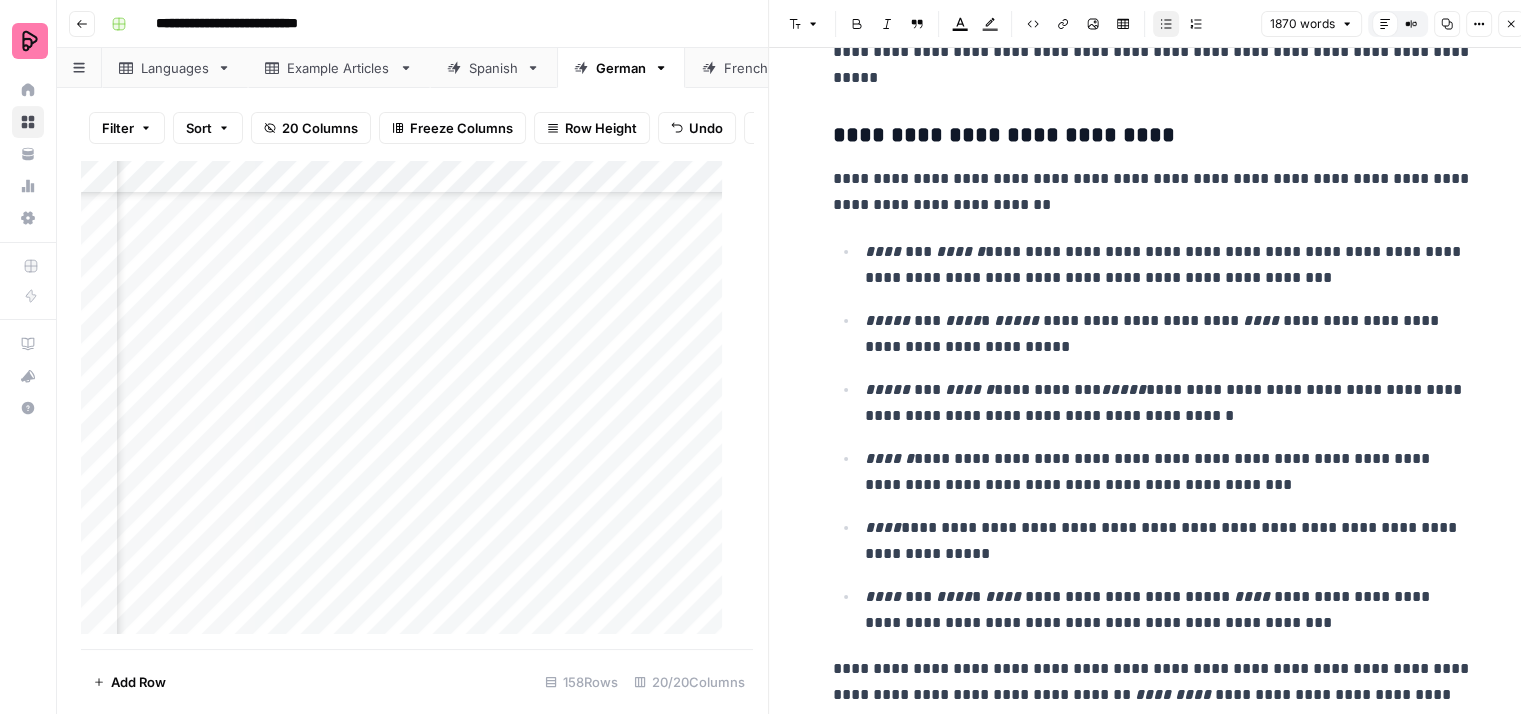 click on "**********" at bounding box center [1169, 541] 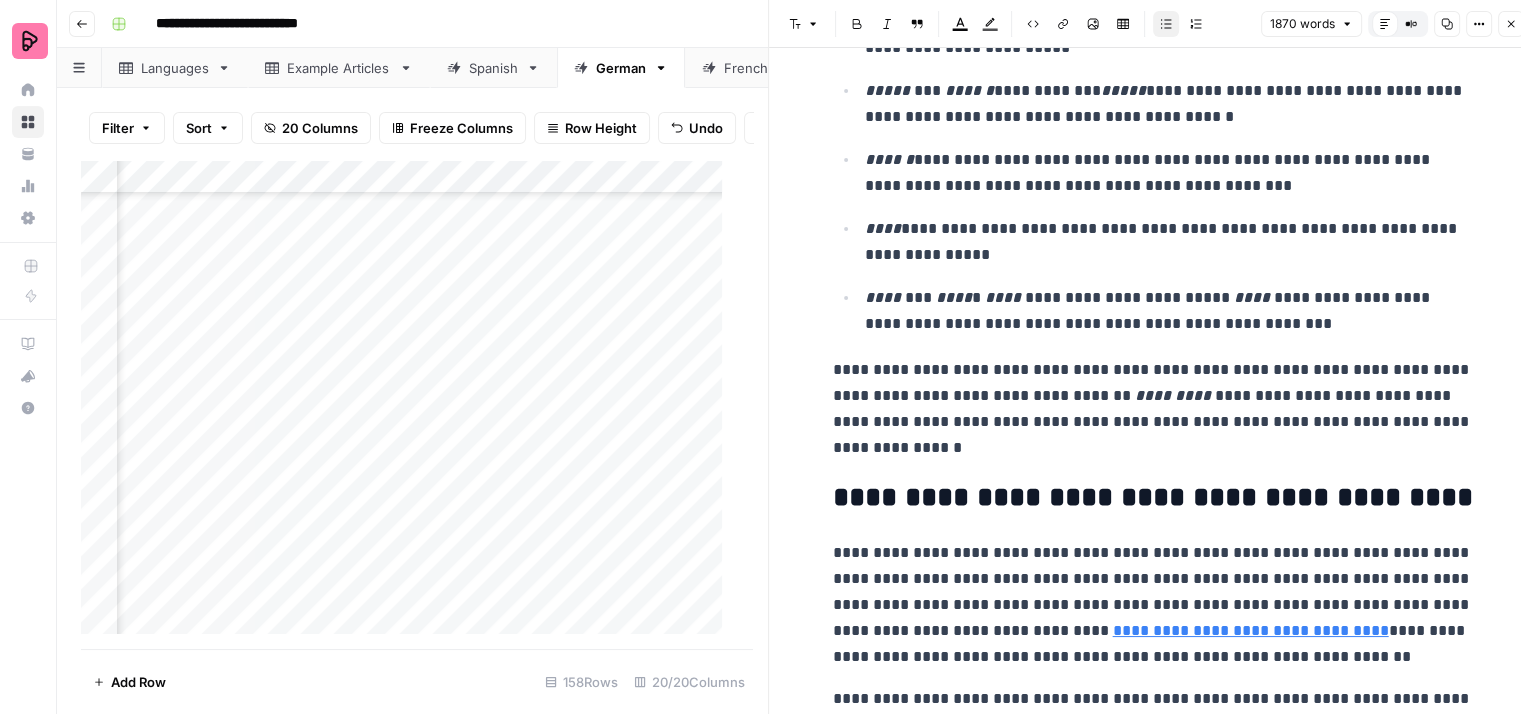 scroll, scrollTop: 10700, scrollLeft: 0, axis: vertical 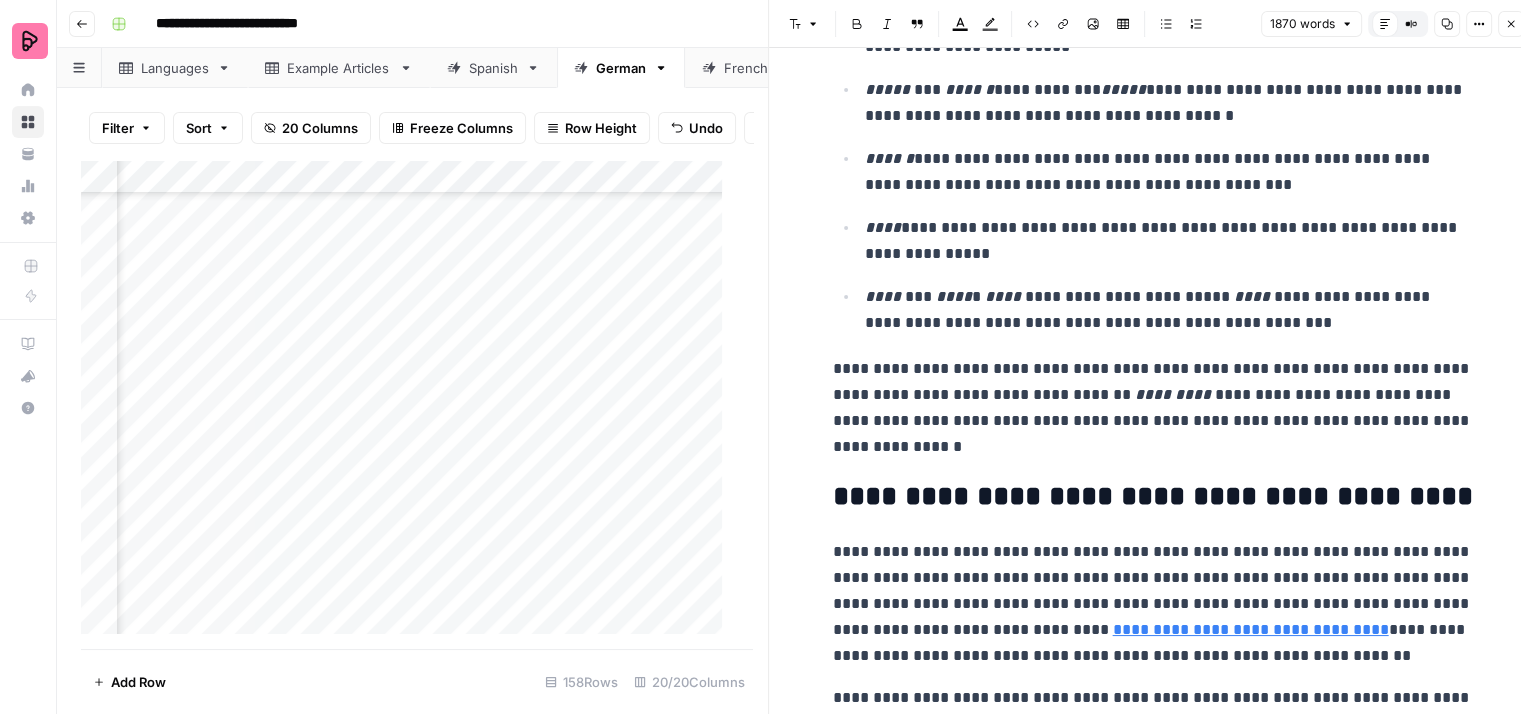 click on "**********" at bounding box center [1153, 408] 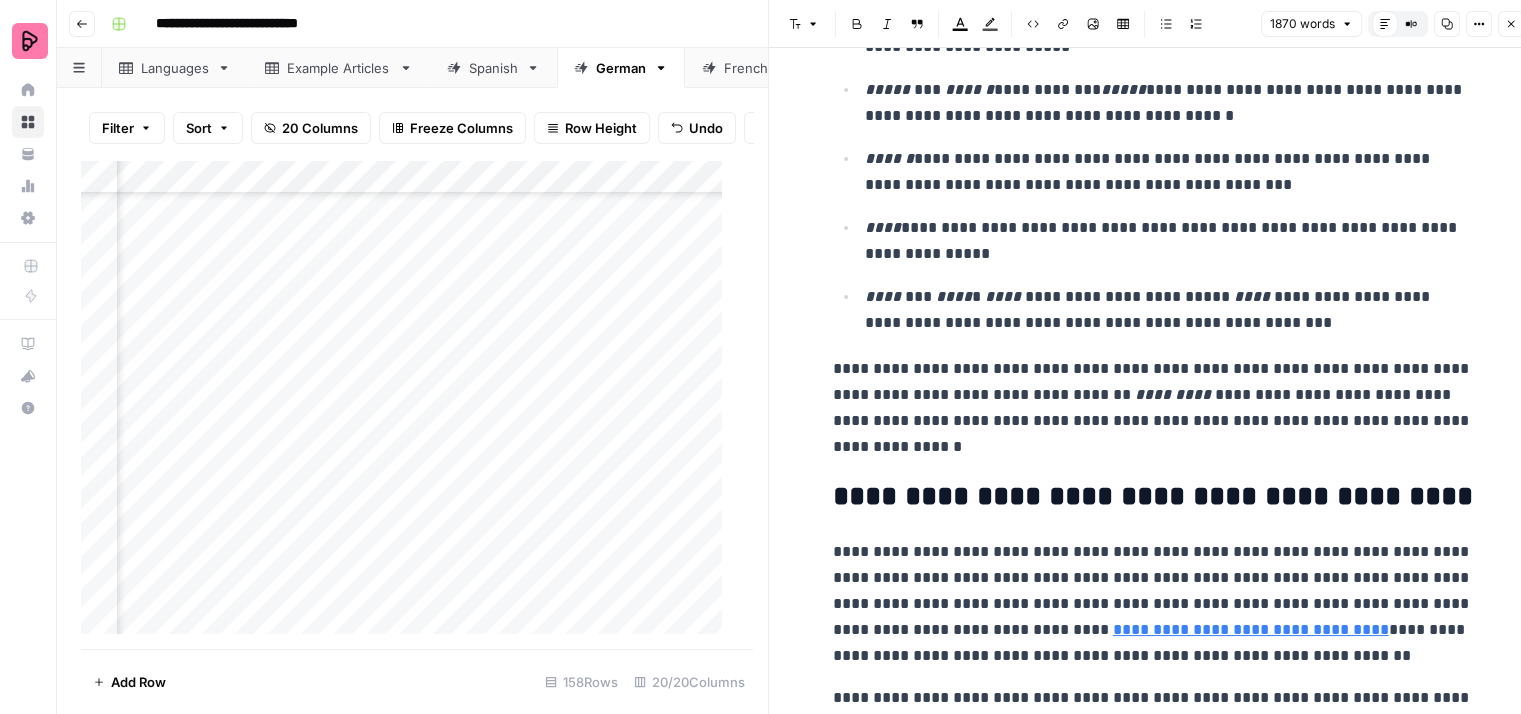 click on "**********" at bounding box center (1153, 408) 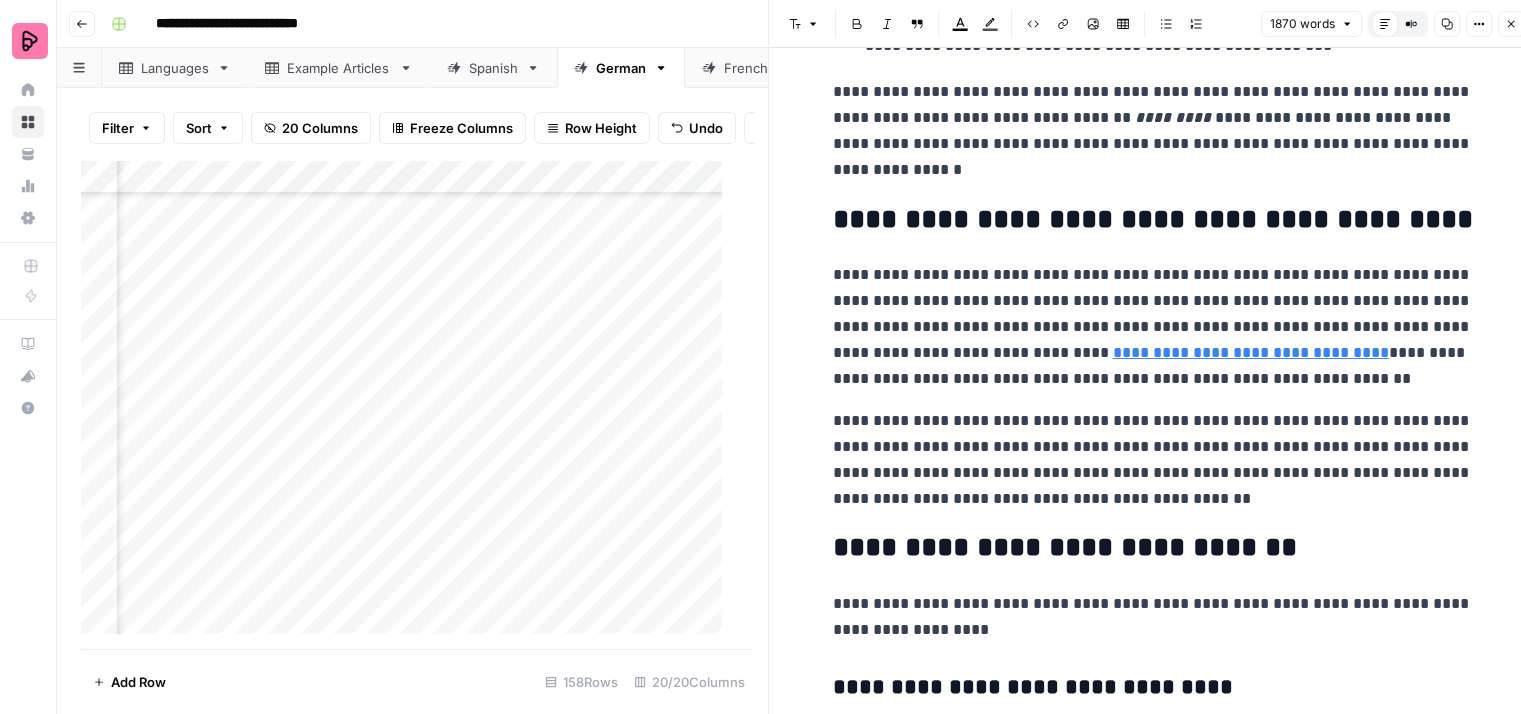 scroll, scrollTop: 11000, scrollLeft: 0, axis: vertical 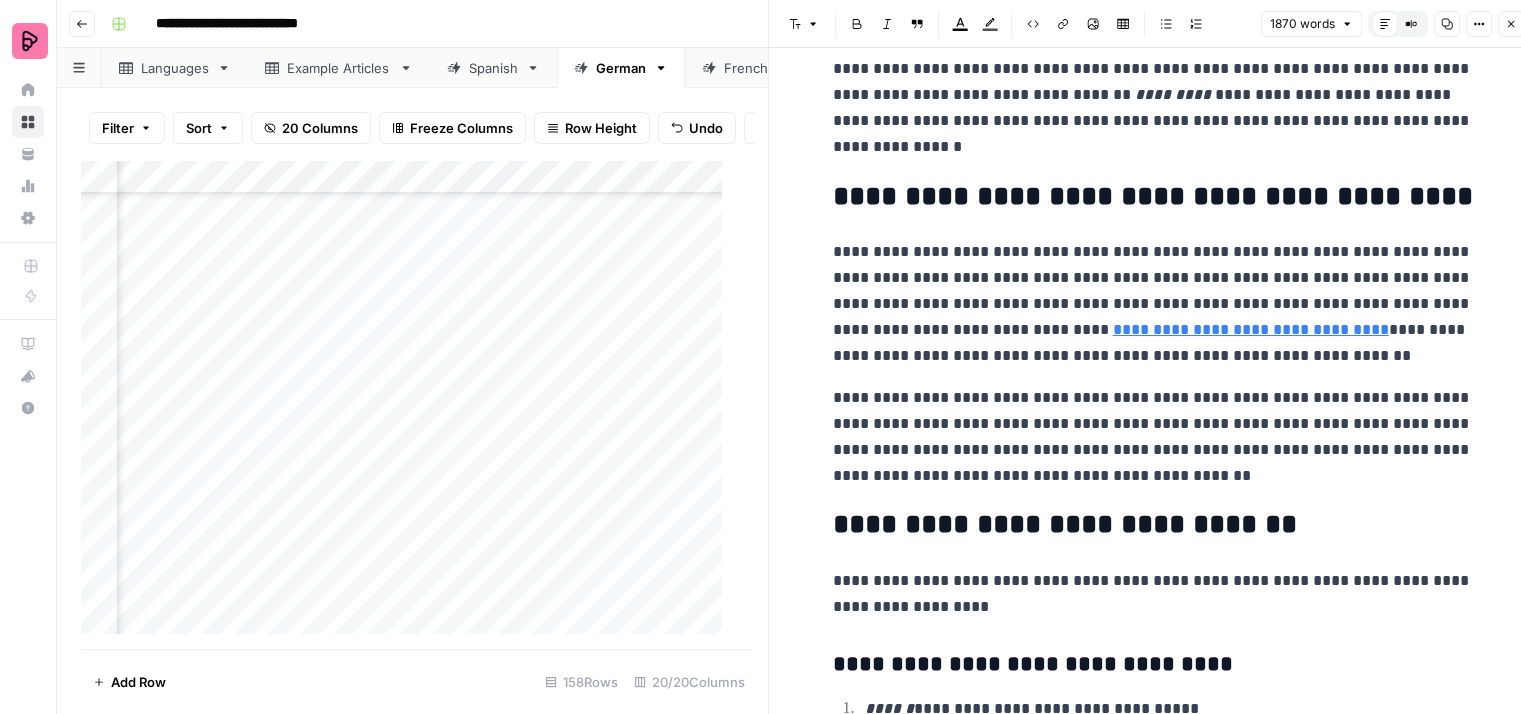 click on "[BRAND]" at bounding box center [1153, 304] 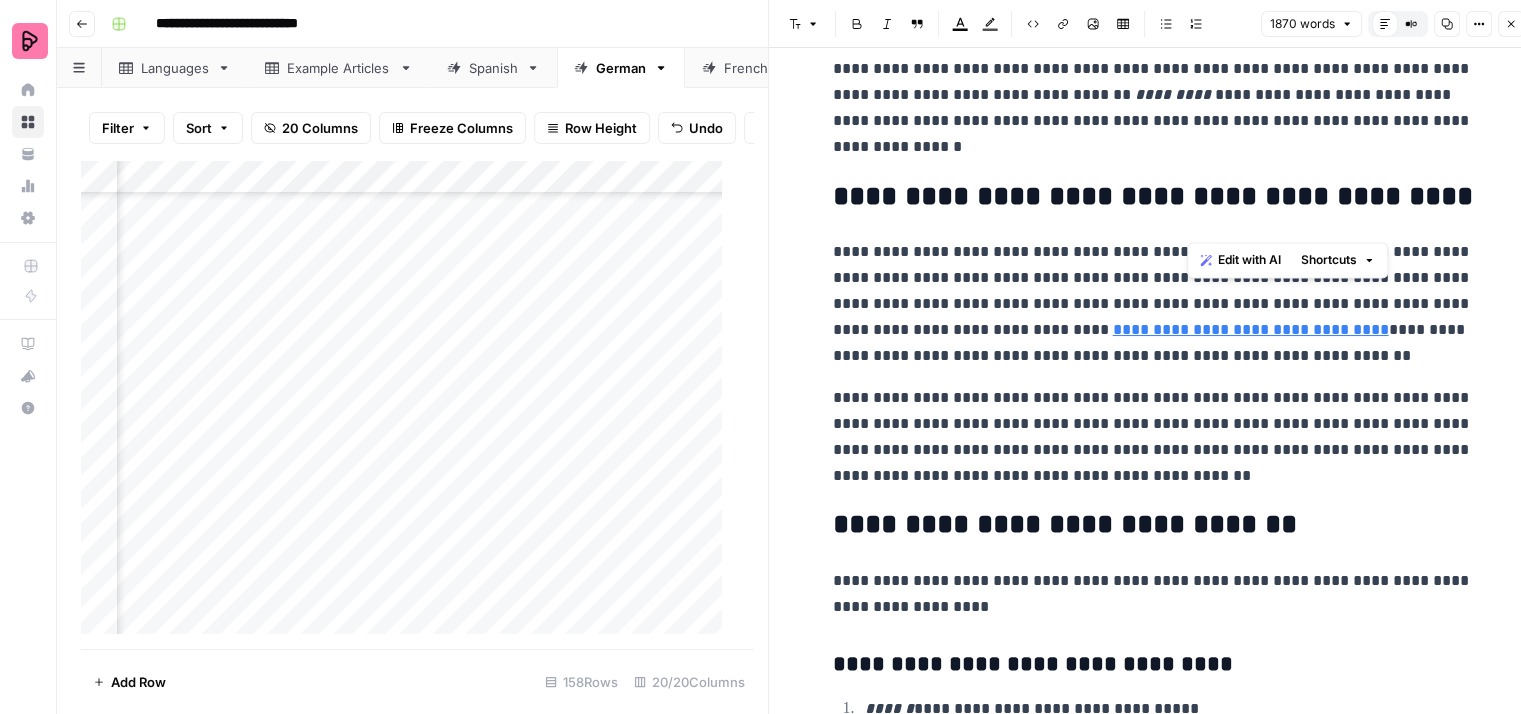 click on "[BRAND]" at bounding box center [1153, 304] 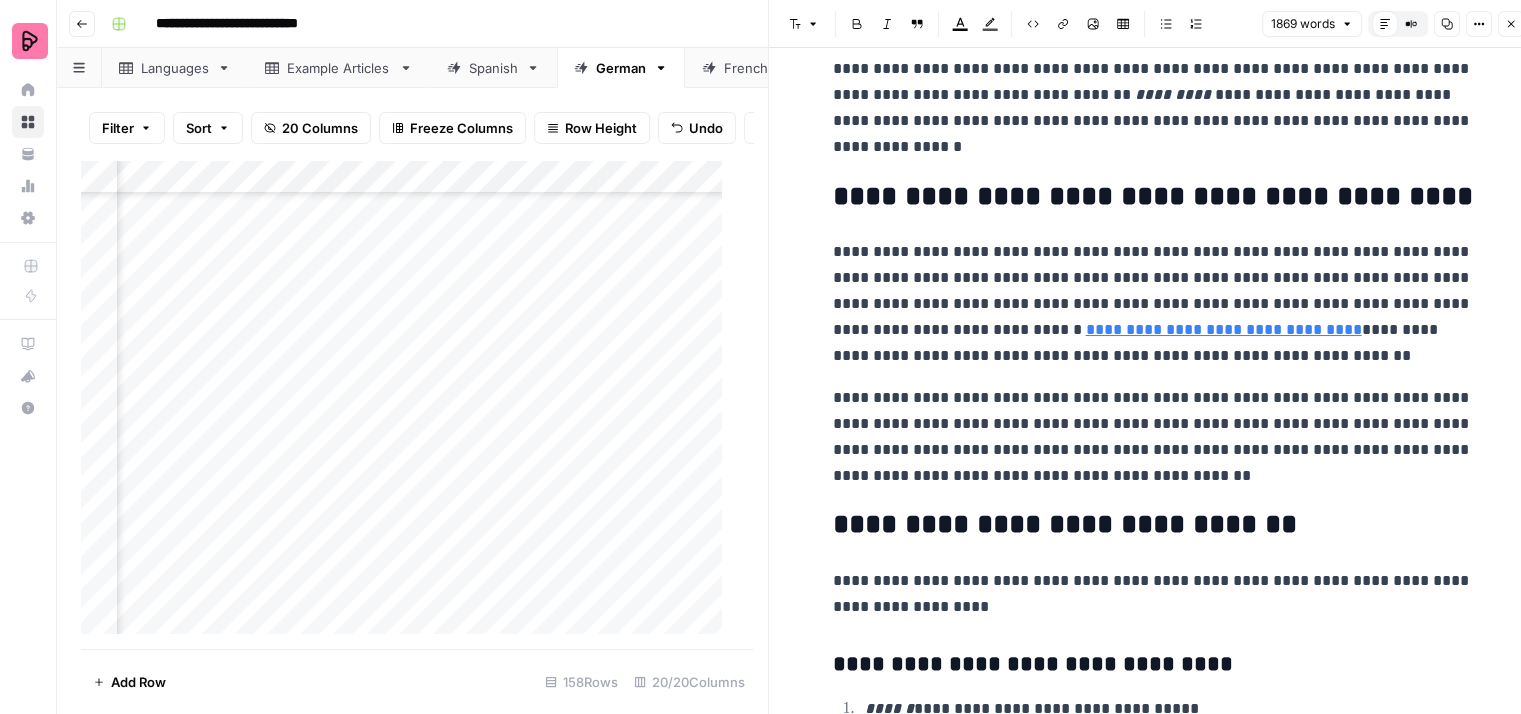 click on "**********" at bounding box center (1153, 304) 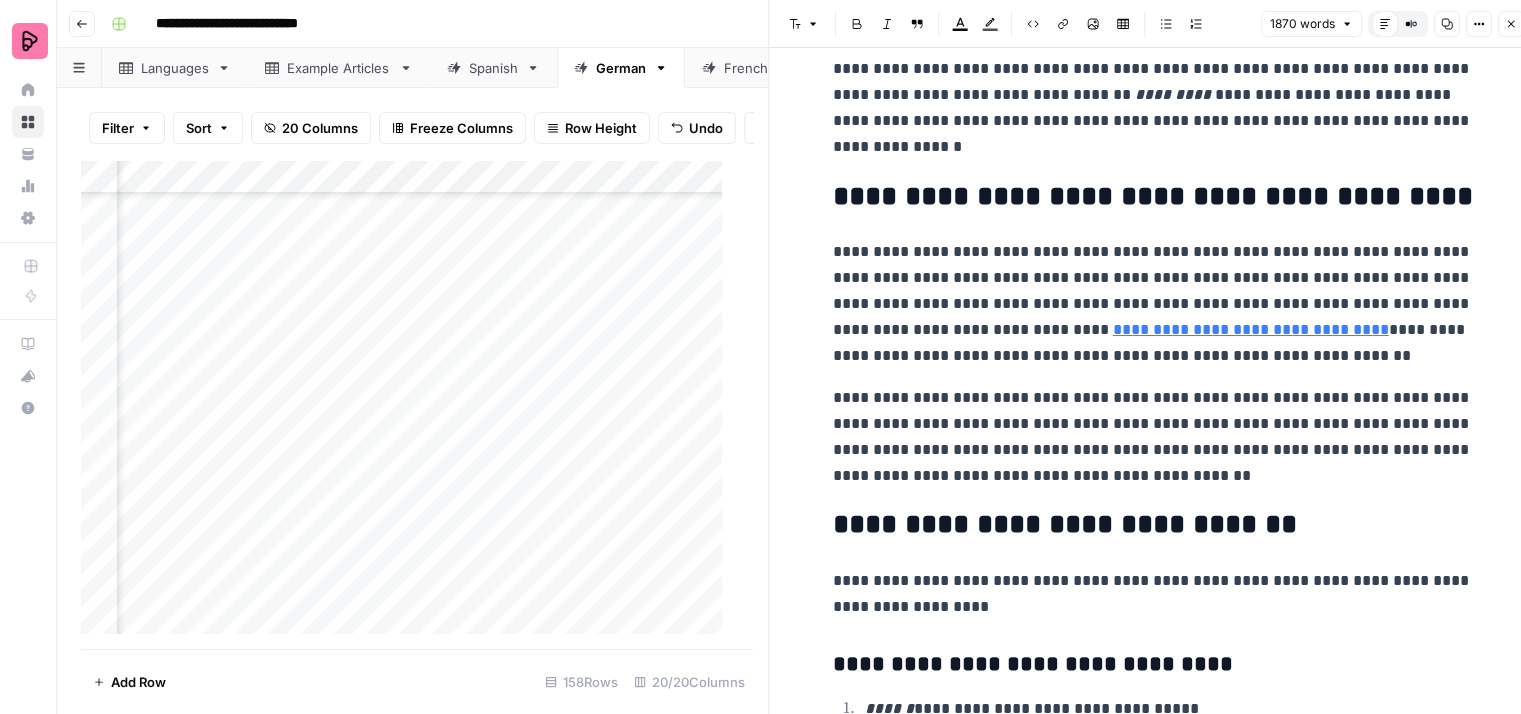 click on "[BRAND]" at bounding box center (1153, 304) 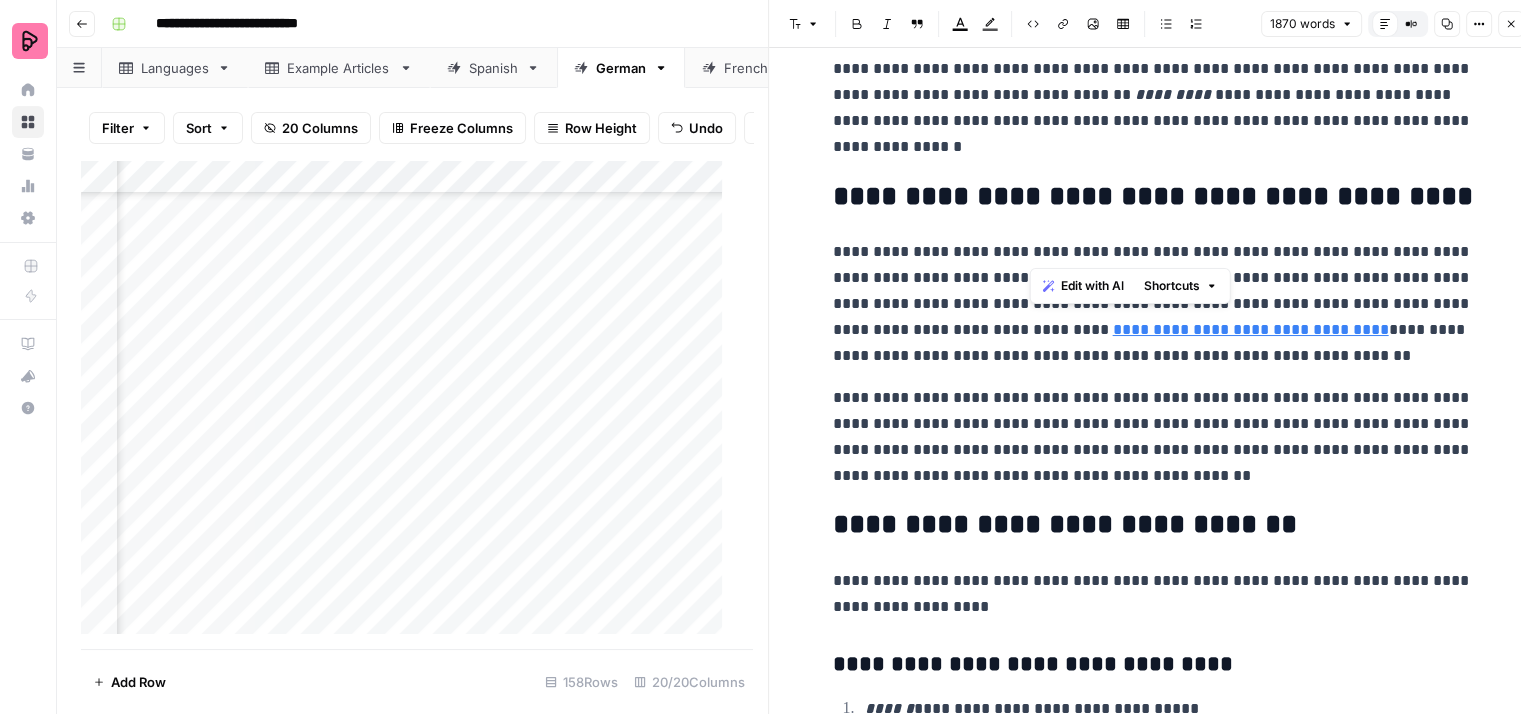 drag, startPoint x: 1393, startPoint y: 244, endPoint x: 1028, endPoint y: 251, distance: 365.0671 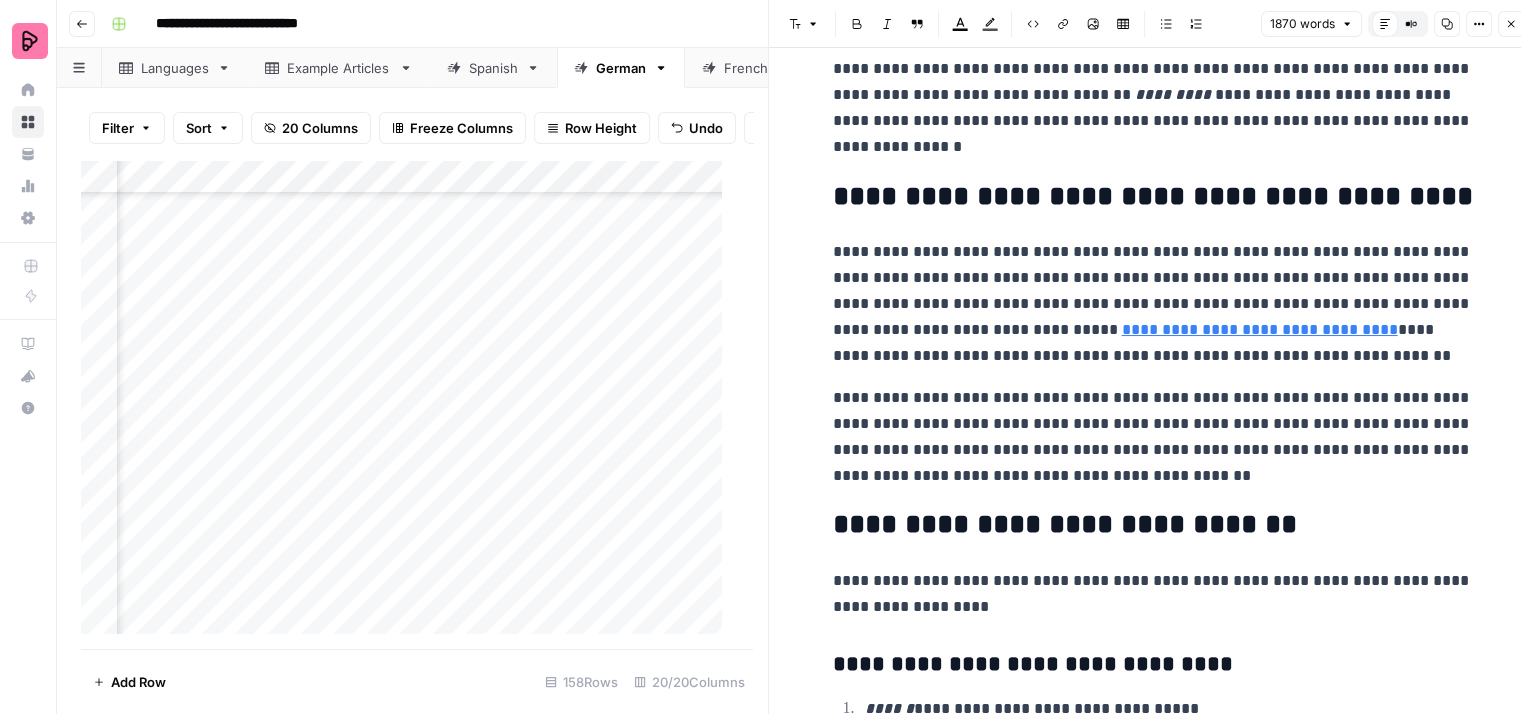 click on "**********" at bounding box center [1153, 304] 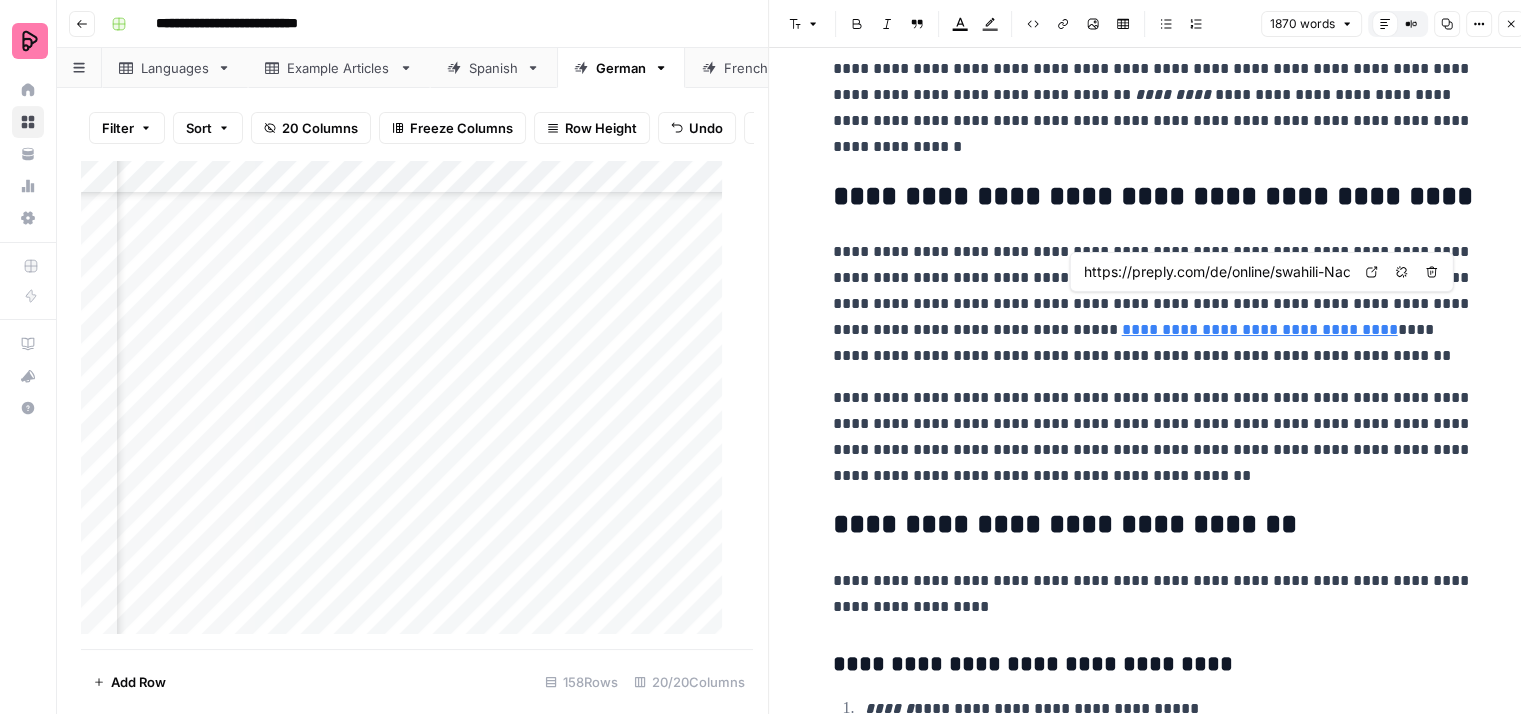 click on "**********" at bounding box center [1260, 329] 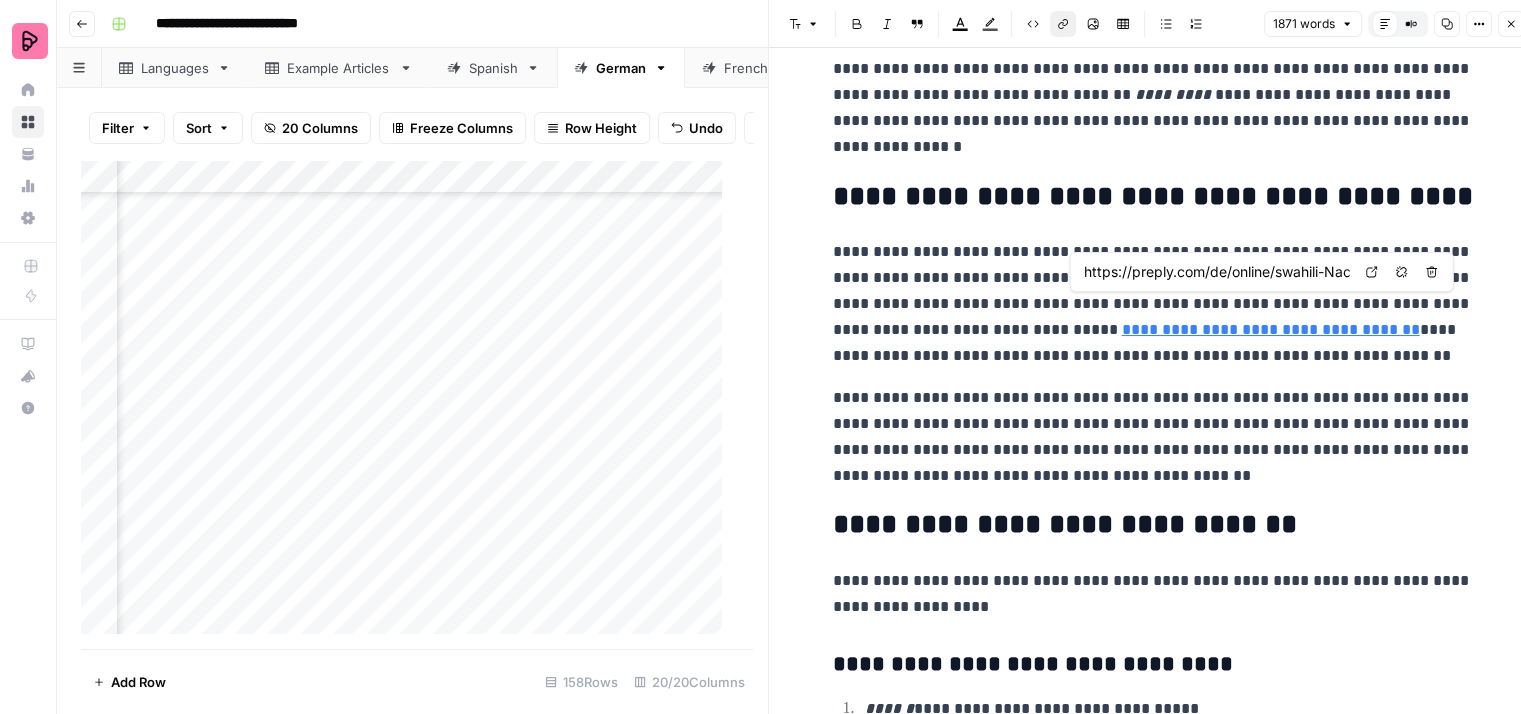 click on "https://preply.com/de/online/swahili-Nachhilfe" at bounding box center [1217, 272] 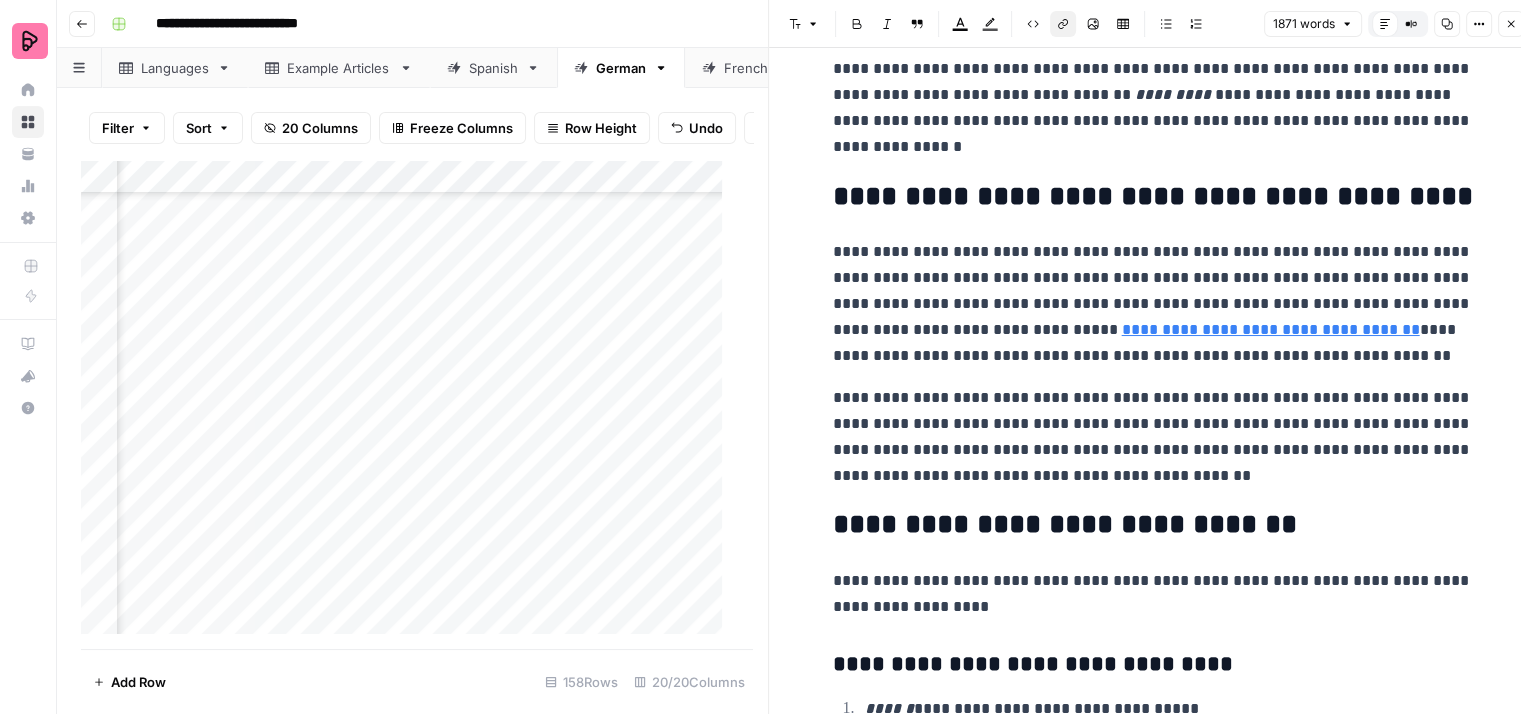 click on "**********" at bounding box center [1153, 304] 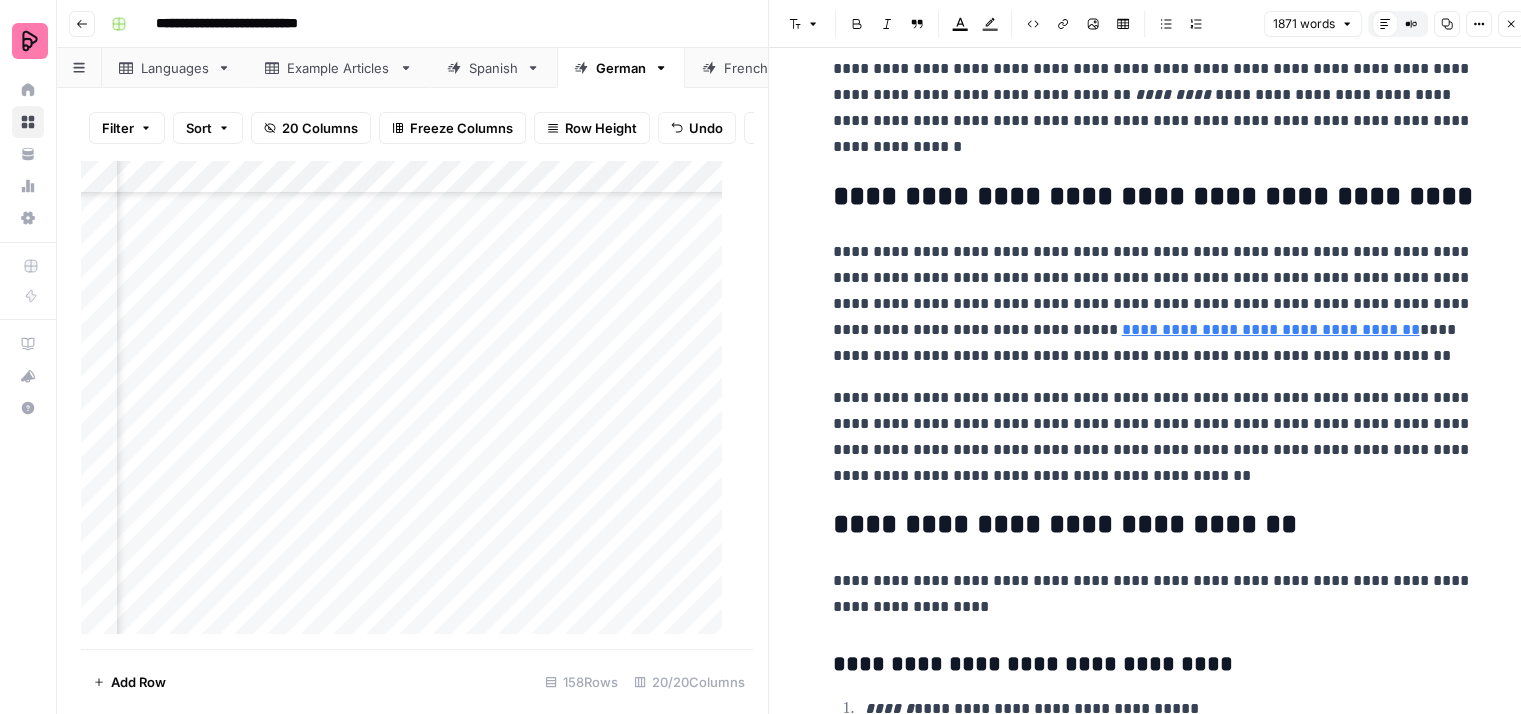 click on "**********" at bounding box center (1153, 304) 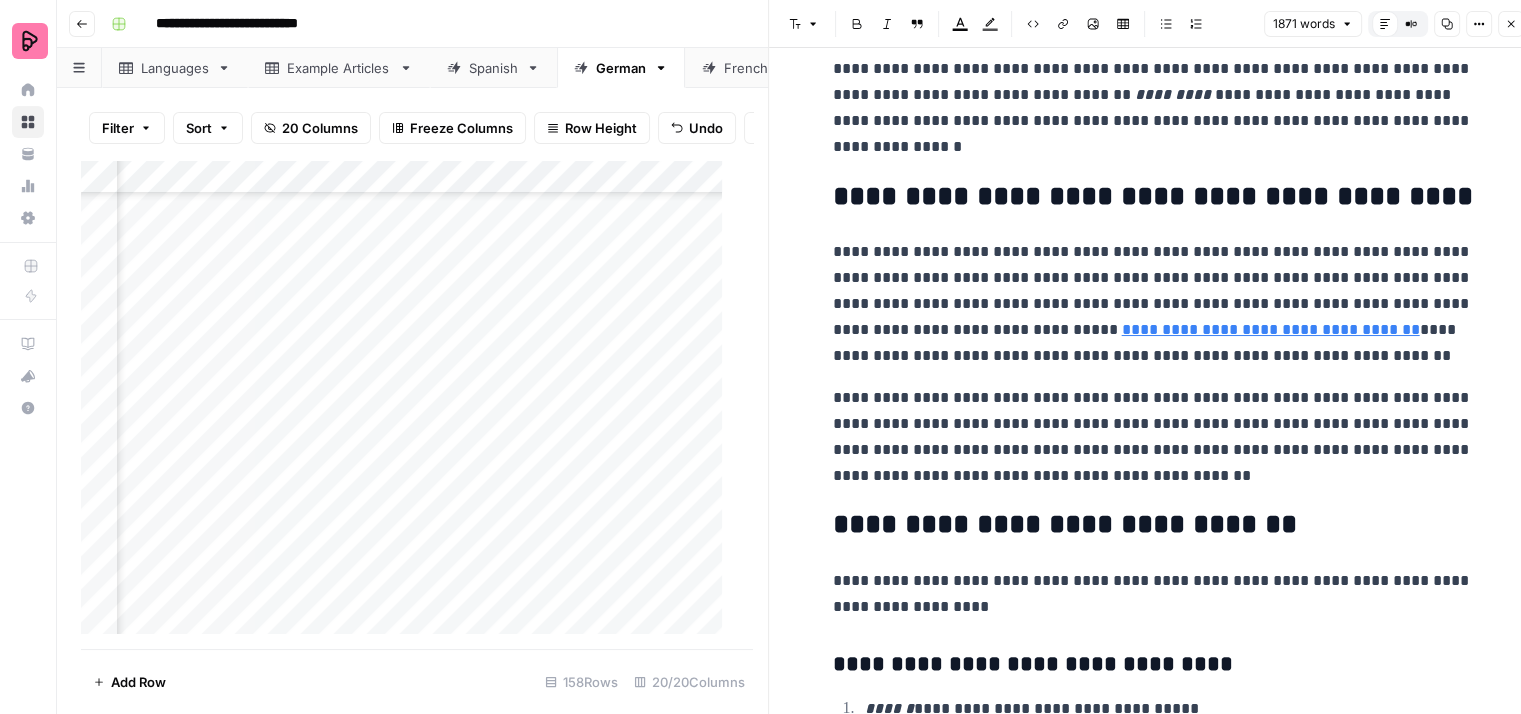 click on "**********" at bounding box center (1153, 437) 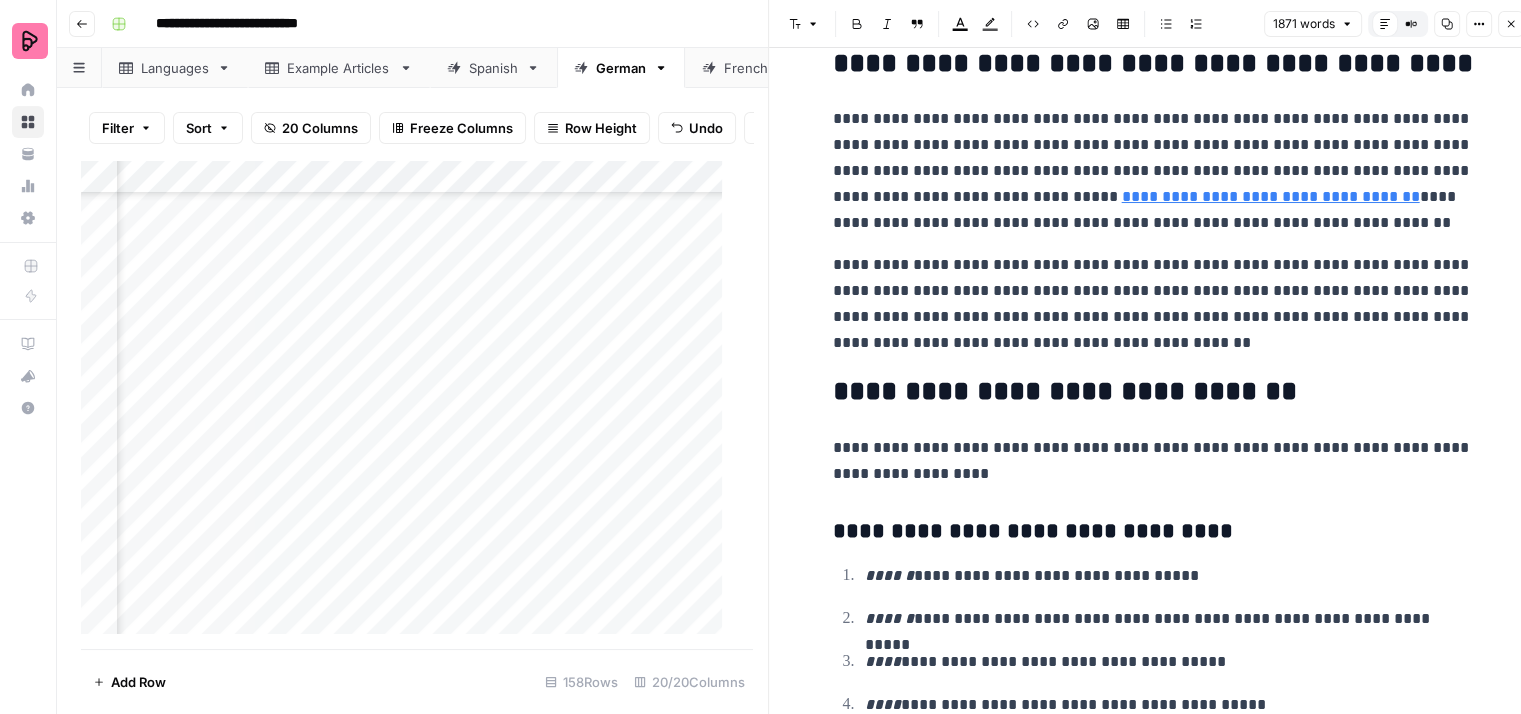 scroll, scrollTop: 11200, scrollLeft: 0, axis: vertical 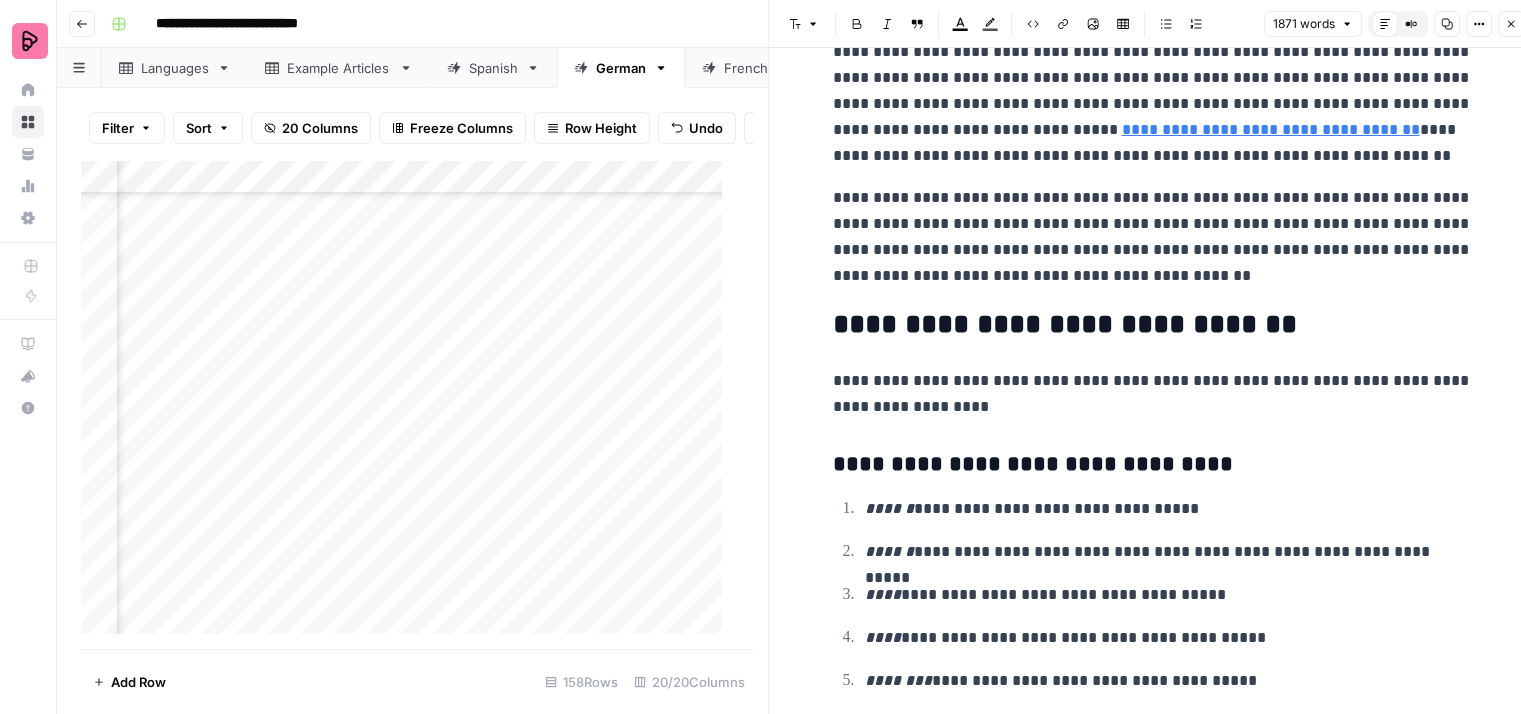 click on "**********" at bounding box center (1153, 394) 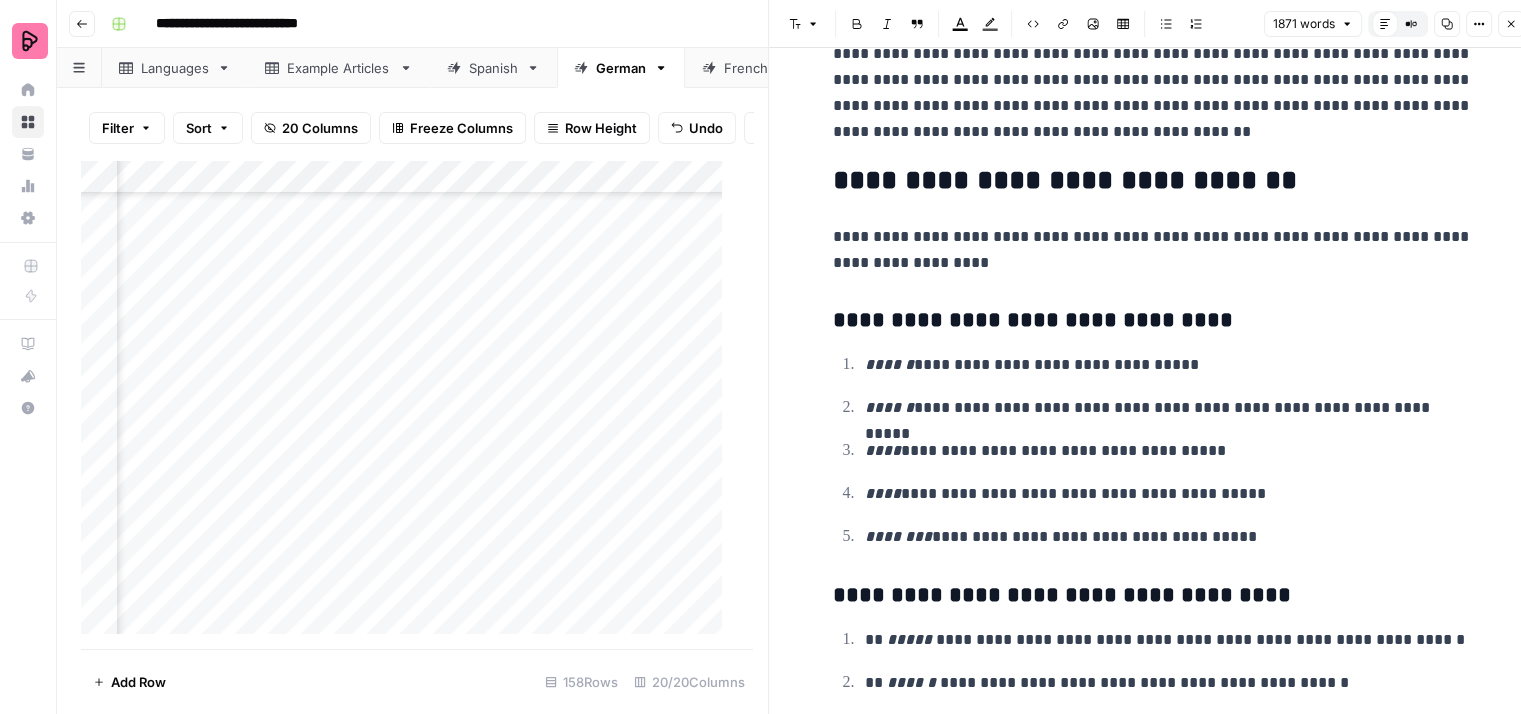 scroll, scrollTop: 11400, scrollLeft: 0, axis: vertical 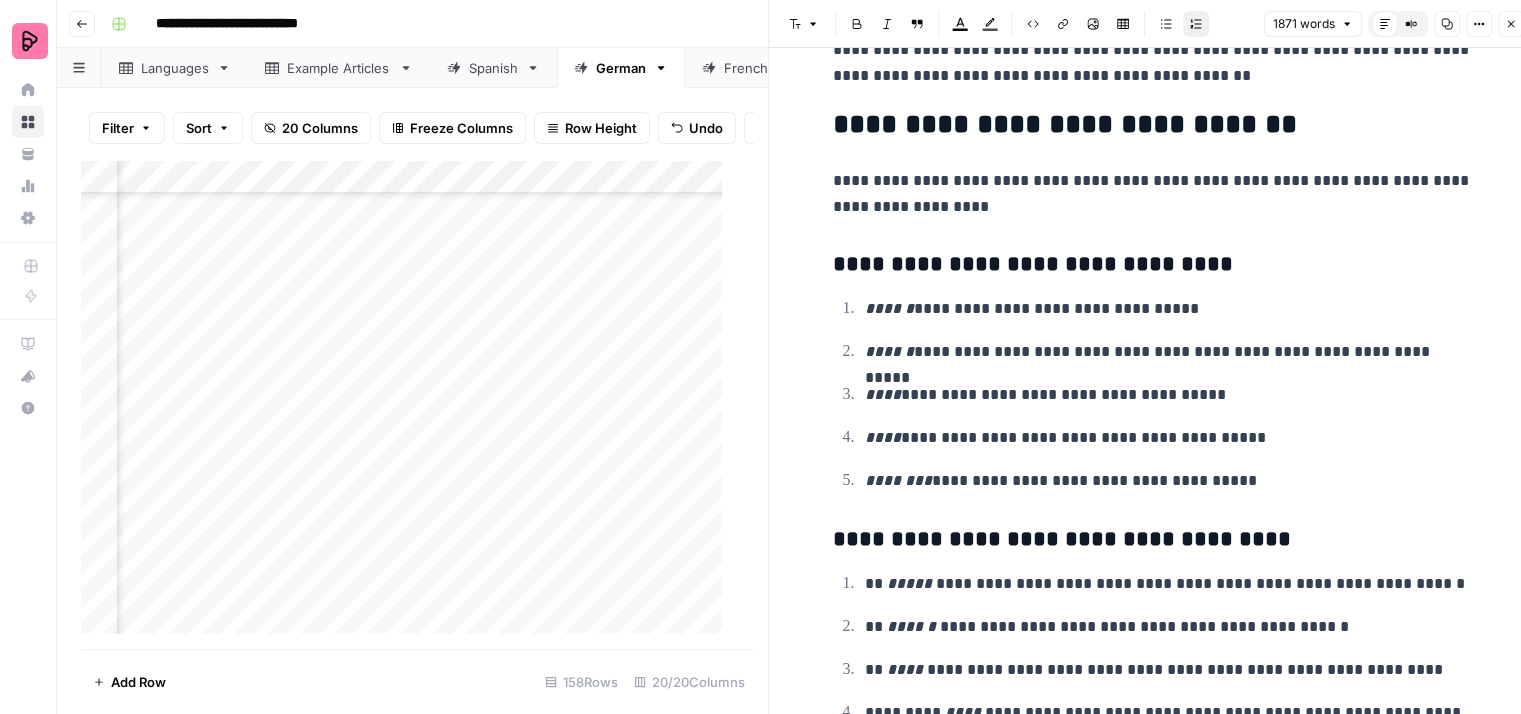 click on "**********" at bounding box center (1169, 309) 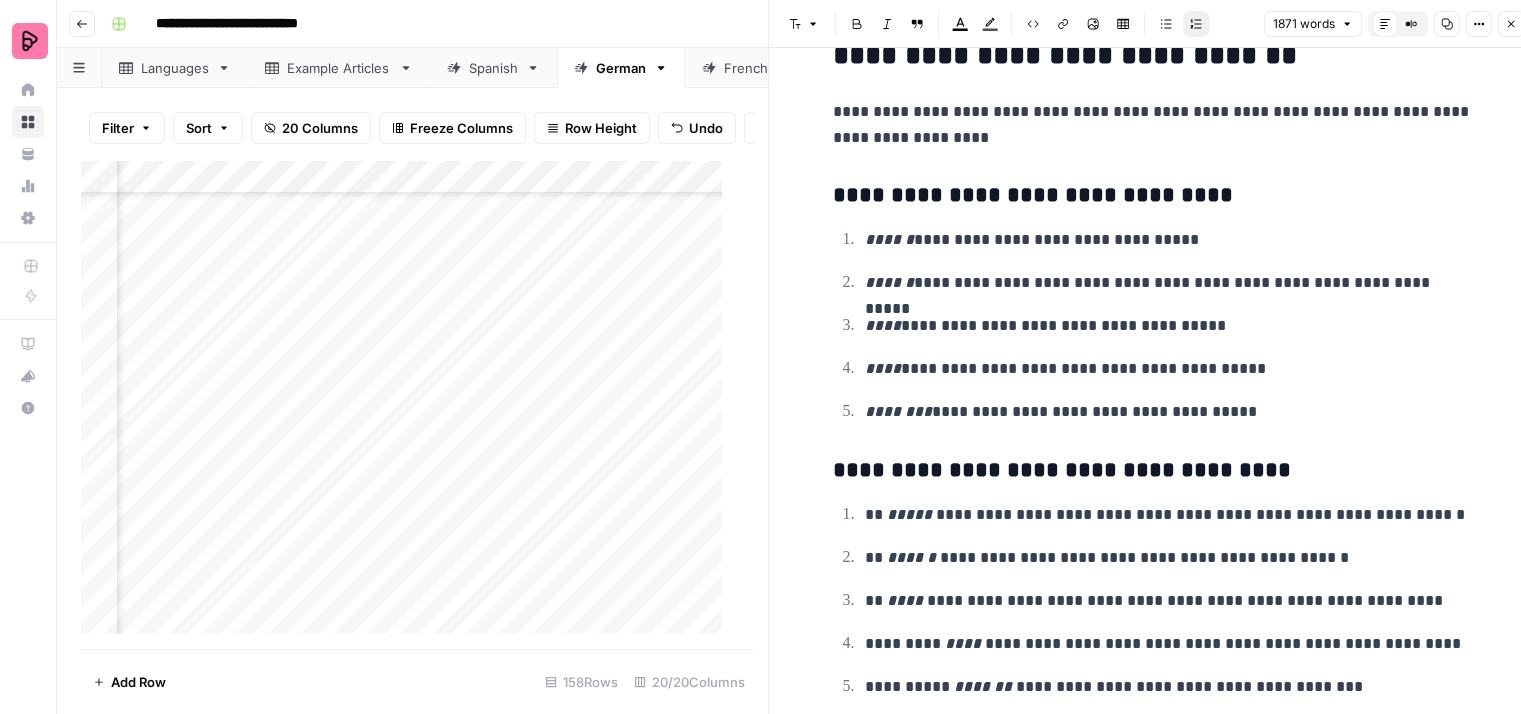 scroll, scrollTop: 11552, scrollLeft: 0, axis: vertical 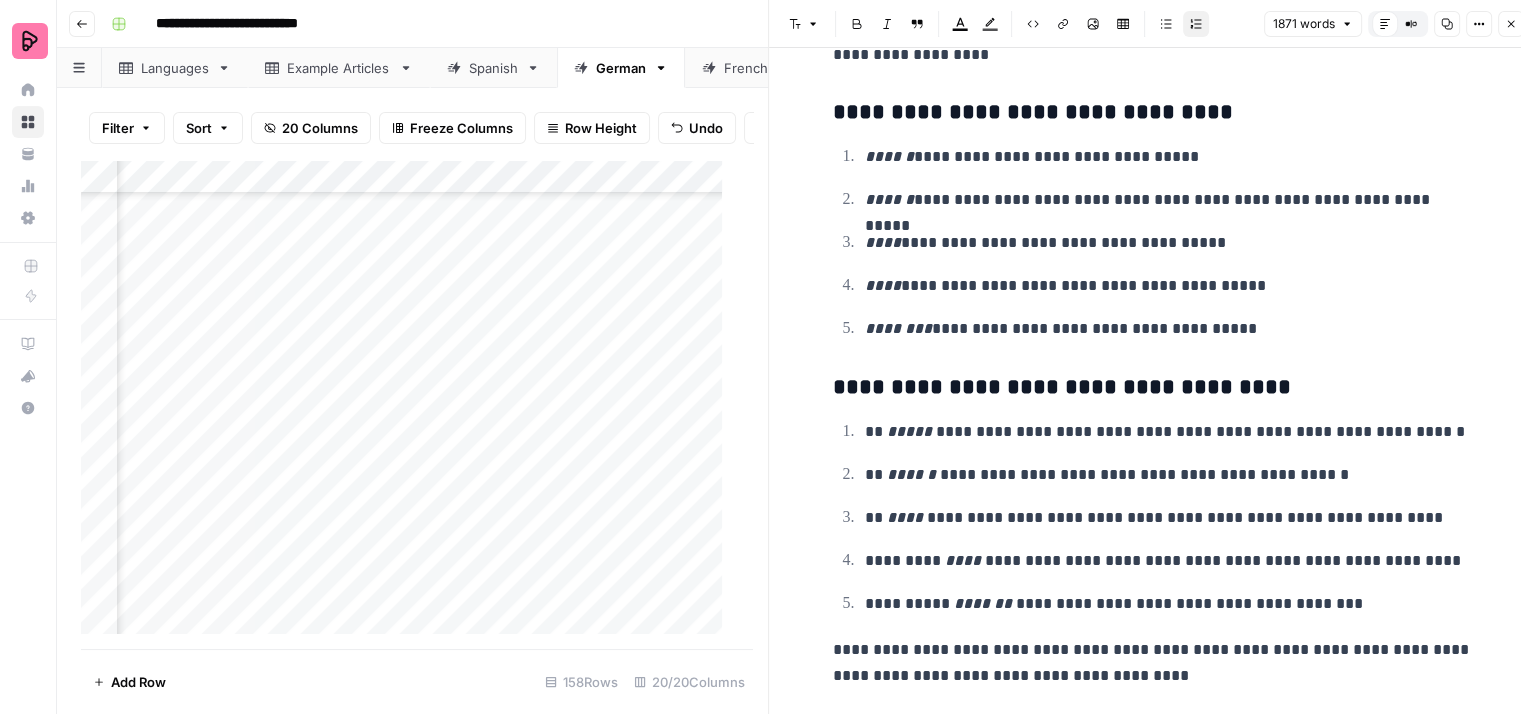 click on "**********" at bounding box center [1169, 475] 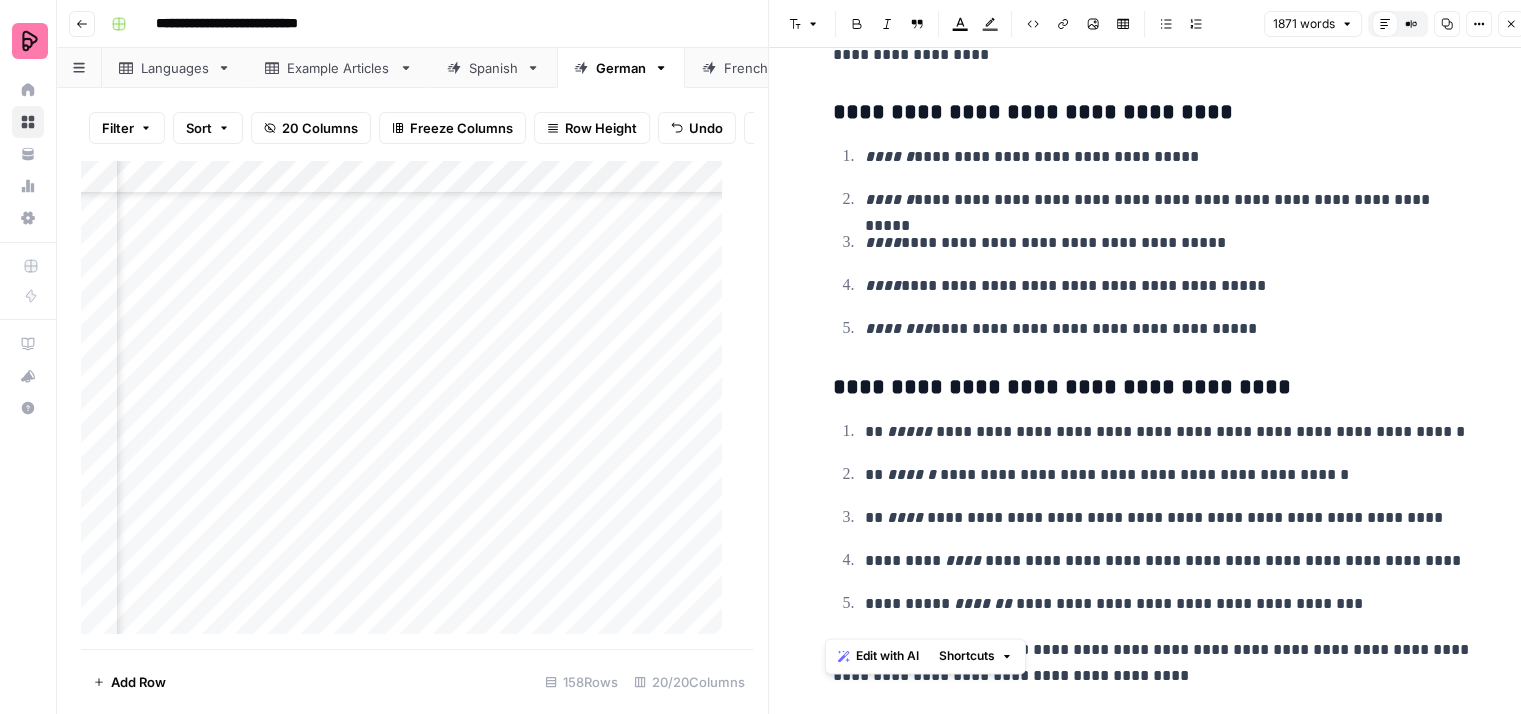 drag, startPoint x: 842, startPoint y: 615, endPoint x: 824, endPoint y: 616, distance: 18.027756 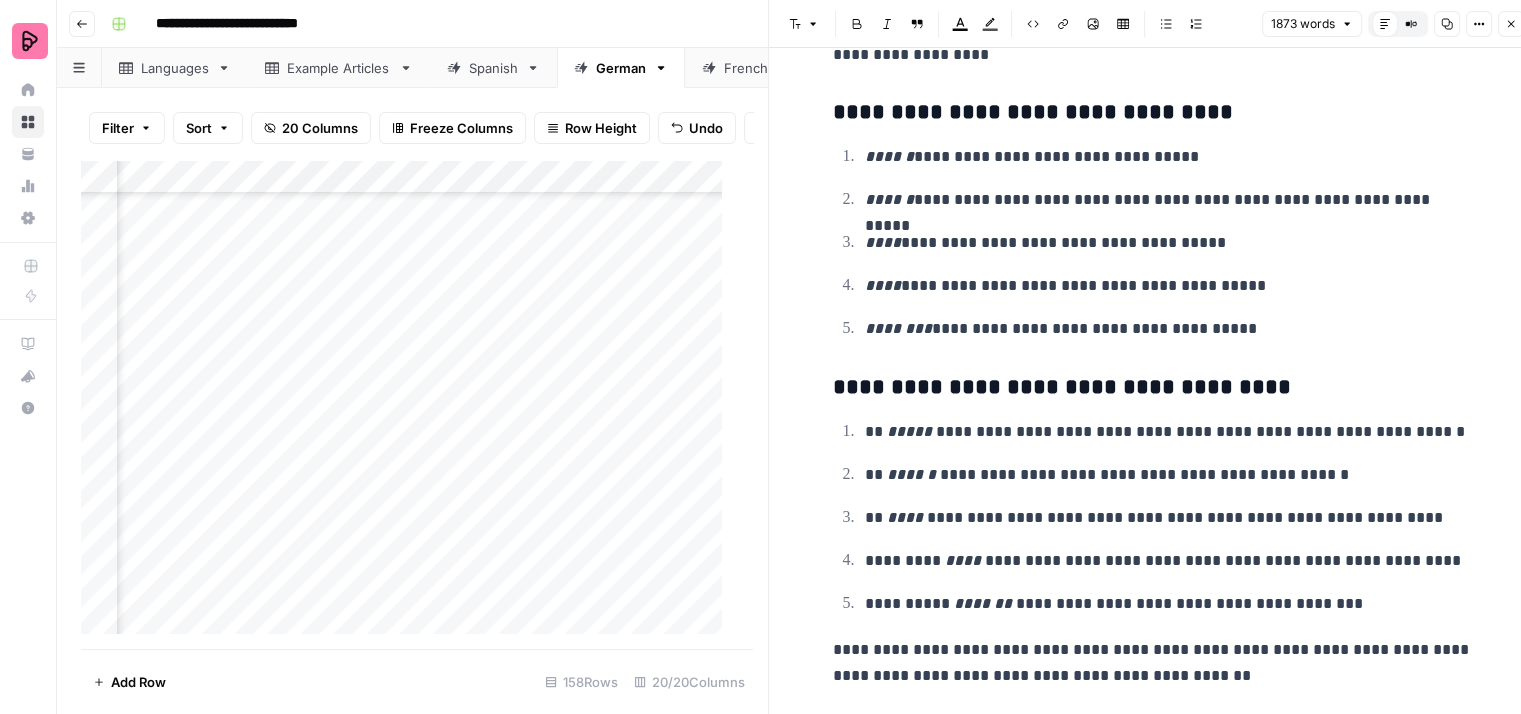 click on "**********" at bounding box center [1153, 663] 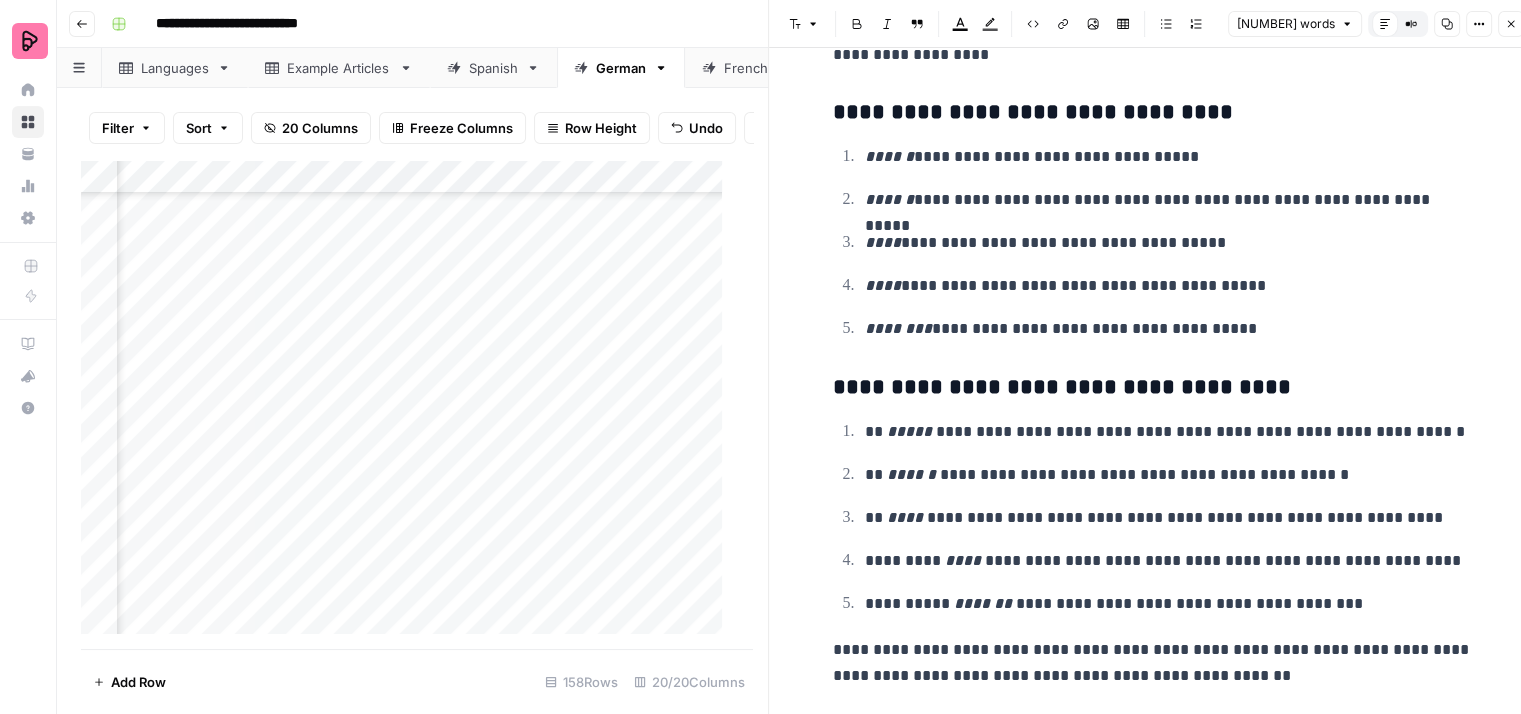 click on "**********" at bounding box center (1153, 663) 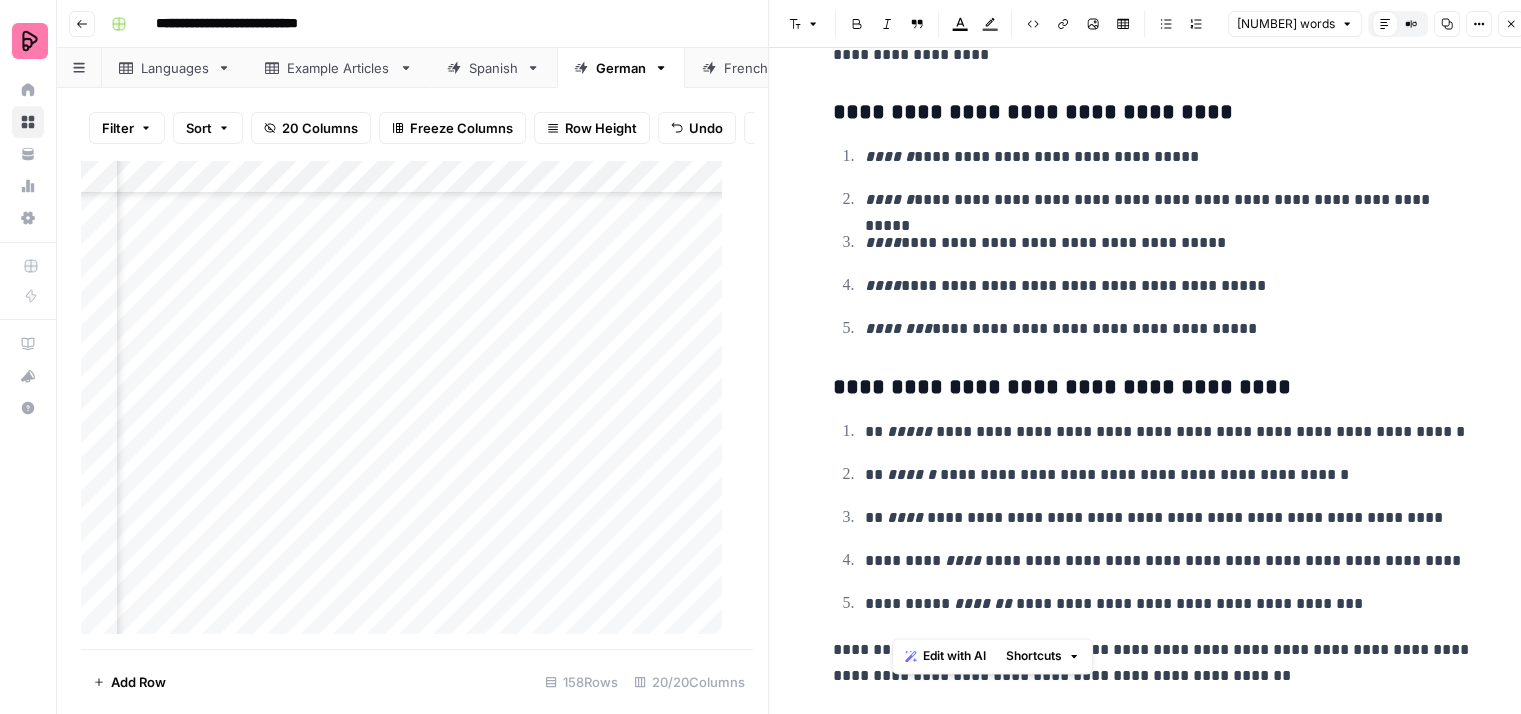click on "**********" at bounding box center [1153, 663] 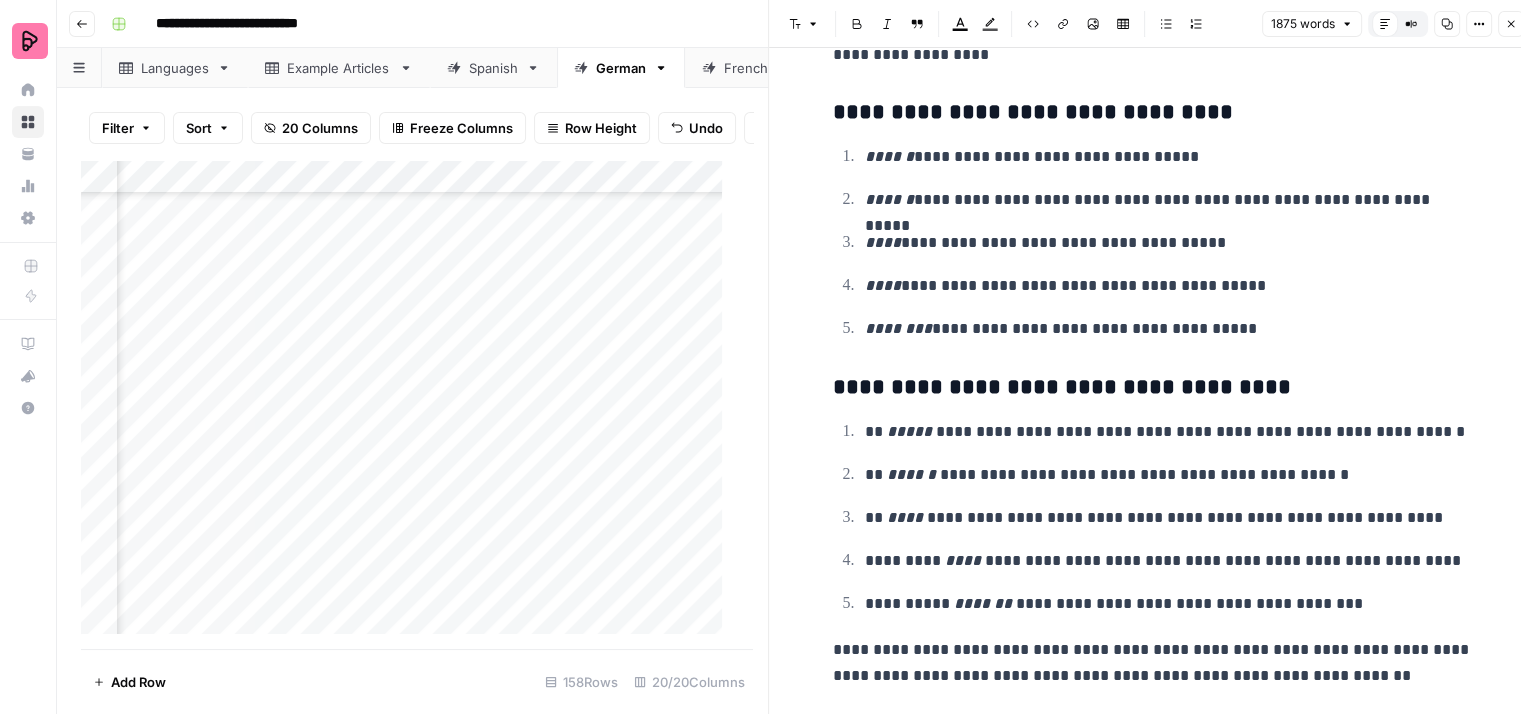 click on "**********" at bounding box center [1153, 663] 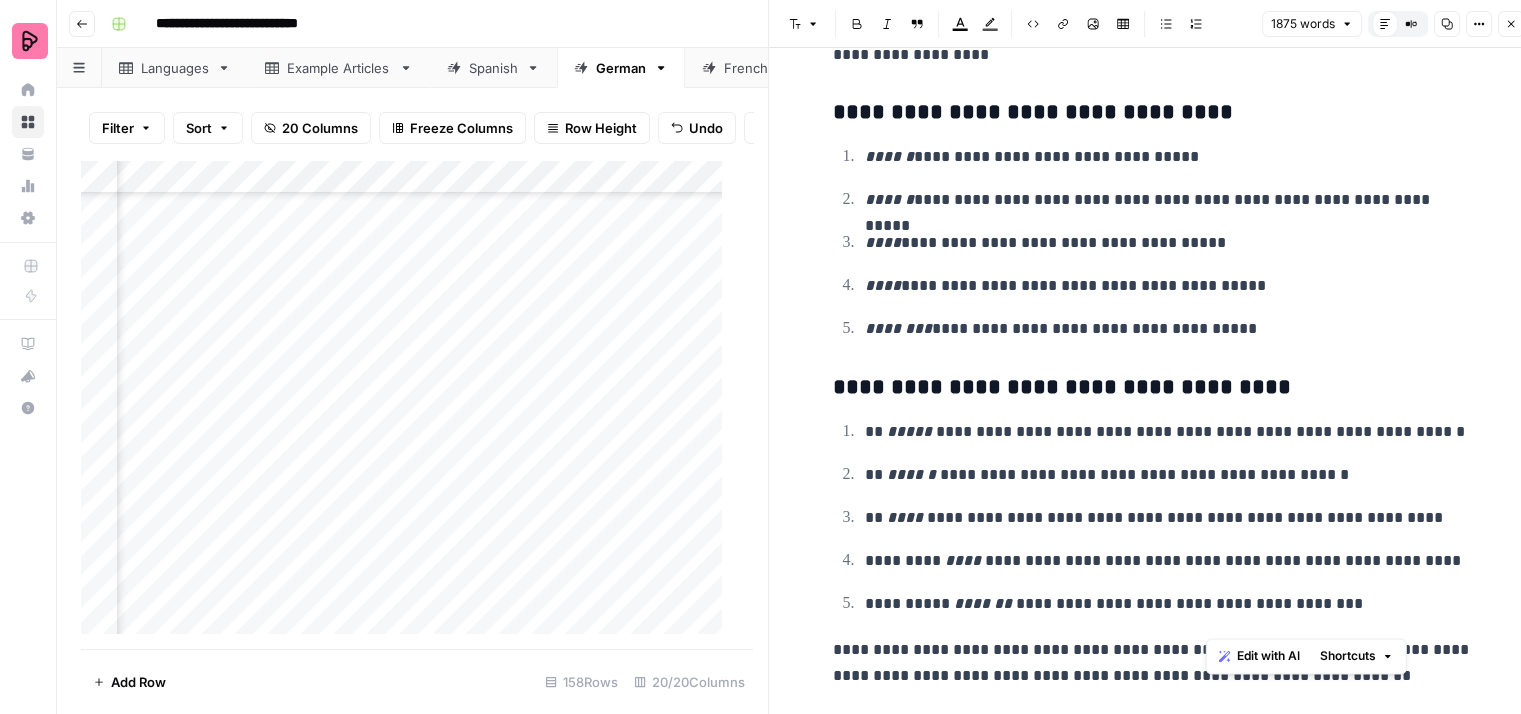 drag, startPoint x: 1396, startPoint y: 618, endPoint x: 1411, endPoint y: 618, distance: 15 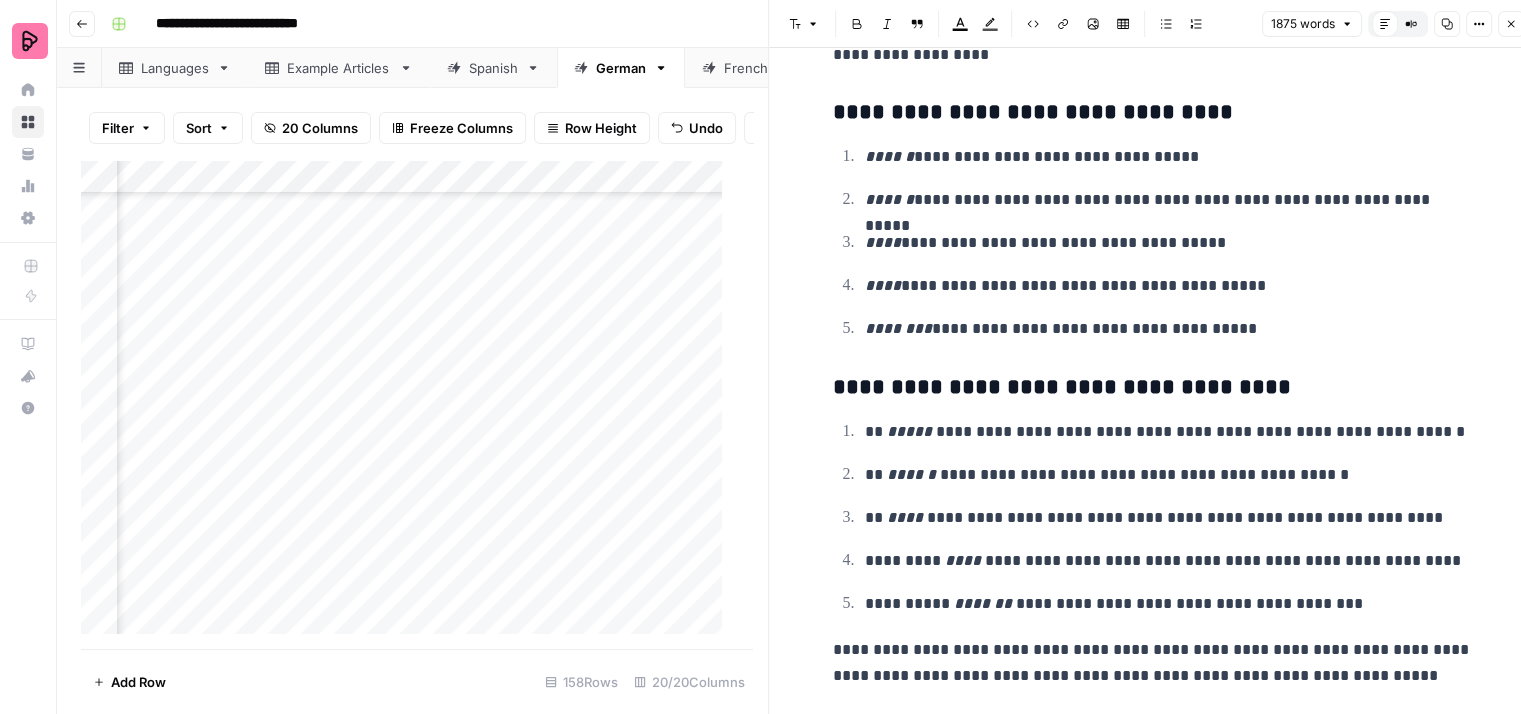 click on "**********" at bounding box center [1153, 663] 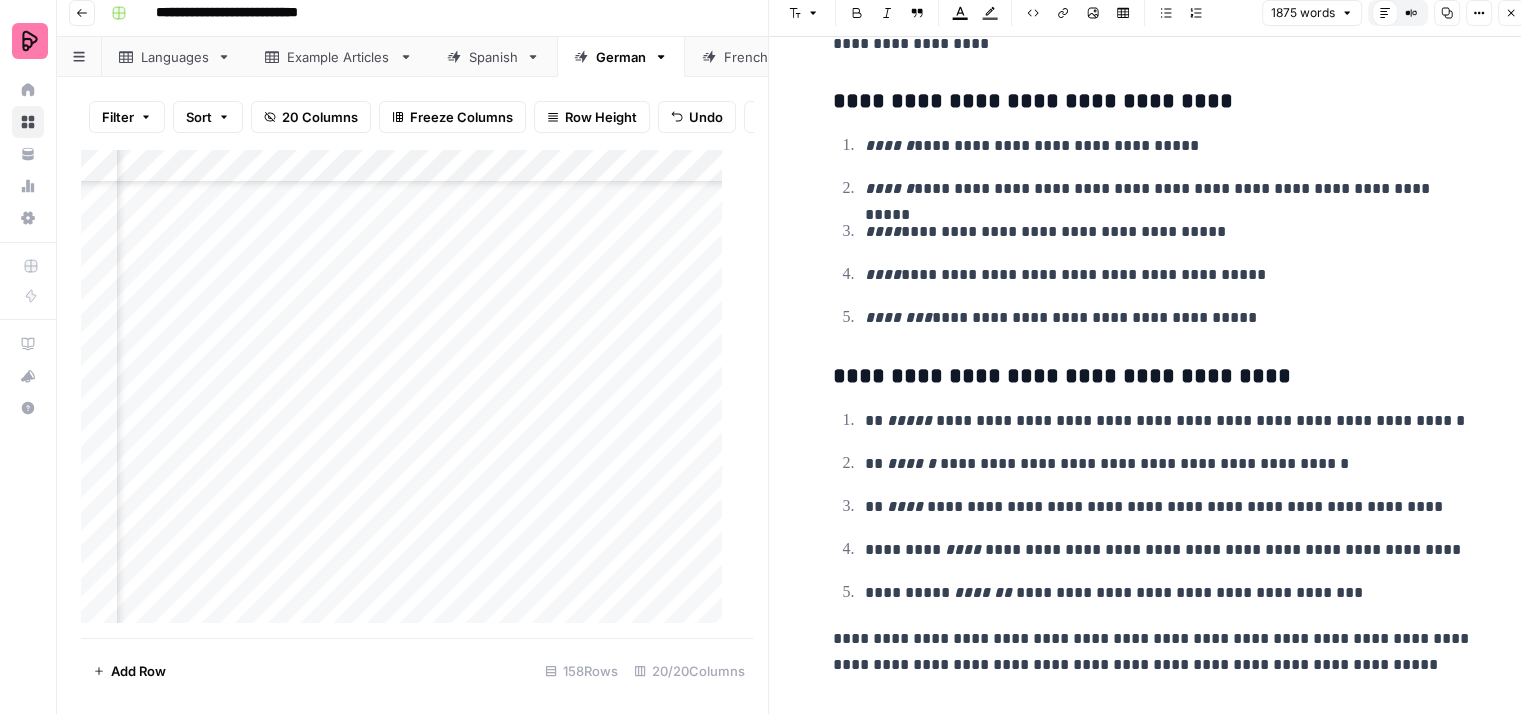 scroll, scrollTop: 16, scrollLeft: 0, axis: vertical 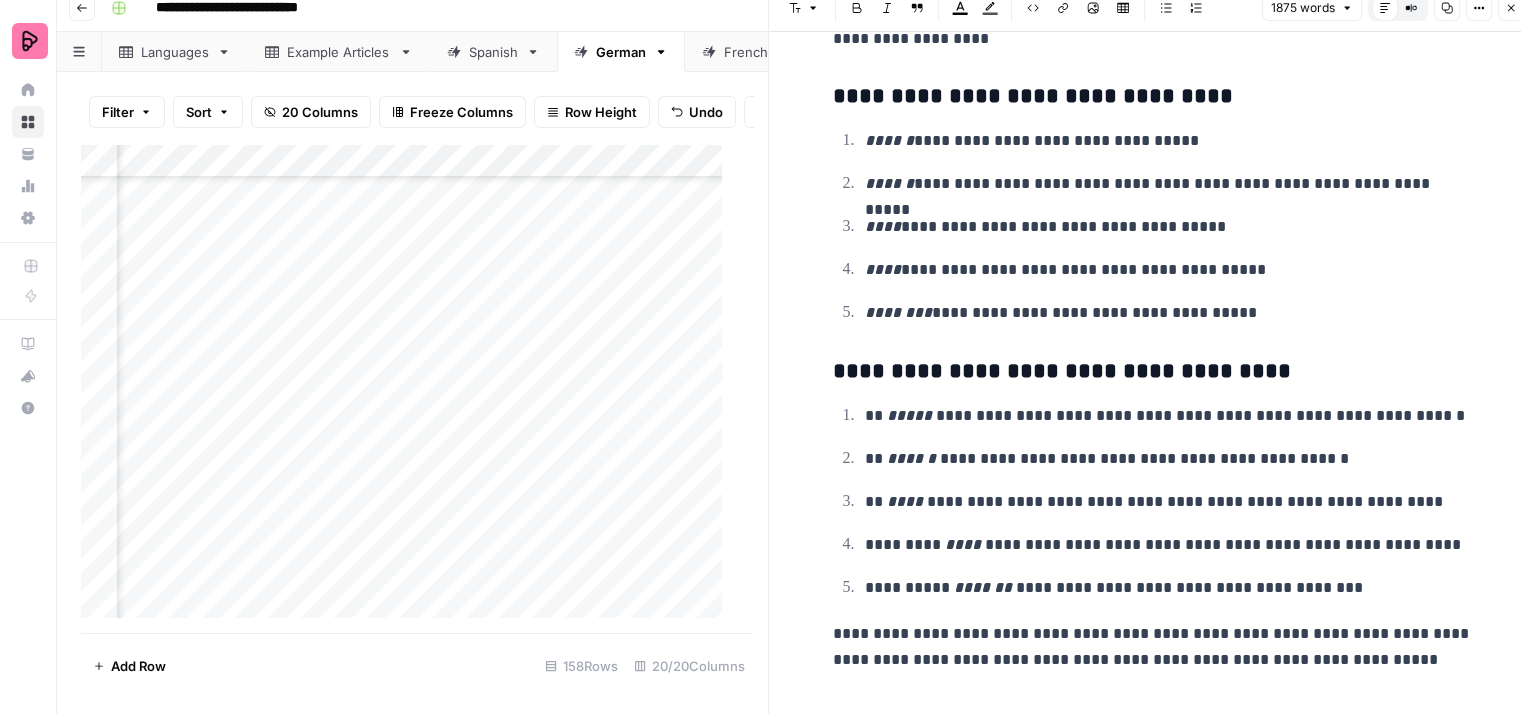 click on "Close" at bounding box center (1511, 8) 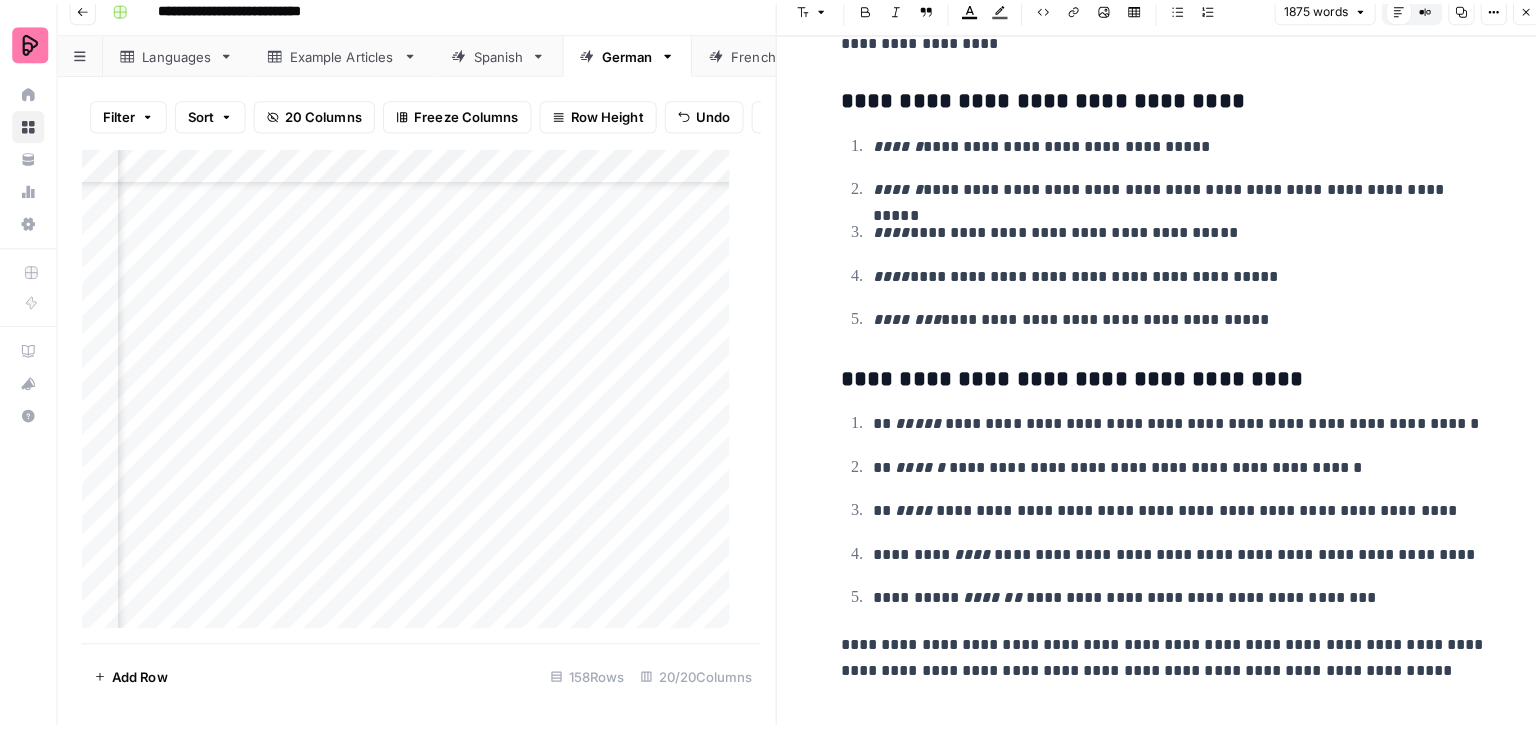 scroll, scrollTop: 0, scrollLeft: 0, axis: both 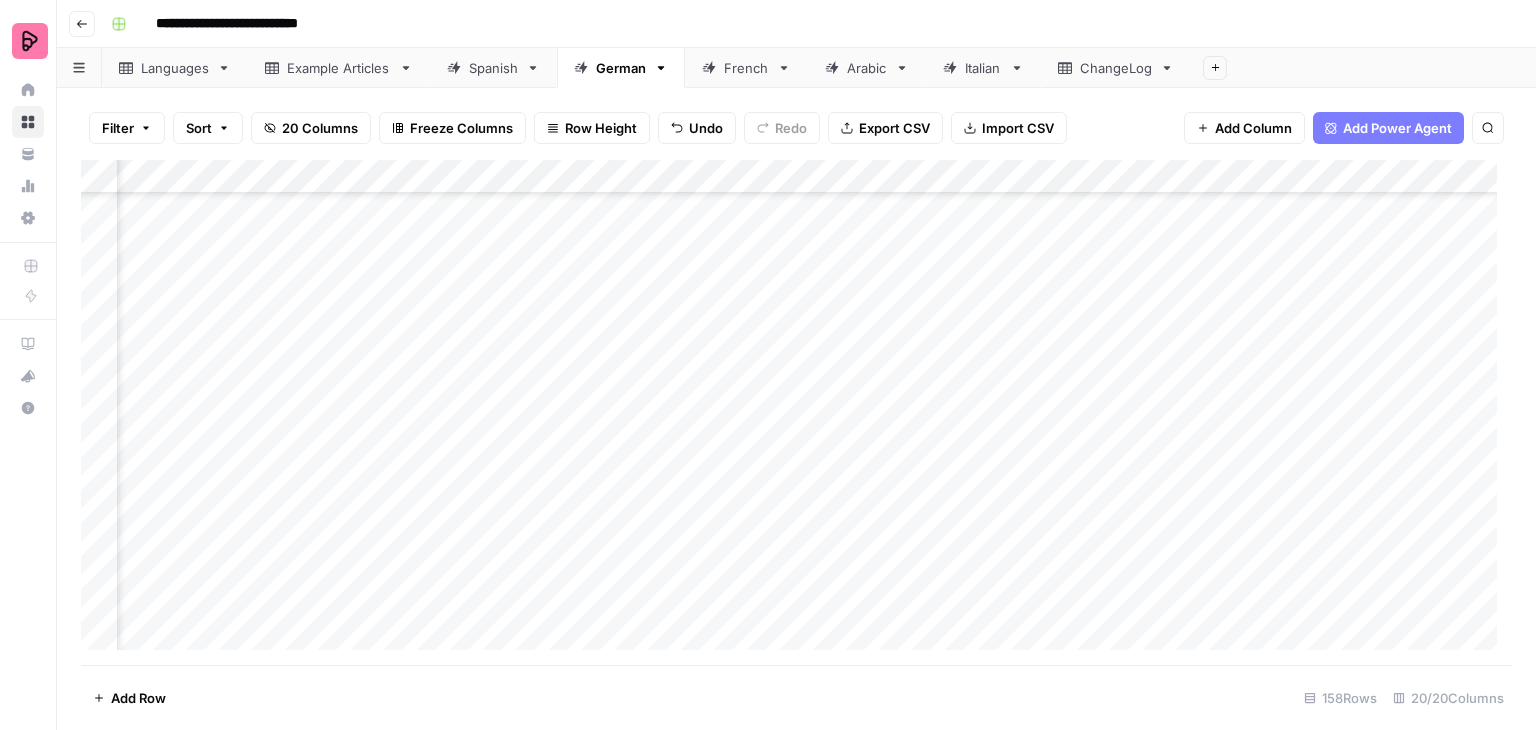 click on "Add Column" at bounding box center [796, 412] 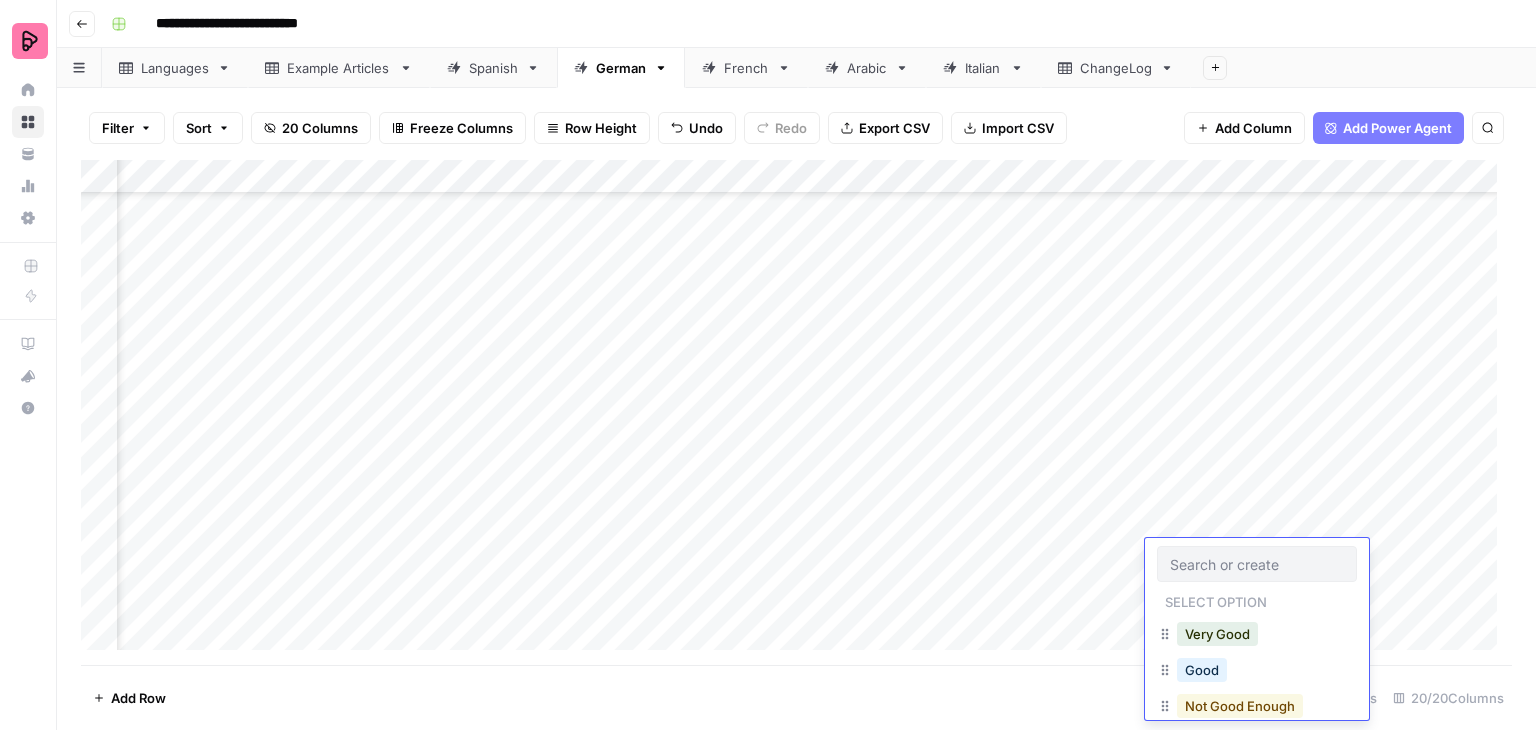 click on "Not Good Enough" at bounding box center [1240, 706] 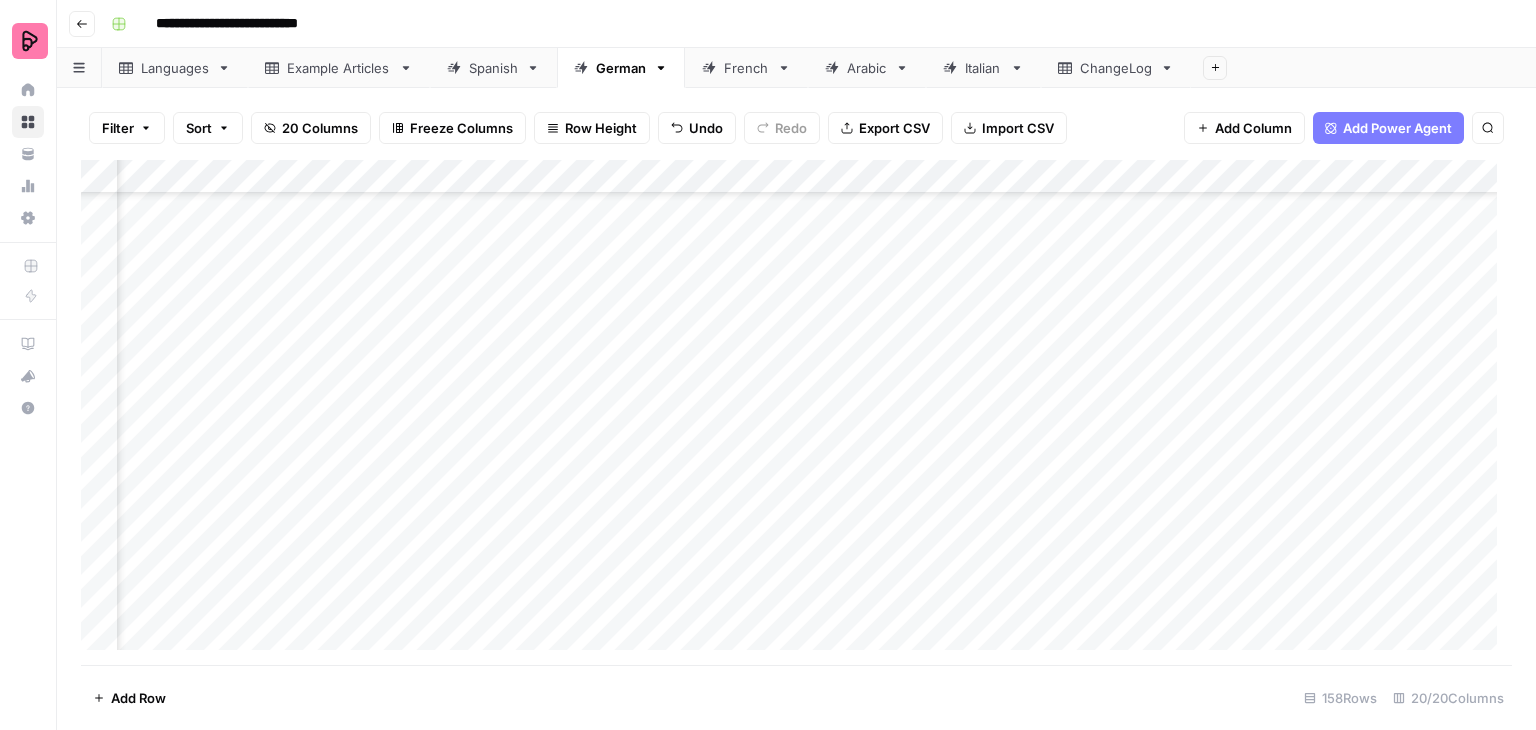 click on "Add Column" at bounding box center (796, 412) 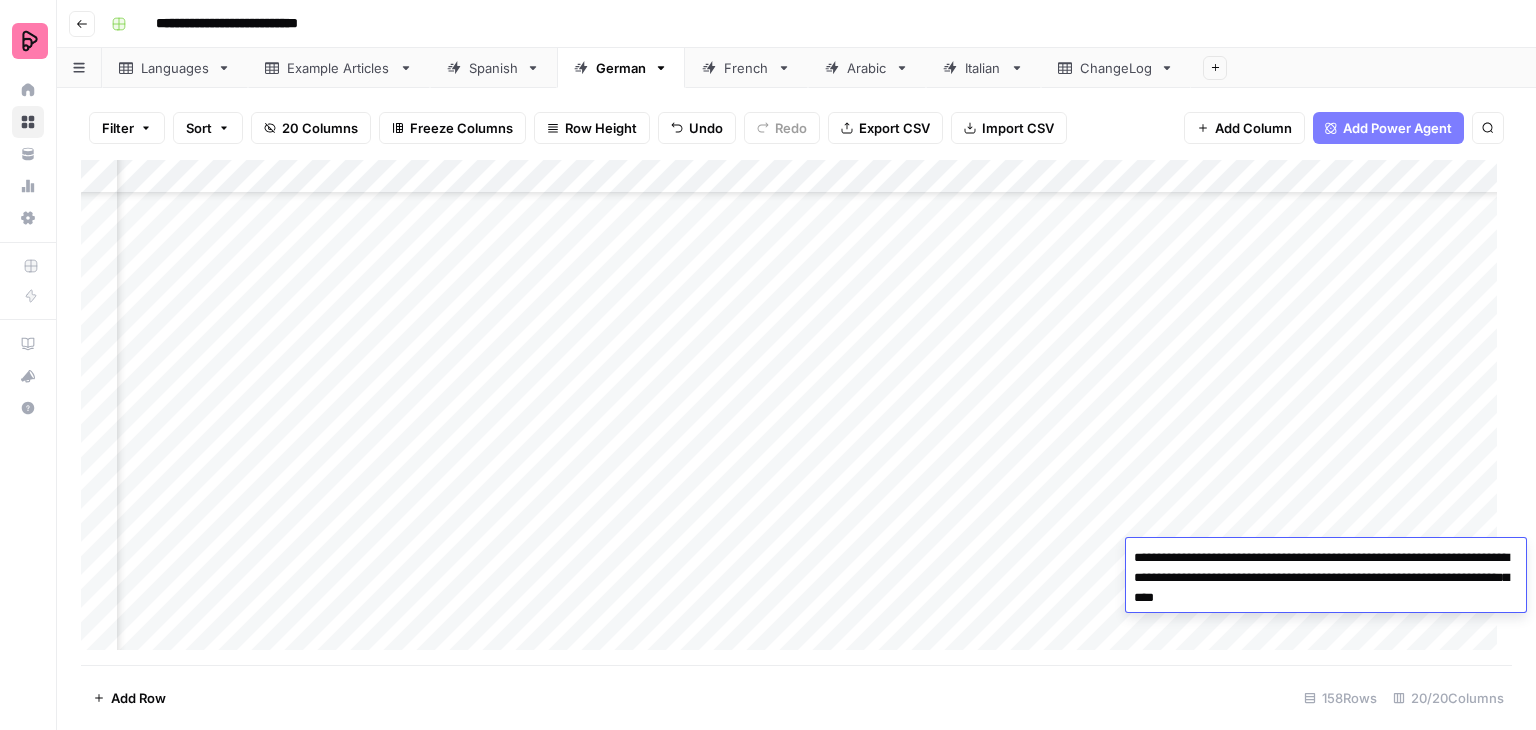 click on "**********" at bounding box center [1326, 578] 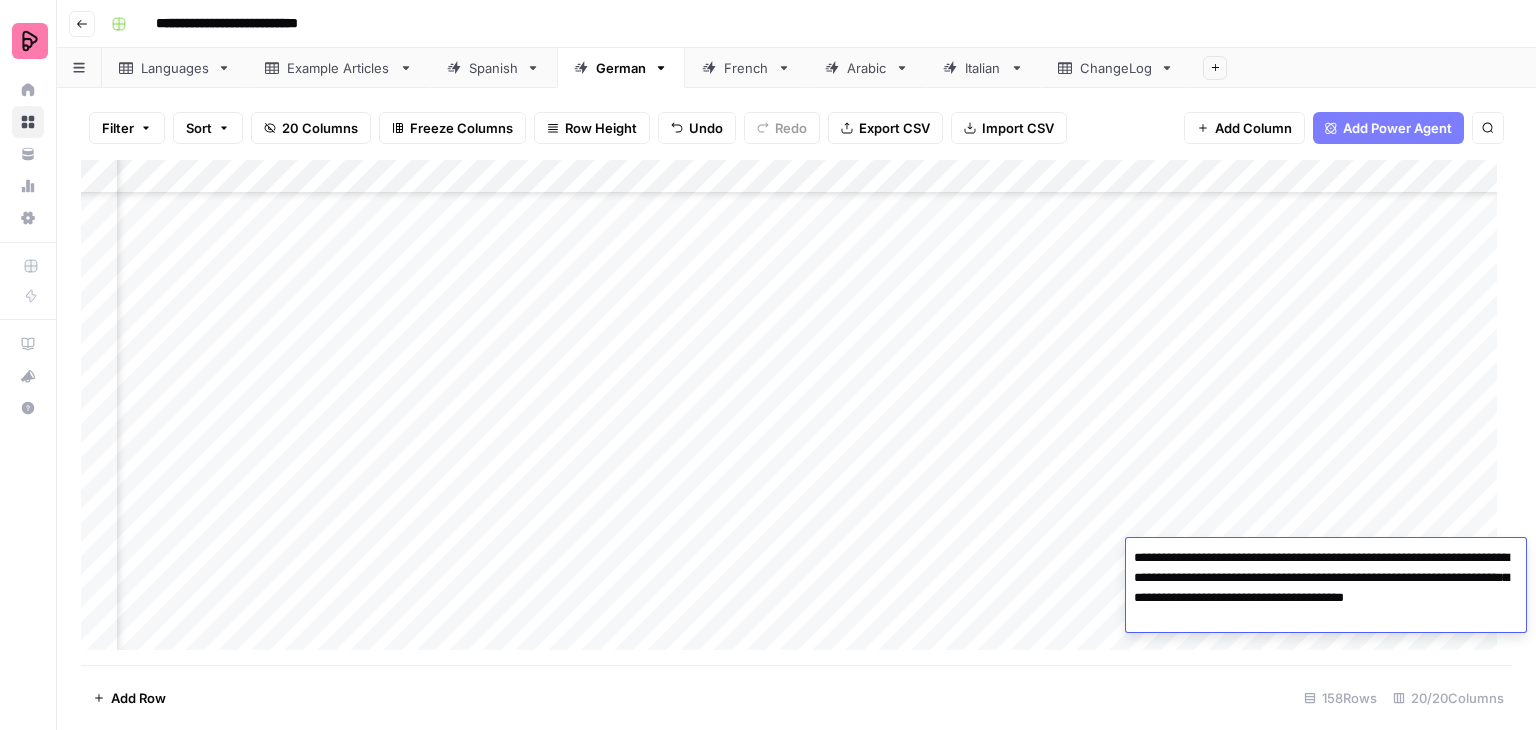 type on "**********" 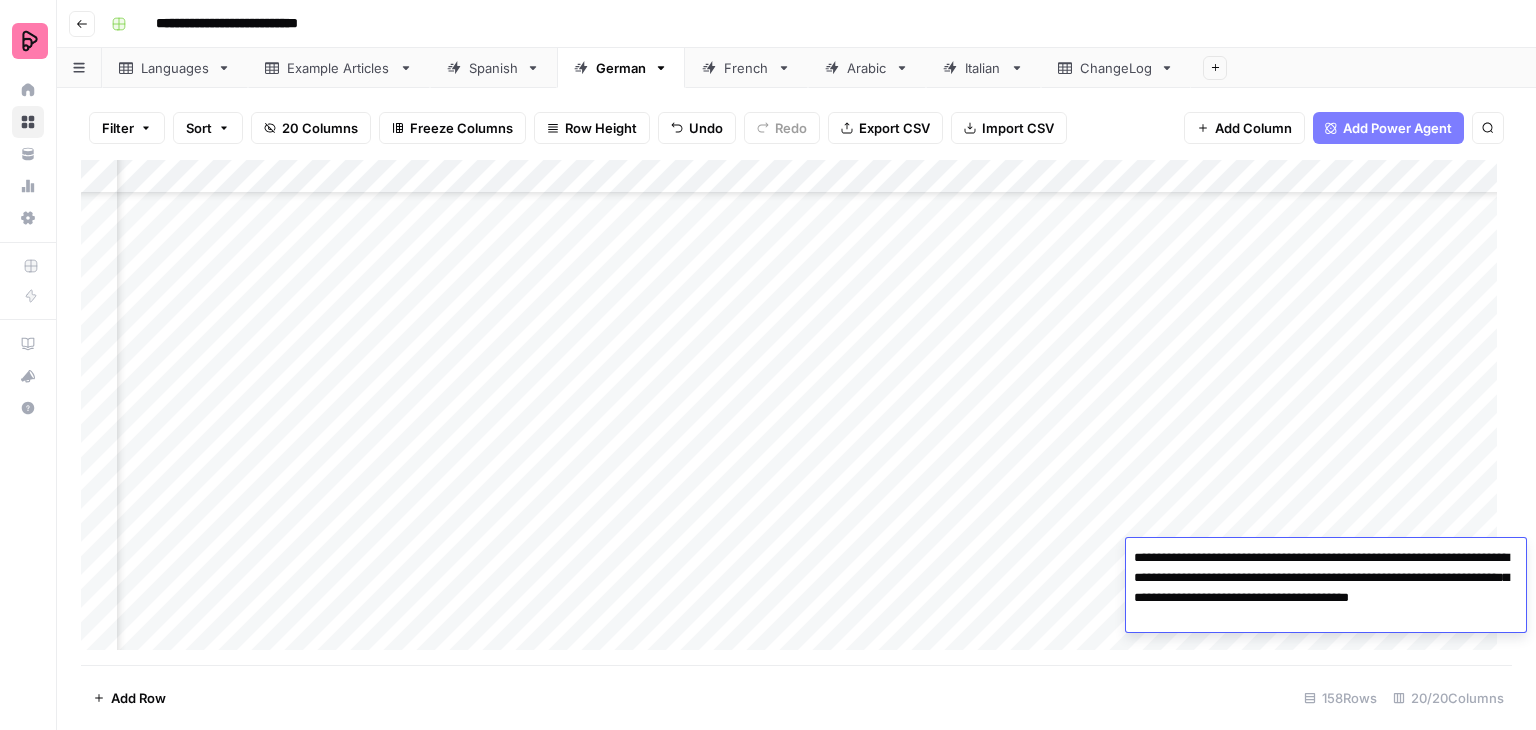 click on "Add Column" at bounding box center [796, 412] 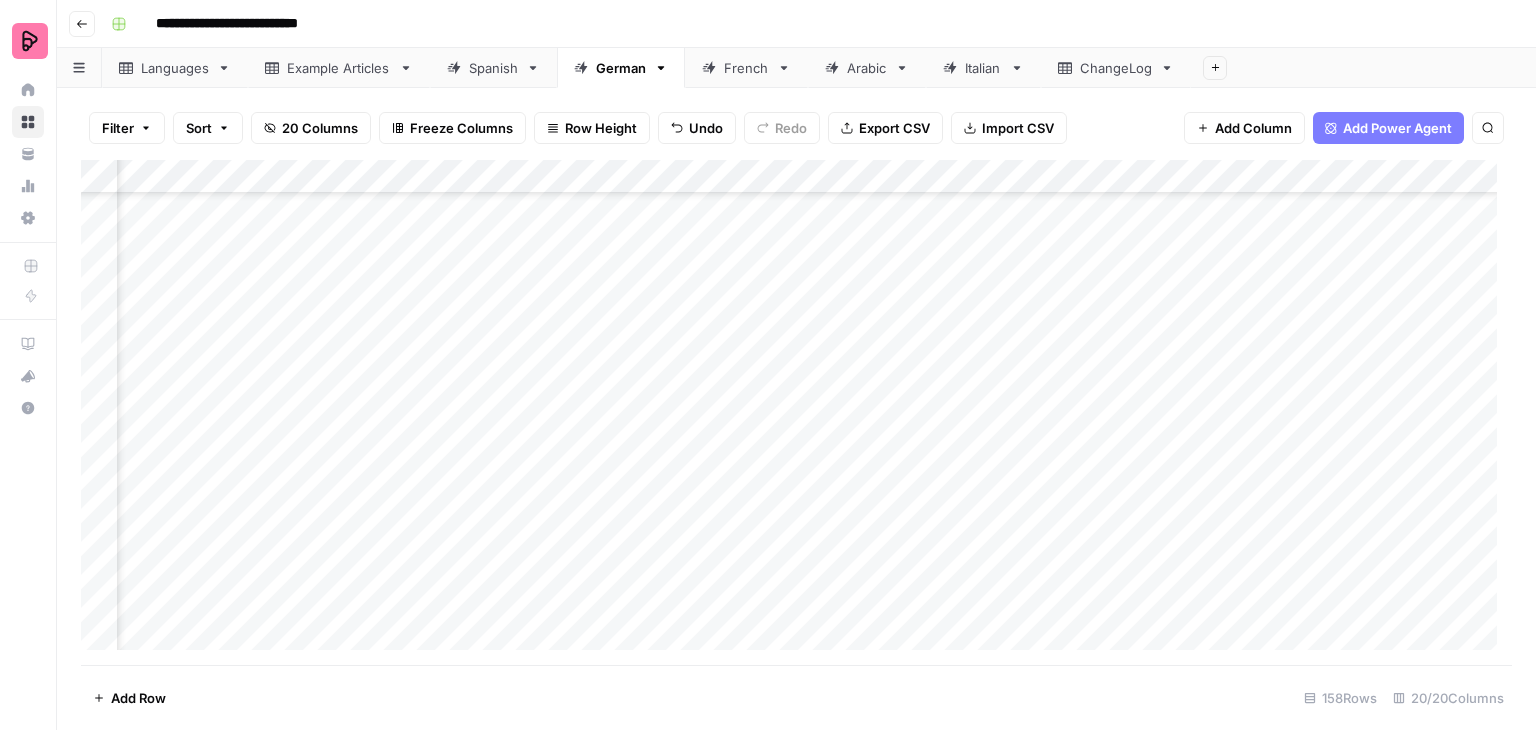 scroll, scrollTop: 4548, scrollLeft: 1885, axis: both 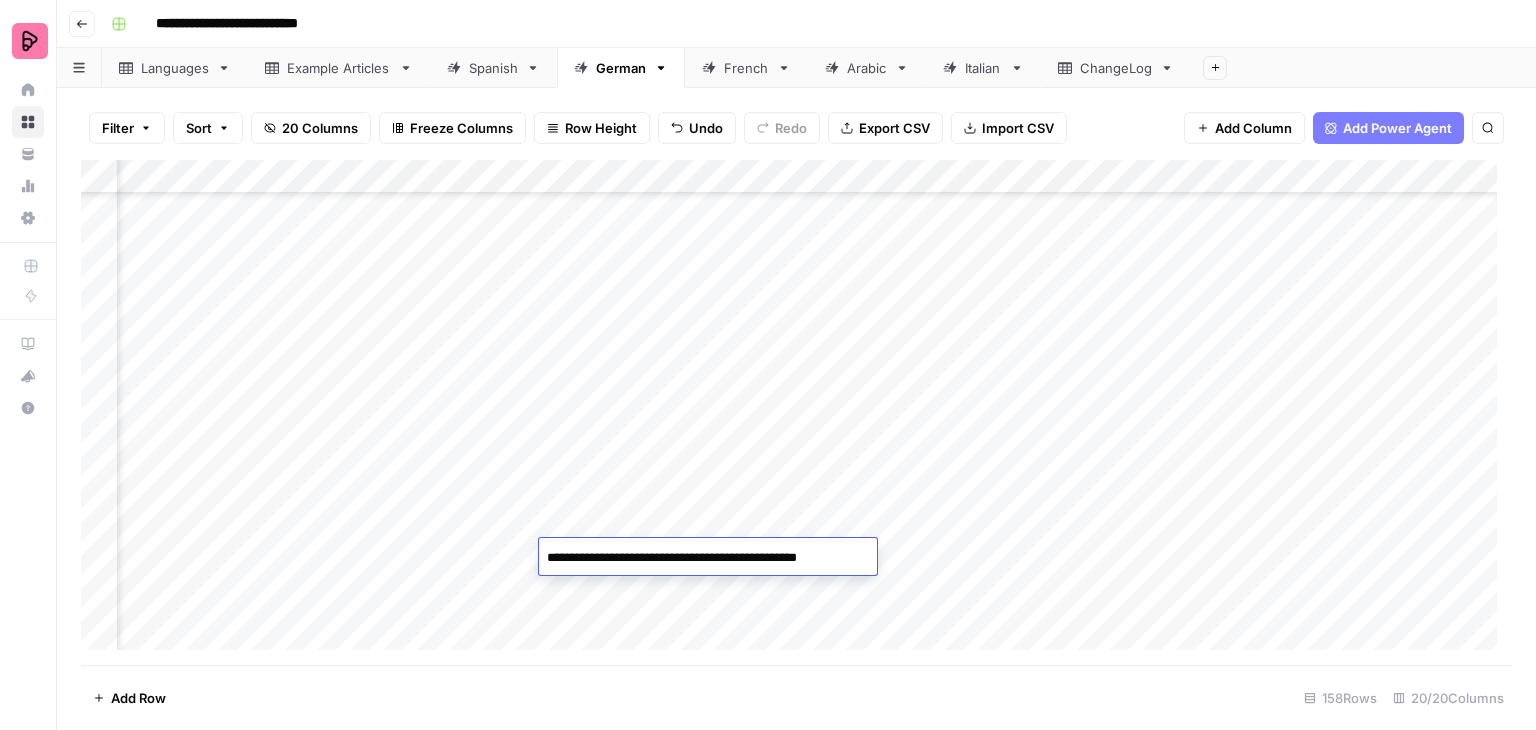 drag, startPoint x: 862, startPoint y: 555, endPoint x: 547, endPoint y: 552, distance: 315.01428 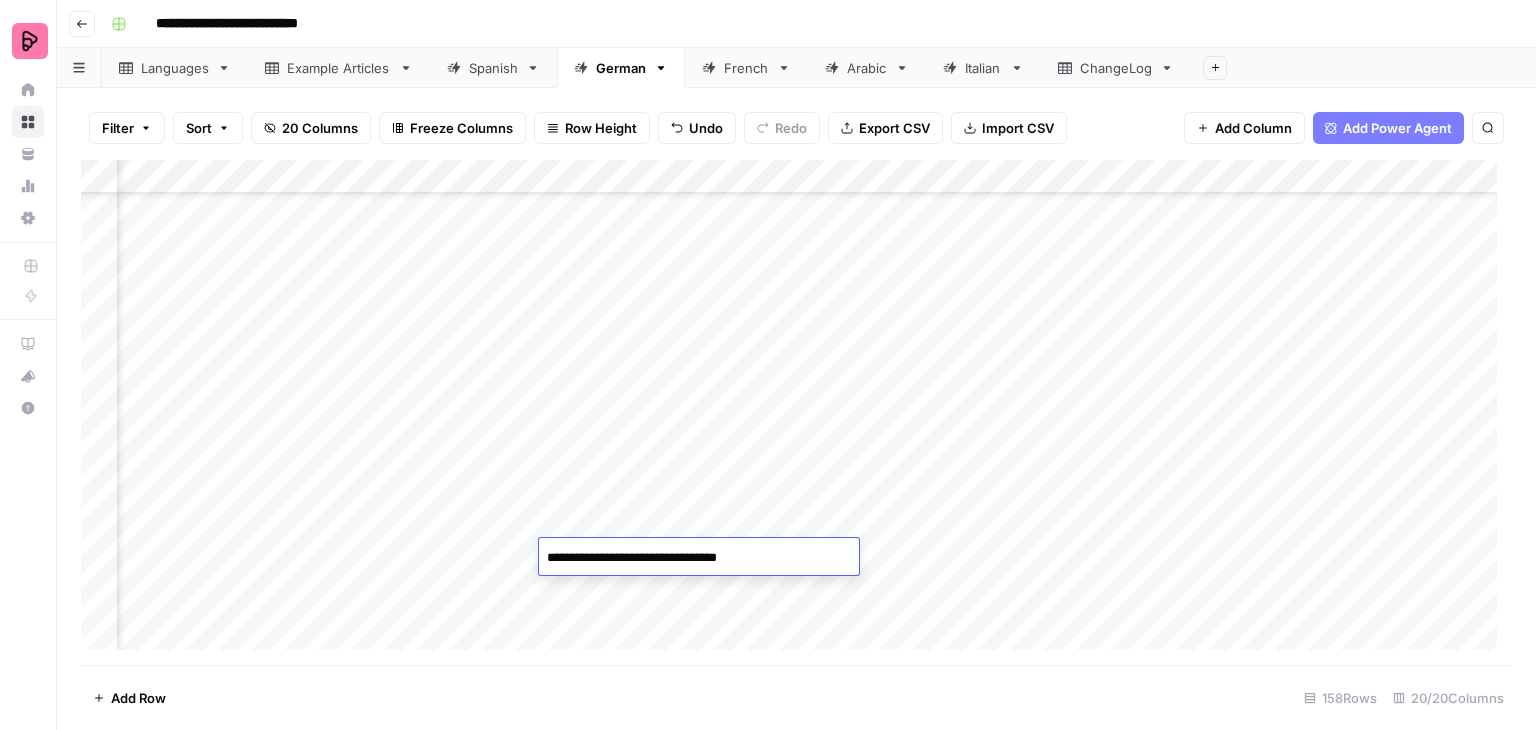 click on "Add Column" at bounding box center (796, 412) 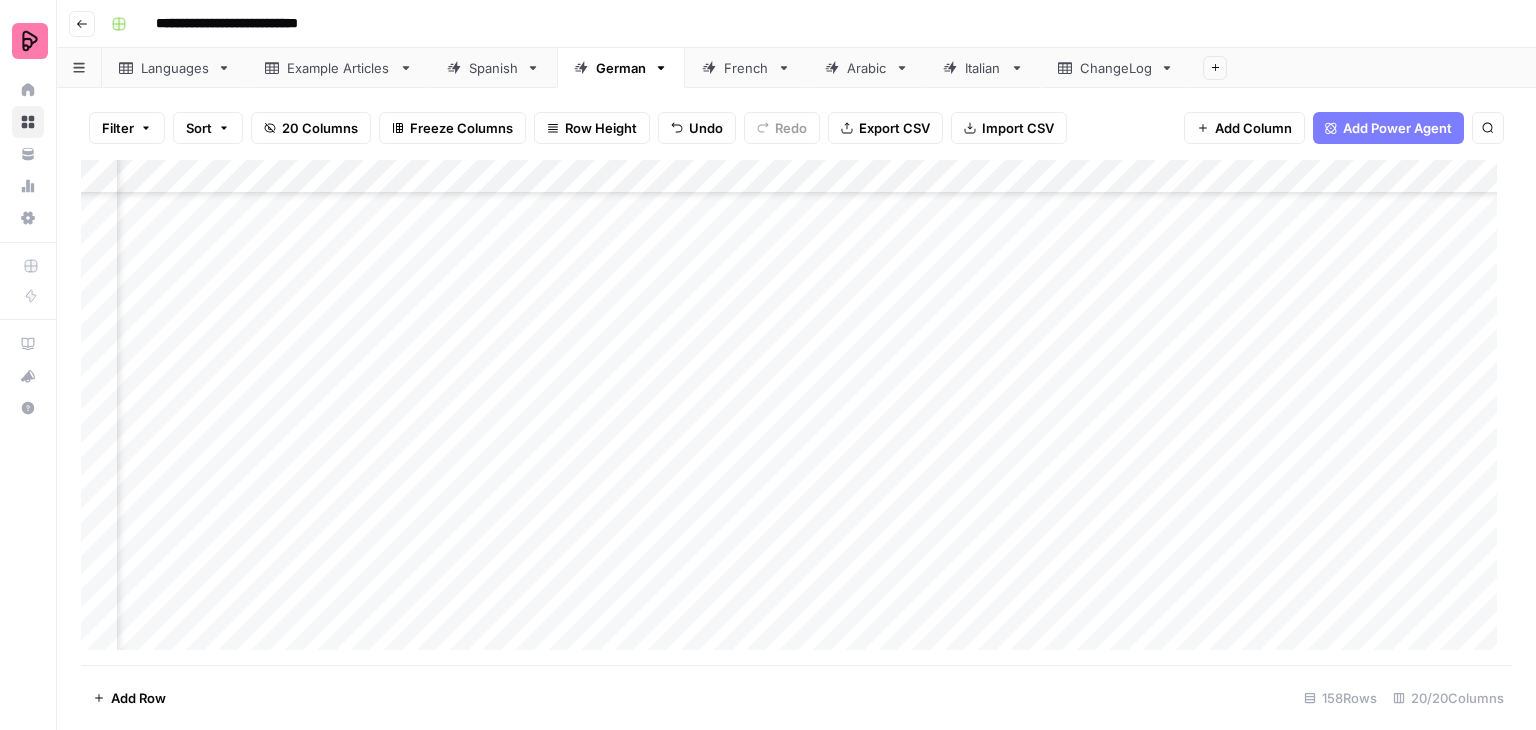click on "Add Column" at bounding box center [796, 412] 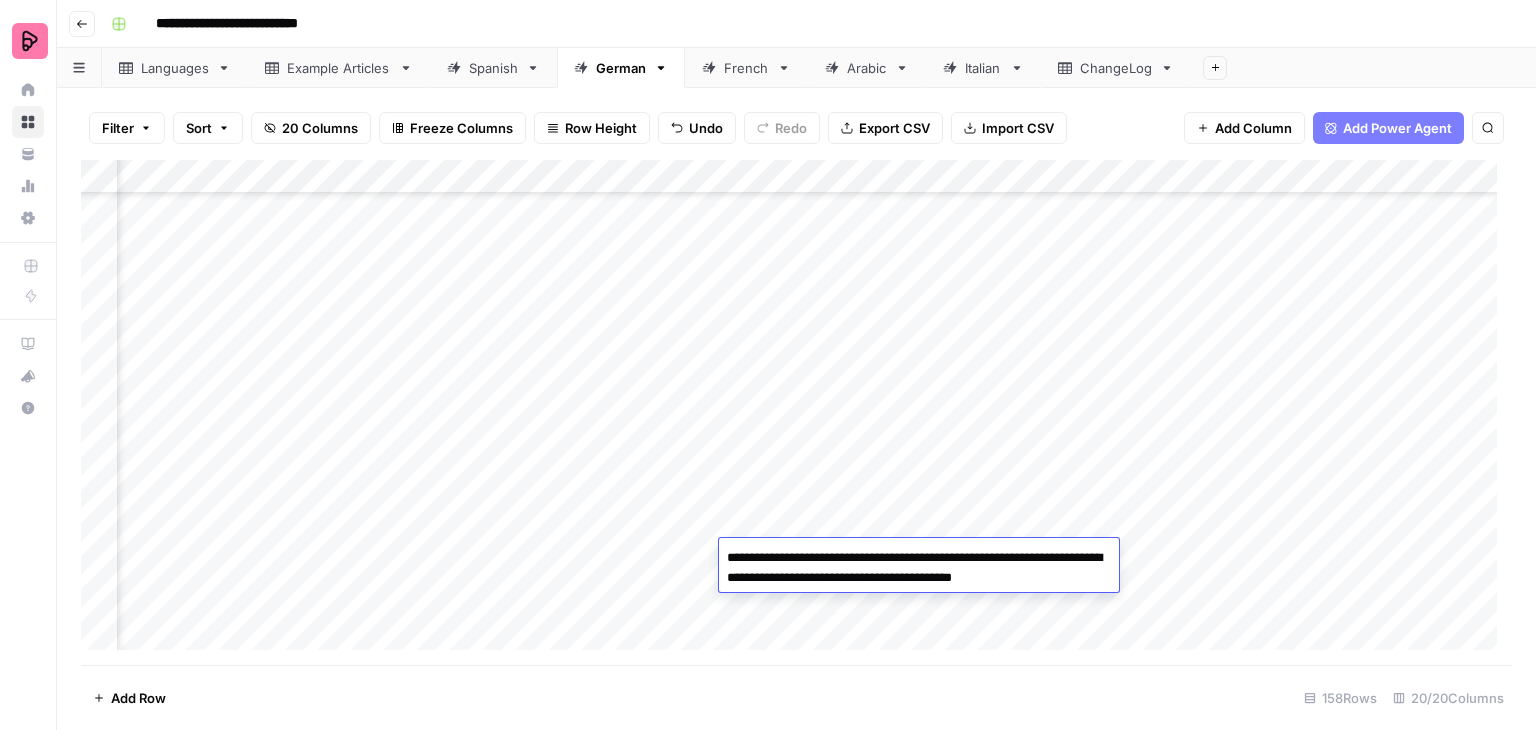 drag, startPoint x: 1049, startPoint y: 577, endPoint x: 712, endPoint y: 565, distance: 337.2136 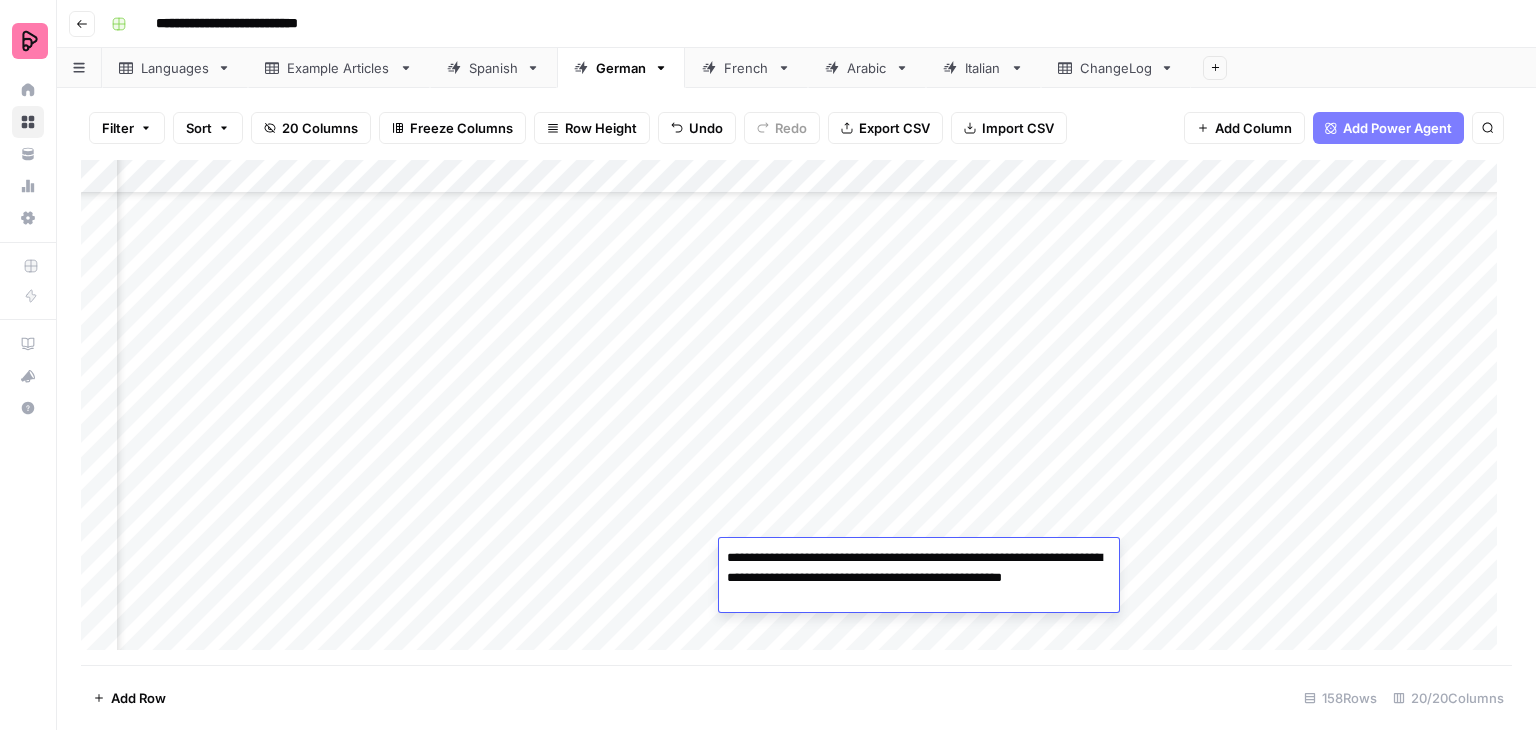click on "**********" at bounding box center (919, 578) 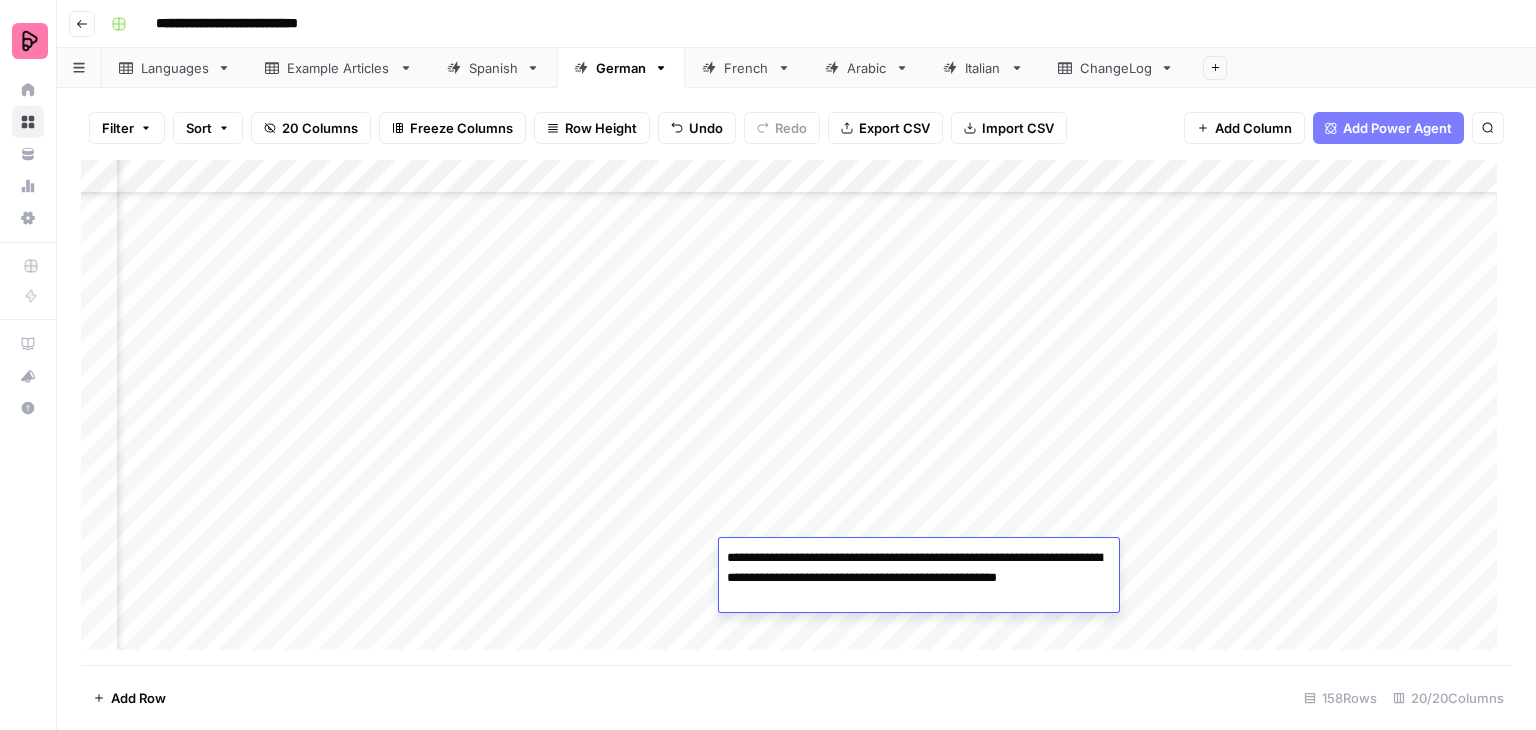 click on "**********" at bounding box center [919, 578] 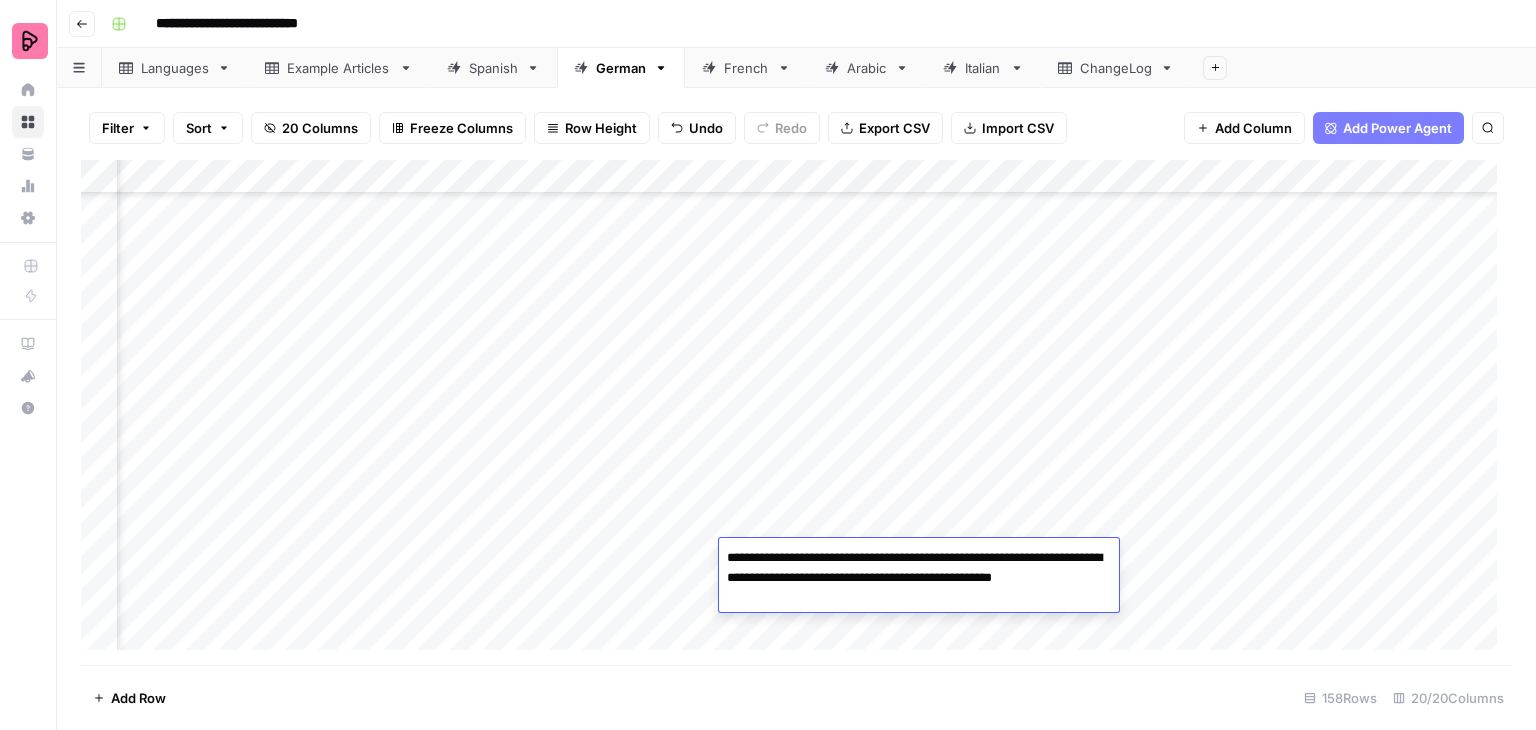 click on "Add Column" at bounding box center [796, 412] 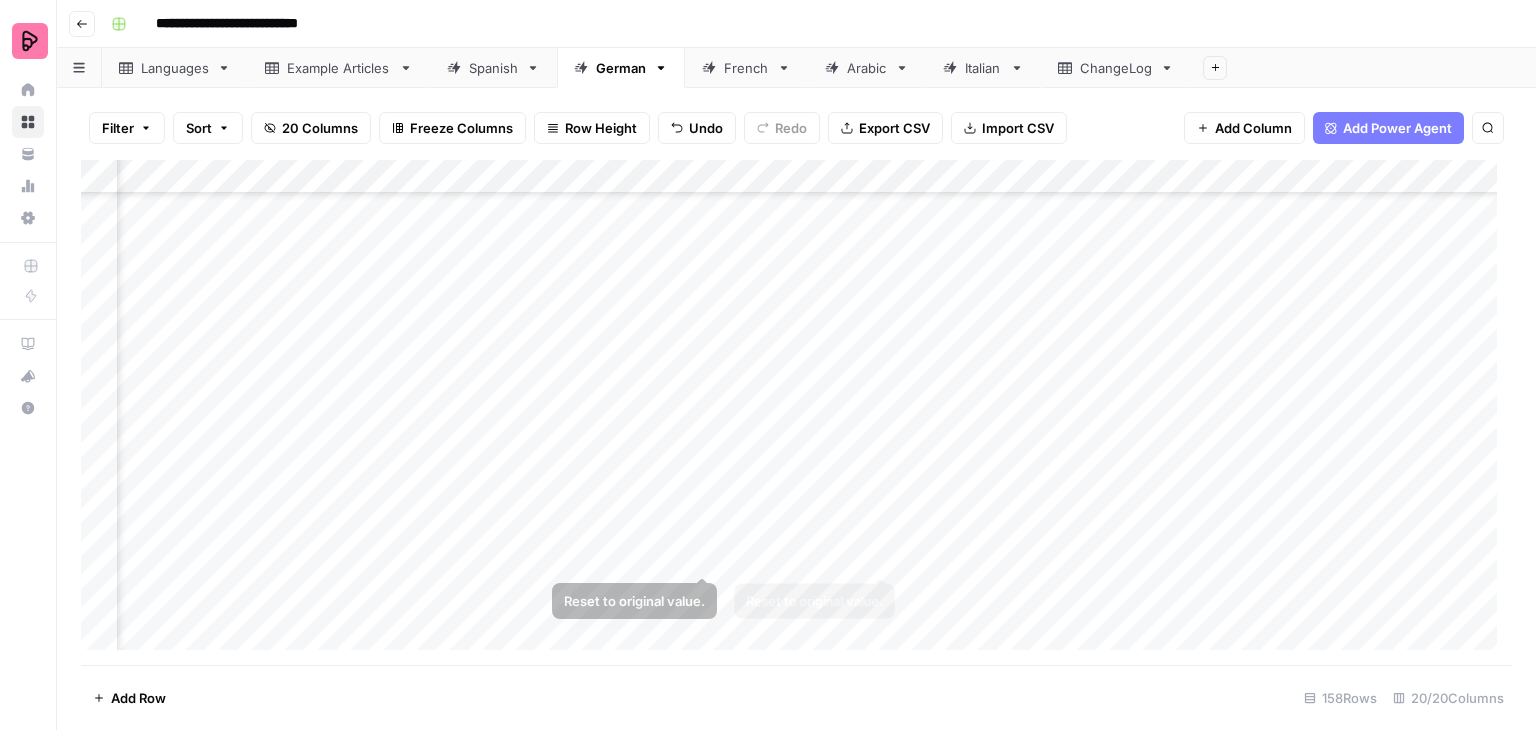 click on "Add Column" at bounding box center (796, 412) 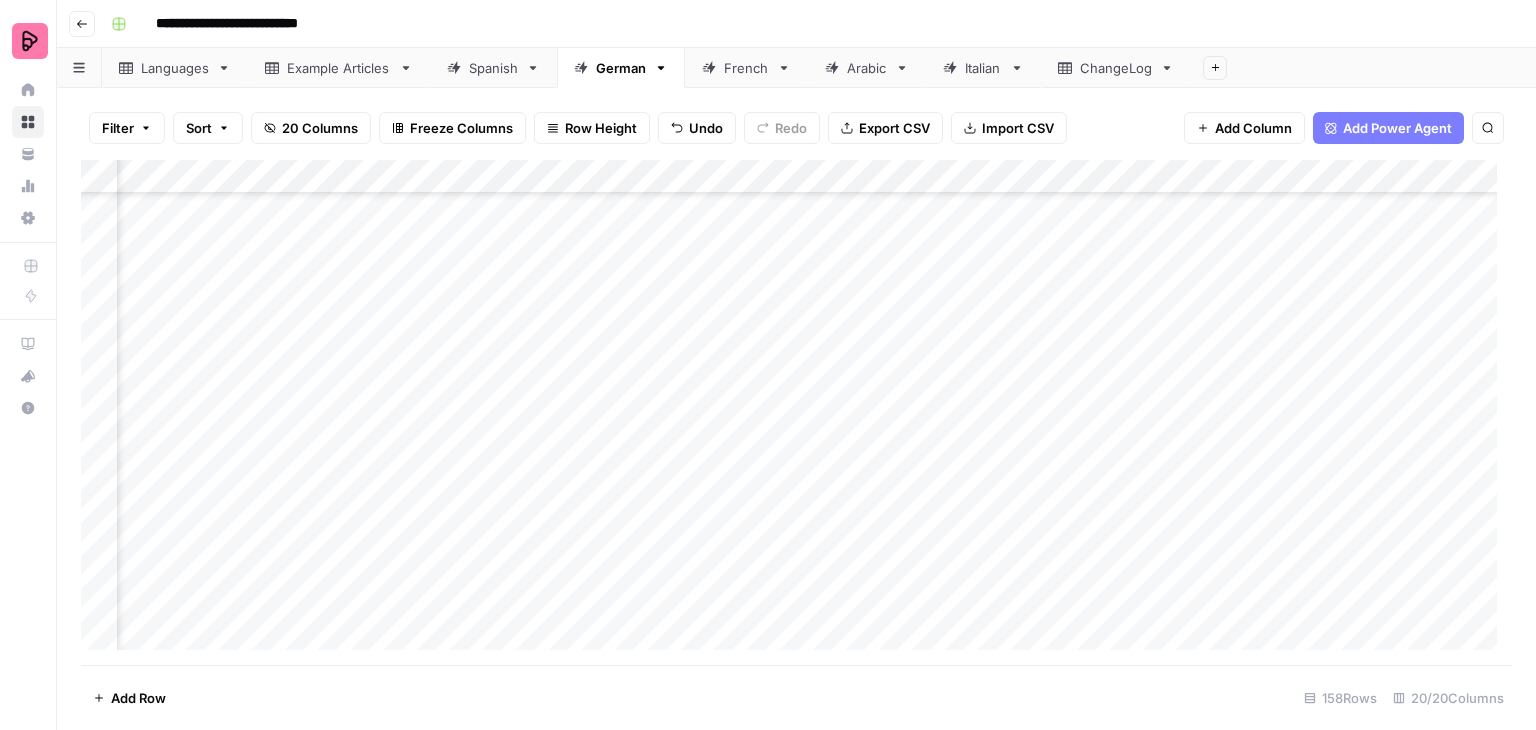 click on "Add Column" at bounding box center [796, 412] 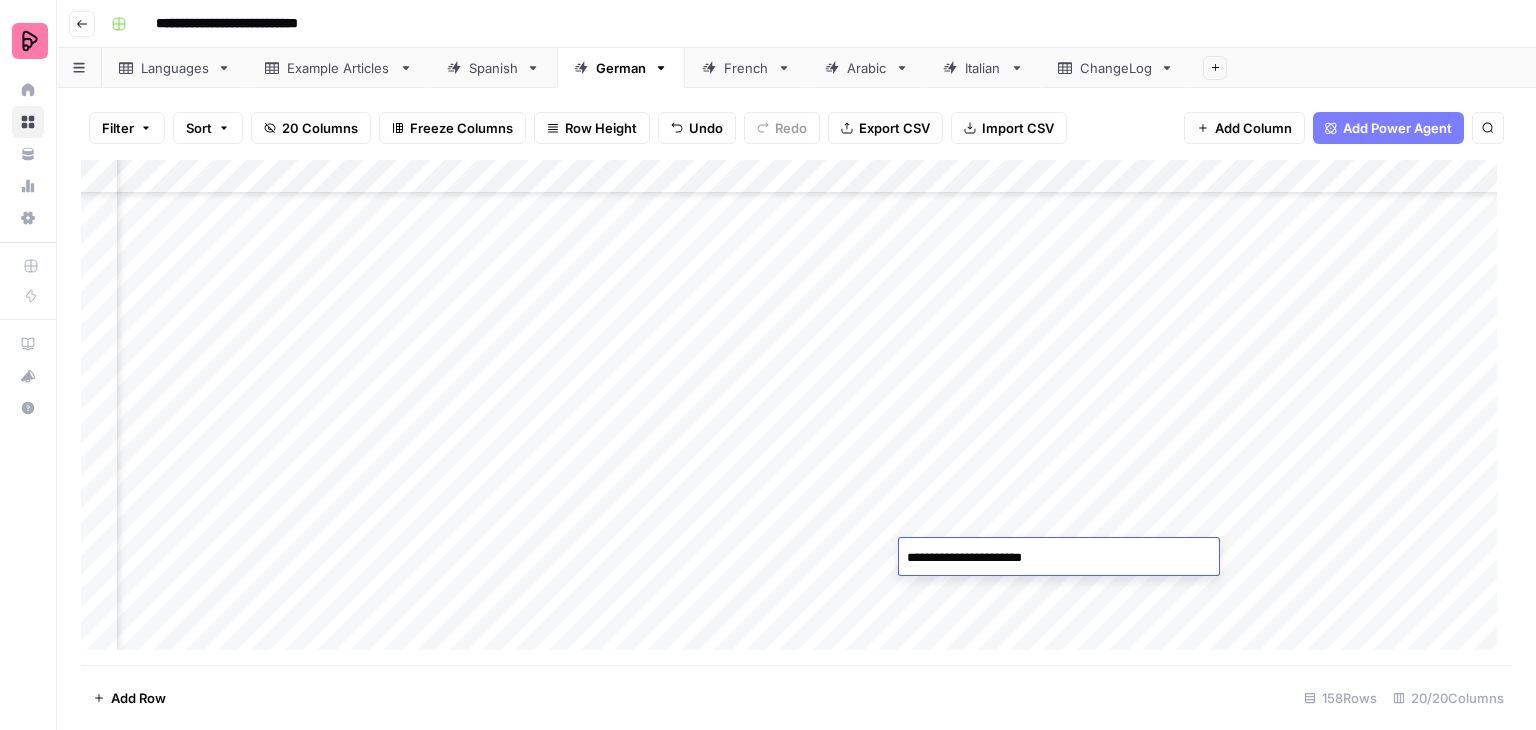 click on "Add Column" at bounding box center (796, 412) 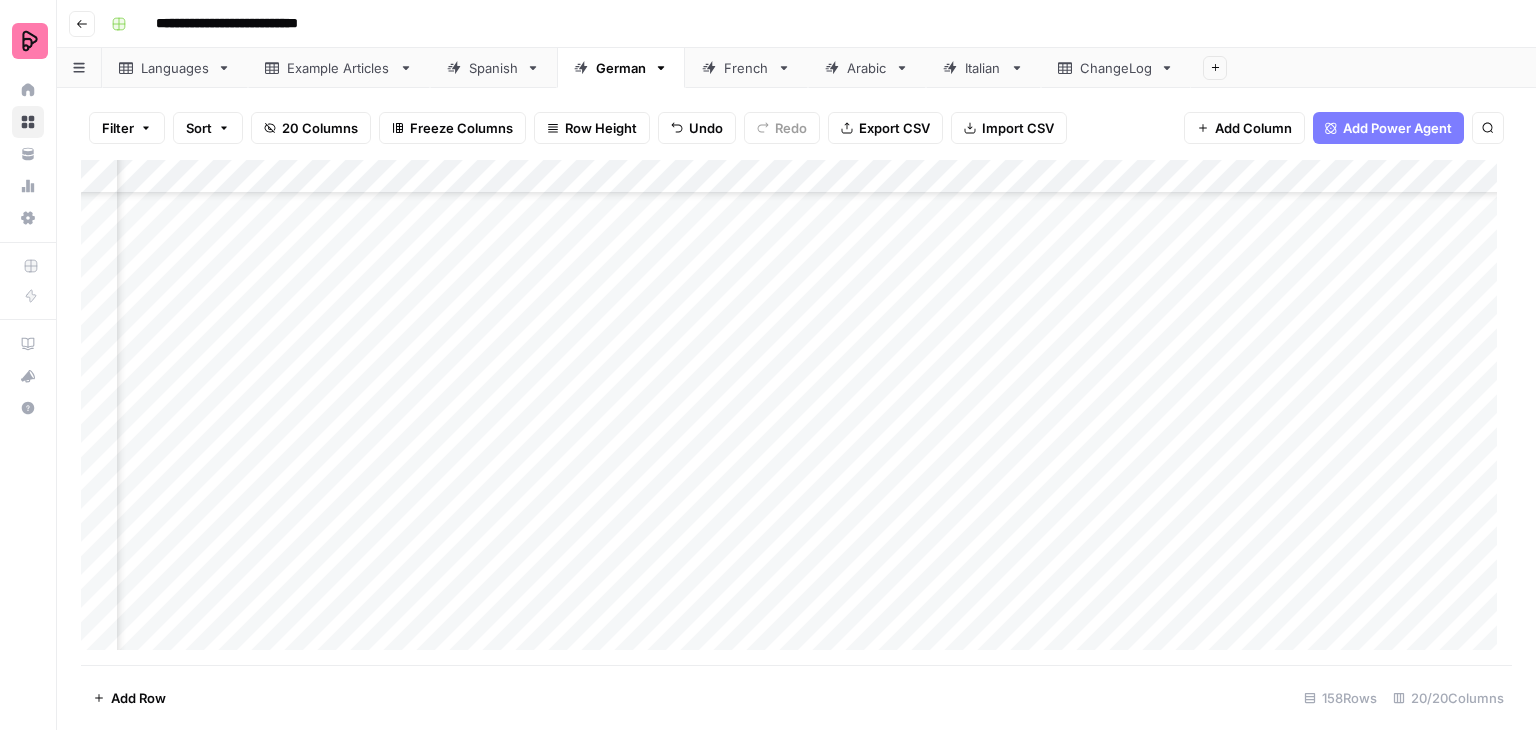 click on "Add Column" at bounding box center [796, 412] 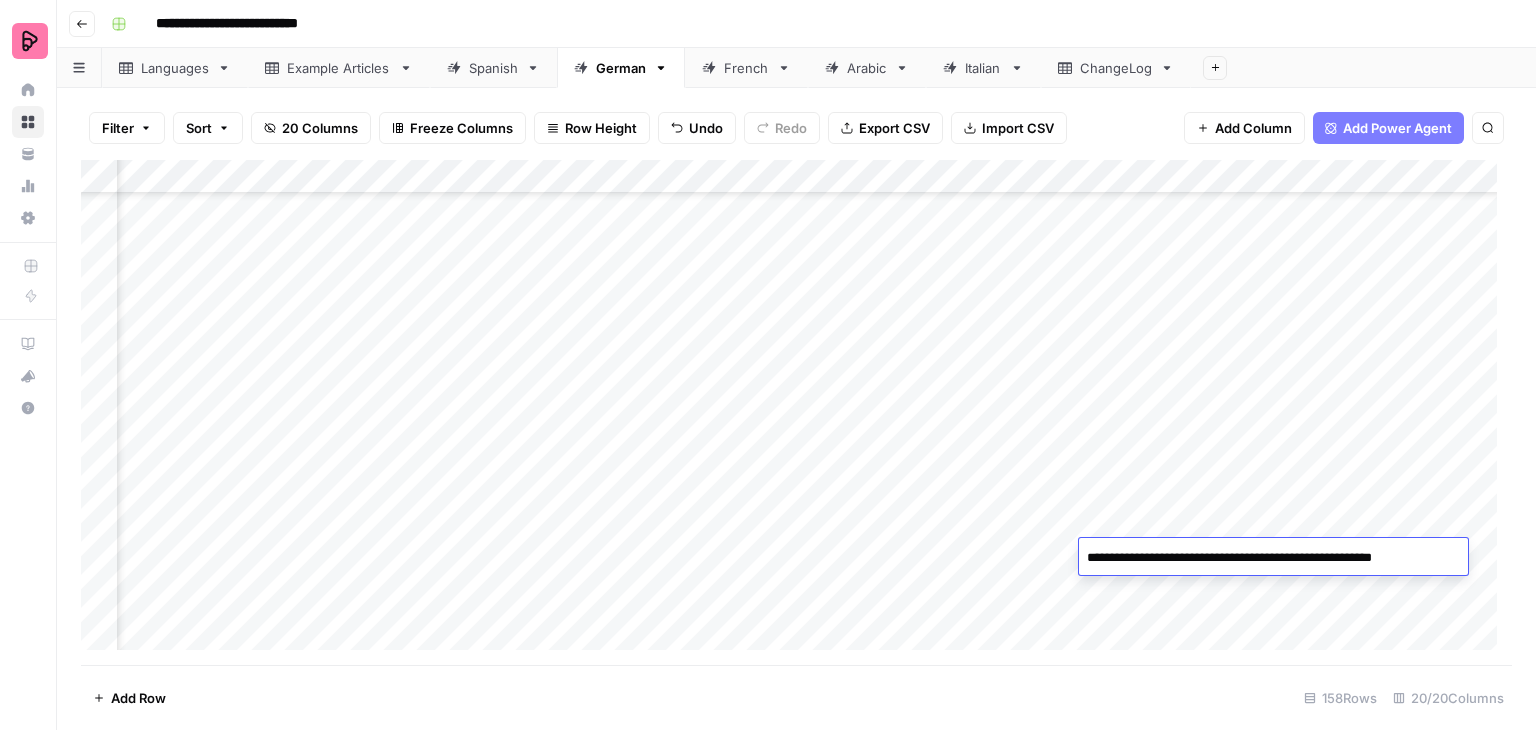 click on "**********" at bounding box center [1269, 558] 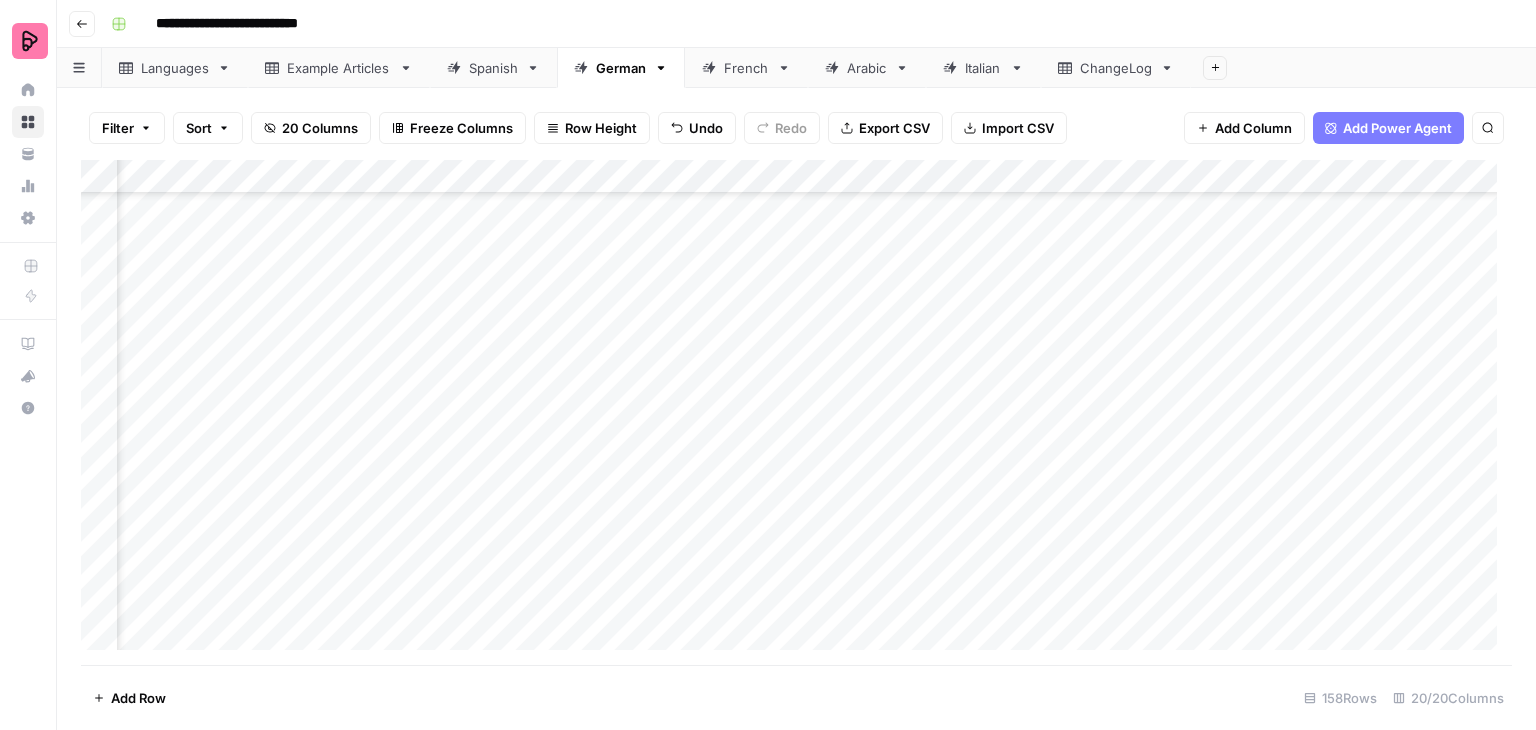 click on "Add Column" at bounding box center [796, 412] 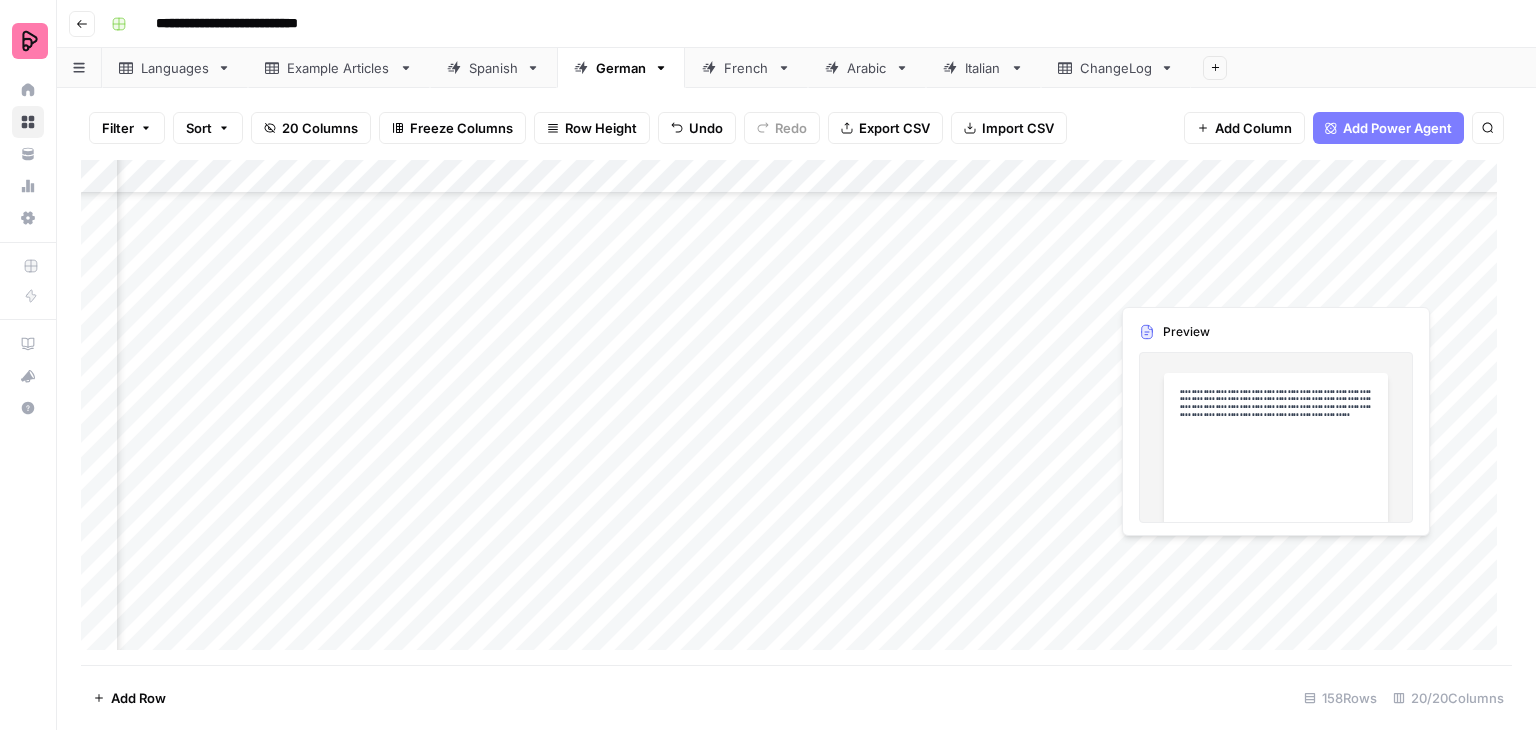 click on "Add Column" at bounding box center [796, 412] 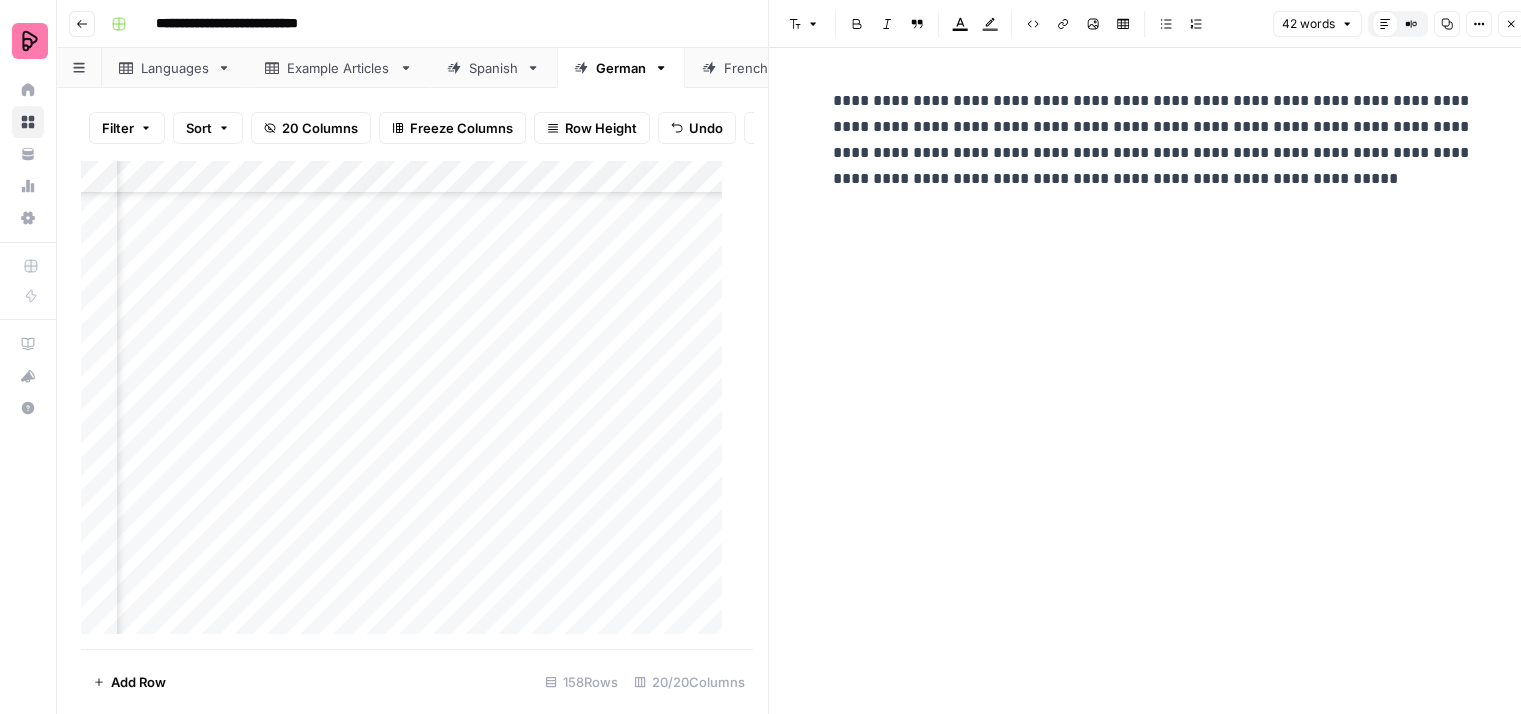 click on "**********" at bounding box center [1153, 140] 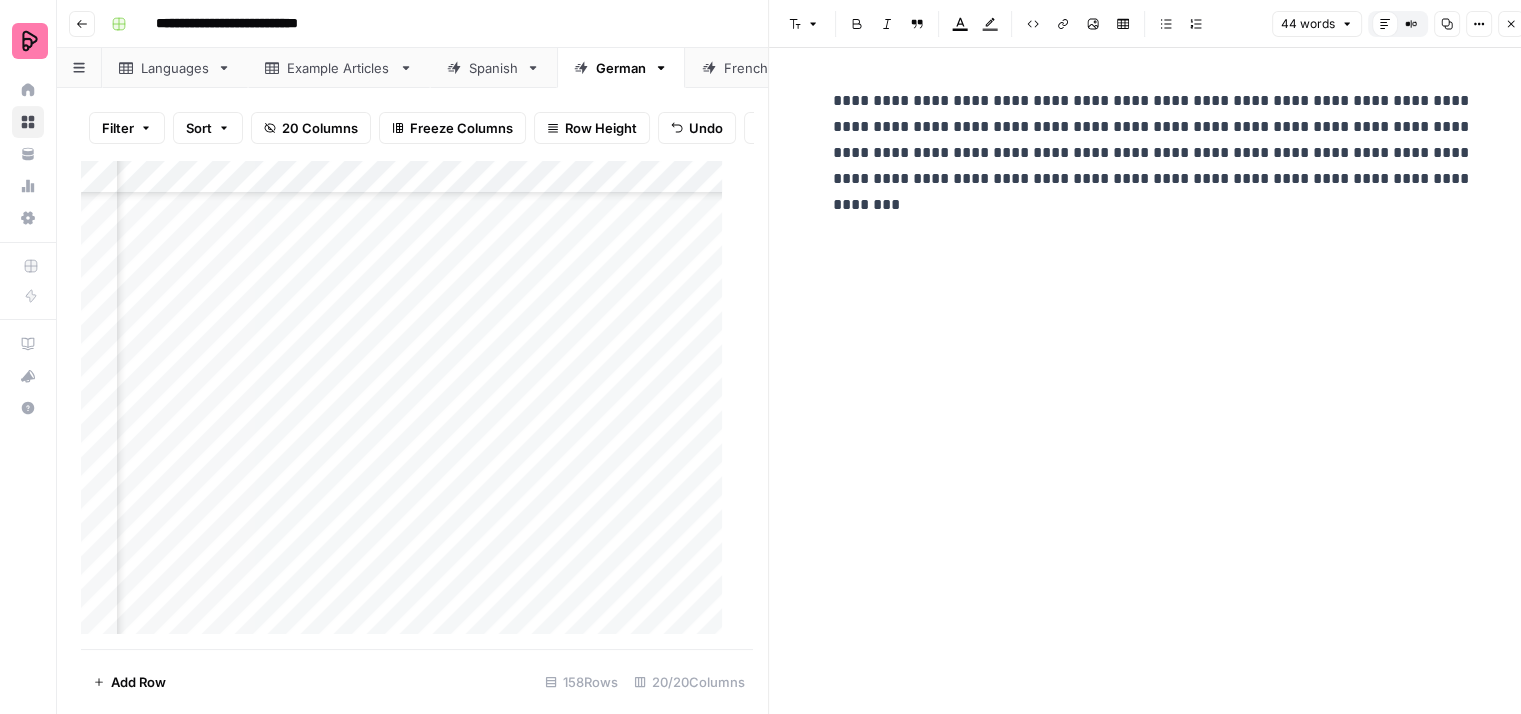 click on "**********" at bounding box center (1153, 153) 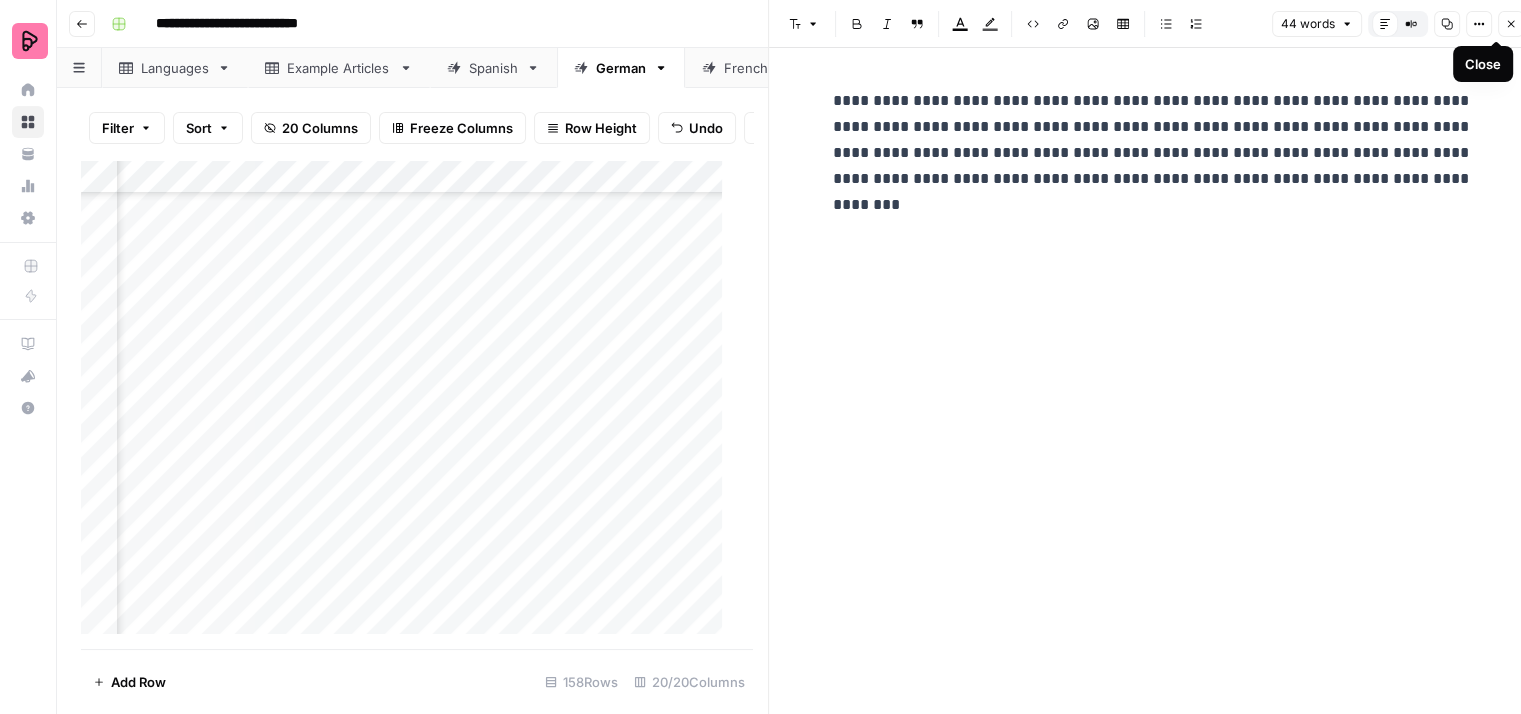 click on "Close" at bounding box center [1511, 24] 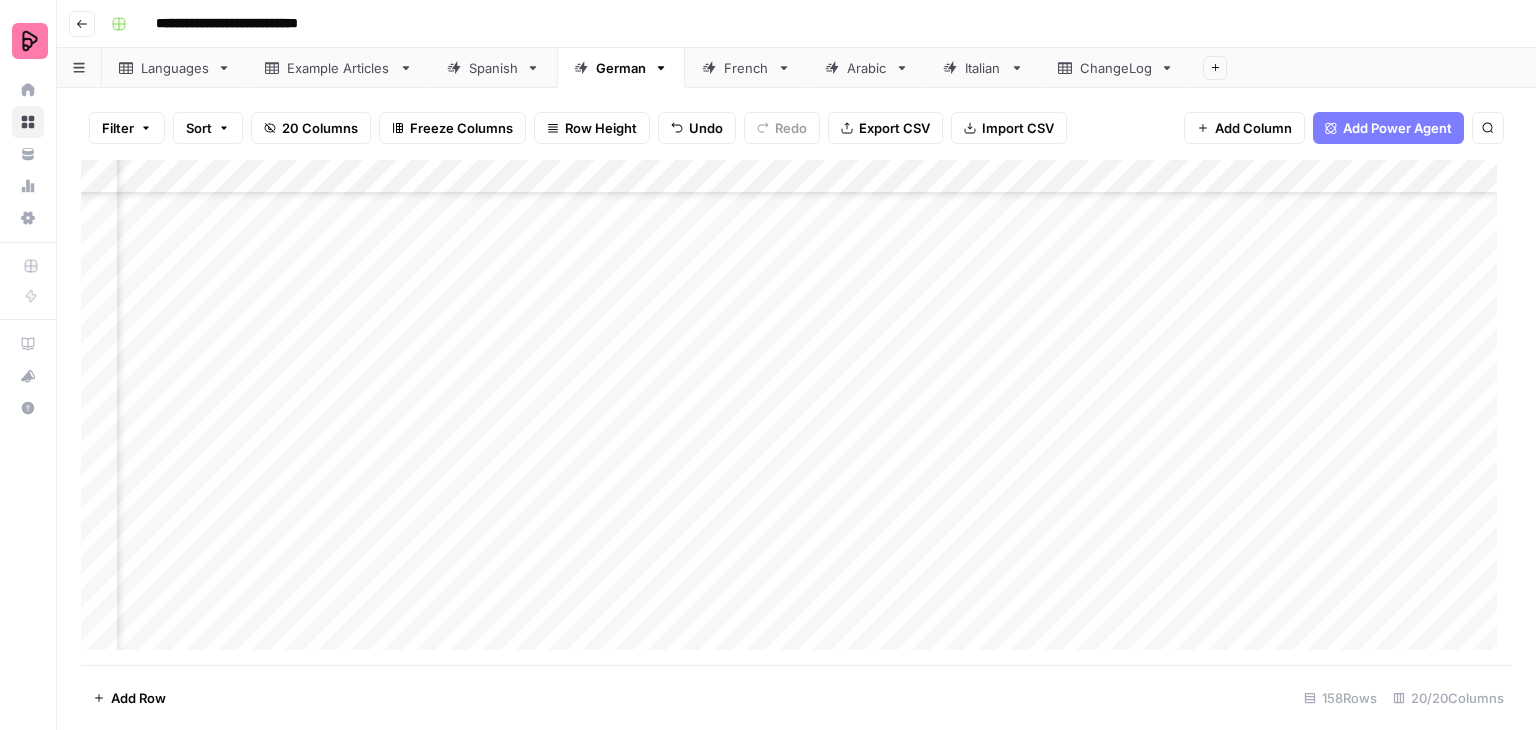 scroll, scrollTop: 4548, scrollLeft: 2528, axis: both 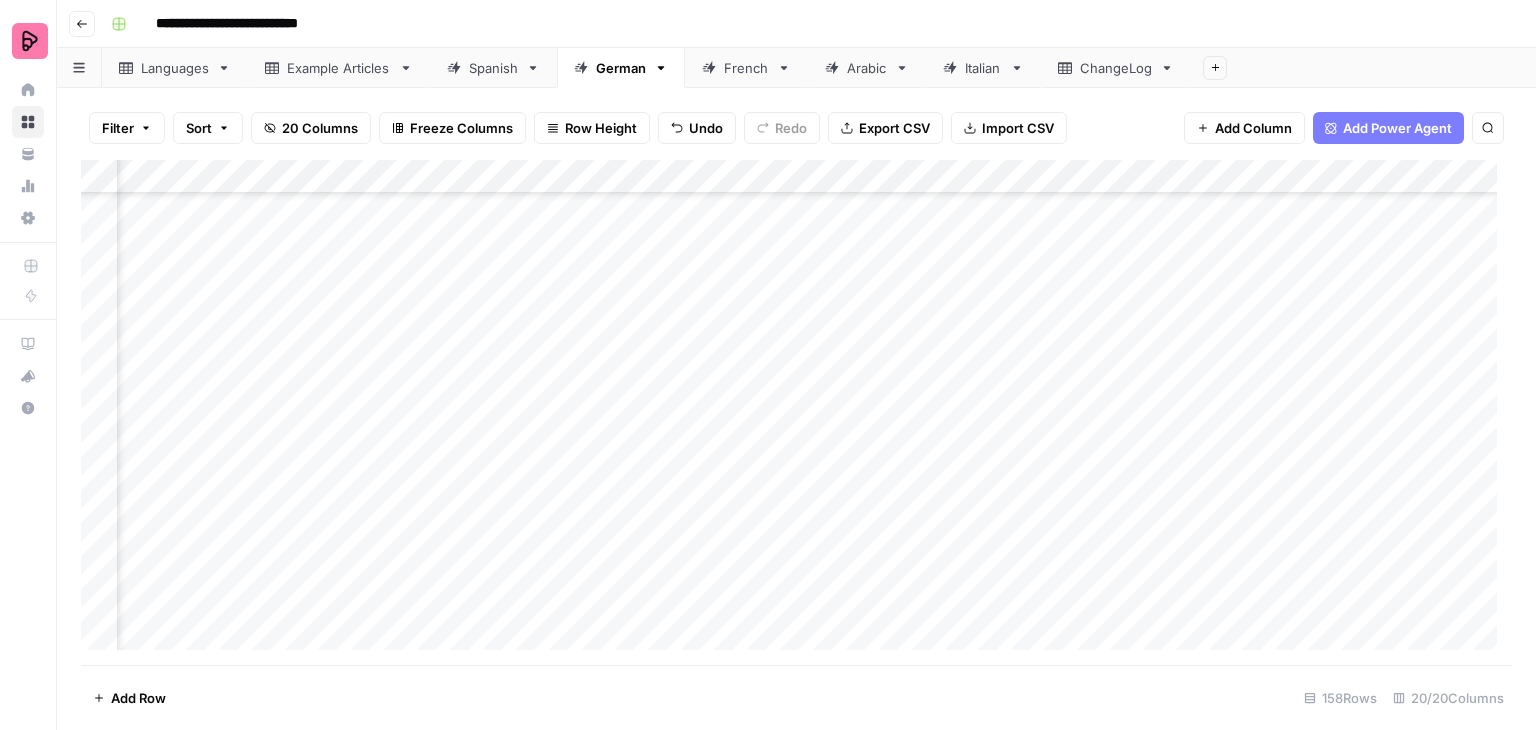 click on "Add Column" at bounding box center [796, 412] 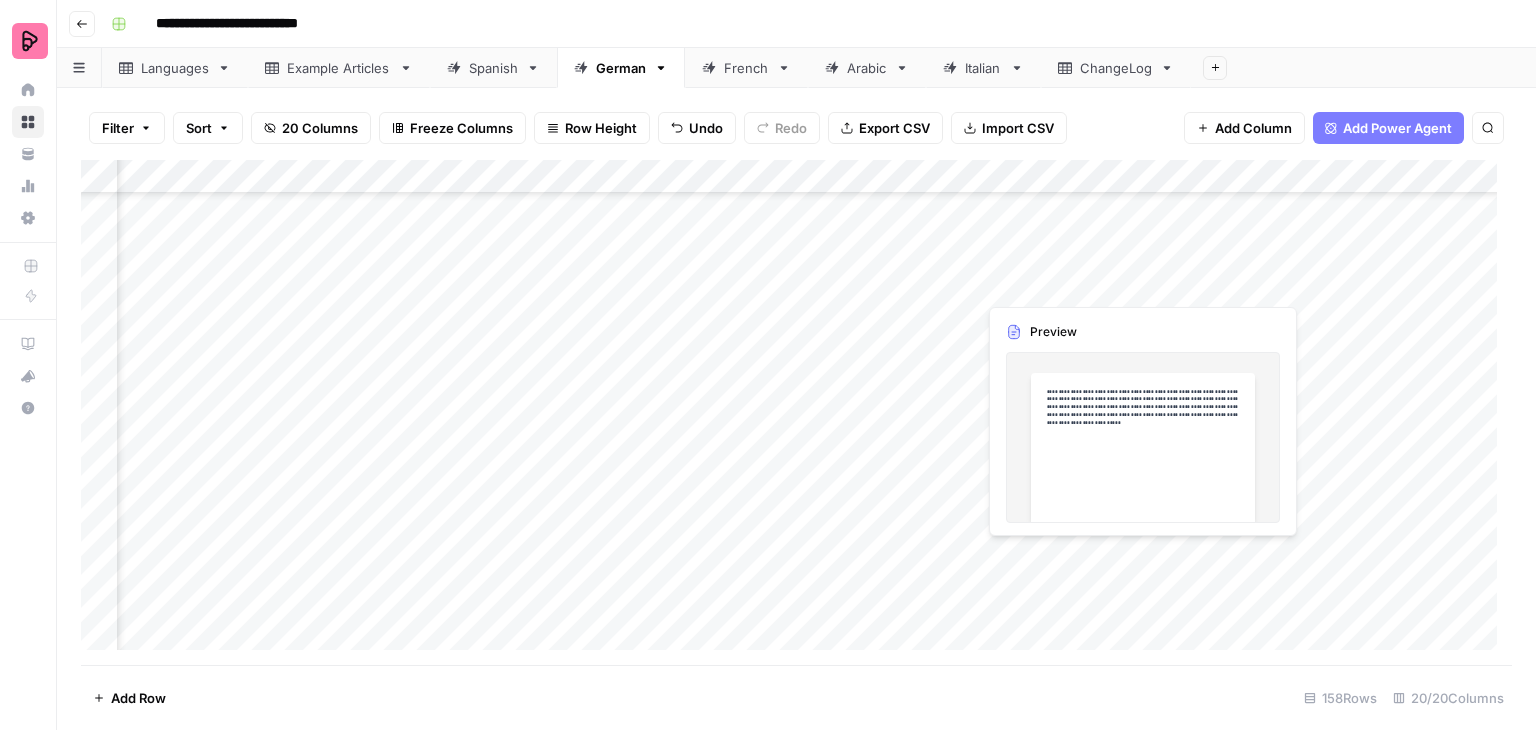 click on "Add Column" at bounding box center (796, 412) 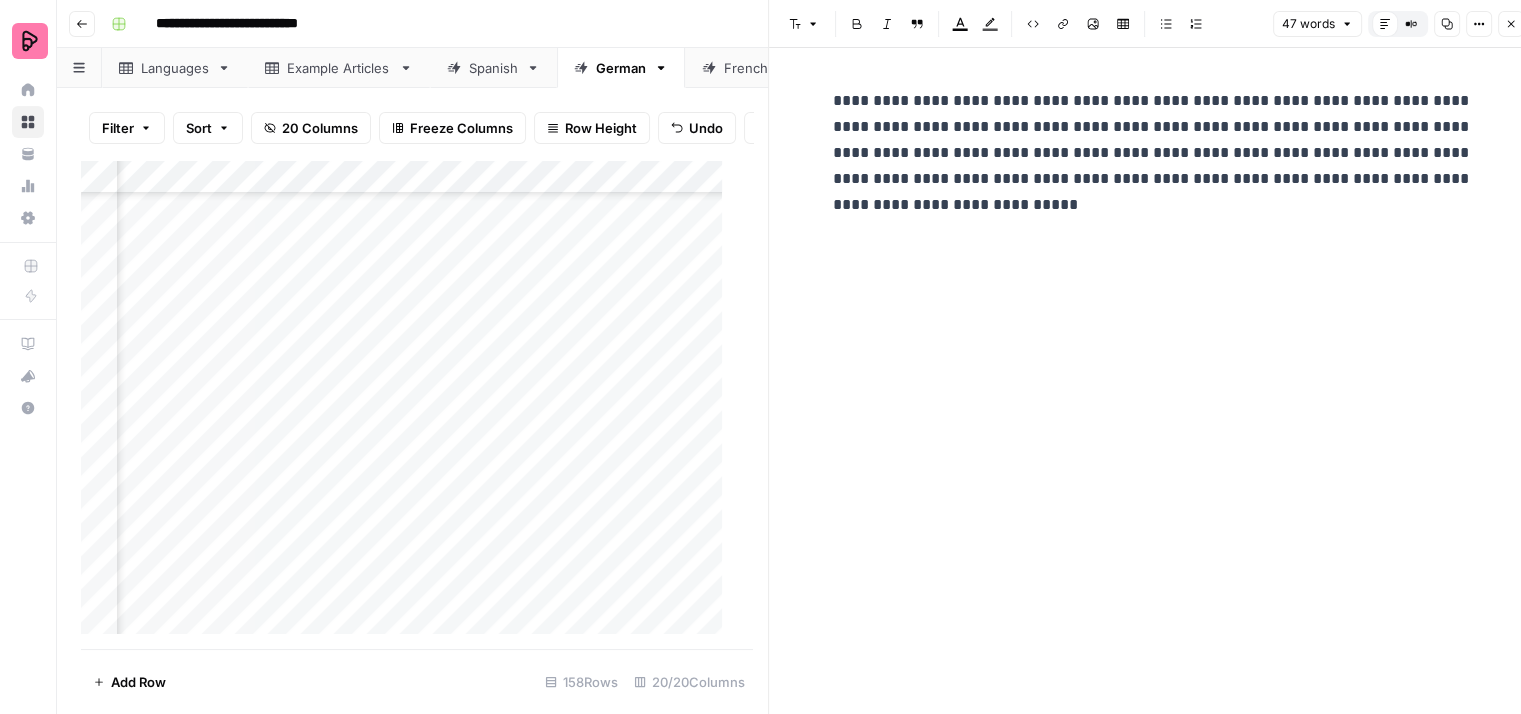 click on "**********" at bounding box center [1153, 153] 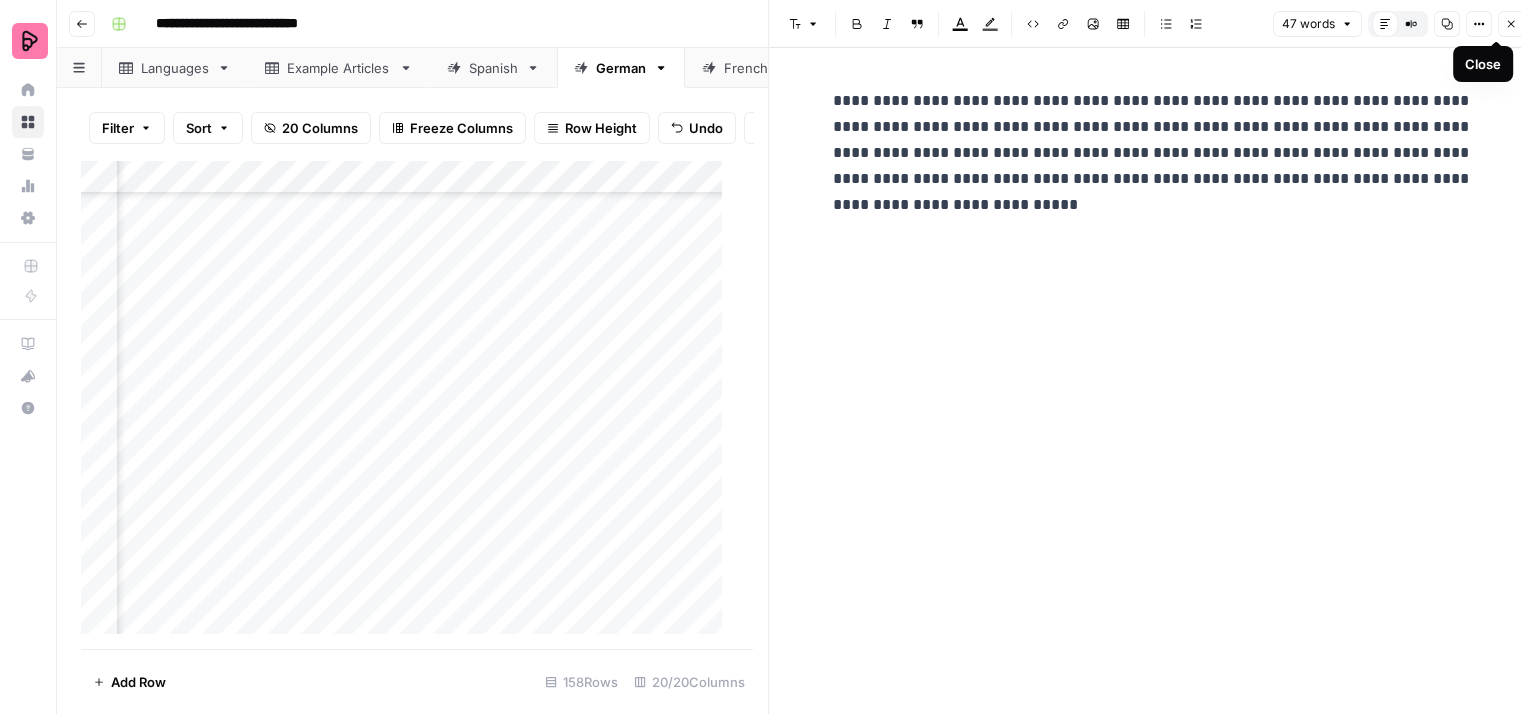 click 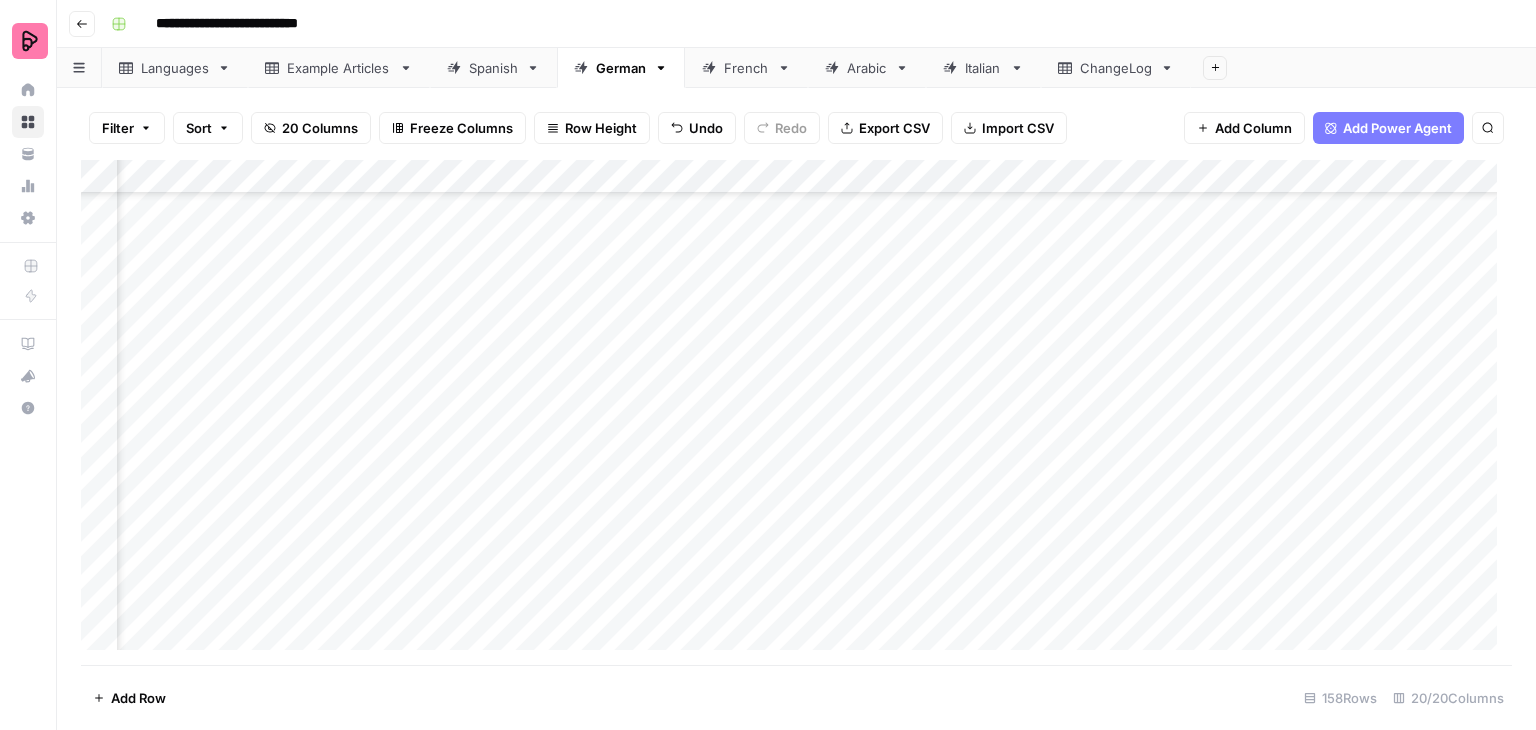 click on "Add Column" at bounding box center (796, 412) 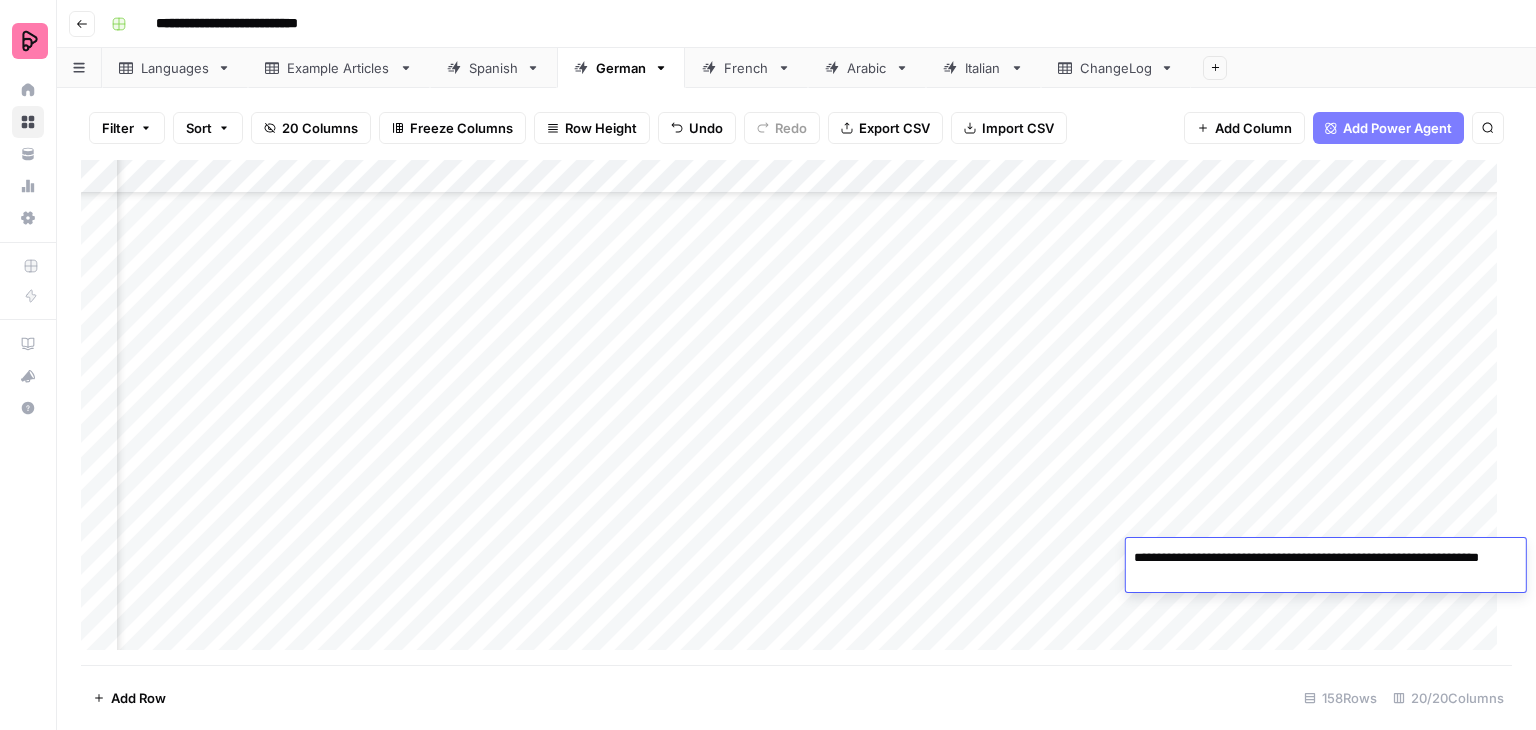 click on "Add Column" at bounding box center (796, 412) 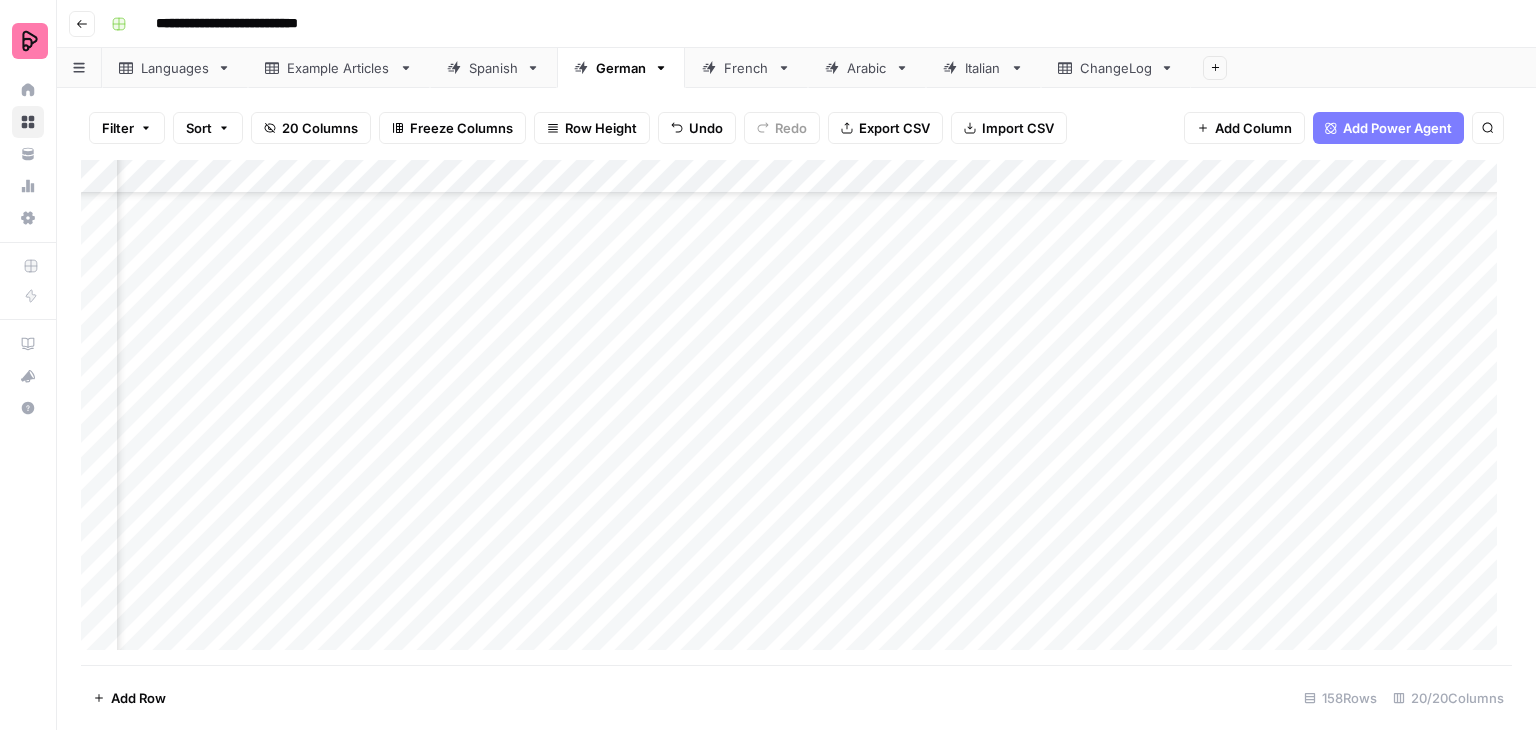 scroll, scrollTop: 4548, scrollLeft: 2661, axis: both 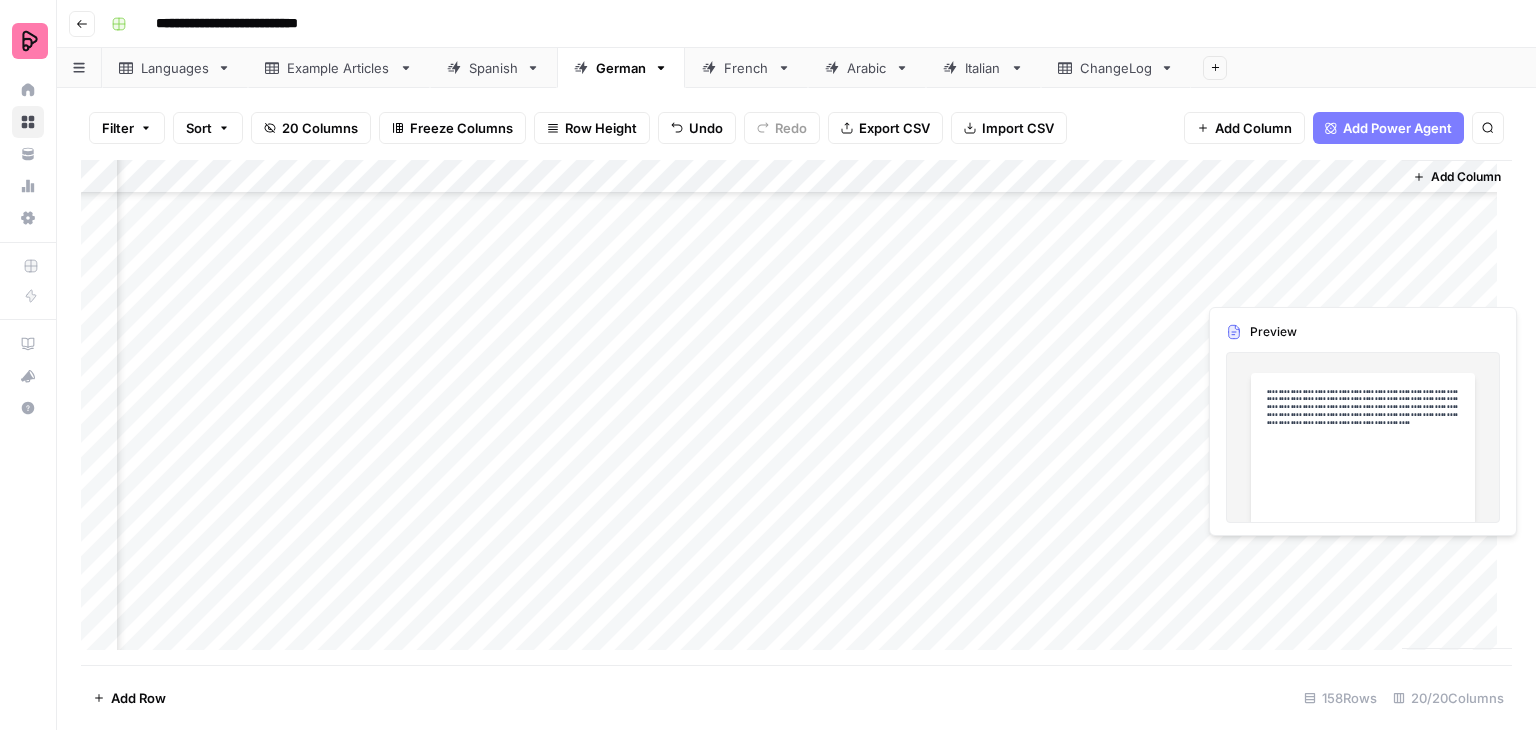 click on "Add Column" at bounding box center [796, 412] 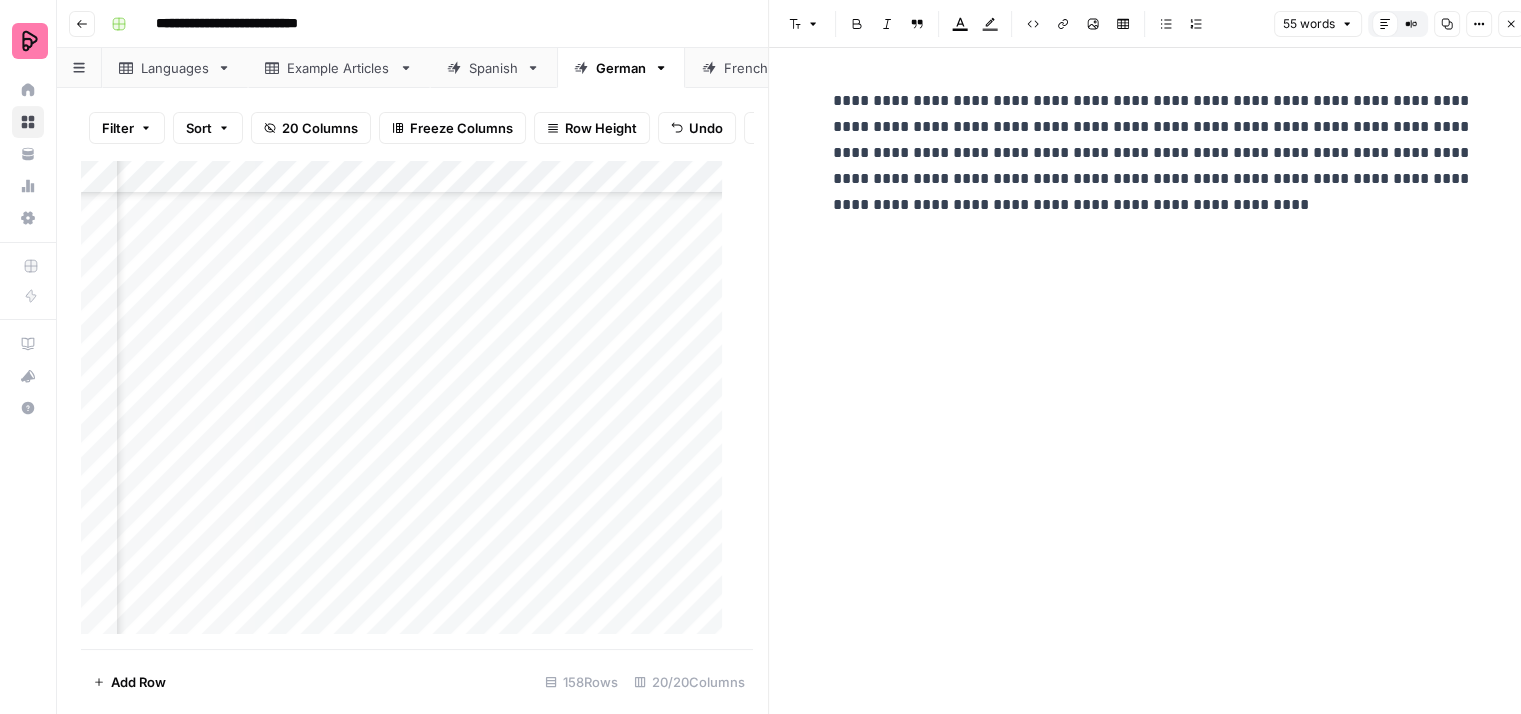 click on "**********" at bounding box center [1153, 153] 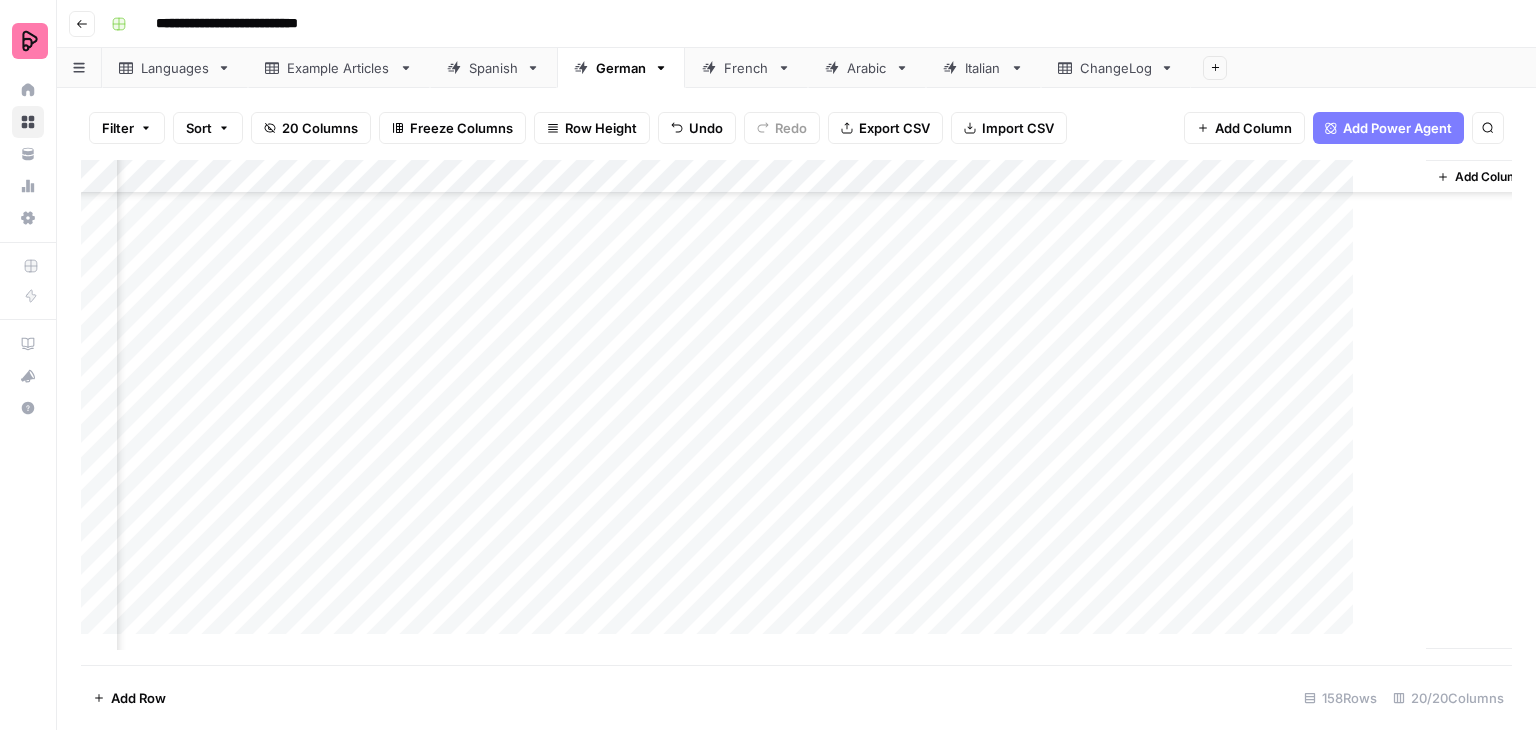 scroll, scrollTop: 4548, scrollLeft: 2637, axis: both 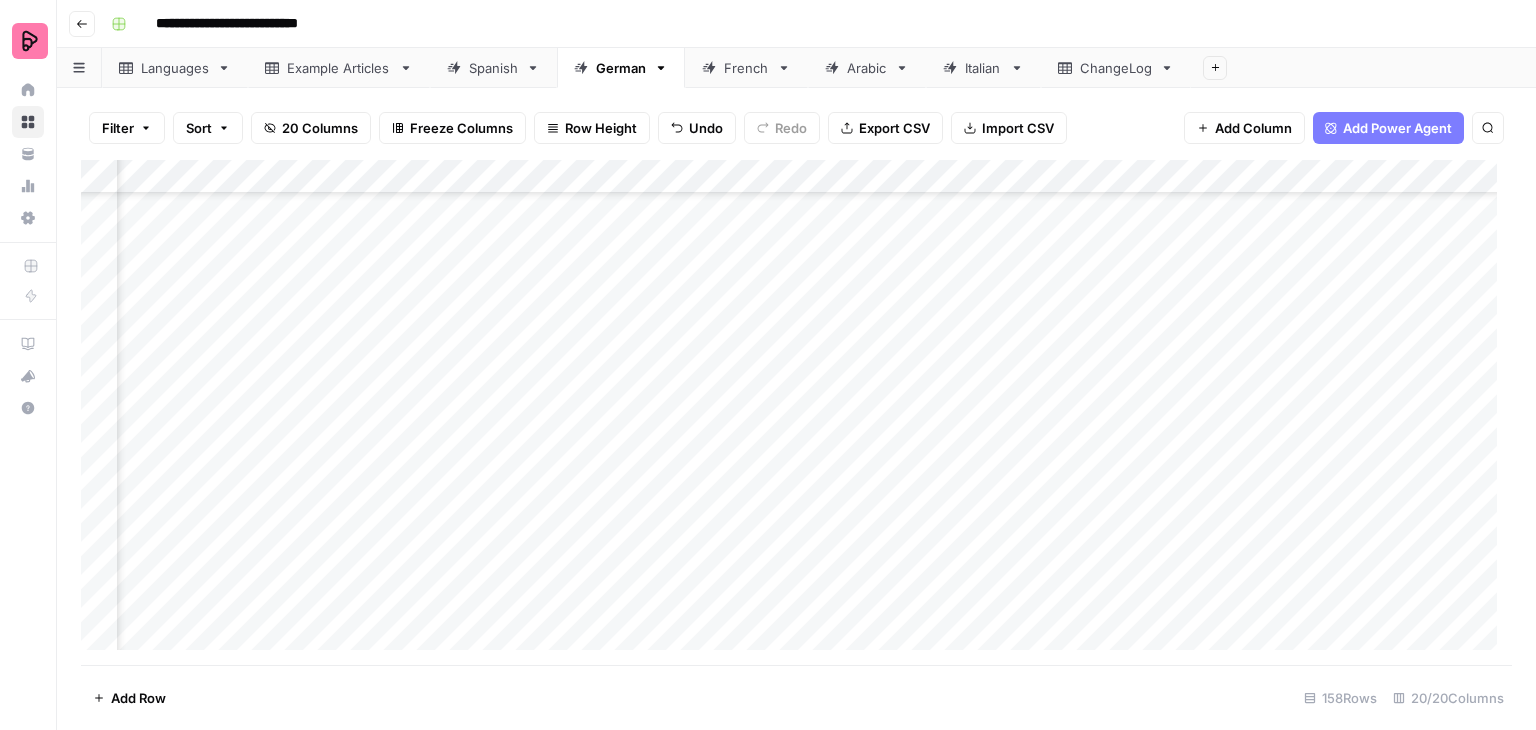 click on "Add Column" at bounding box center (796, 412) 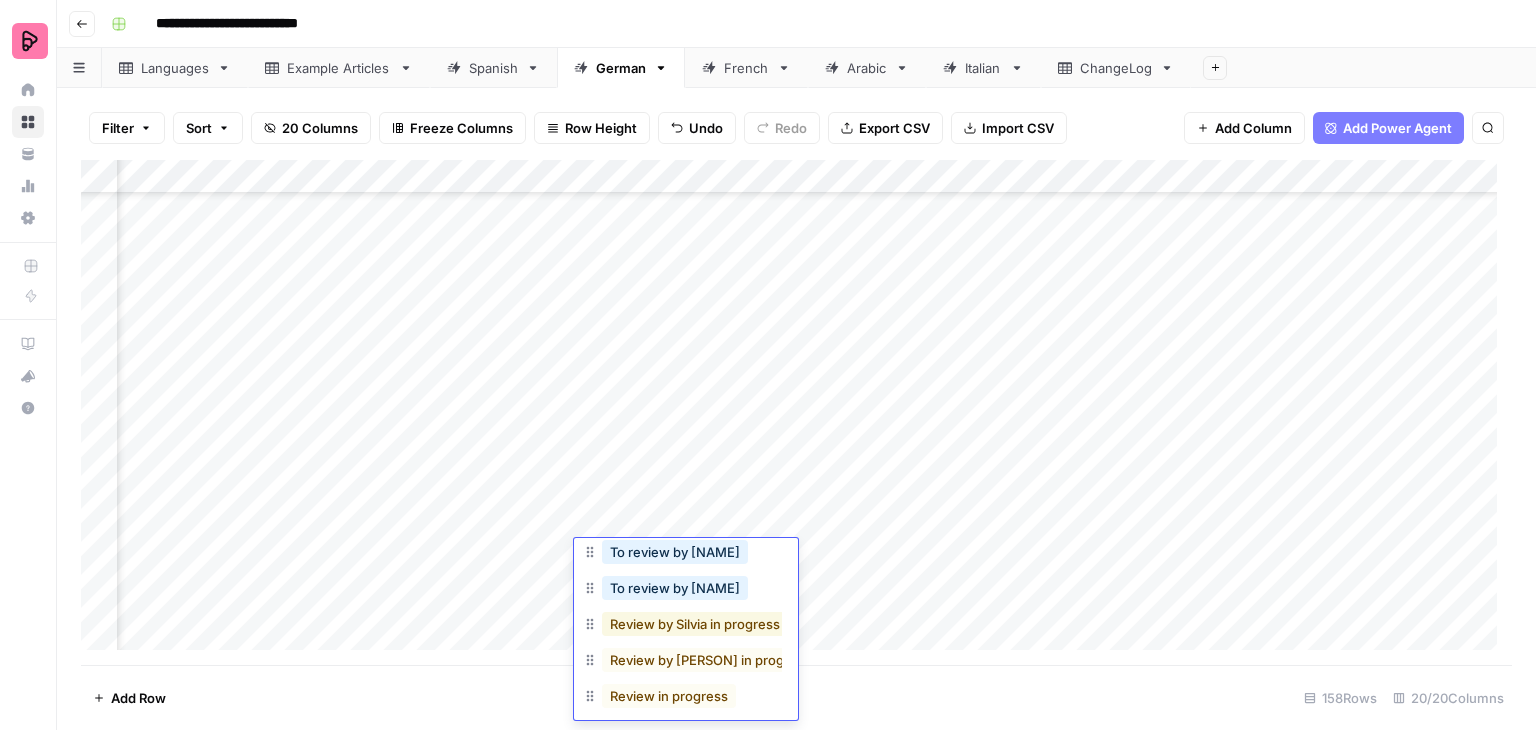 scroll, scrollTop: 170, scrollLeft: 4, axis: both 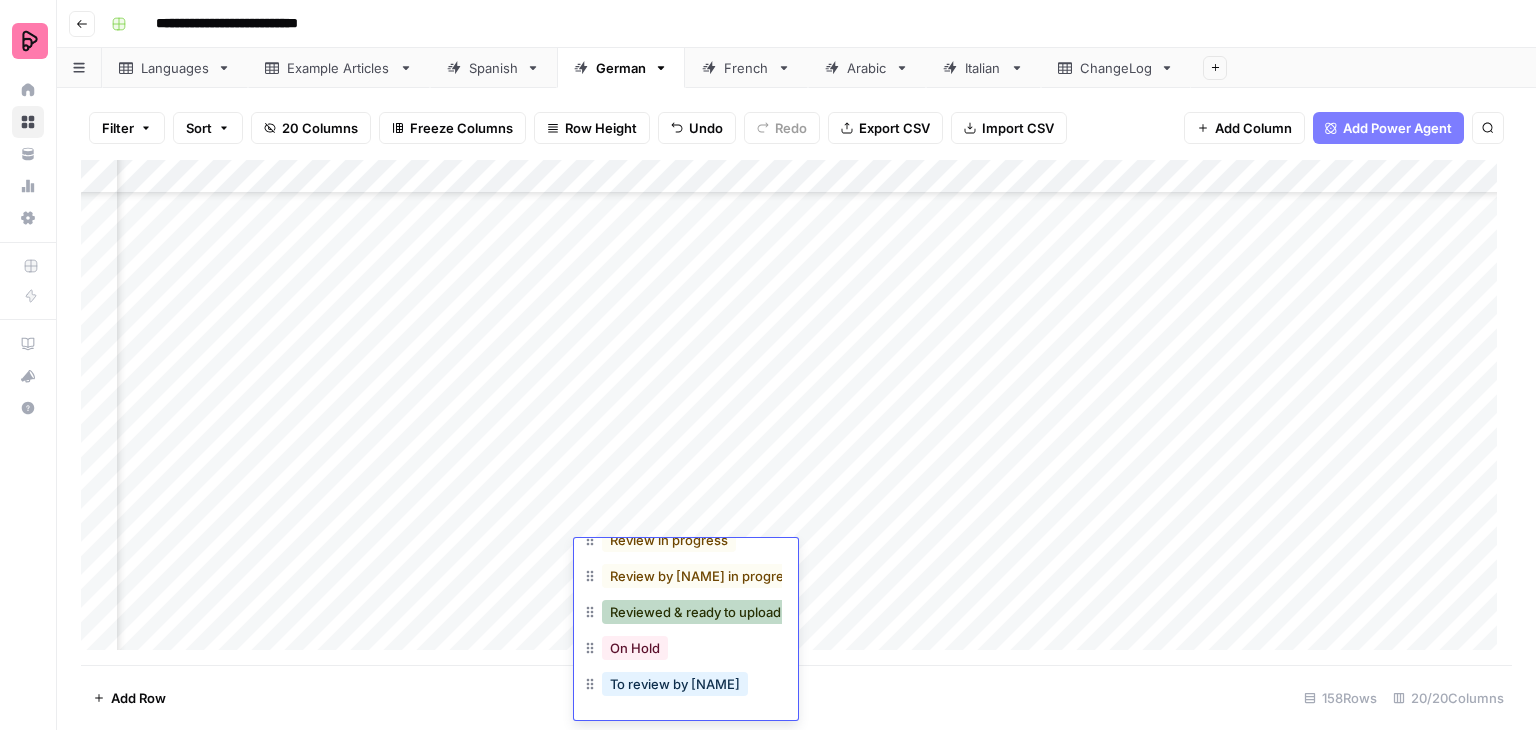 click on "Reviewed & ready to upload" at bounding box center (695, 612) 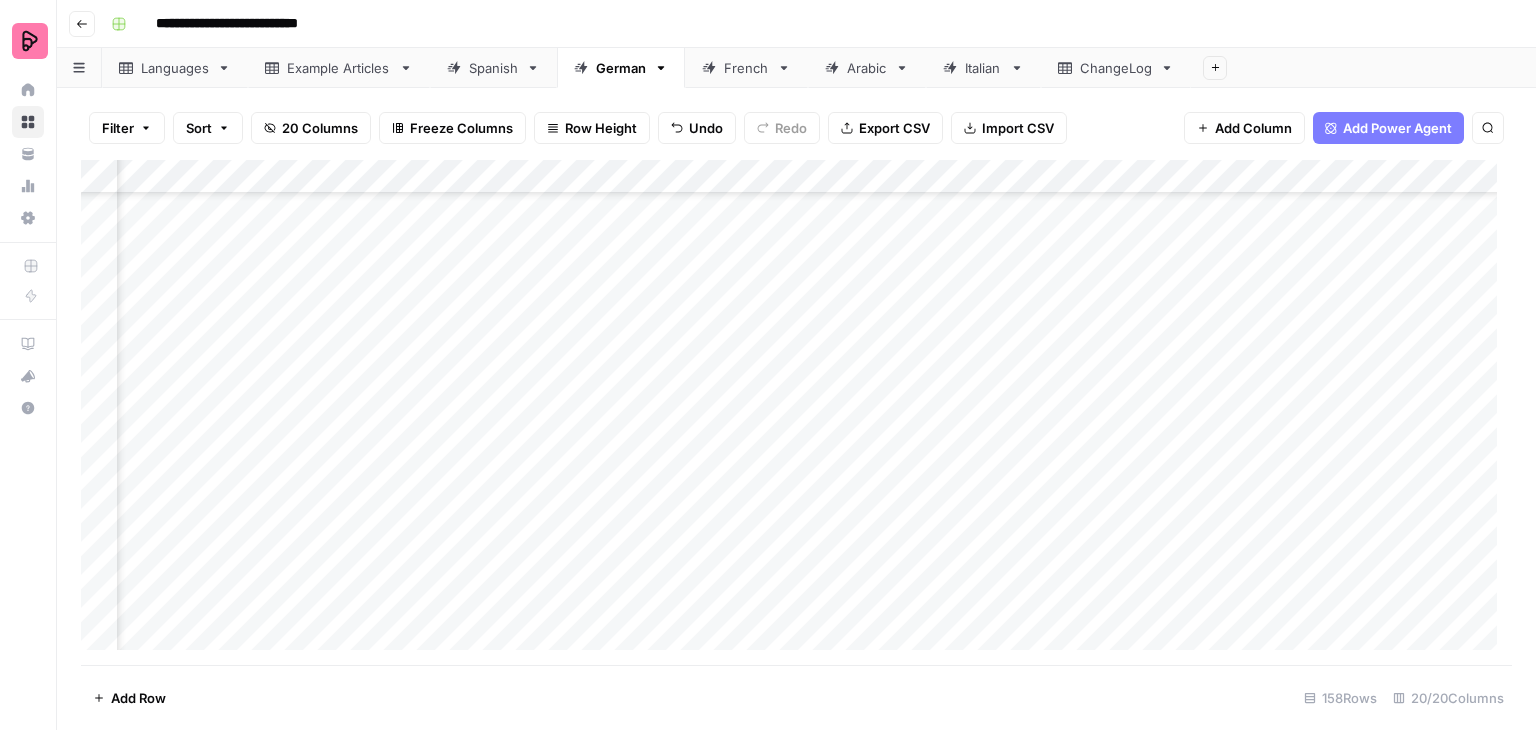 scroll, scrollTop: 4748, scrollLeft: 951, axis: both 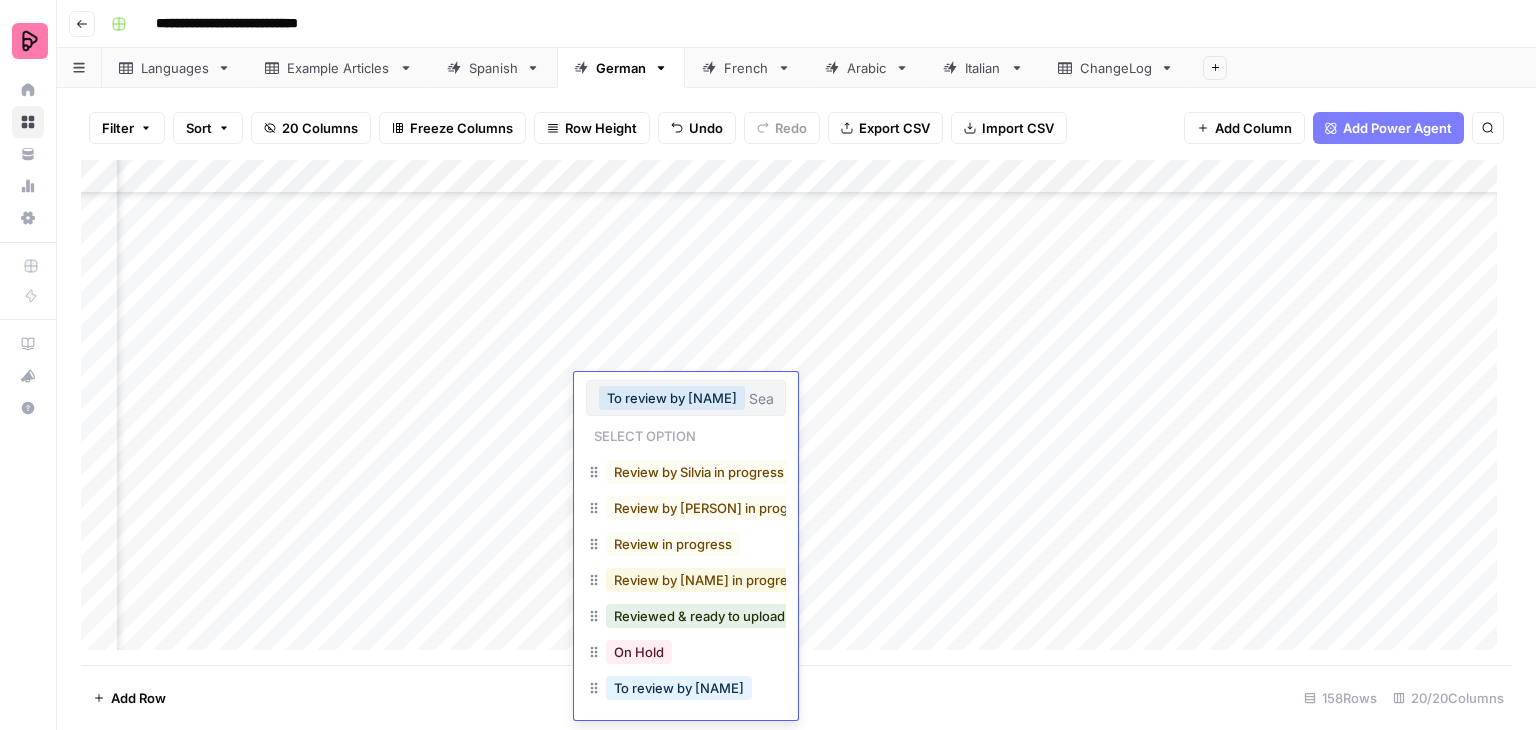 click on "Review by [NAME] in progress" at bounding box center [708, 580] 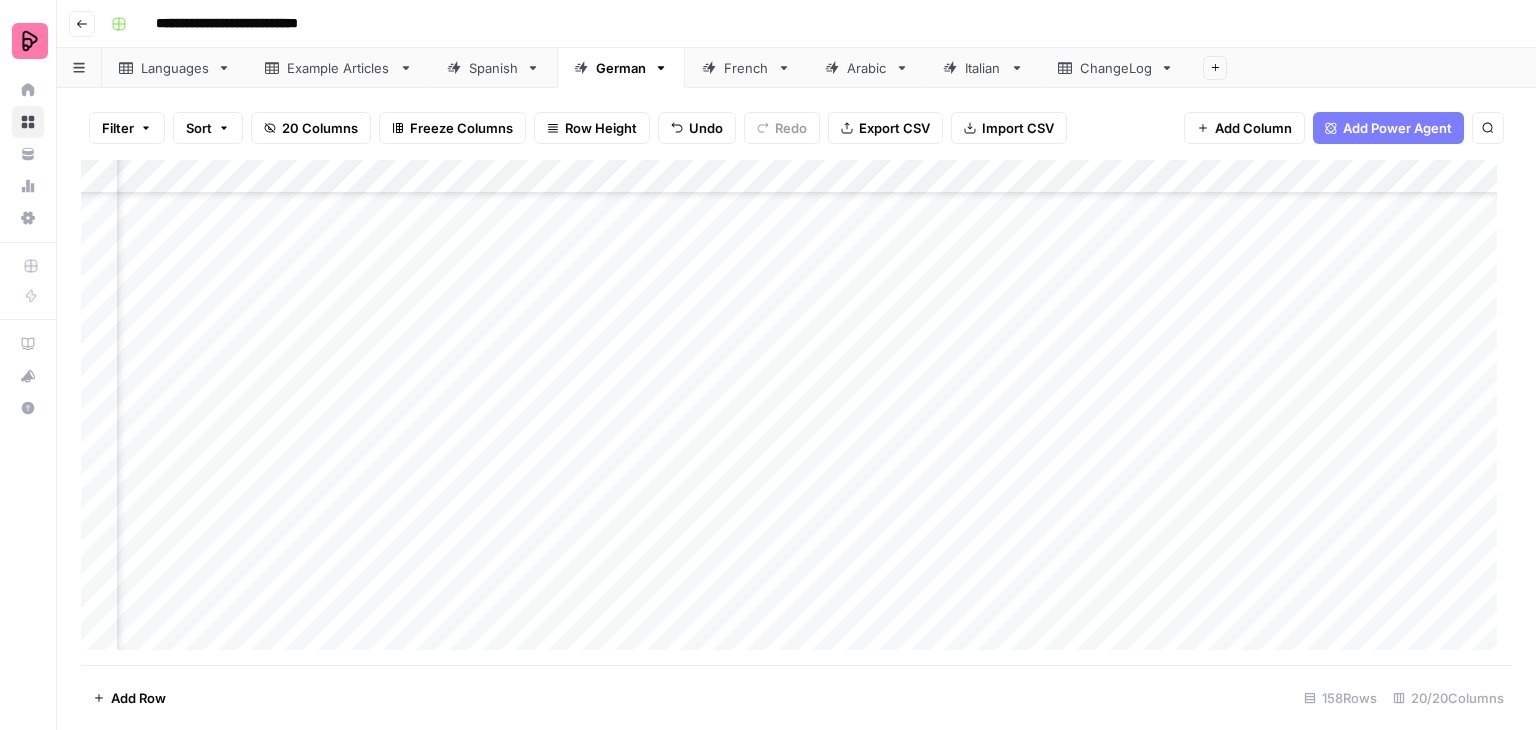 click on "Add Column" at bounding box center [796, 412] 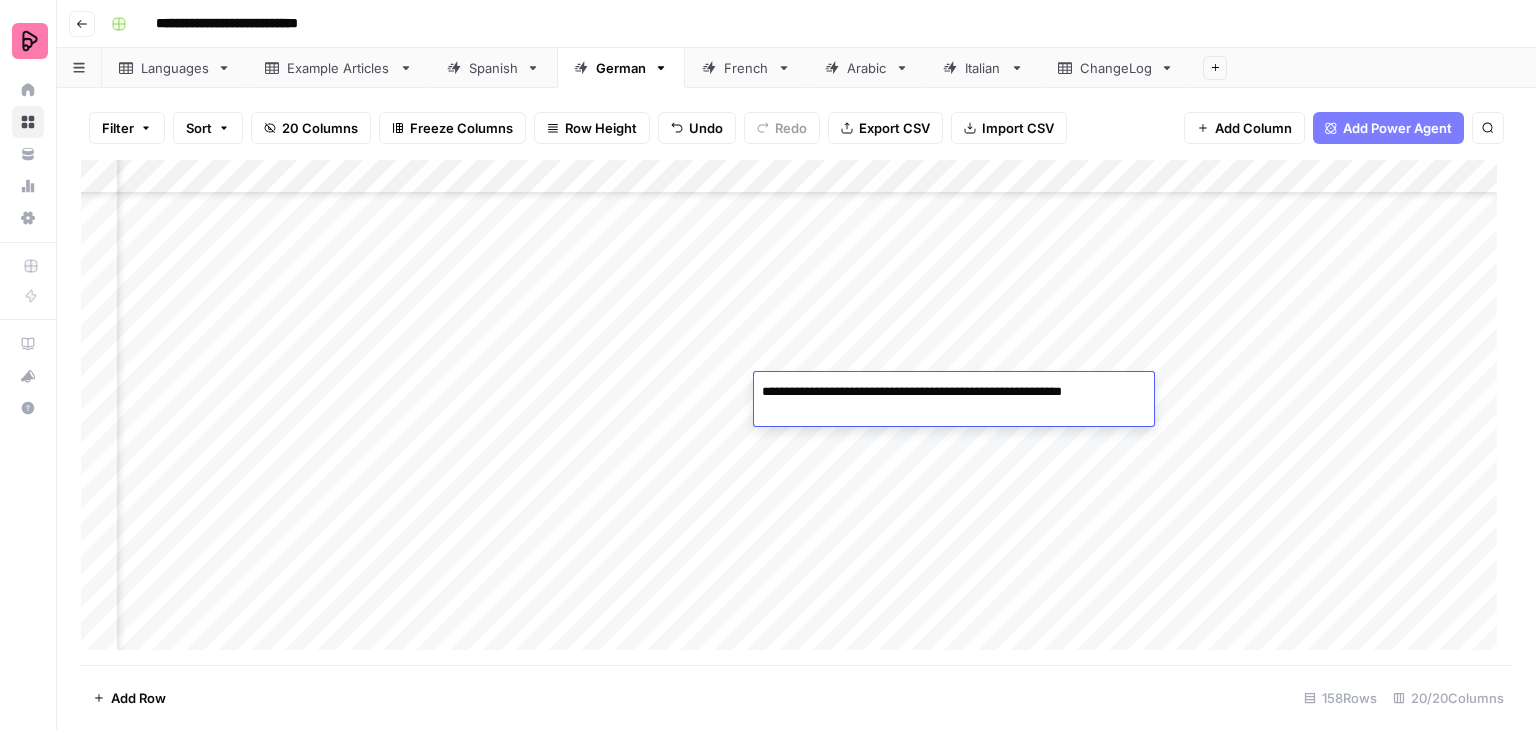drag, startPoint x: 1147, startPoint y: 394, endPoint x: 1005, endPoint y: 399, distance: 142.088 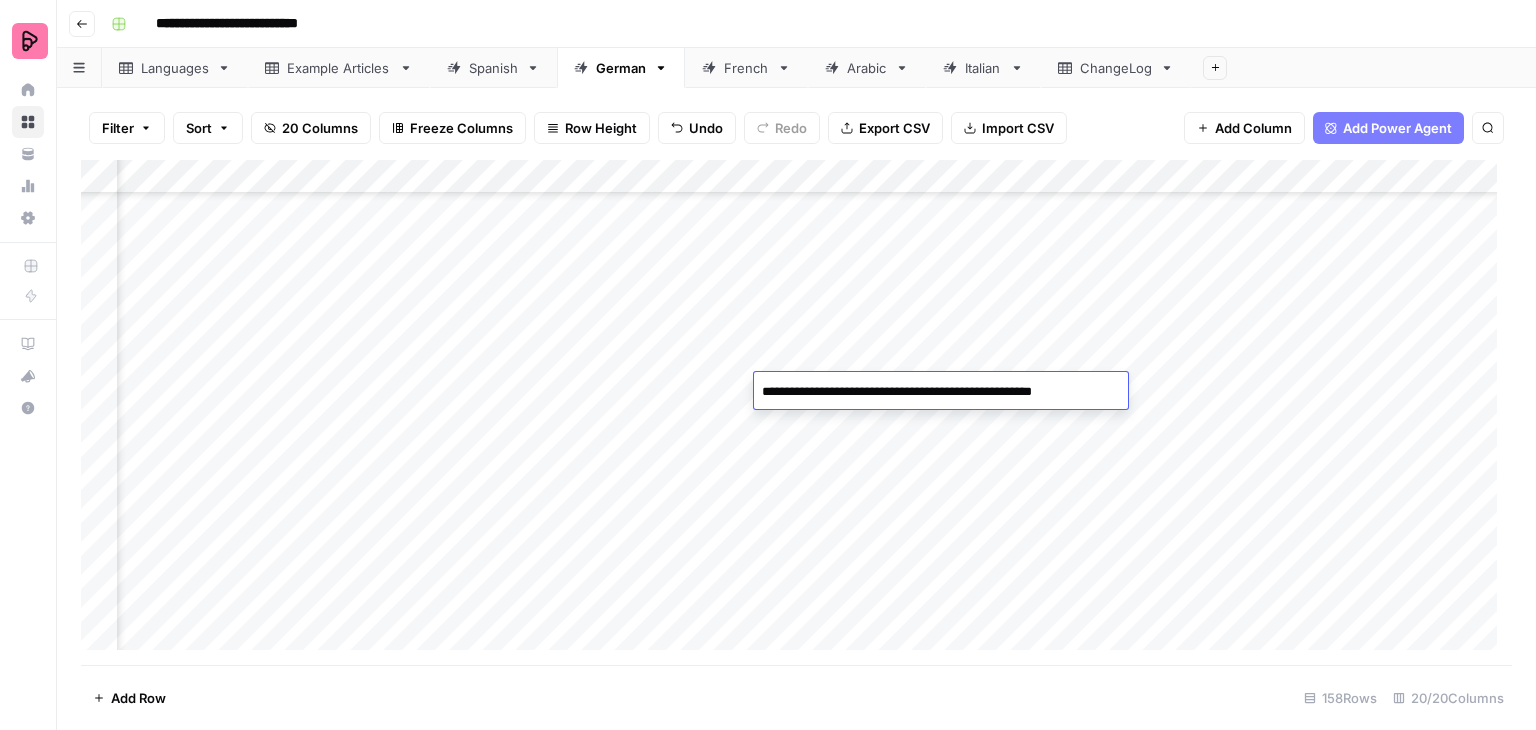 type on "**********" 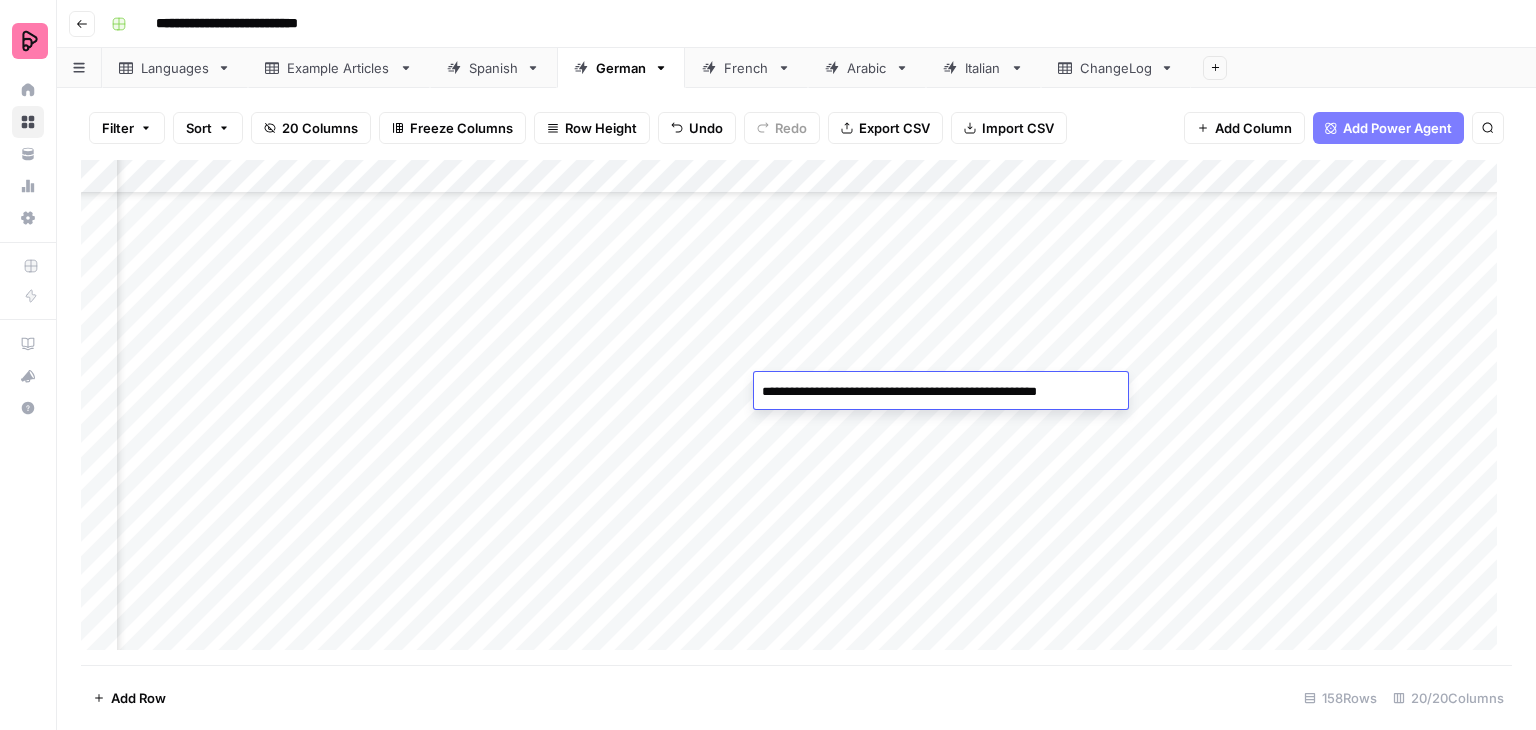 click on "Add Column" at bounding box center [796, 412] 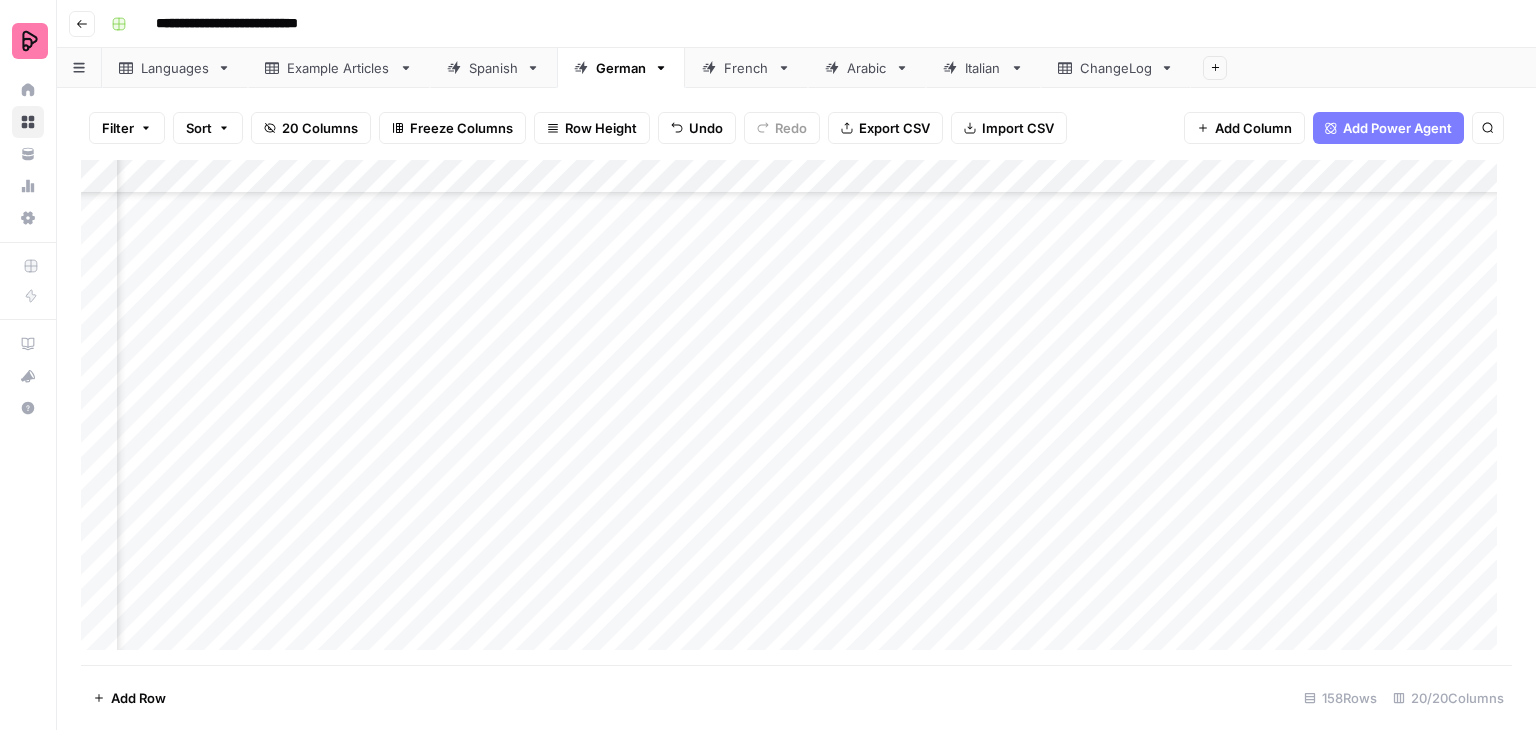 click on "Add Column" at bounding box center (796, 412) 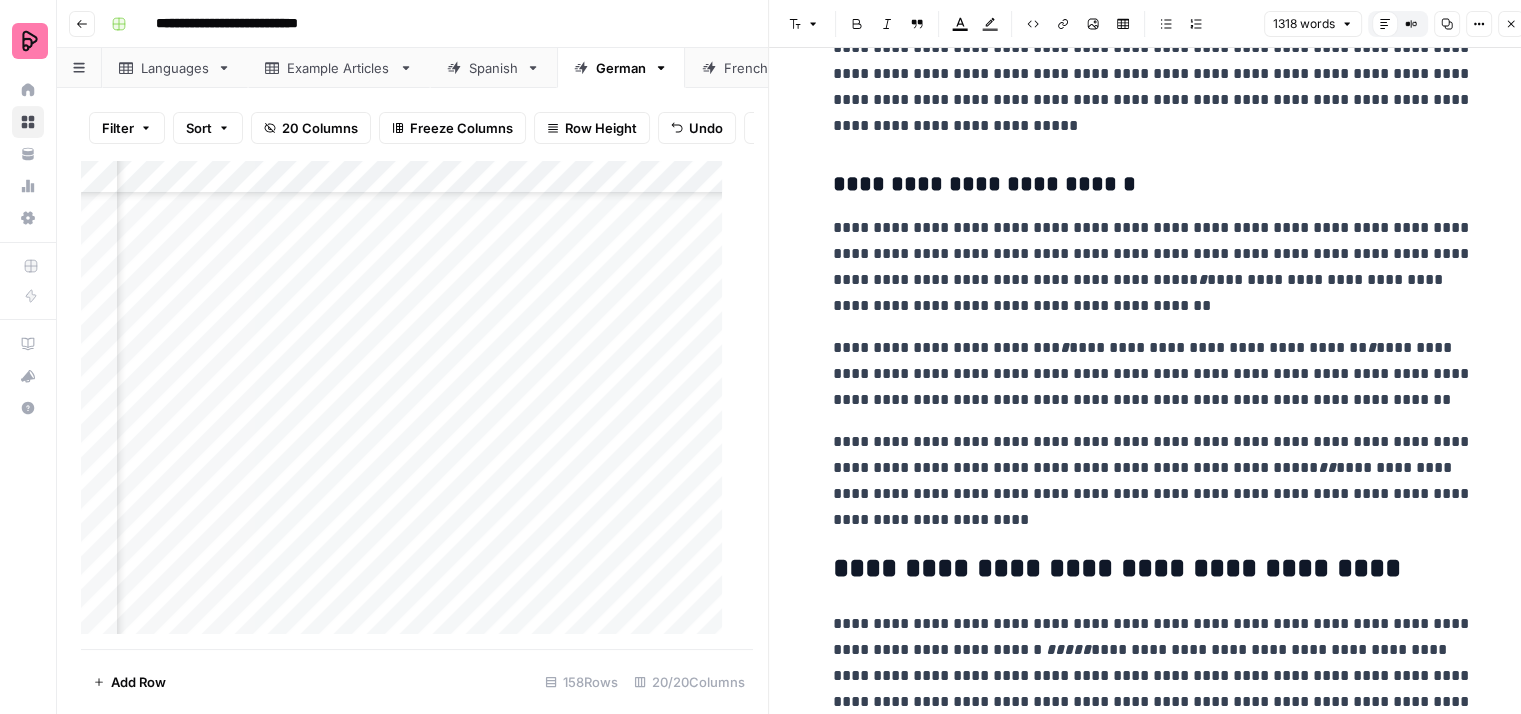 scroll, scrollTop: 4635, scrollLeft: 0, axis: vertical 